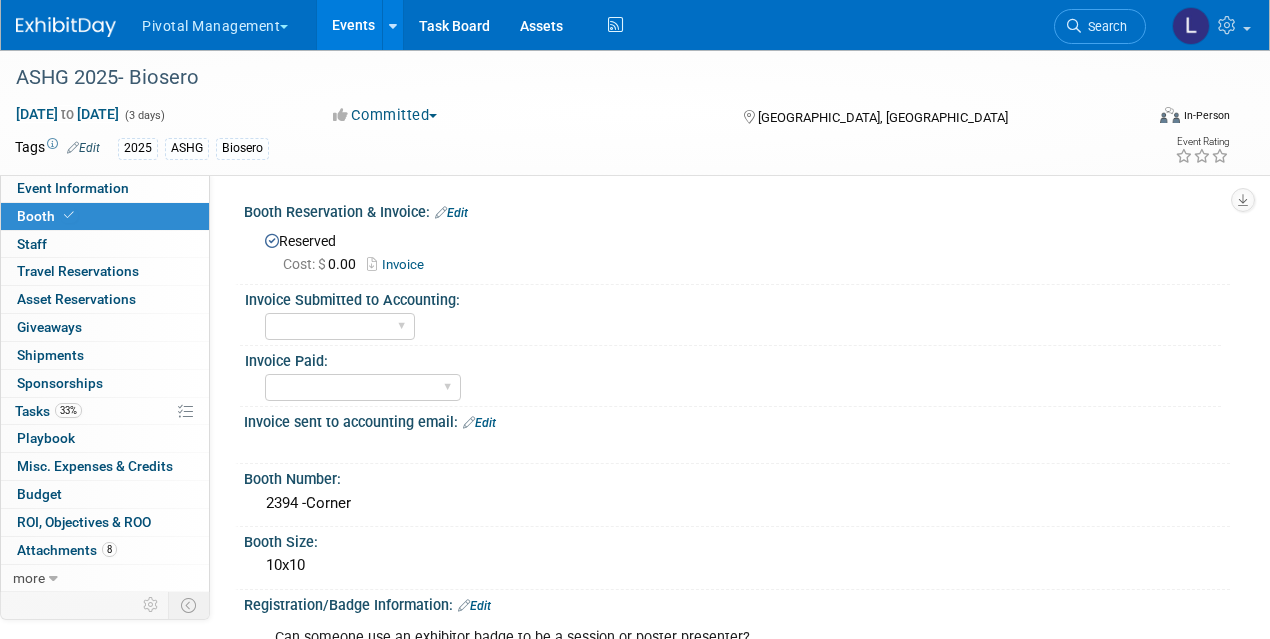 scroll, scrollTop: 0, scrollLeft: 0, axis: both 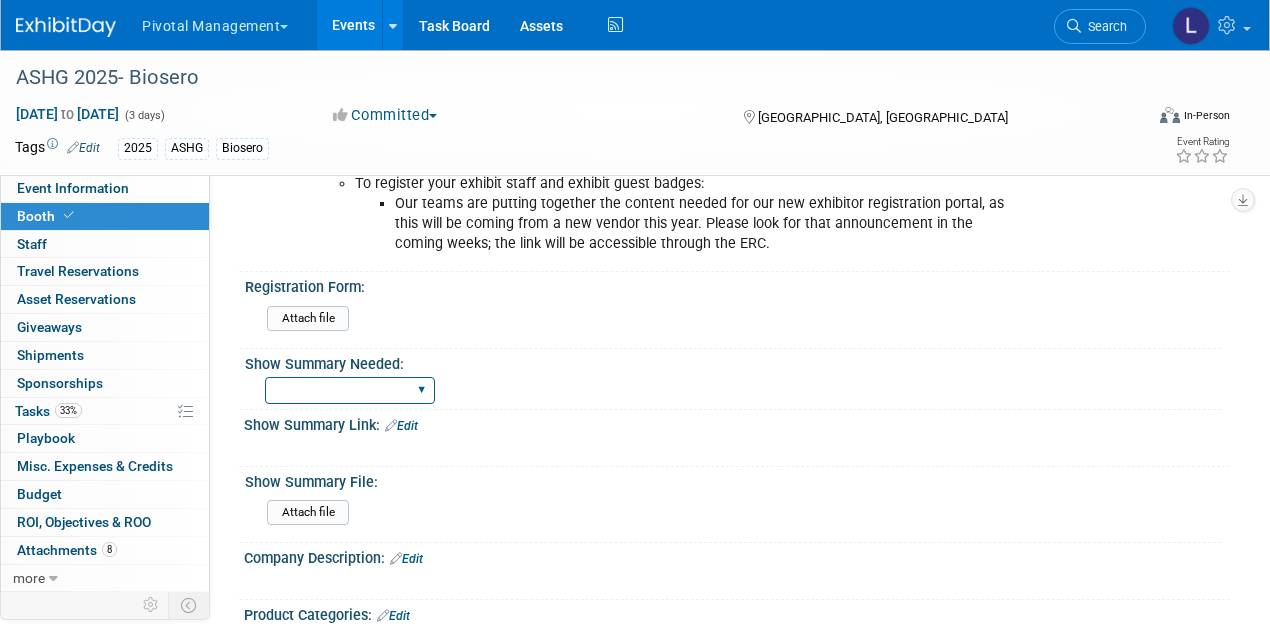 click on "Yes
No
Email Summary Only" at bounding box center [350, 390] 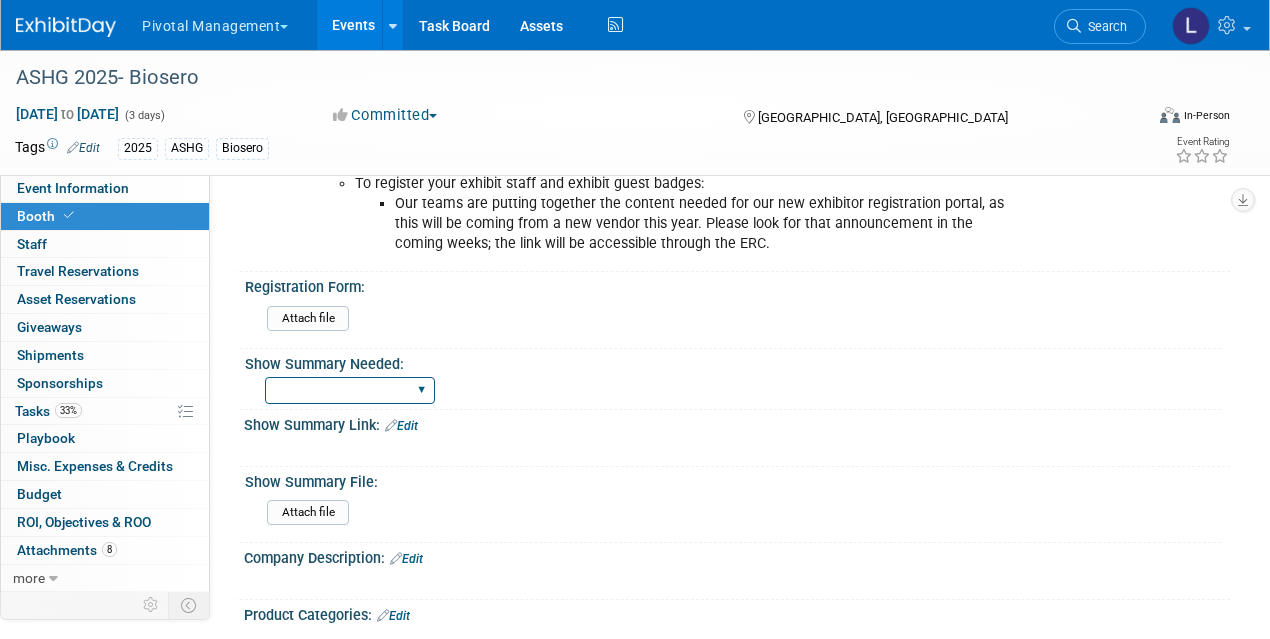 select on "Yes" 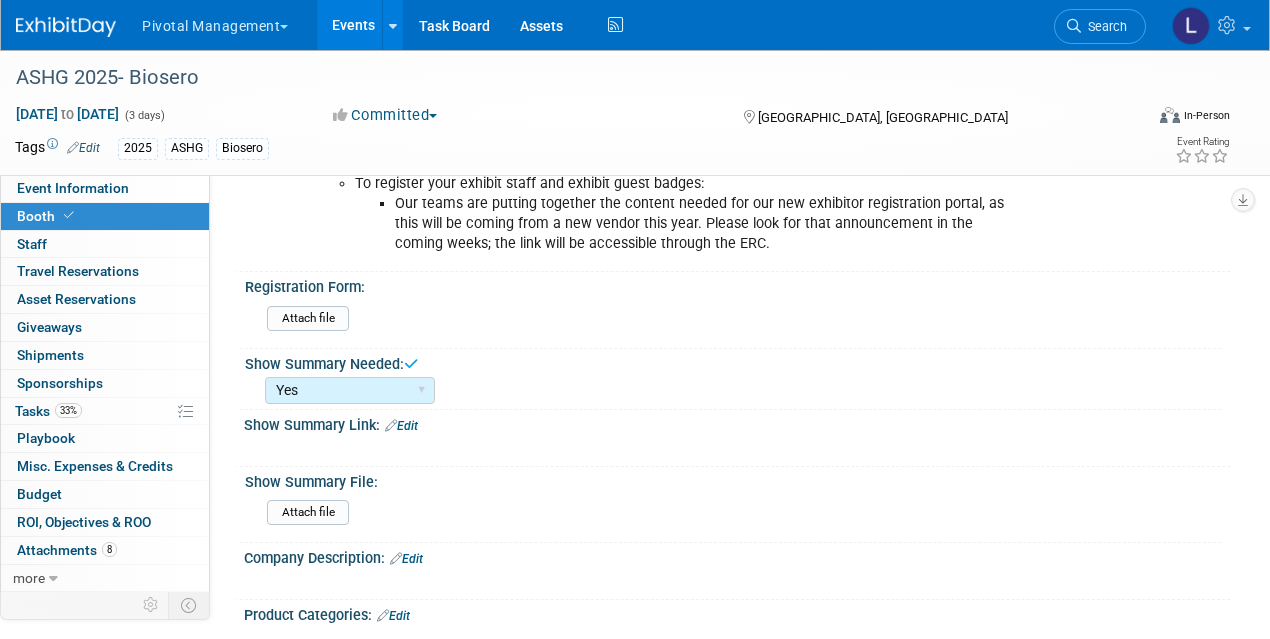 click on "Show Summary Link:
Edit" at bounding box center (737, 423) 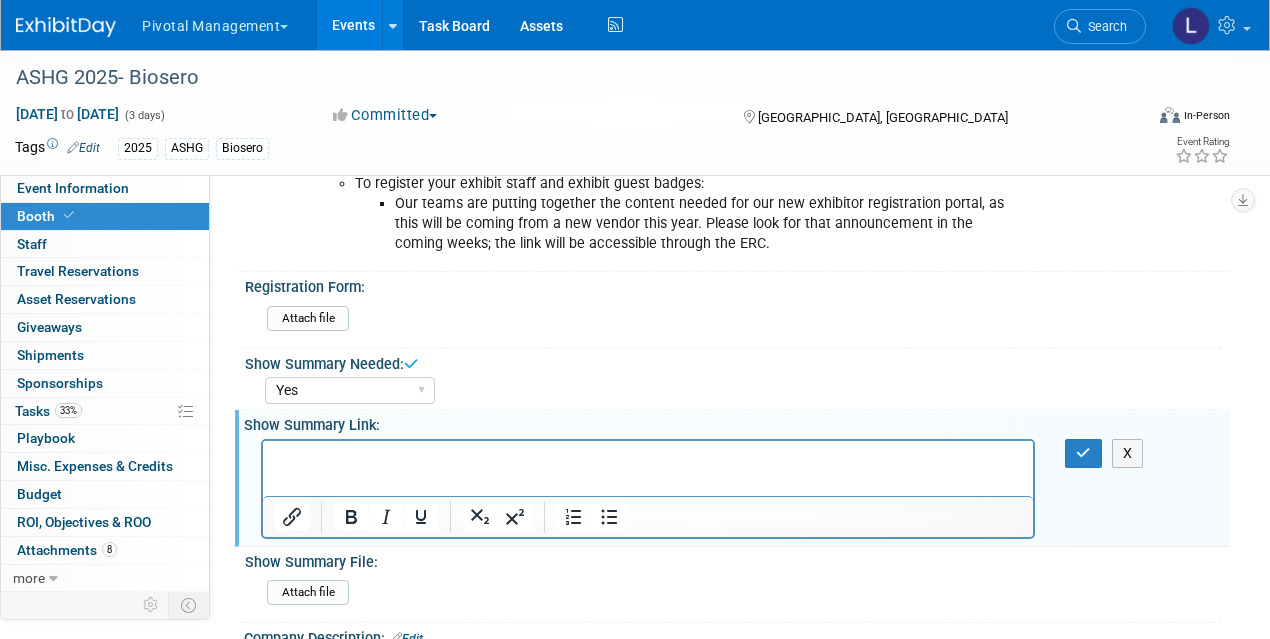 scroll, scrollTop: 0, scrollLeft: 0, axis: both 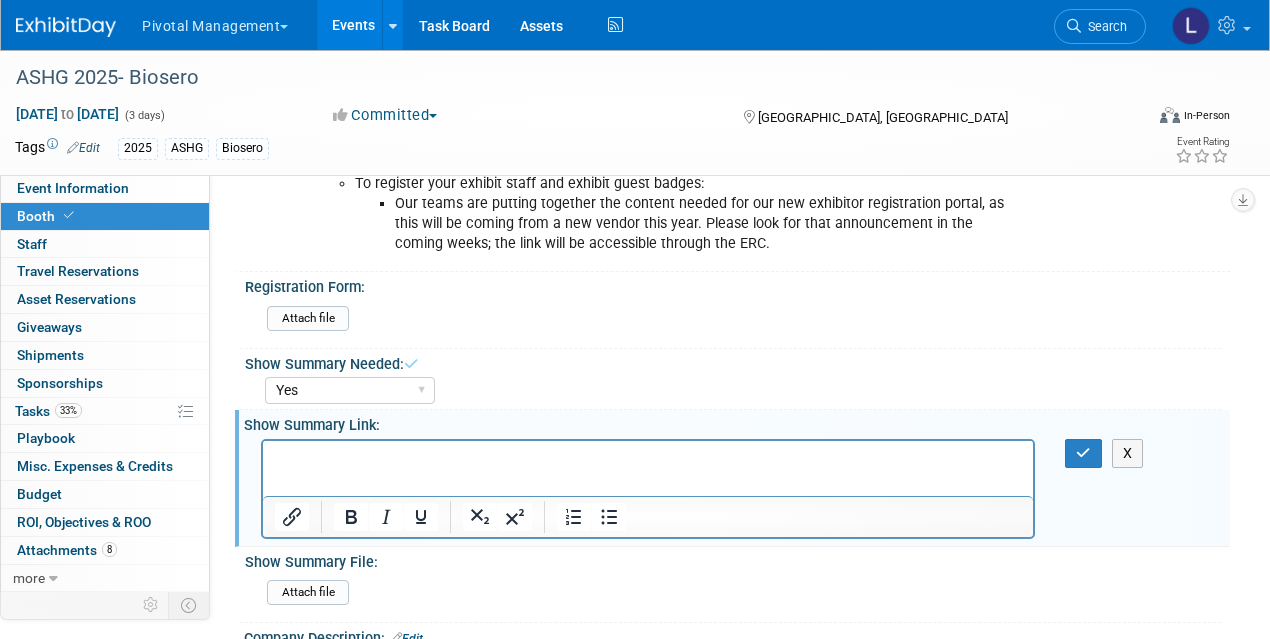 type 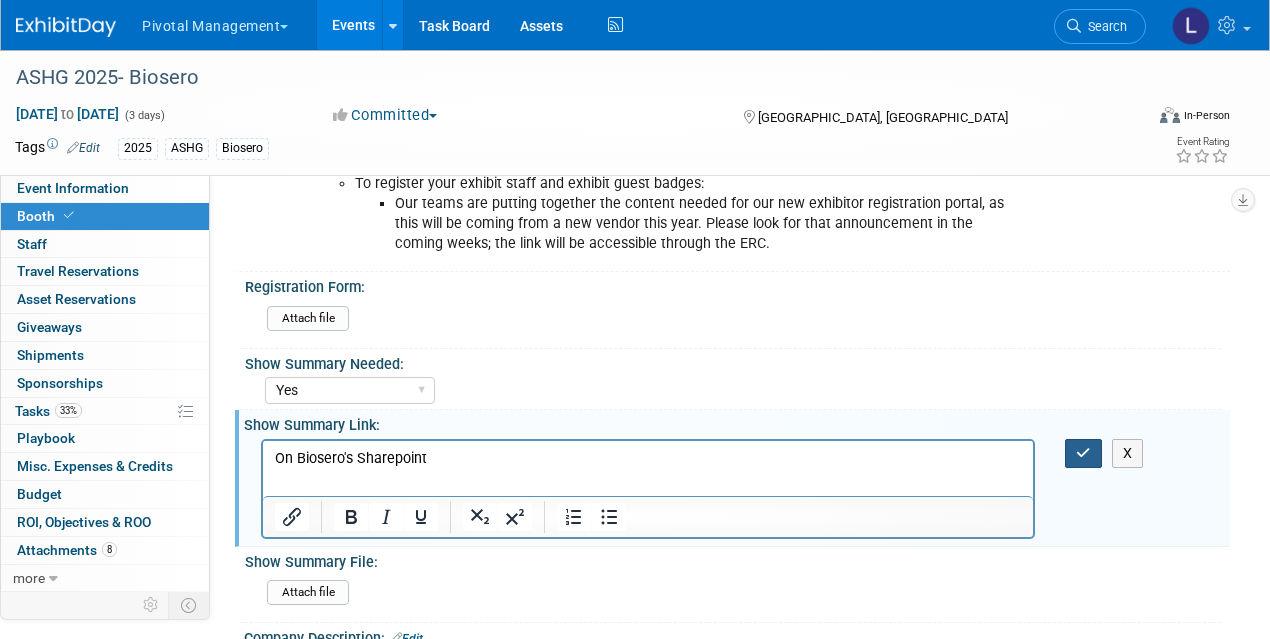 click at bounding box center [1083, 453] 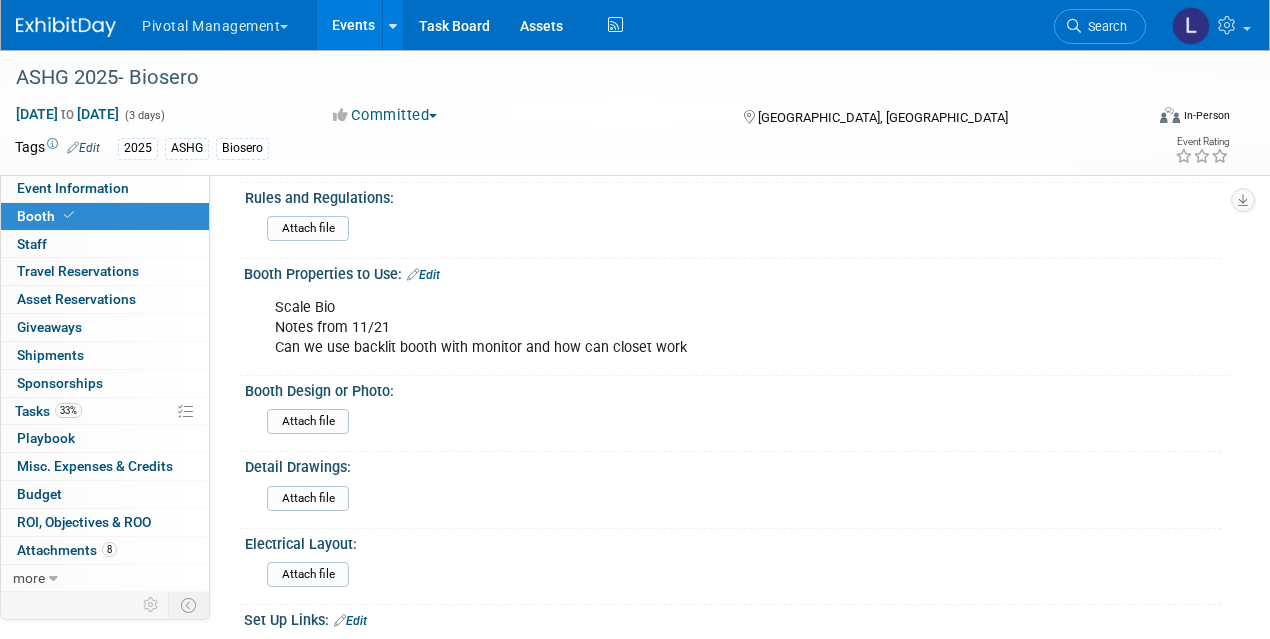 scroll, scrollTop: 1430, scrollLeft: 0, axis: vertical 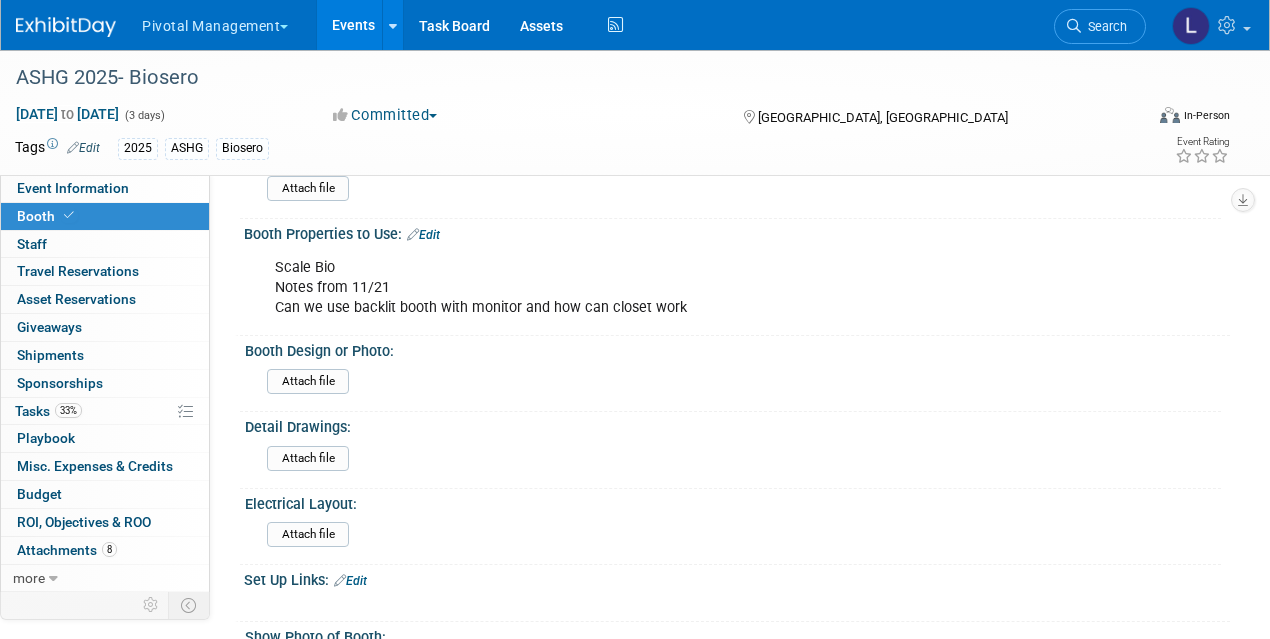 click on "Booth Properties to Use:
Edit" at bounding box center (737, 232) 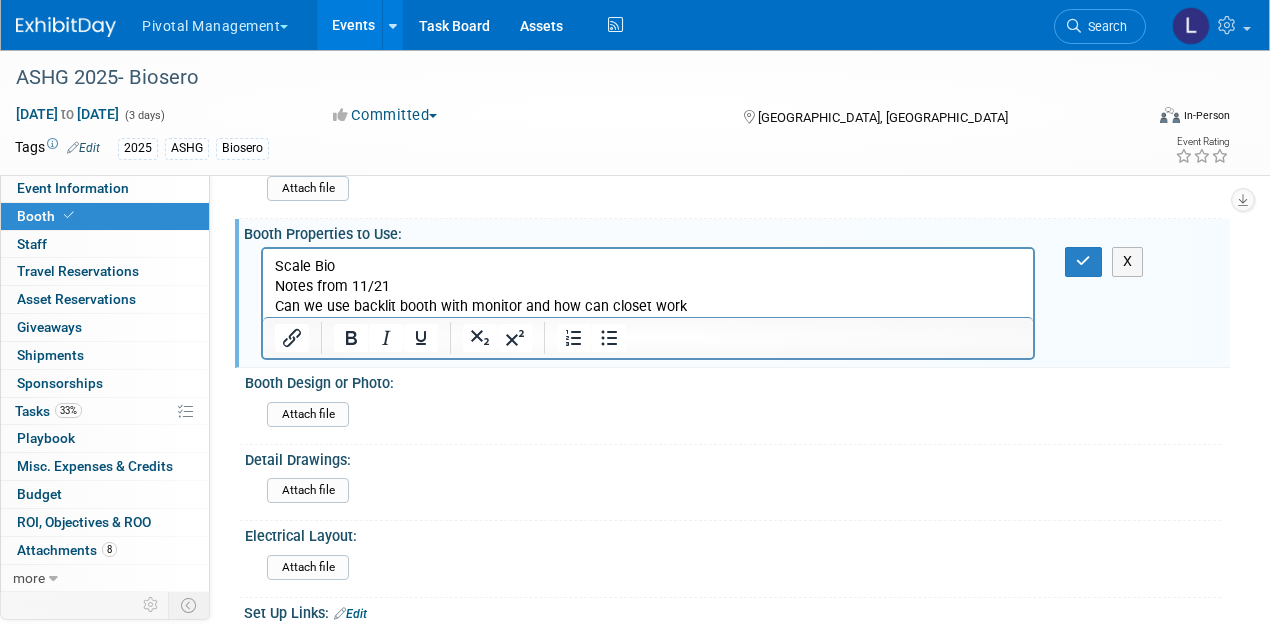 scroll, scrollTop: 0, scrollLeft: 0, axis: both 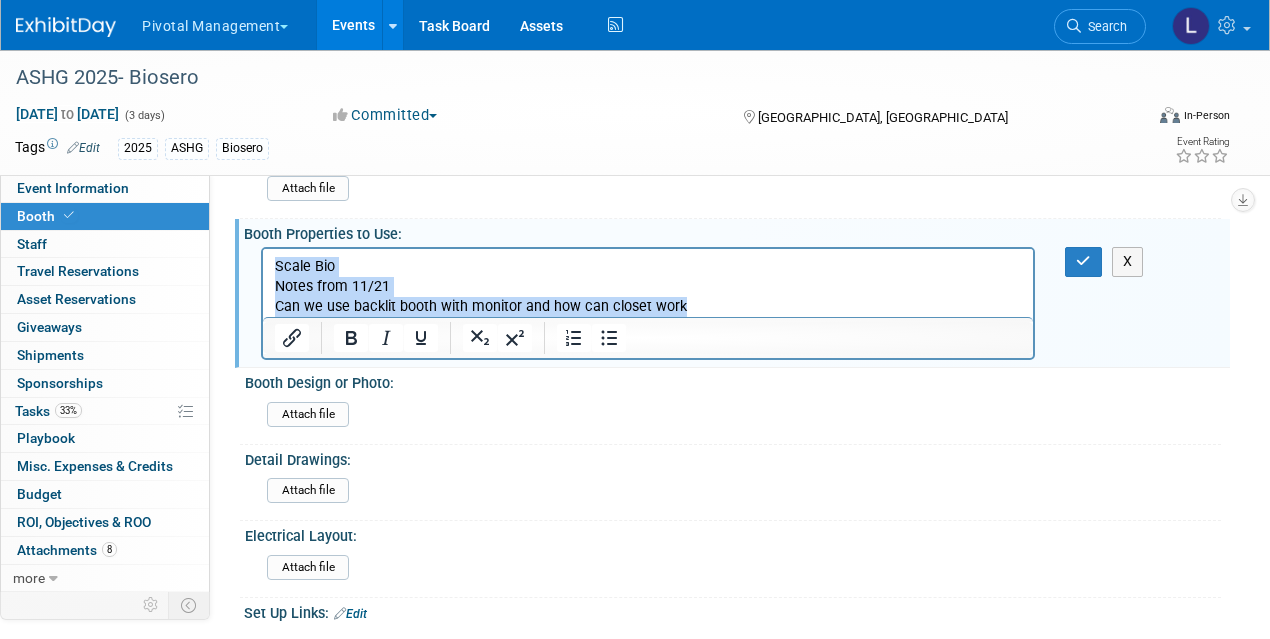 drag, startPoint x: 279, startPoint y: 260, endPoint x: 705, endPoint y: 326, distance: 431.08237 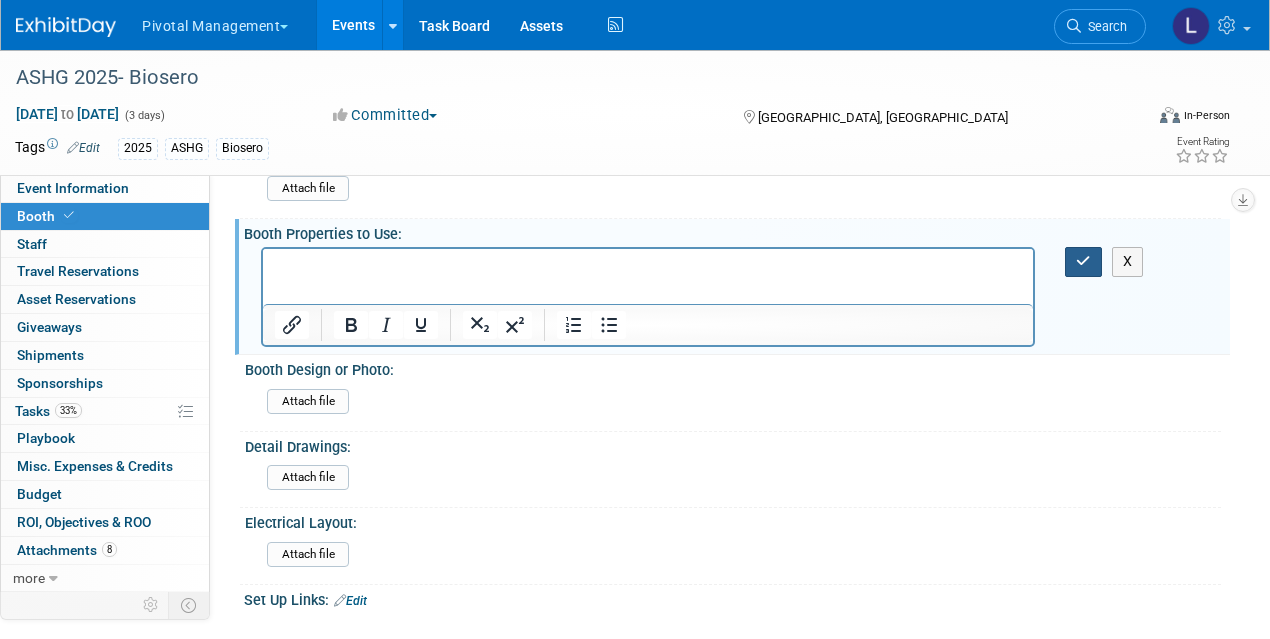 click at bounding box center (1083, 261) 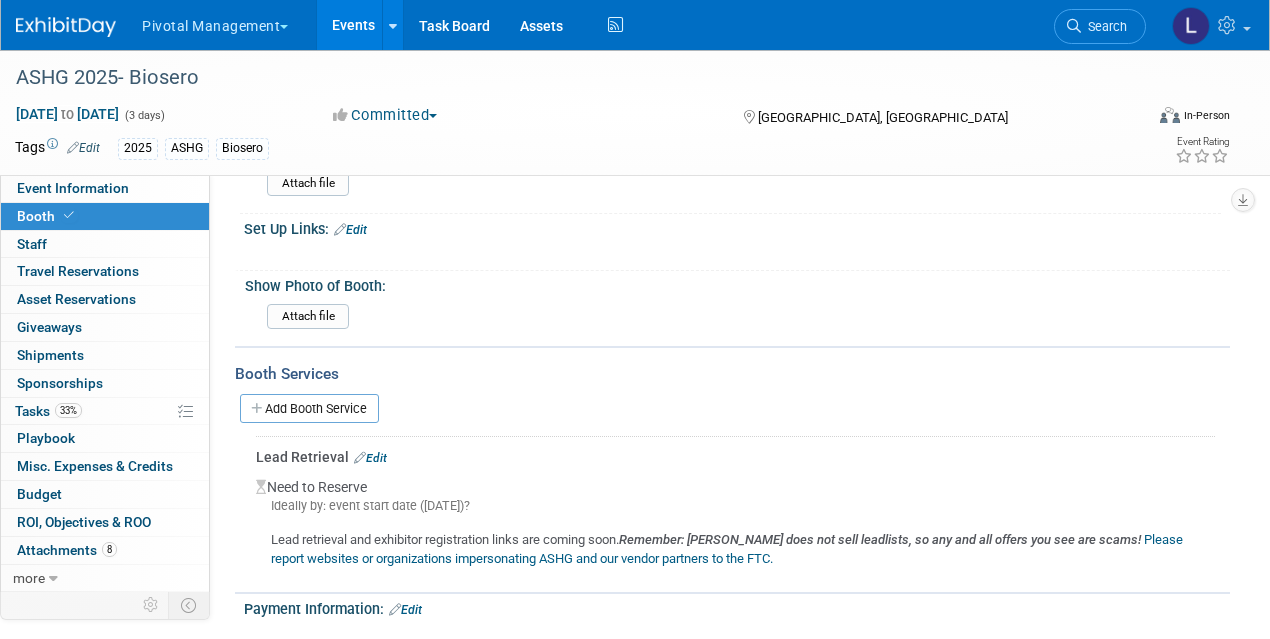 scroll, scrollTop: 1879, scrollLeft: 0, axis: vertical 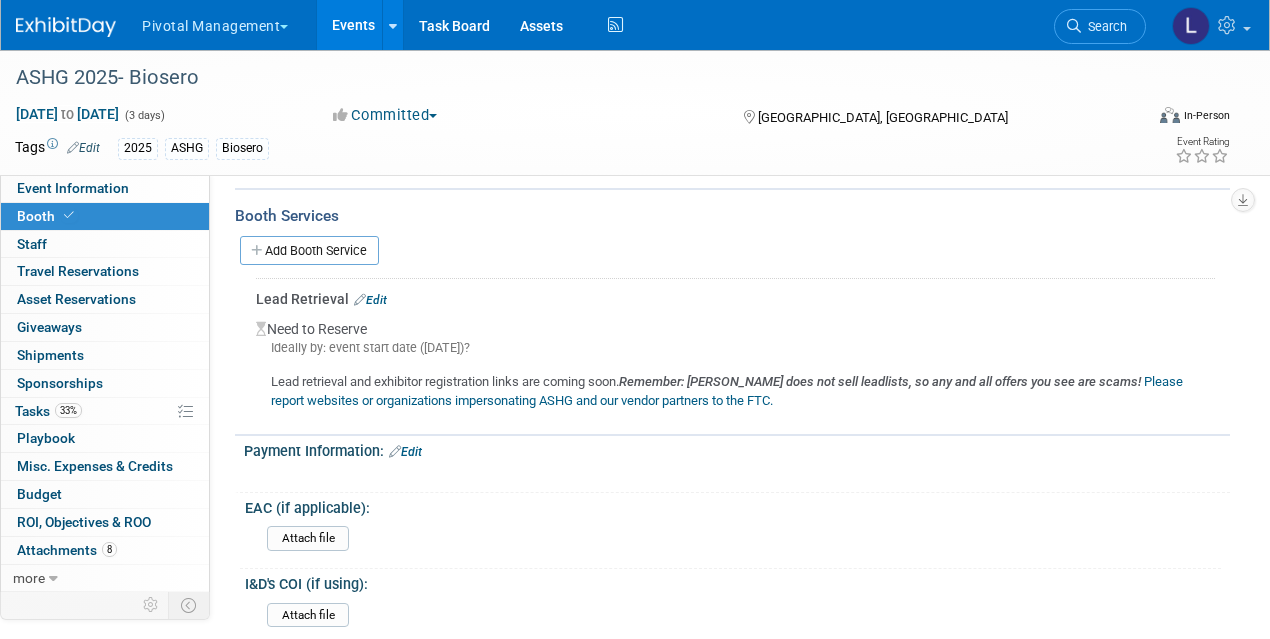 click on "Edit" at bounding box center [370, 300] 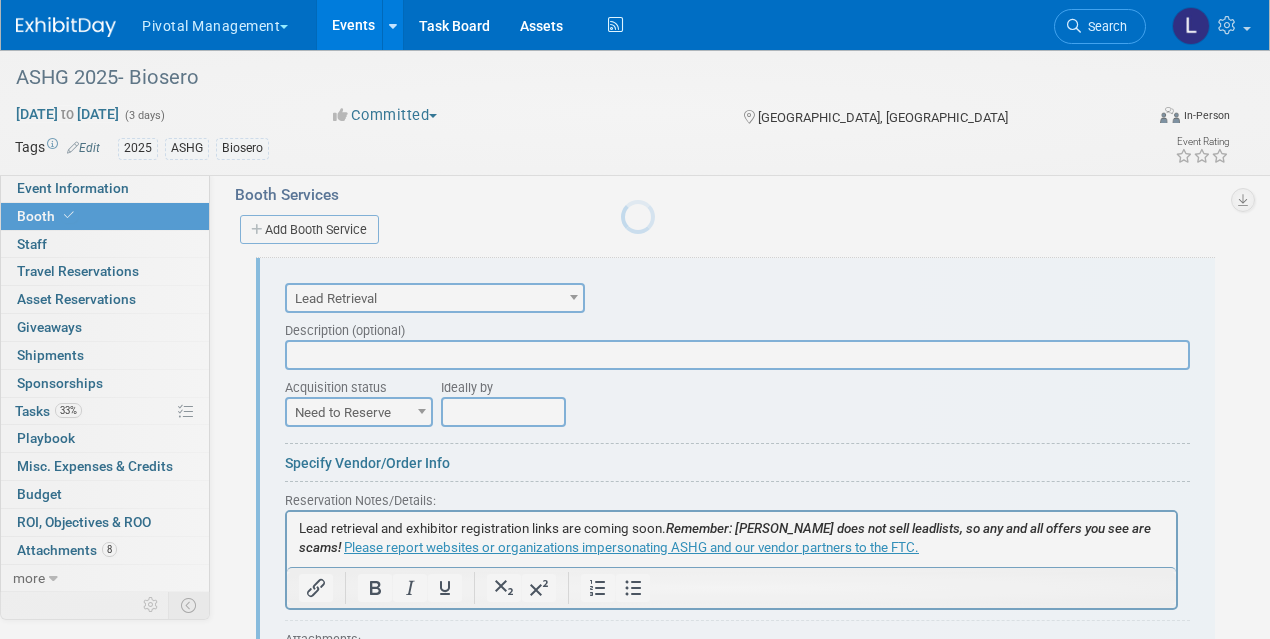 scroll, scrollTop: 1902, scrollLeft: 0, axis: vertical 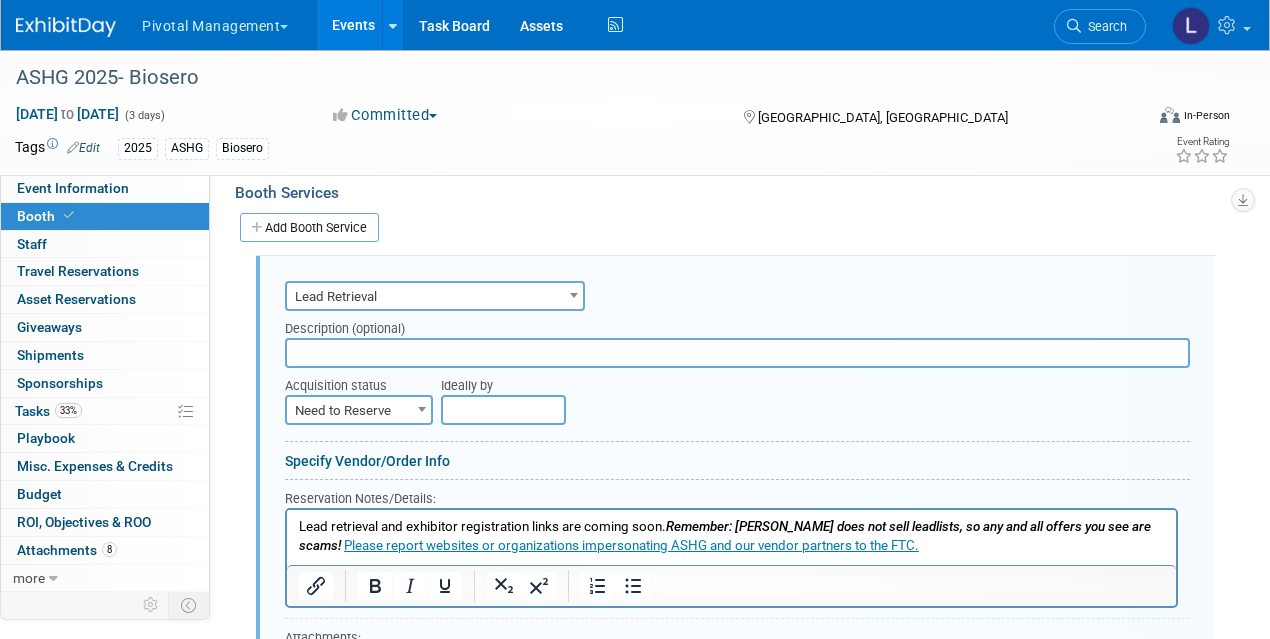 click at bounding box center [737, 353] 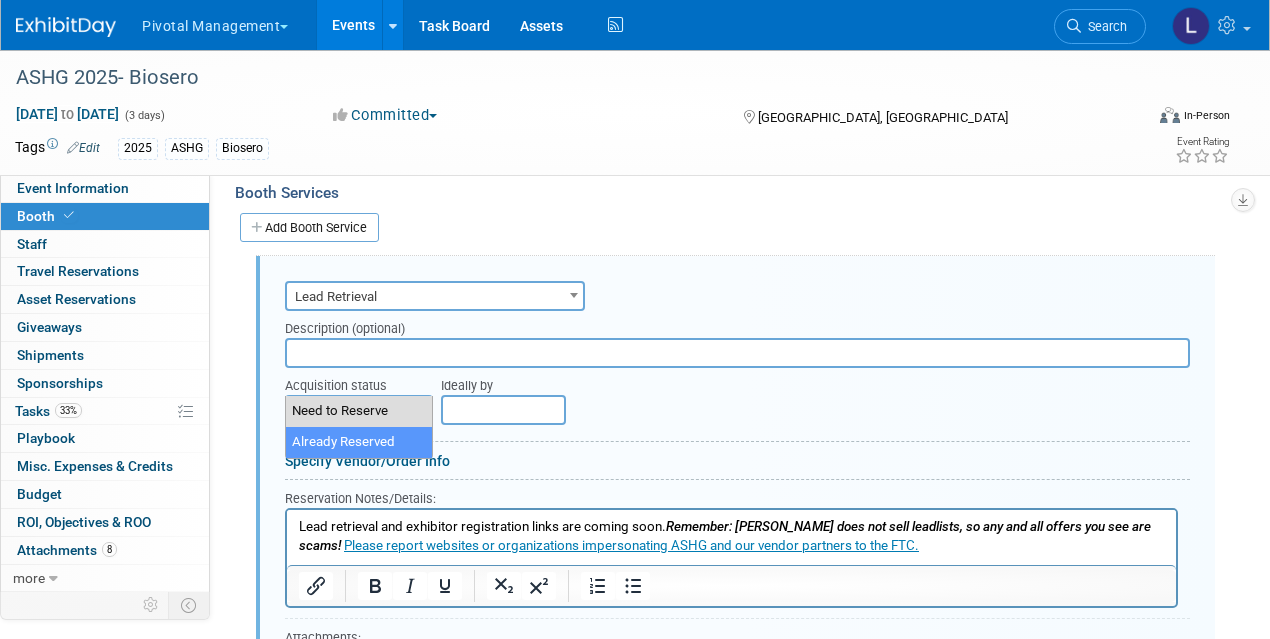 select on "2" 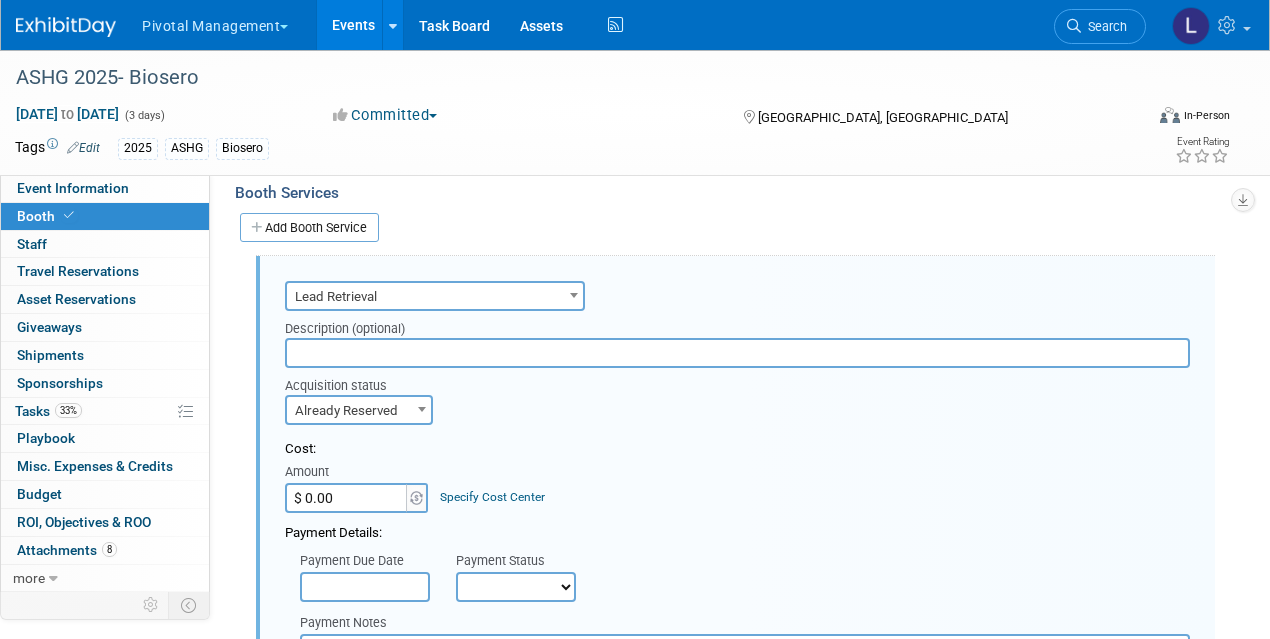 click on "$ 0.00" at bounding box center (347, 498) 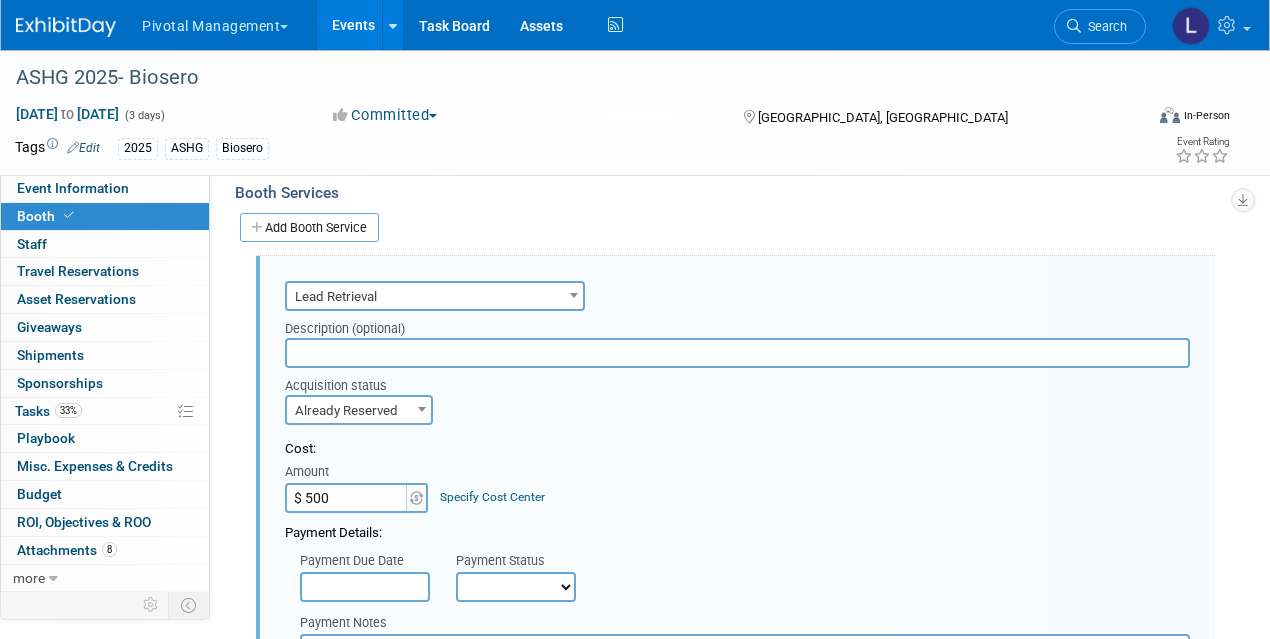 type on "$ 500.00" 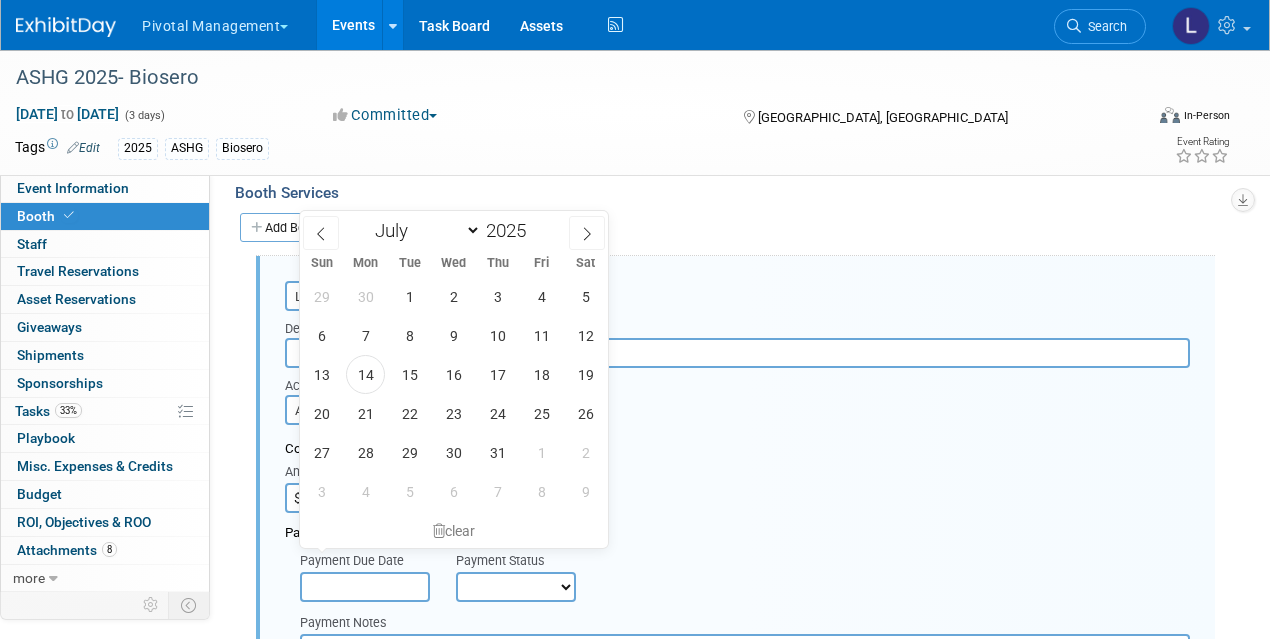 click at bounding box center [365, 587] 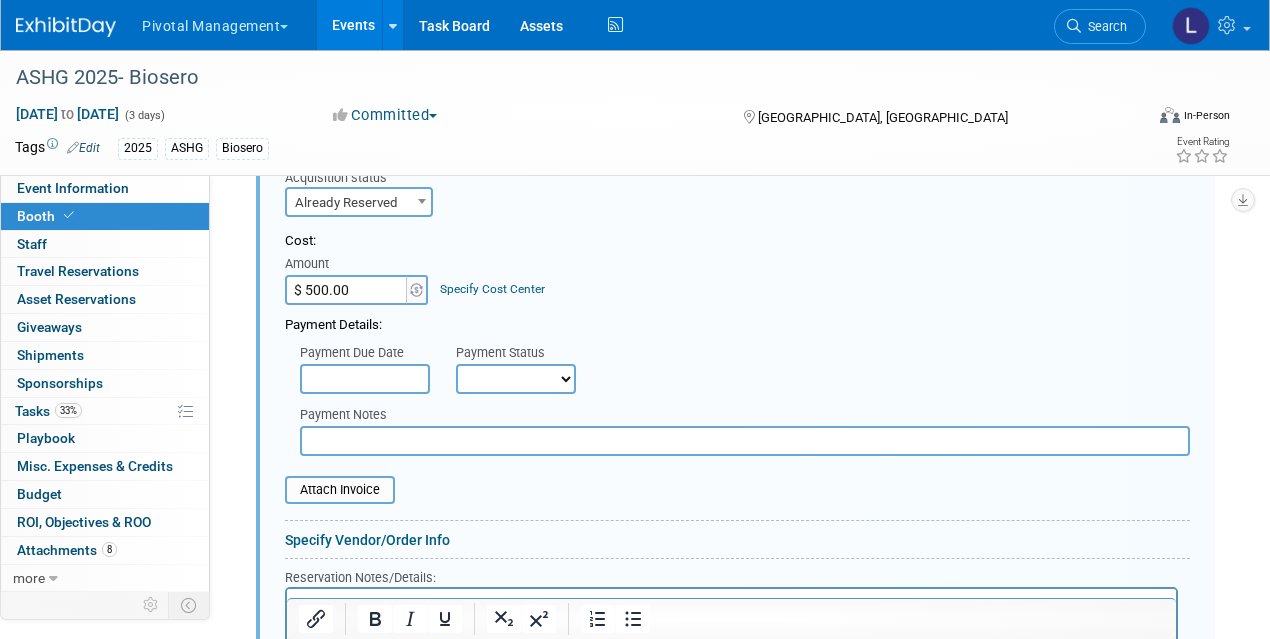 scroll, scrollTop: 2286, scrollLeft: 0, axis: vertical 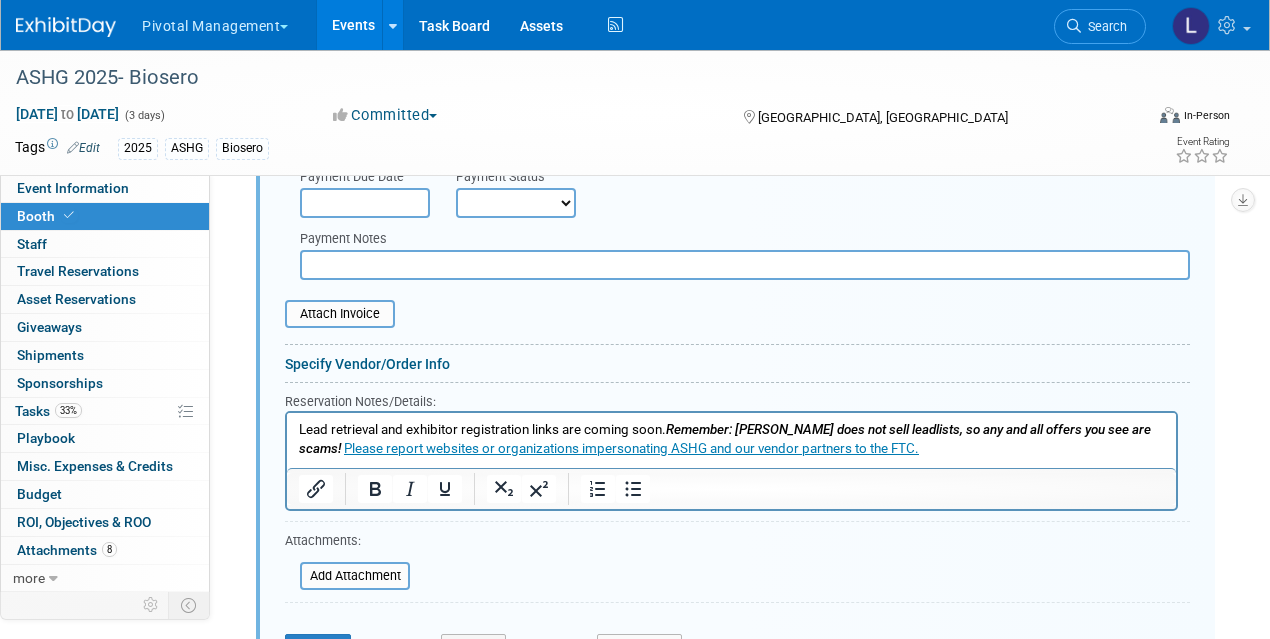 click at bounding box center (745, 265) 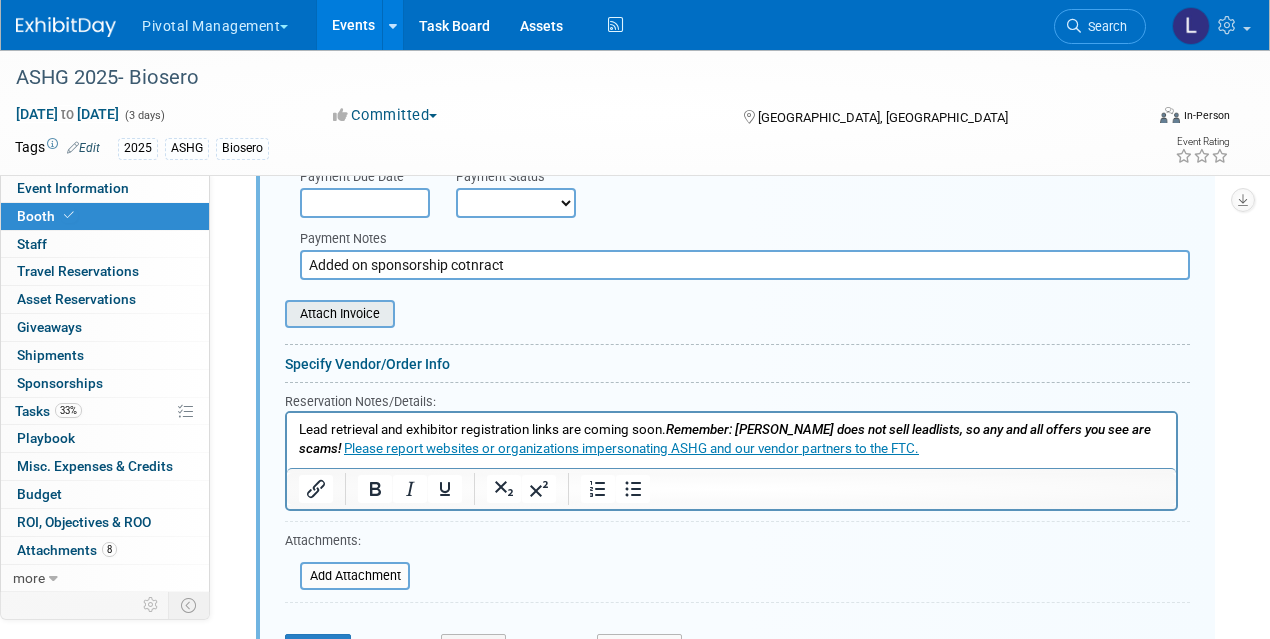 type on "Added on sponsorship cotnract" 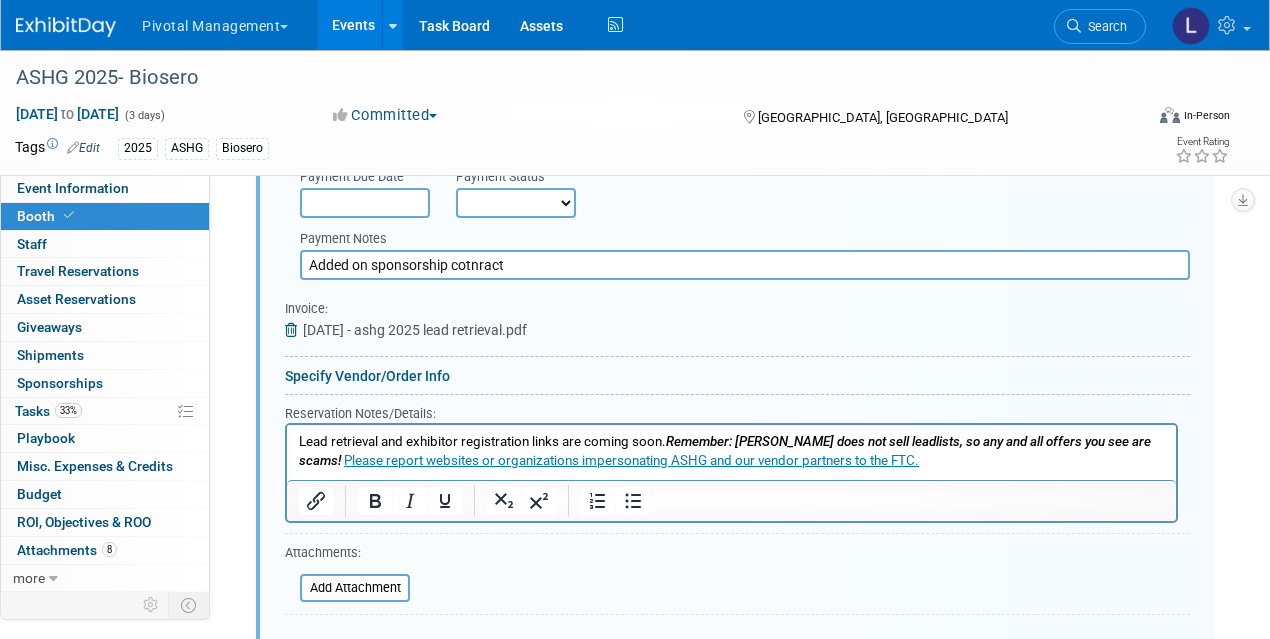click on "Save" at bounding box center [318, 660] 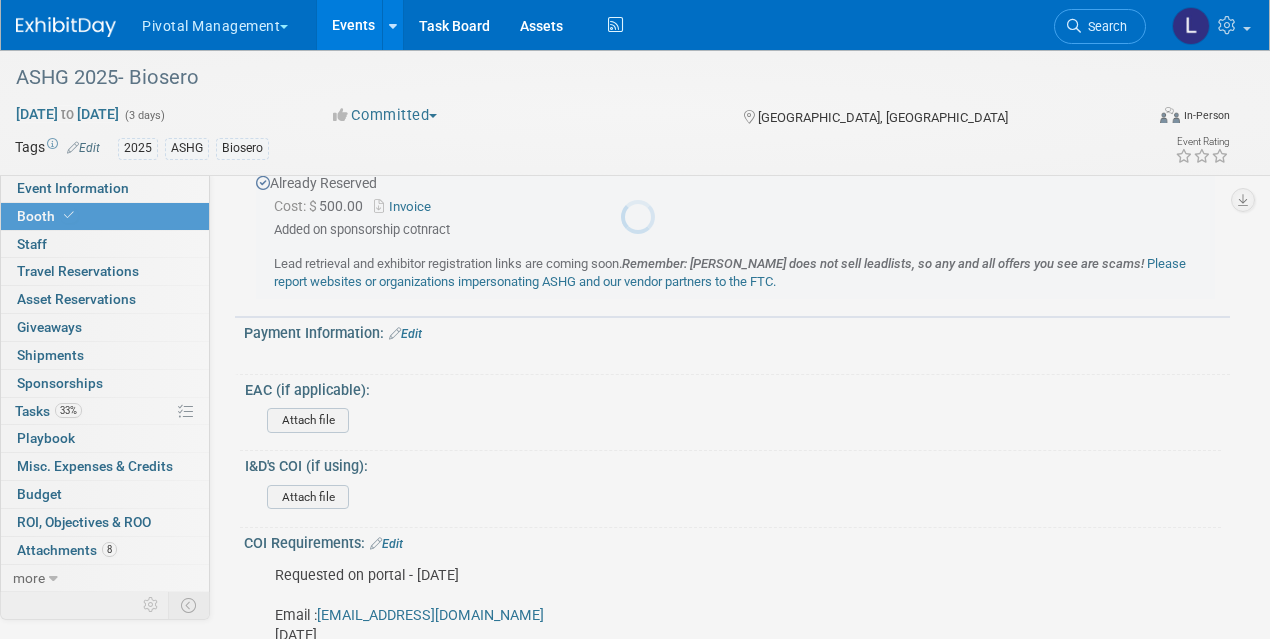 scroll, scrollTop: 1902, scrollLeft: 0, axis: vertical 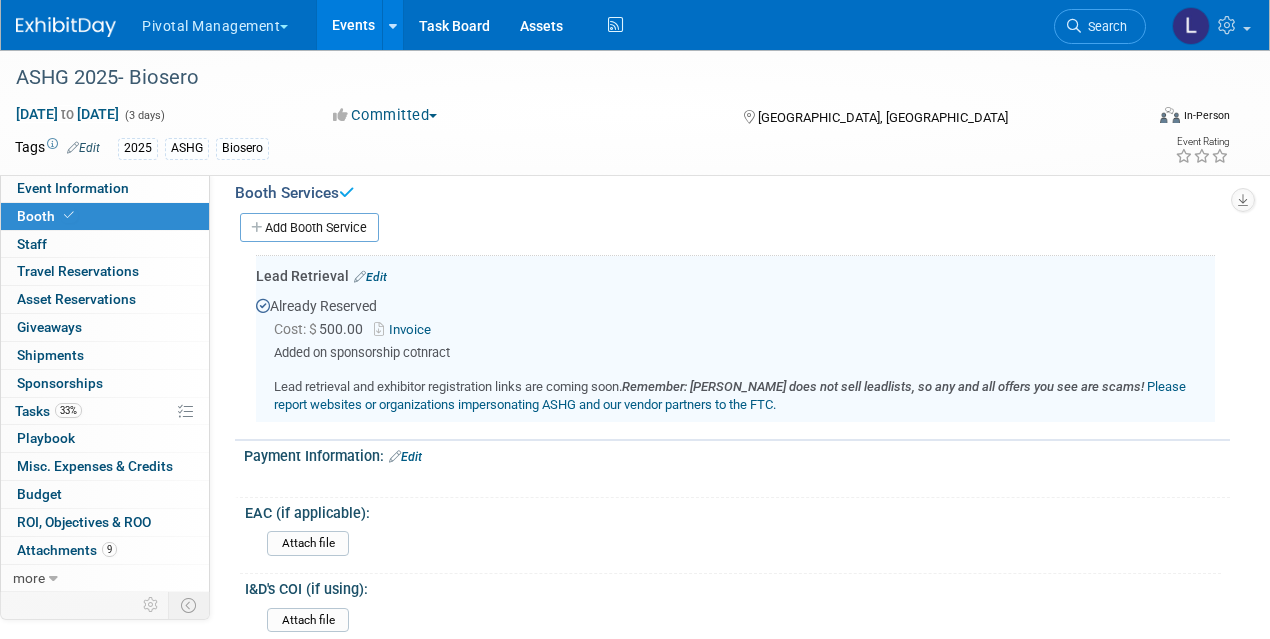 click on "Edit" at bounding box center (370, 277) 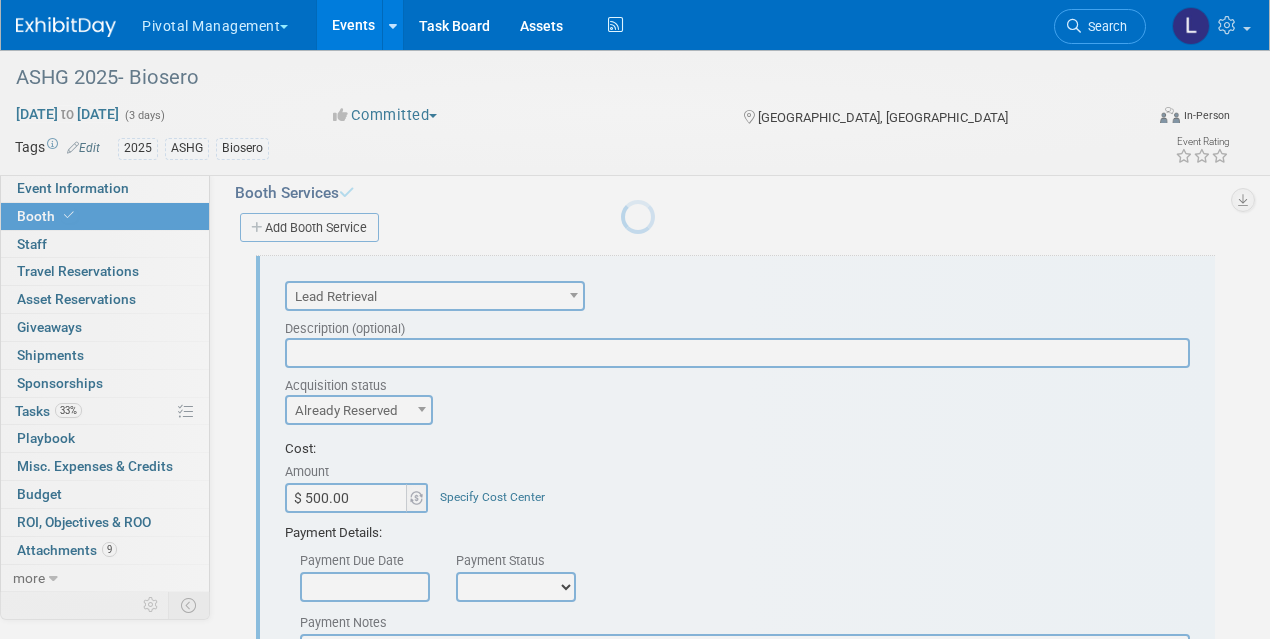scroll, scrollTop: 0, scrollLeft: 0, axis: both 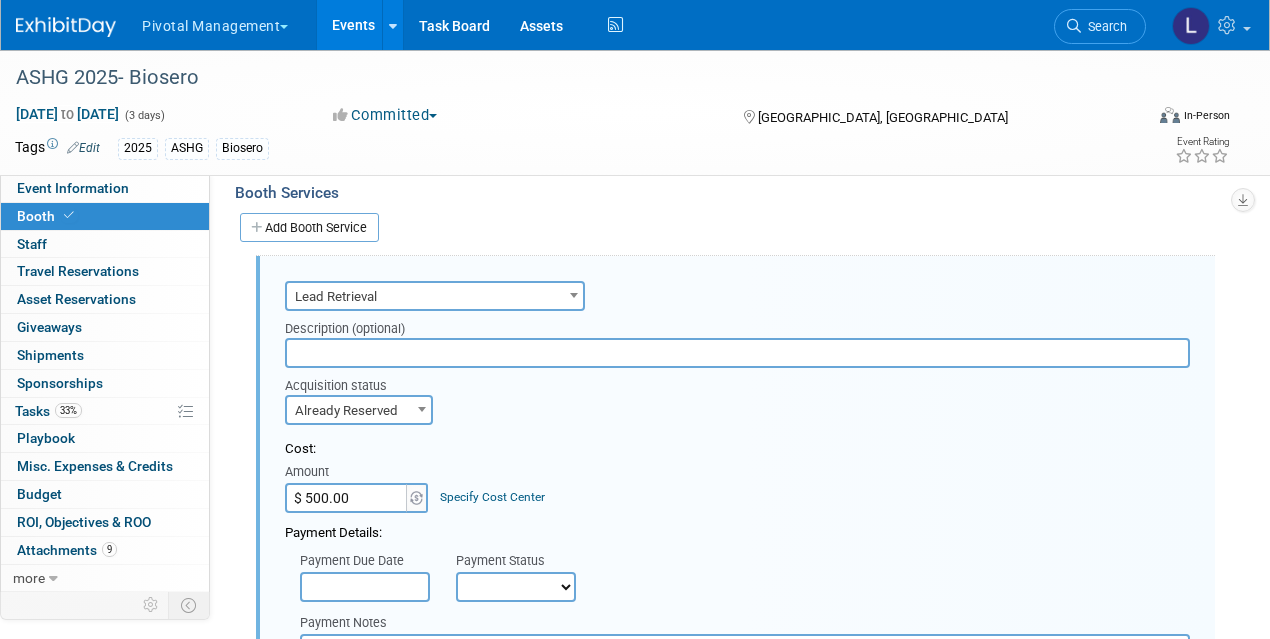 click on "Not Paid Yet
Partially Paid
Paid in Full" at bounding box center (516, 587) 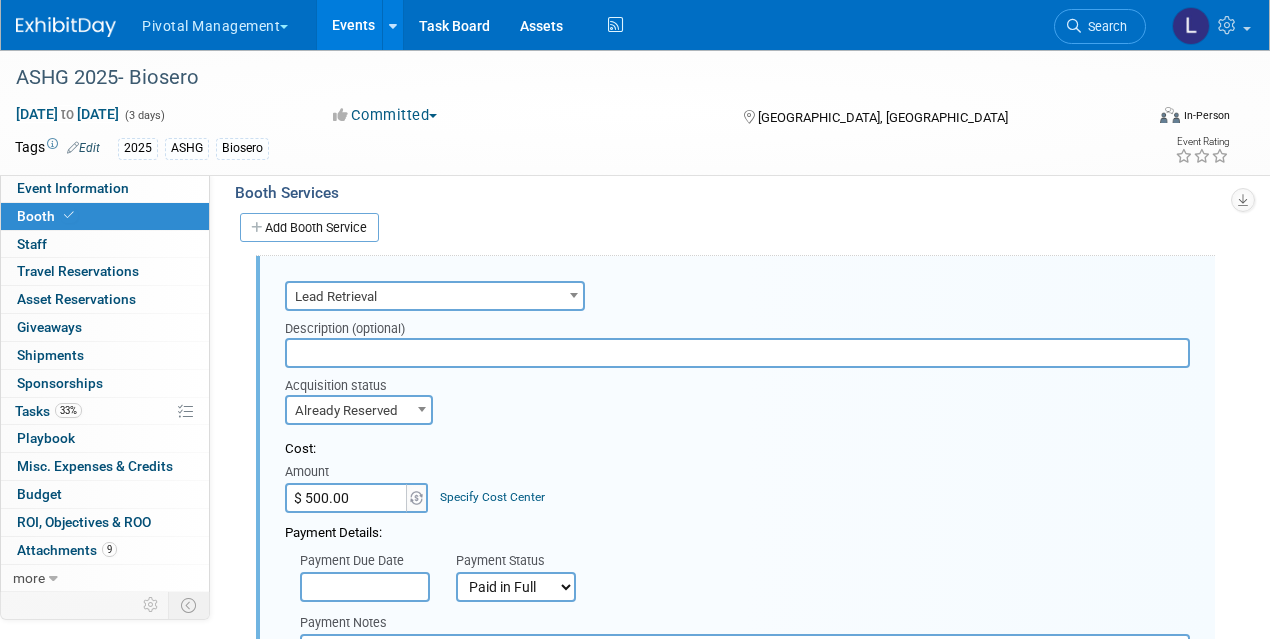 click at bounding box center (737, 353) 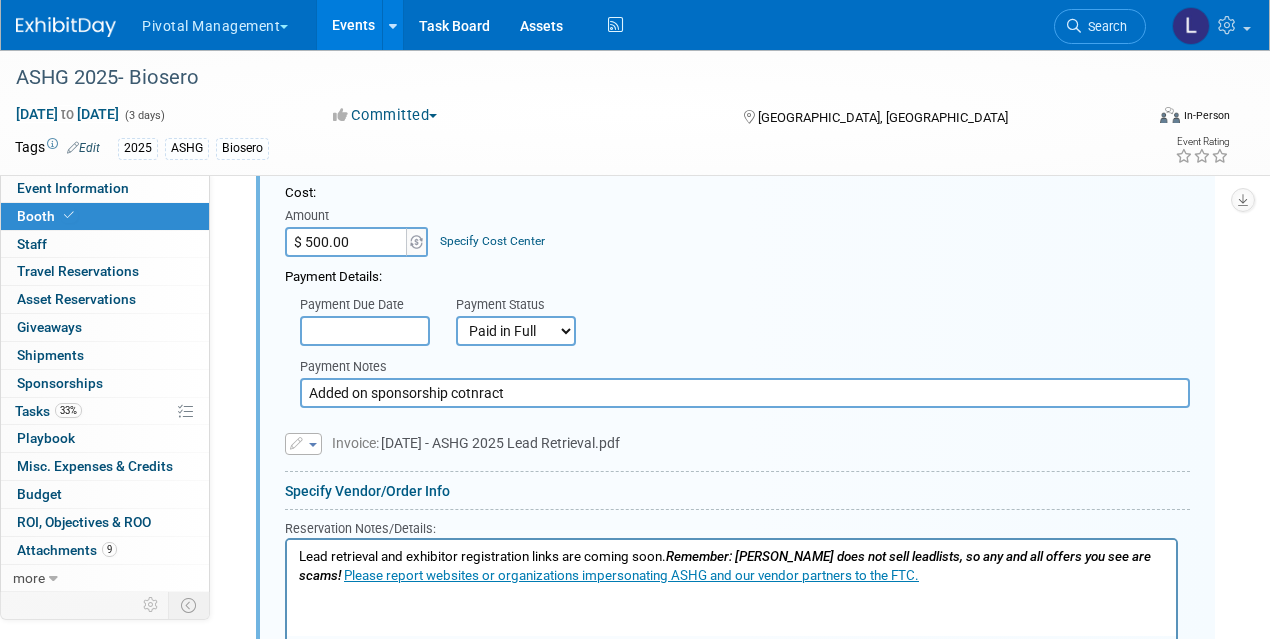 scroll, scrollTop: 2171, scrollLeft: 0, axis: vertical 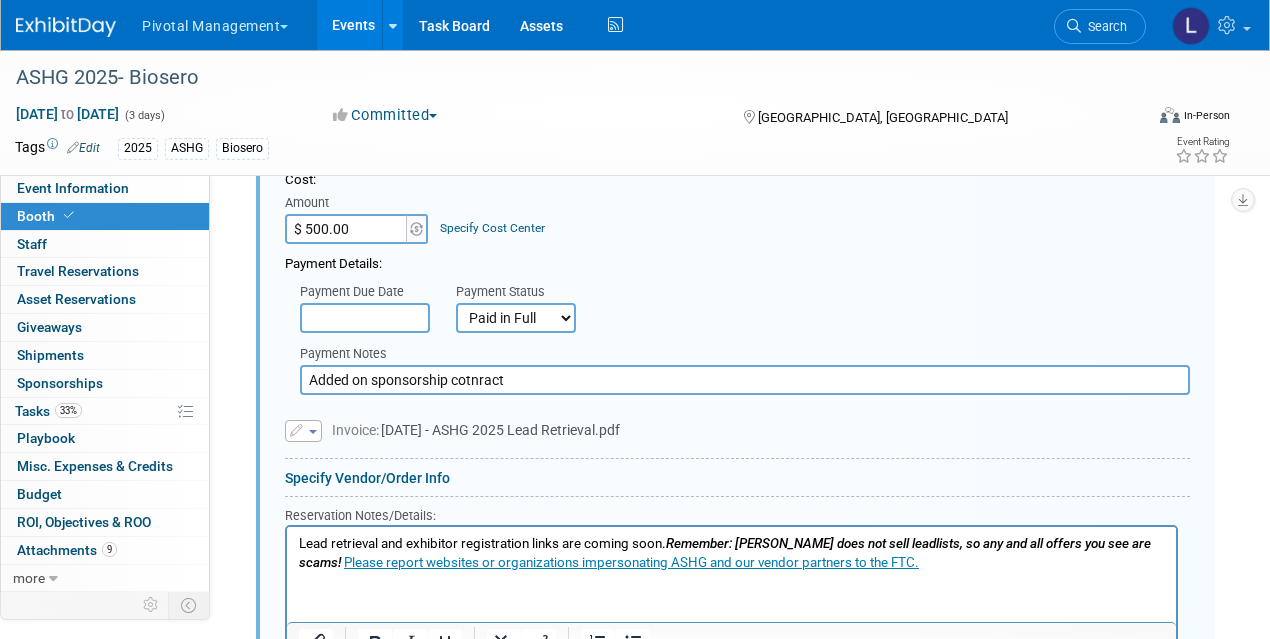drag, startPoint x: 538, startPoint y: 348, endPoint x: 217, endPoint y: 359, distance: 321.18842 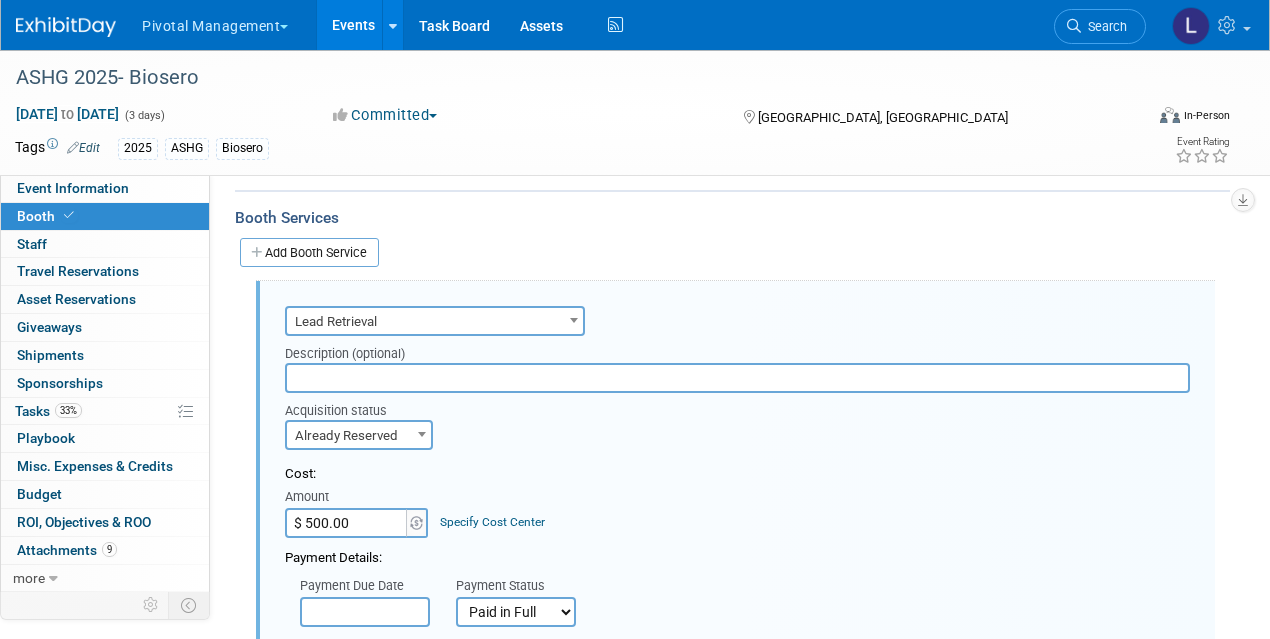 scroll, scrollTop: 1721, scrollLeft: 0, axis: vertical 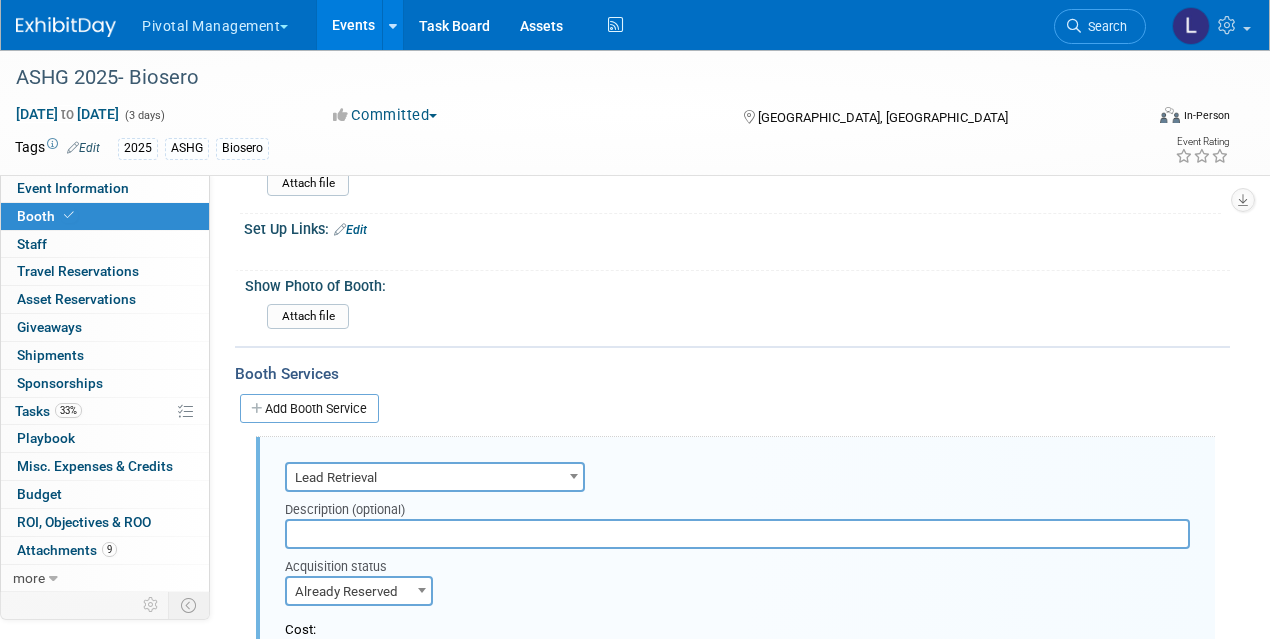 type 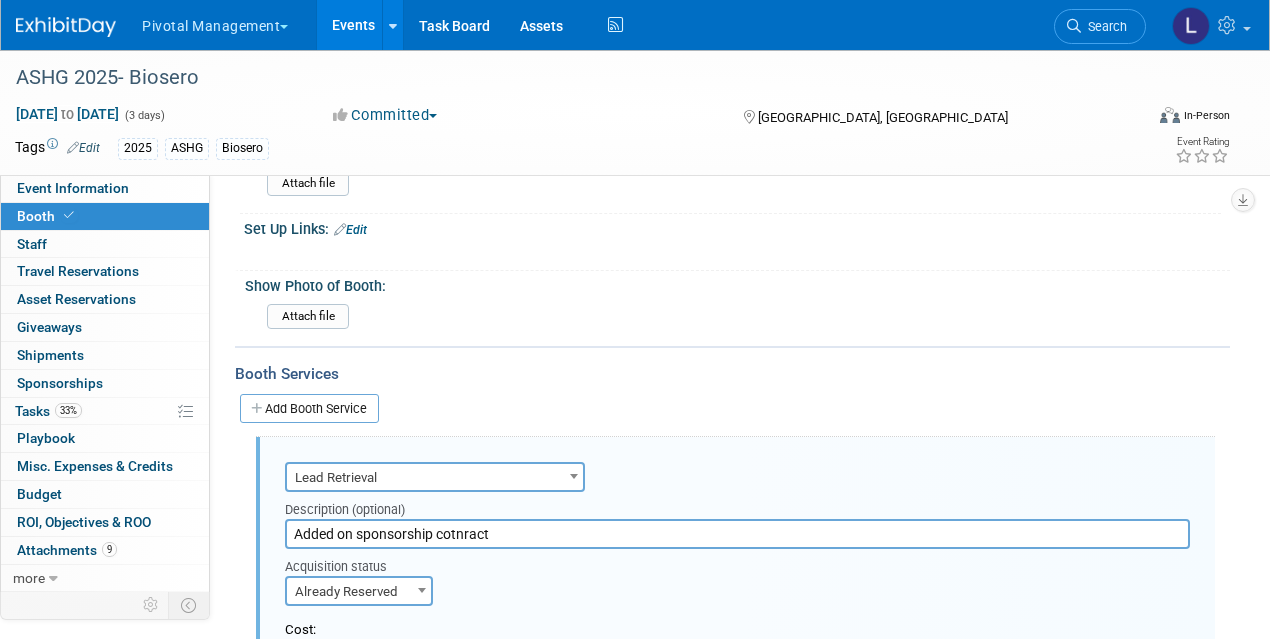 drag, startPoint x: 492, startPoint y: 506, endPoint x: 453, endPoint y: 503, distance: 39.115215 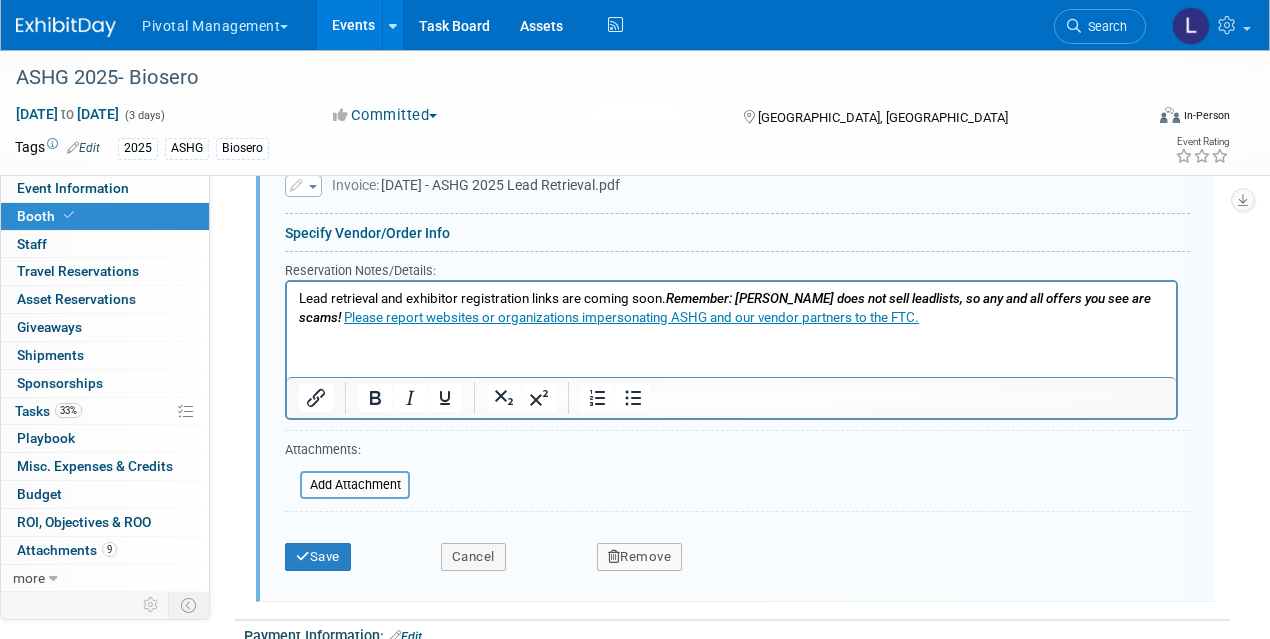 scroll, scrollTop: 2438, scrollLeft: 0, axis: vertical 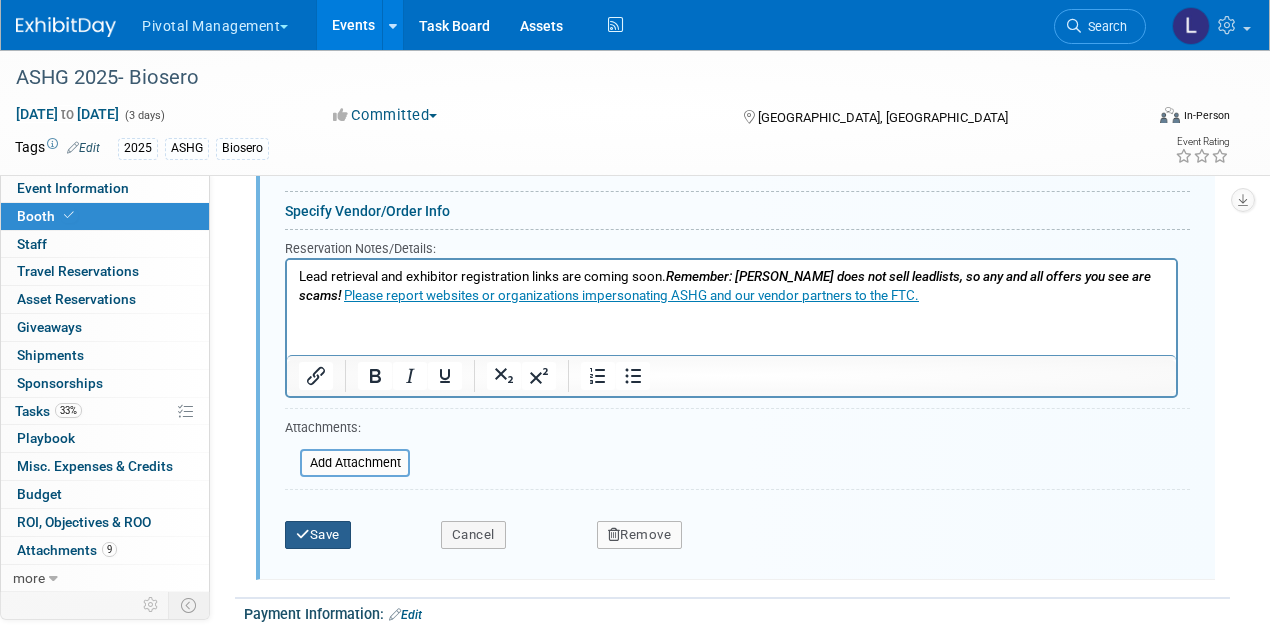type on "Added on sponsorship contract" 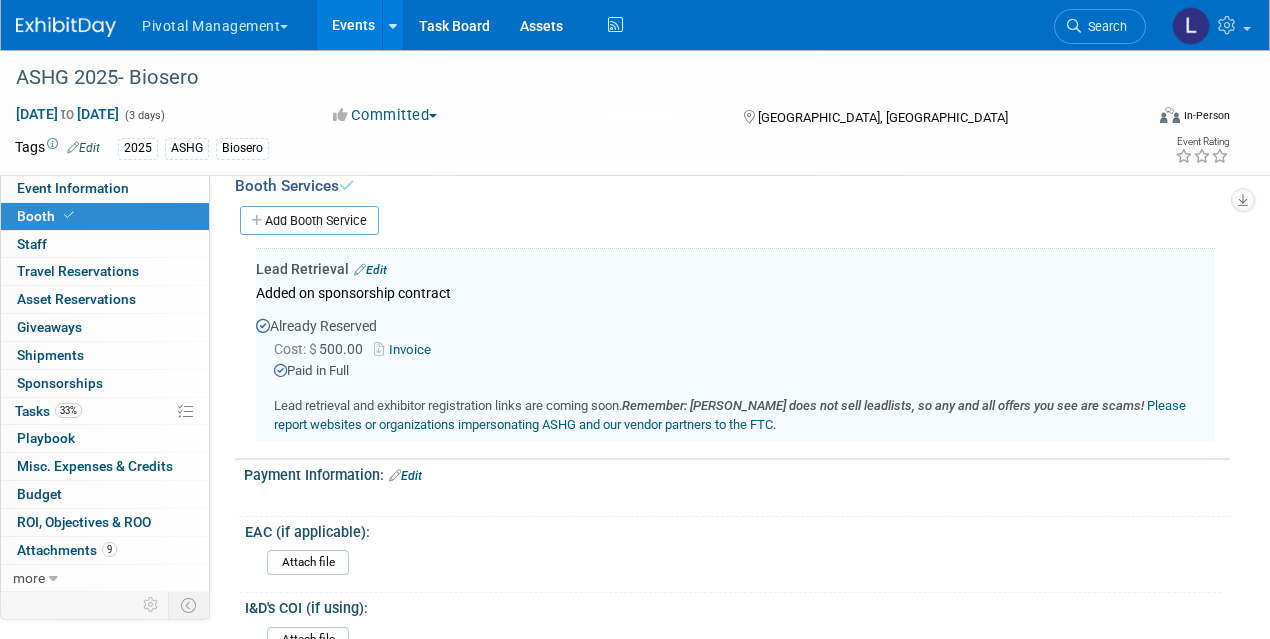 scroll, scrollTop: 1902, scrollLeft: 0, axis: vertical 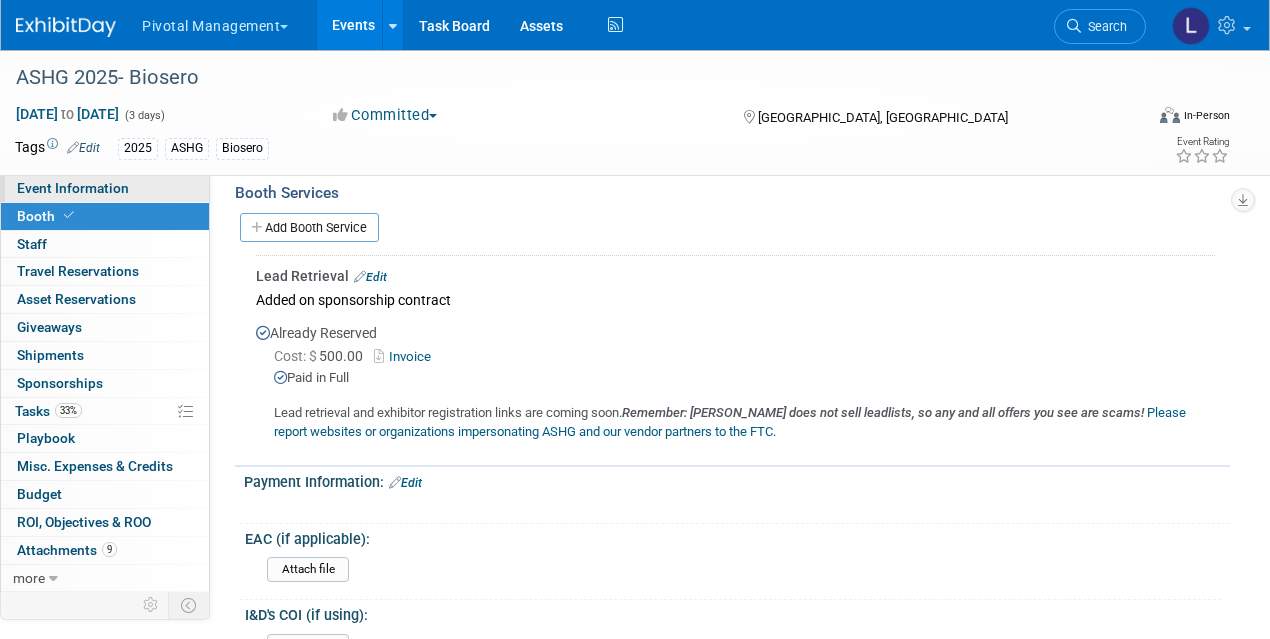click on "Event Information" at bounding box center (73, 188) 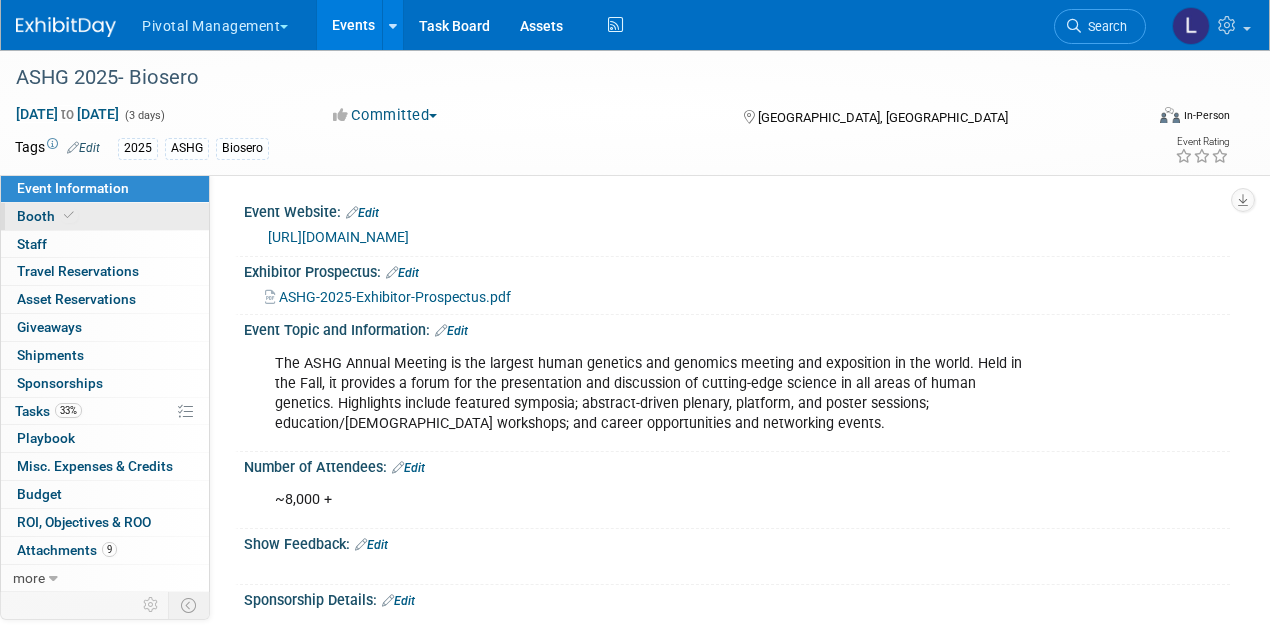 click on "Booth" at bounding box center [47, 216] 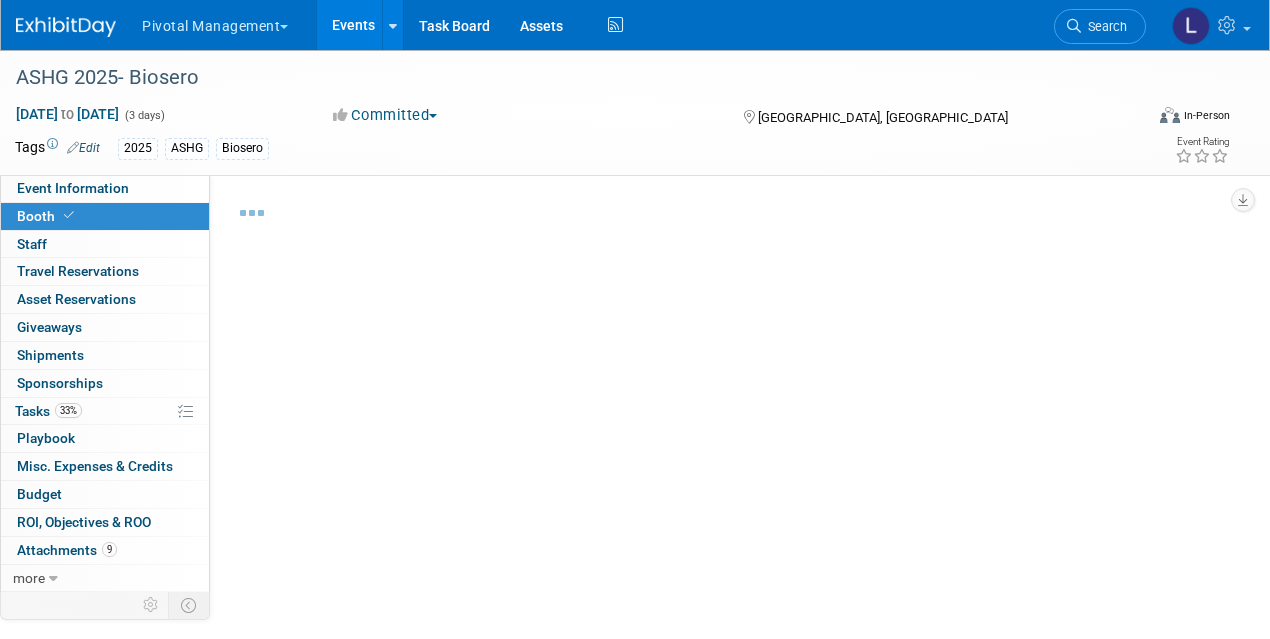 select on "Yes" 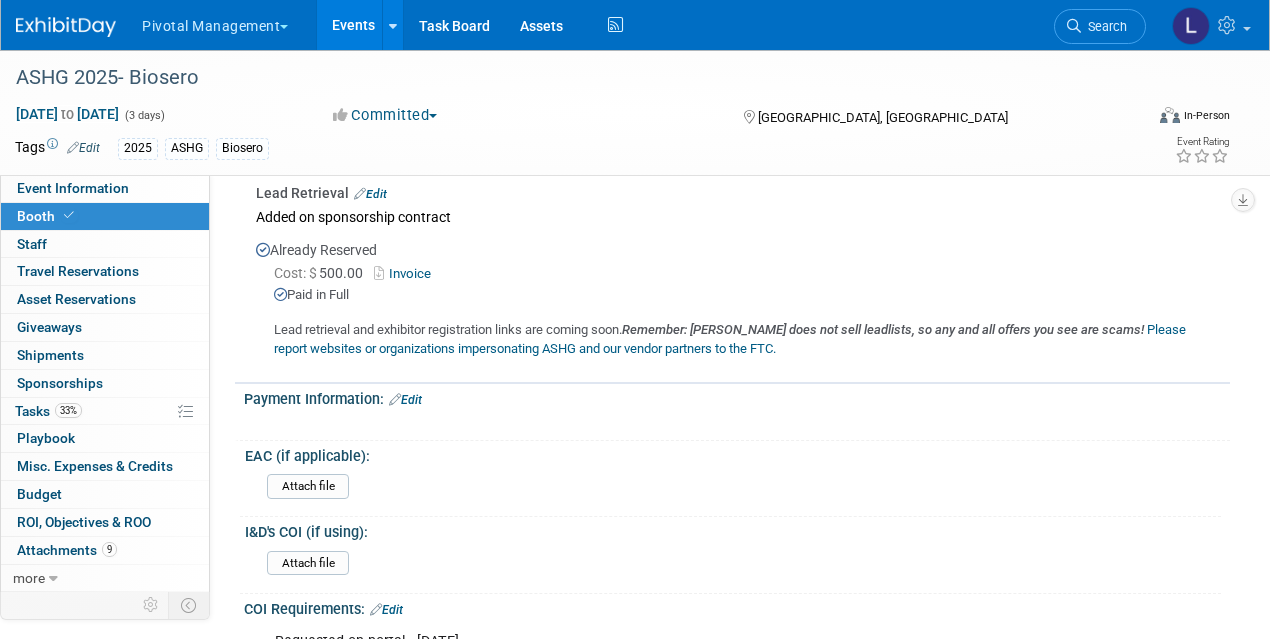 scroll, scrollTop: 1989, scrollLeft: 0, axis: vertical 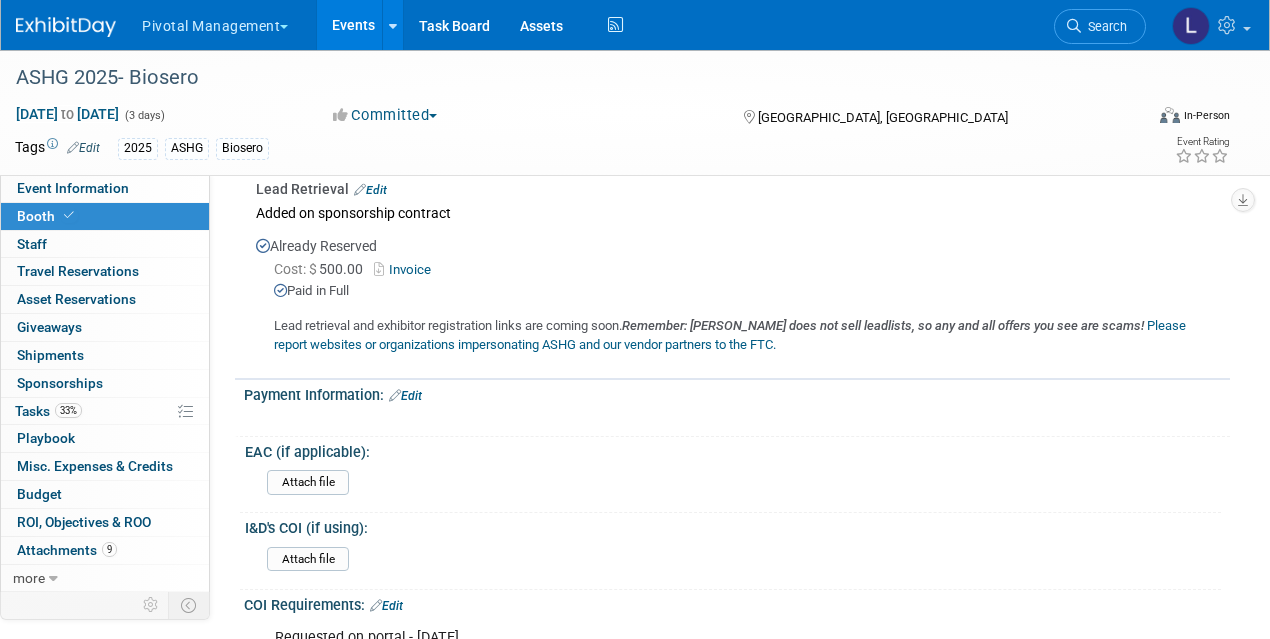click on "Edit" at bounding box center (405, 396) 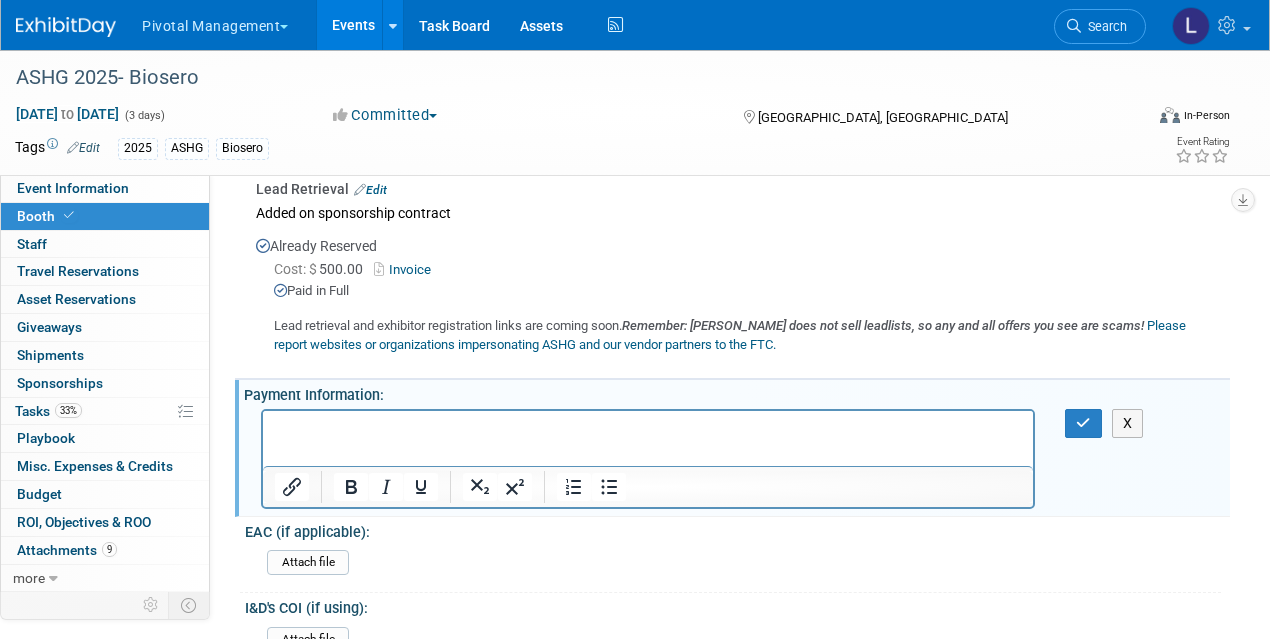 scroll, scrollTop: 0, scrollLeft: 0, axis: both 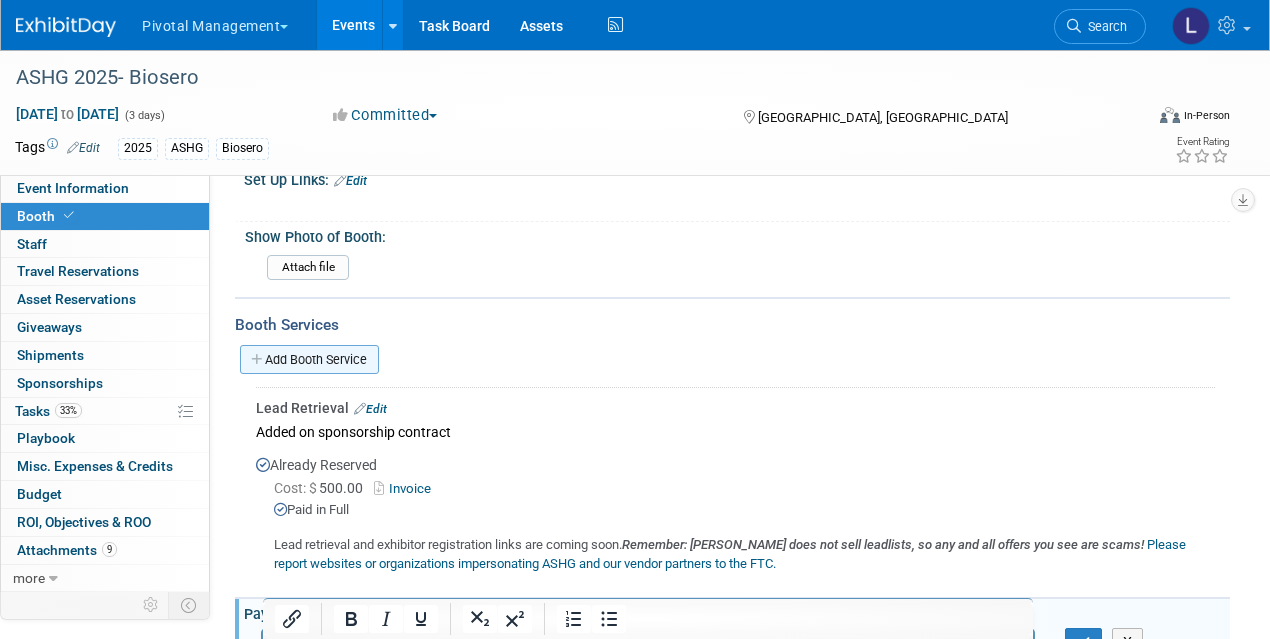 click on "Add Booth Service" at bounding box center (309, 359) 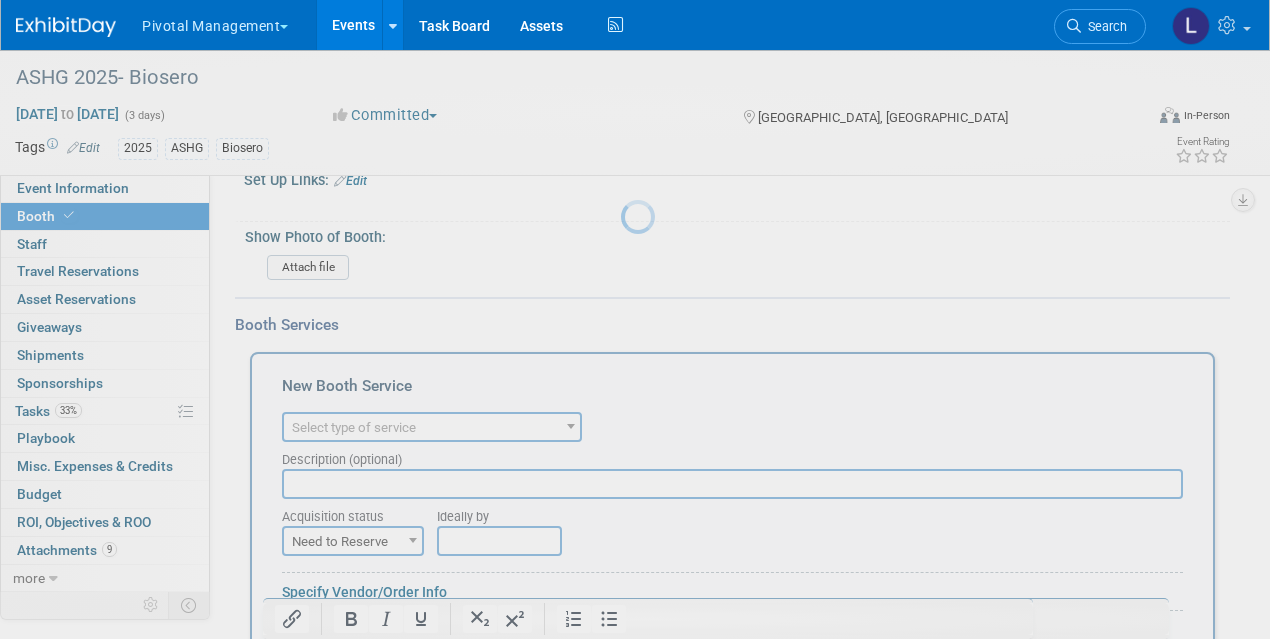 scroll, scrollTop: 0, scrollLeft: 0, axis: both 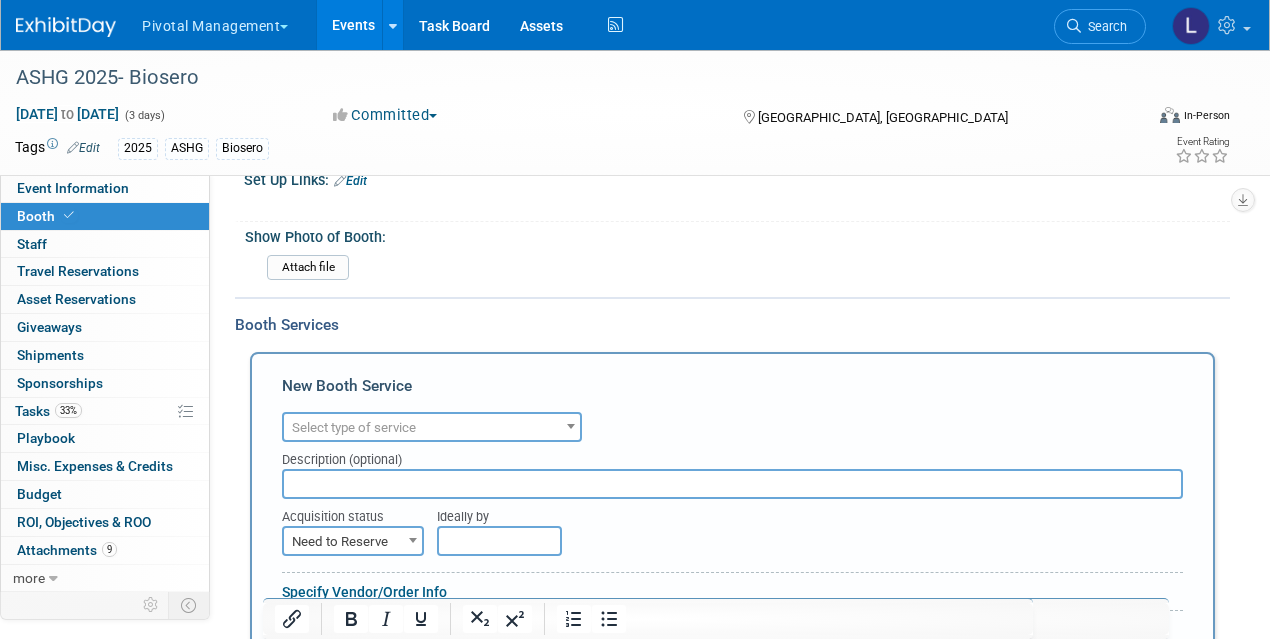 click on "Select type of service" at bounding box center [432, 428] 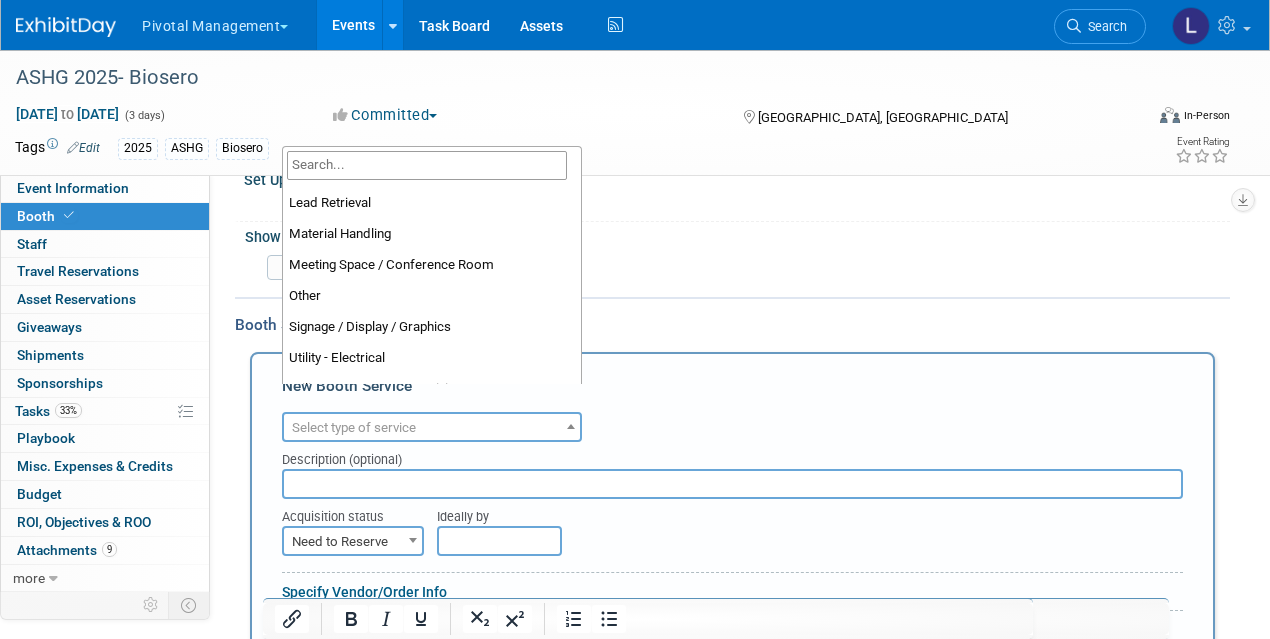 scroll, scrollTop: 437, scrollLeft: 0, axis: vertical 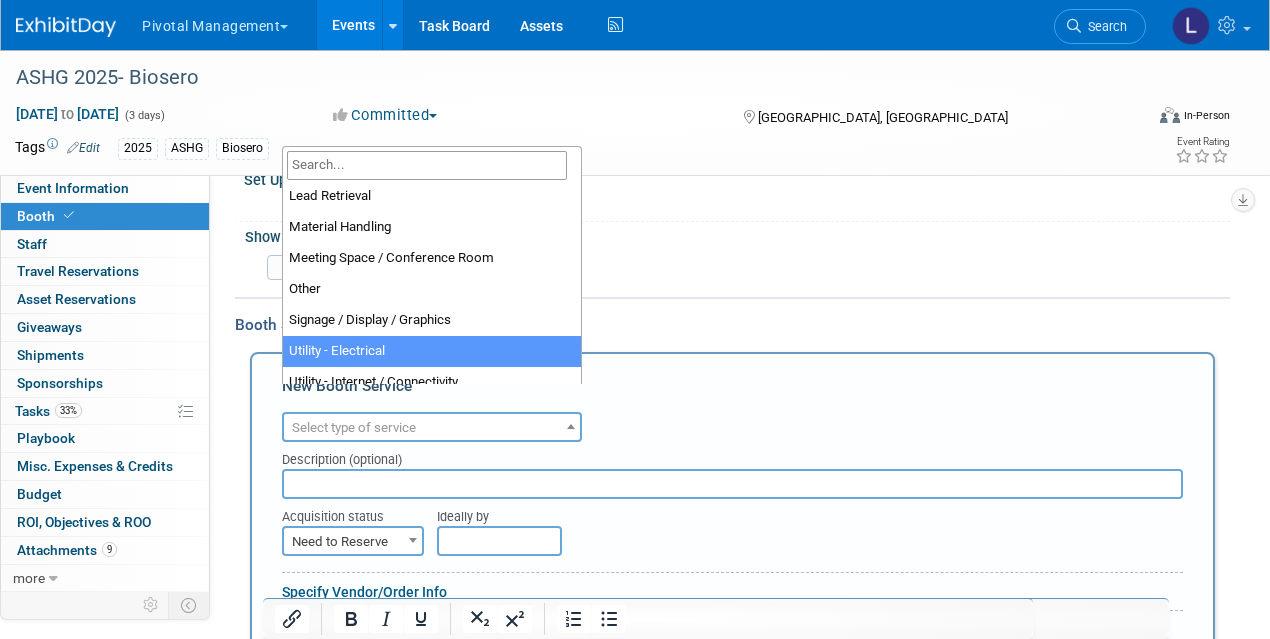 select on "8" 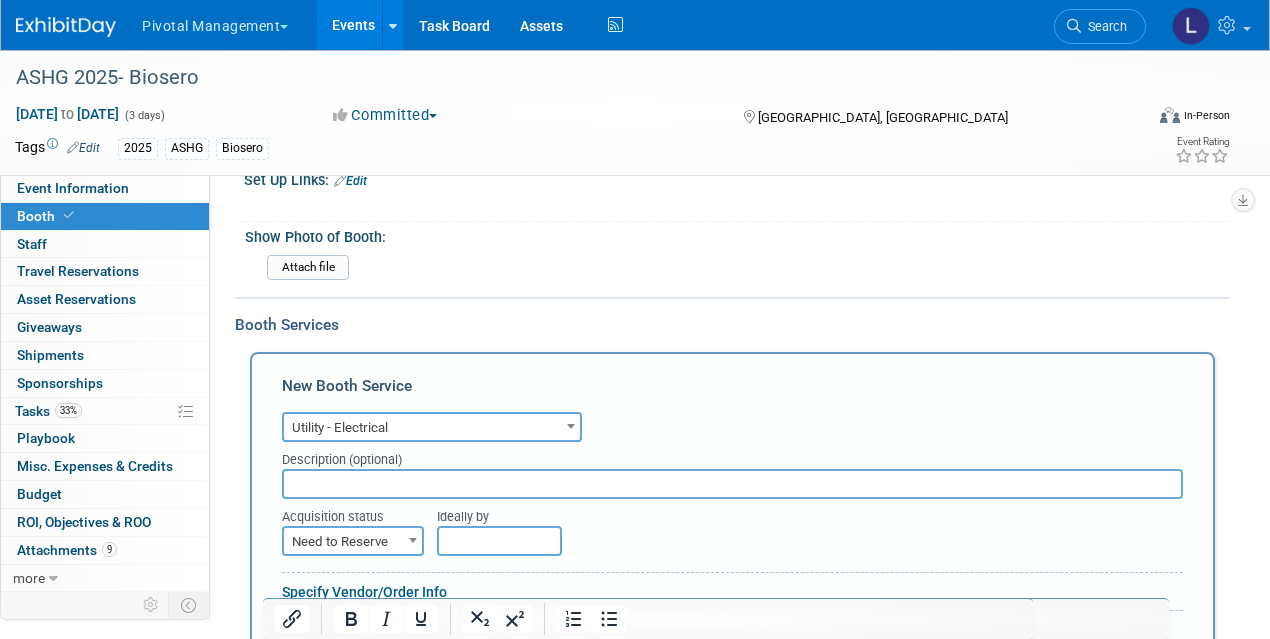 click at bounding box center (732, 484) 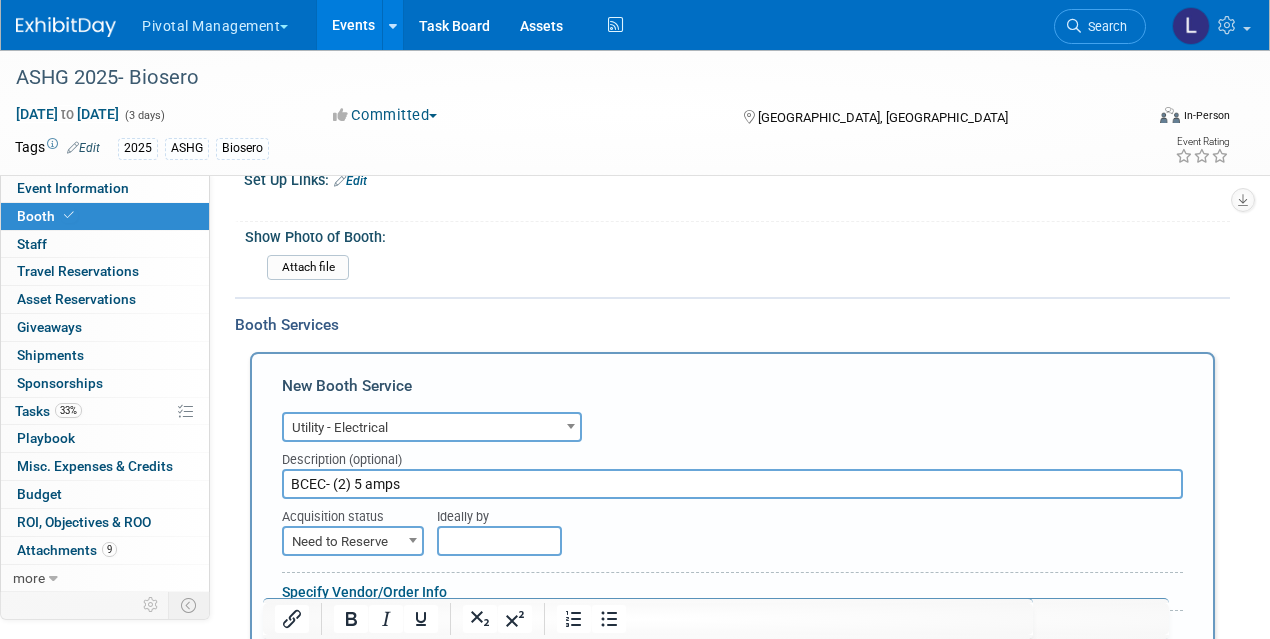type on "BCEC- (2) 5 amps" 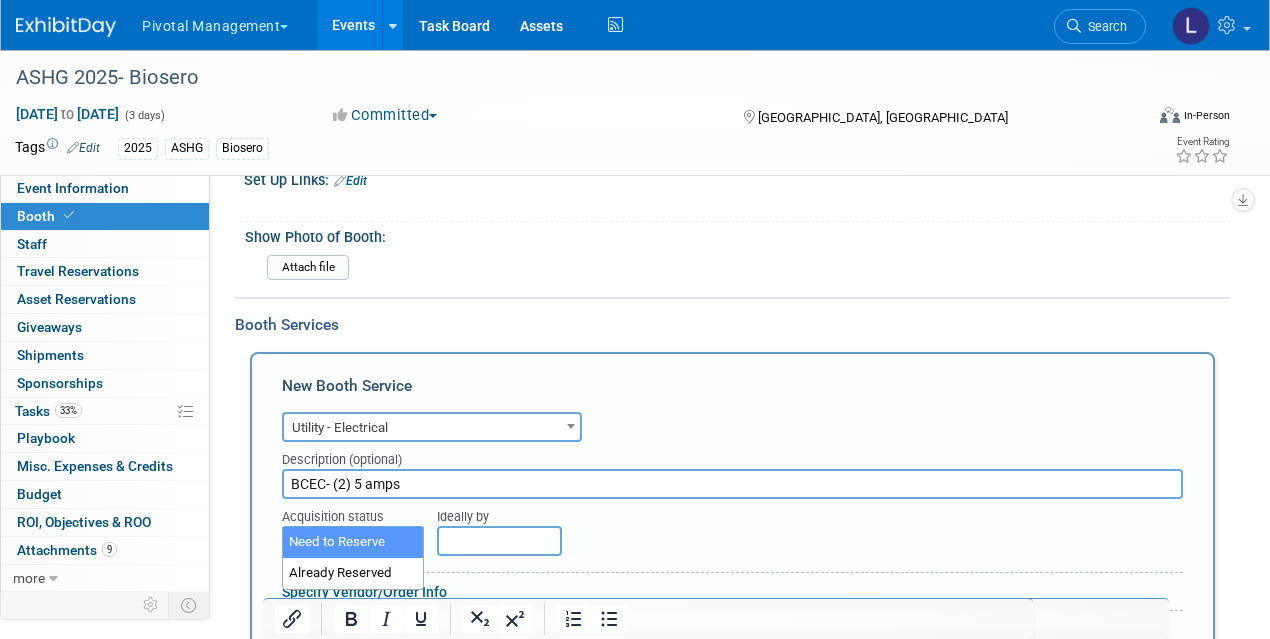 click on "Need to Reserve" at bounding box center (353, 542) 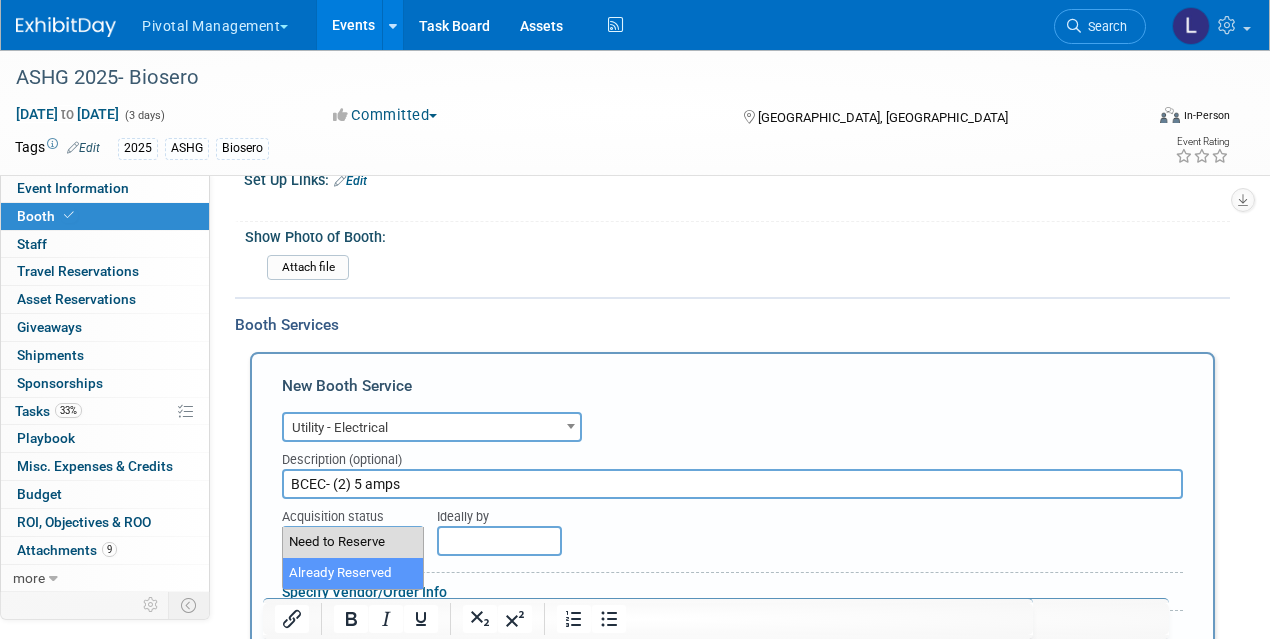select on "2" 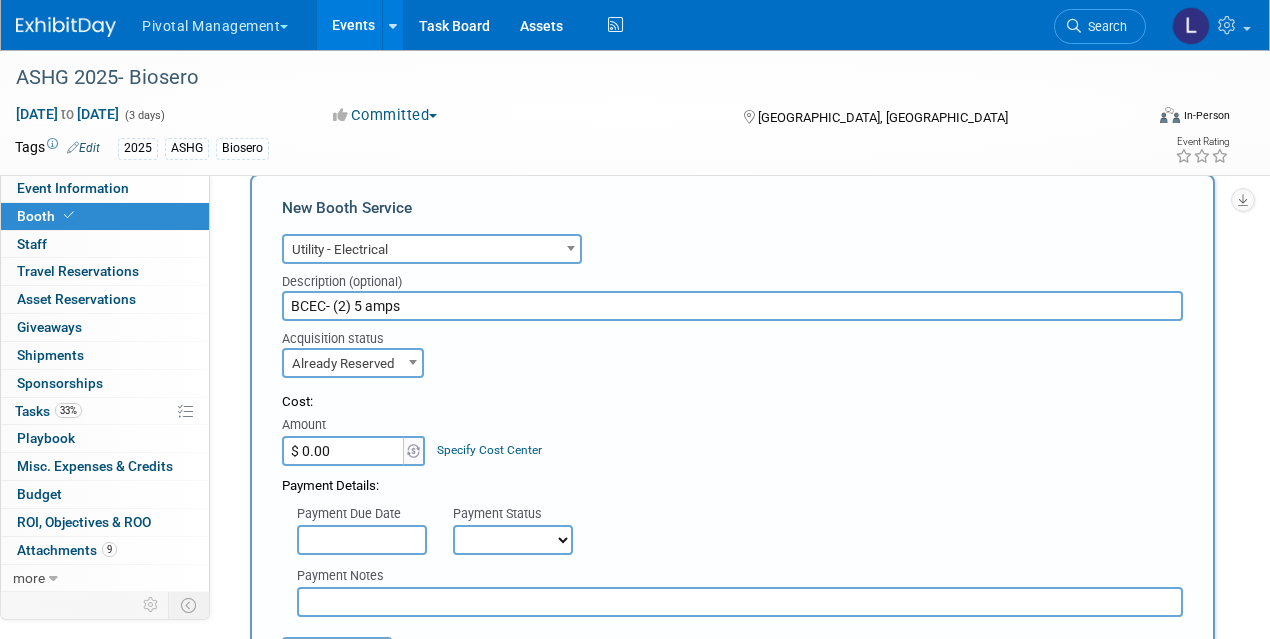 scroll, scrollTop: 1952, scrollLeft: 0, axis: vertical 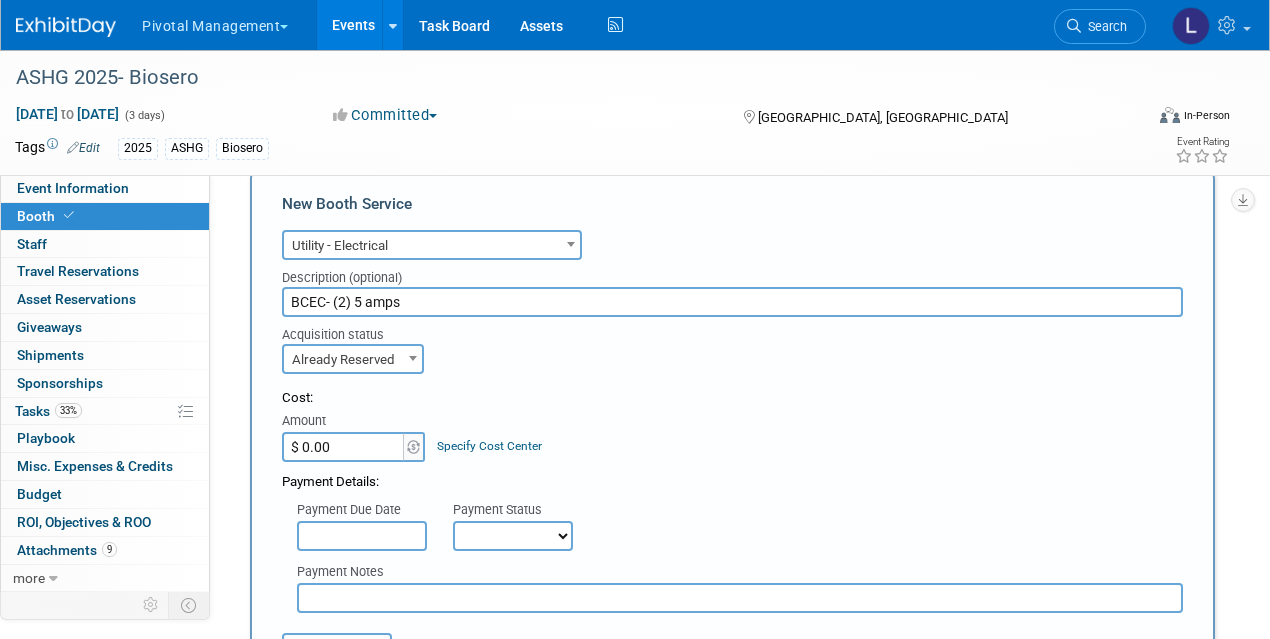 click on "$ 0.00" at bounding box center [344, 447] 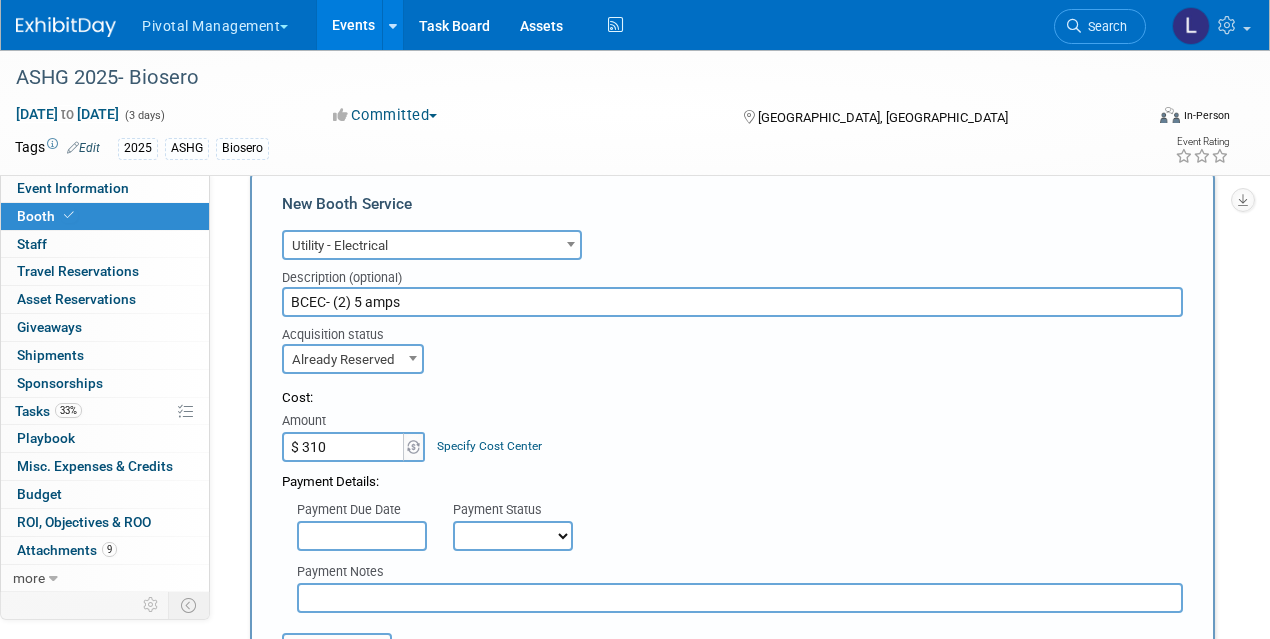 type on "$ 310.00" 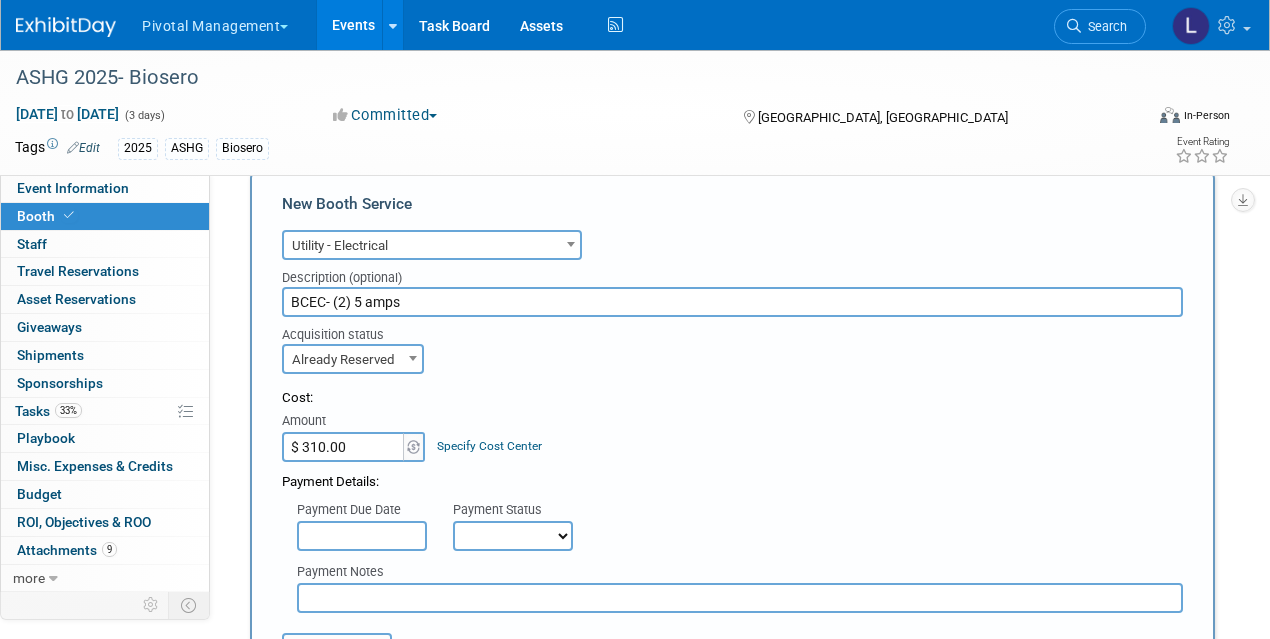 click at bounding box center [362, 536] 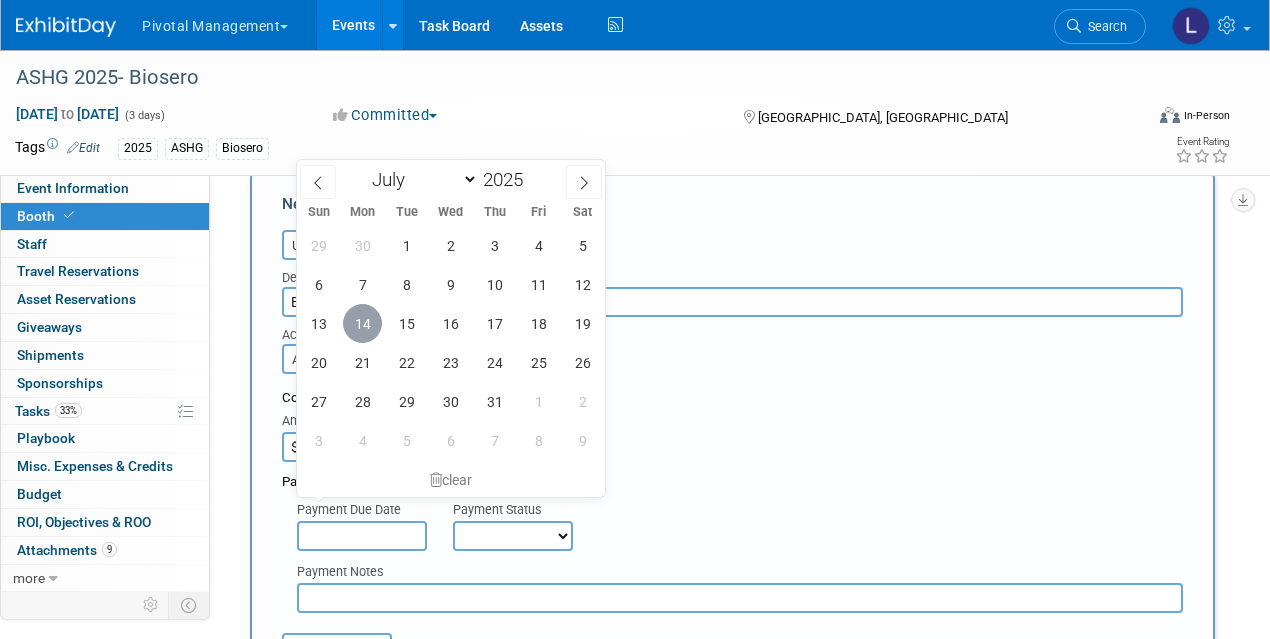 click on "14" at bounding box center [362, 323] 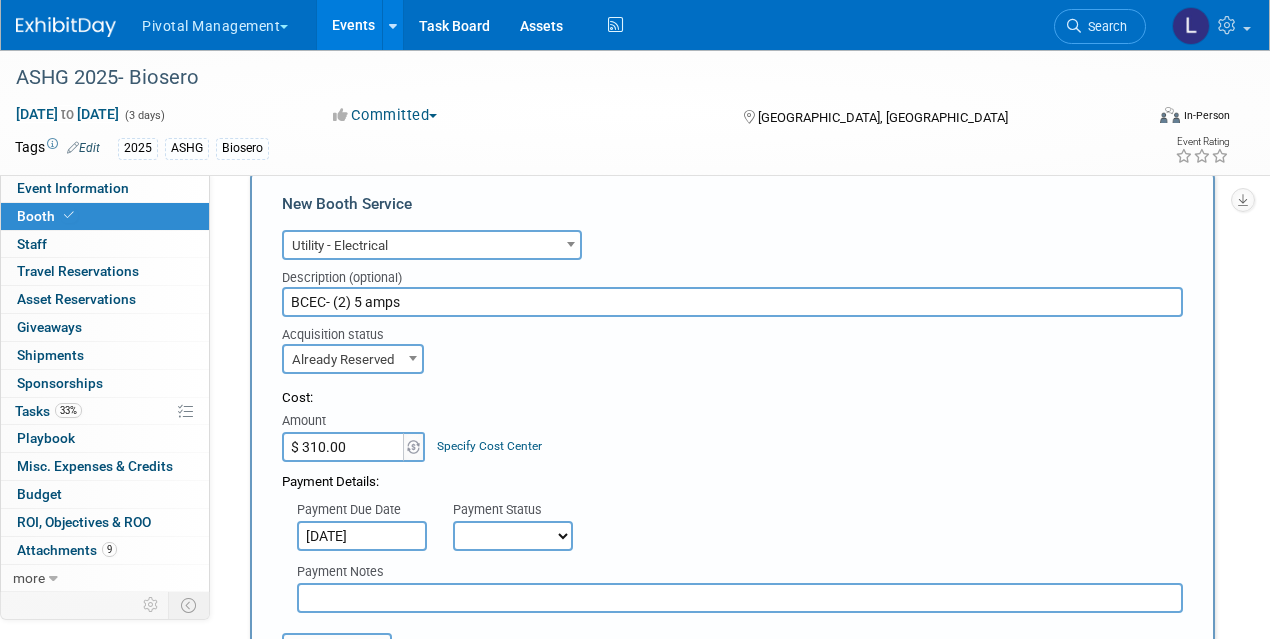 click on "Not Paid Yet
Partially Paid
Paid in Full" at bounding box center [513, 536] 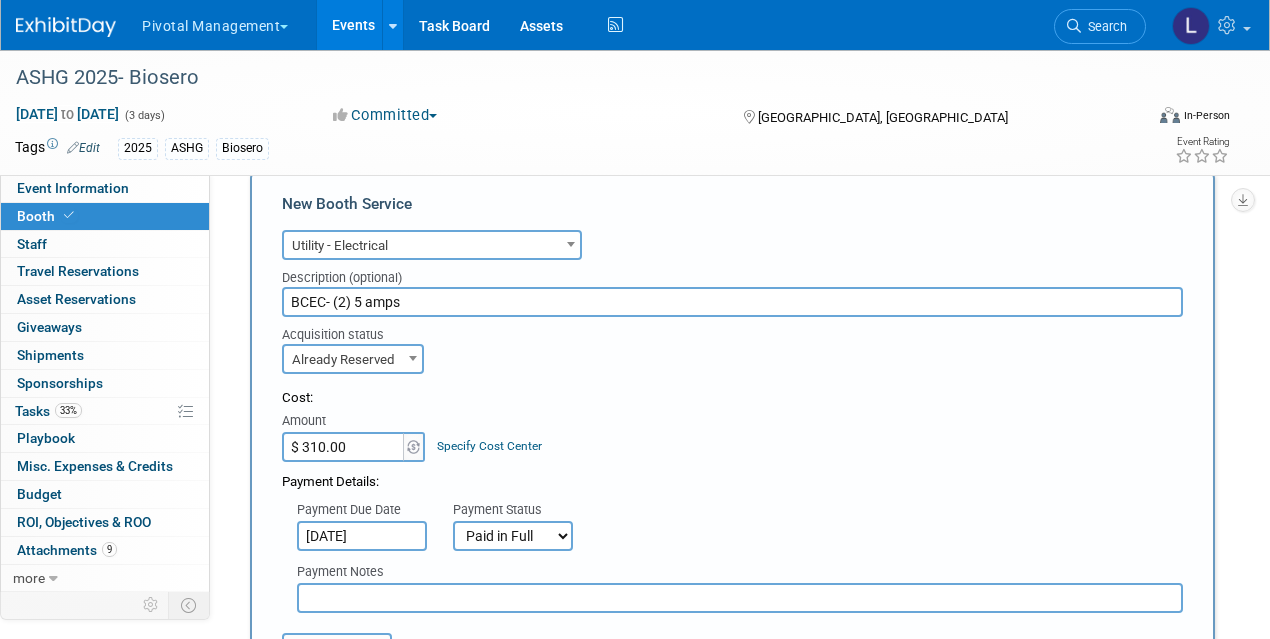 click at bounding box center (740, 598) 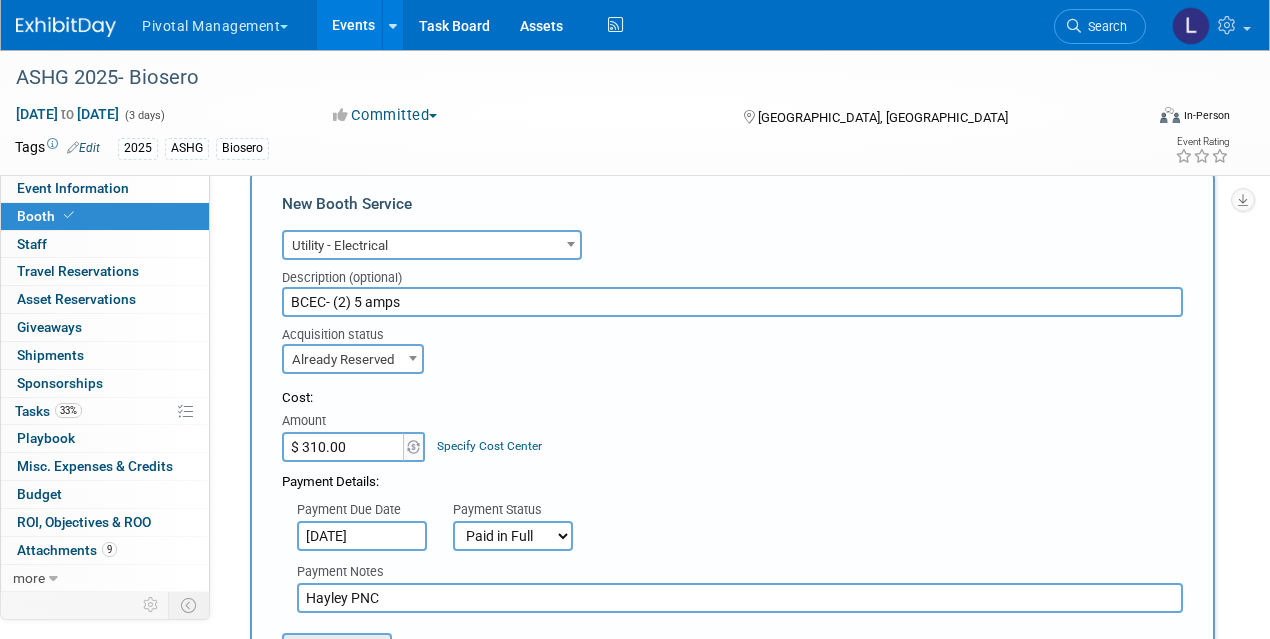 type on "Hayley PNC" 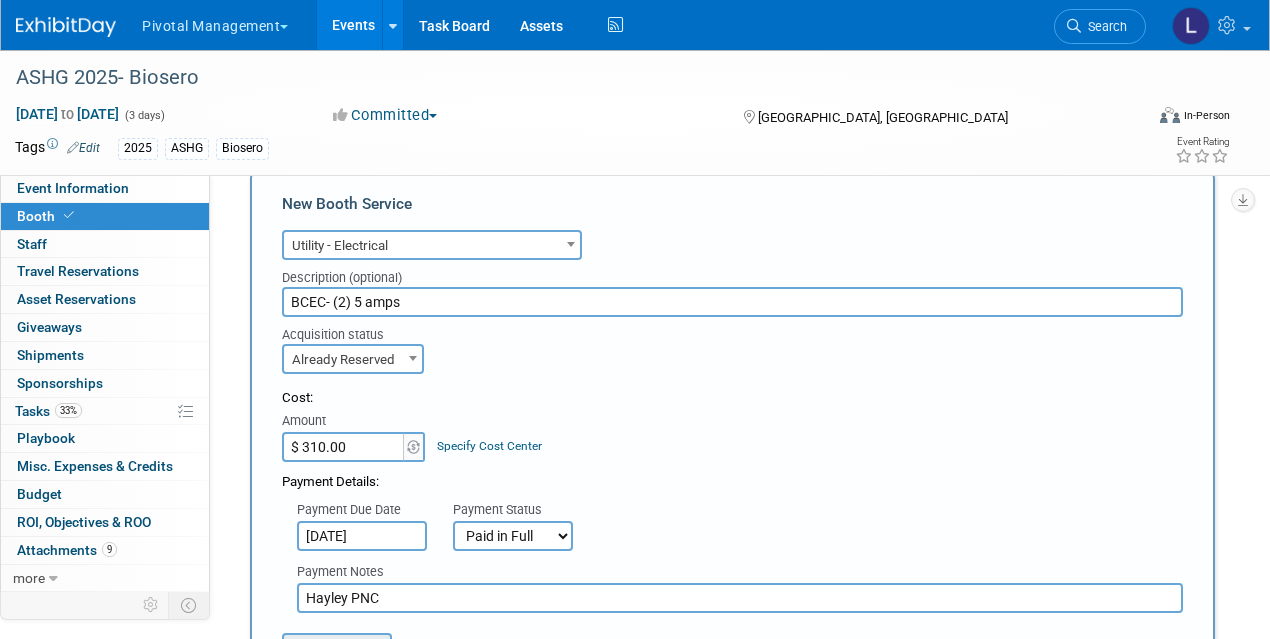 click at bounding box center [271, 647] 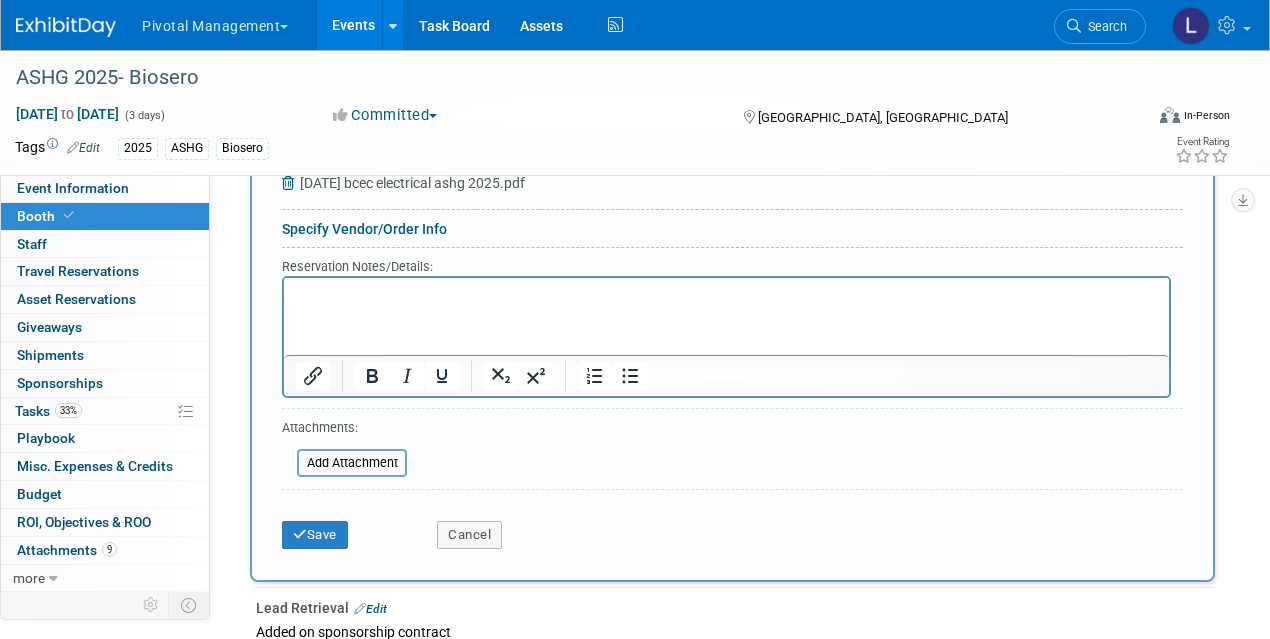 scroll, scrollTop: 2436, scrollLeft: 0, axis: vertical 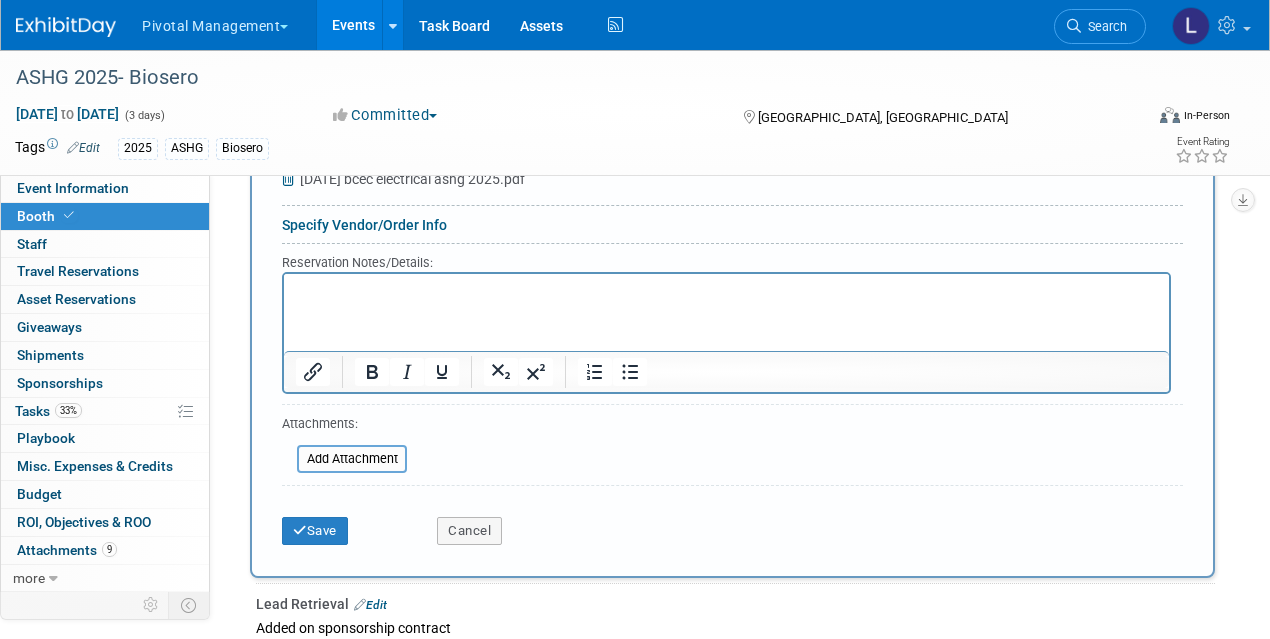 click on "Specify Vendor/Order Info" at bounding box center [364, 225] 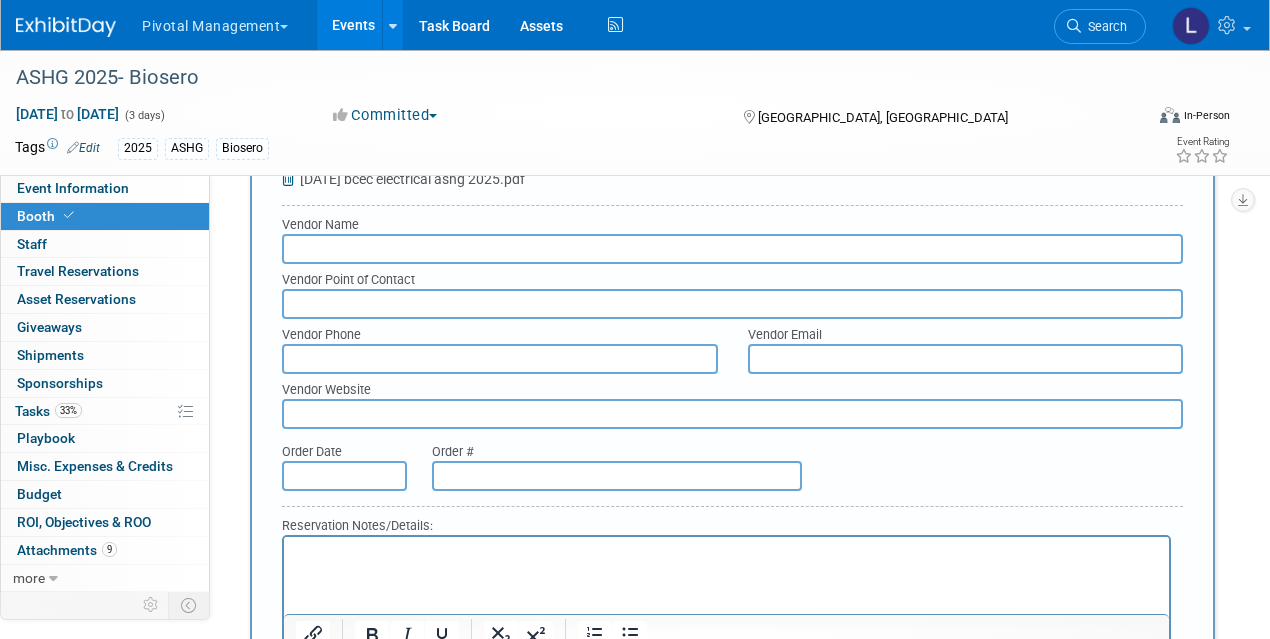 click at bounding box center (732, 249) 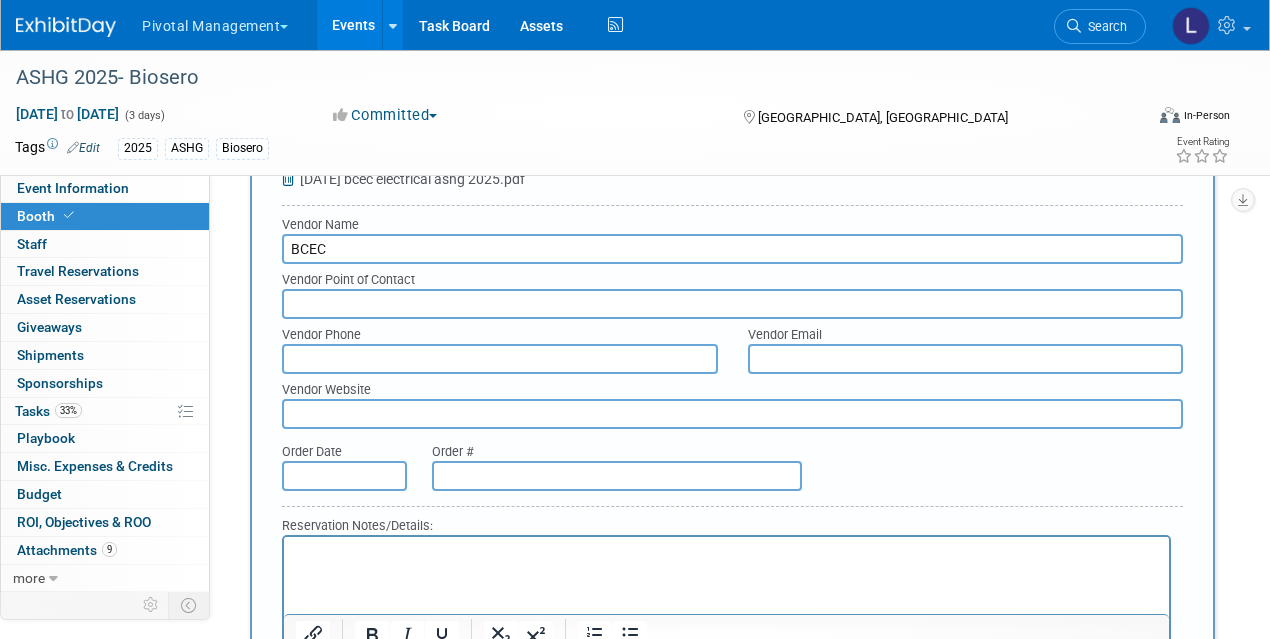 type on "BCEC" 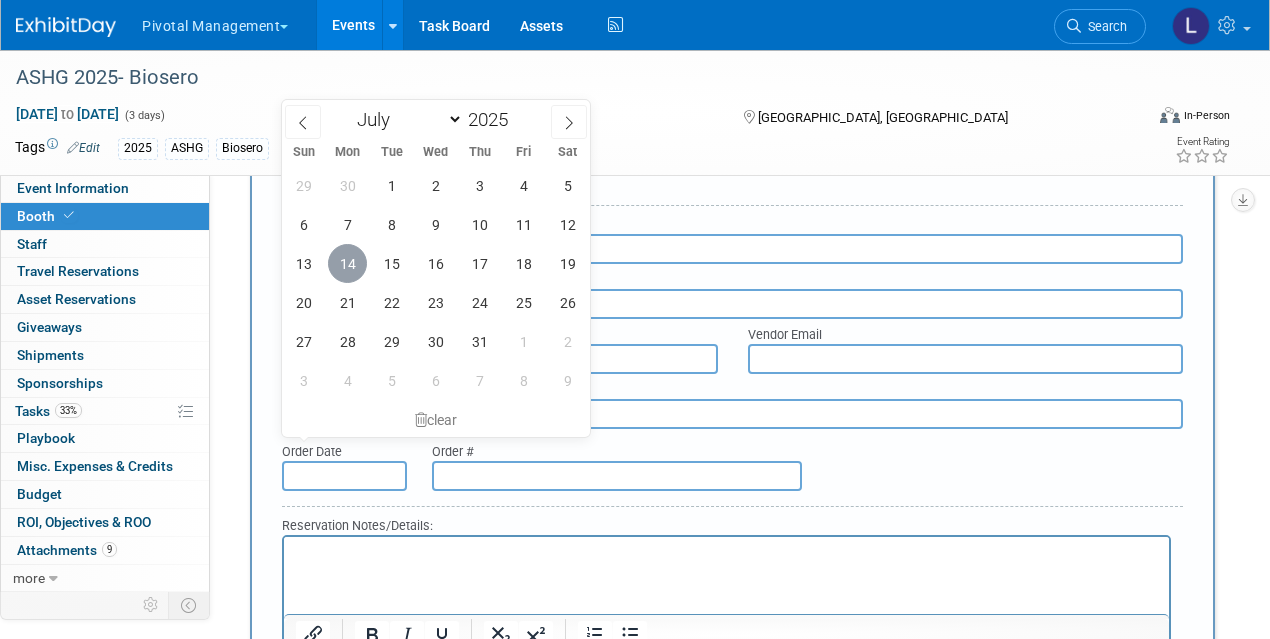 click on "14" at bounding box center (347, 263) 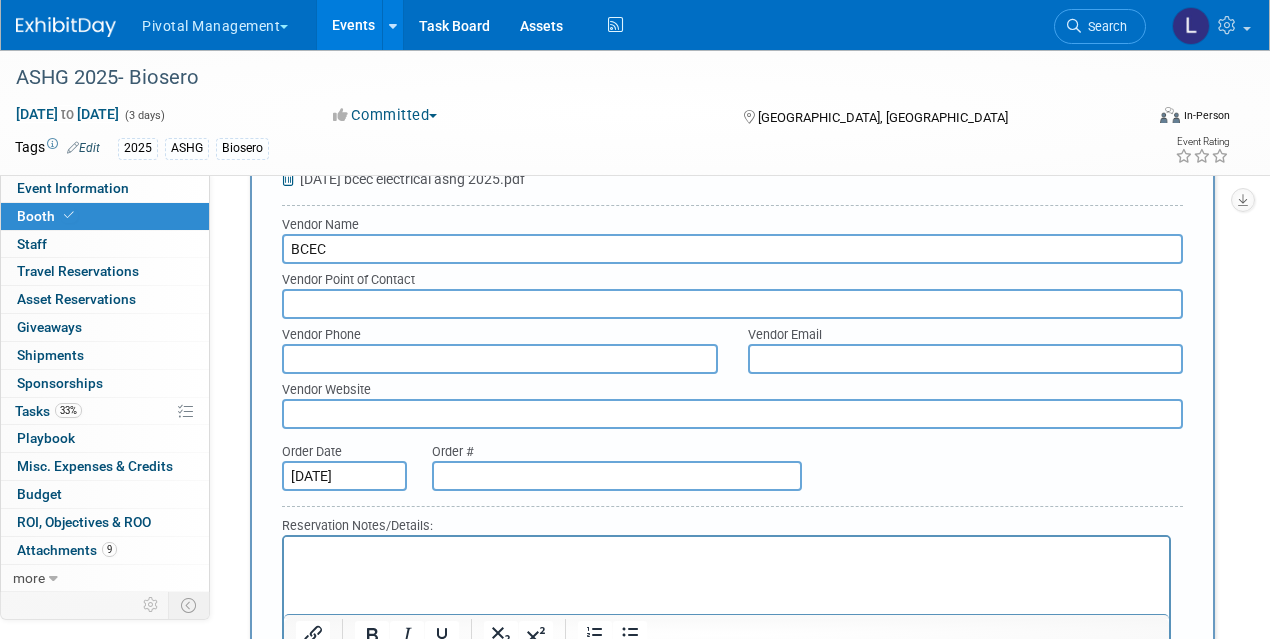 click at bounding box center (617, 476) 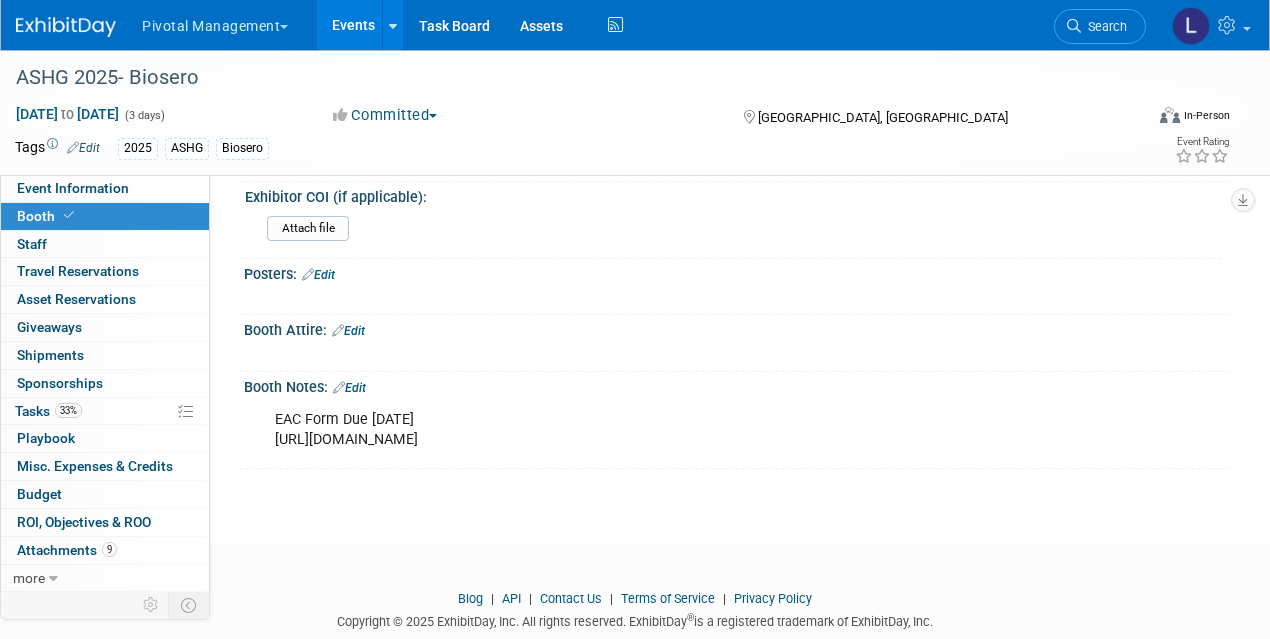 scroll, scrollTop: 4044, scrollLeft: 0, axis: vertical 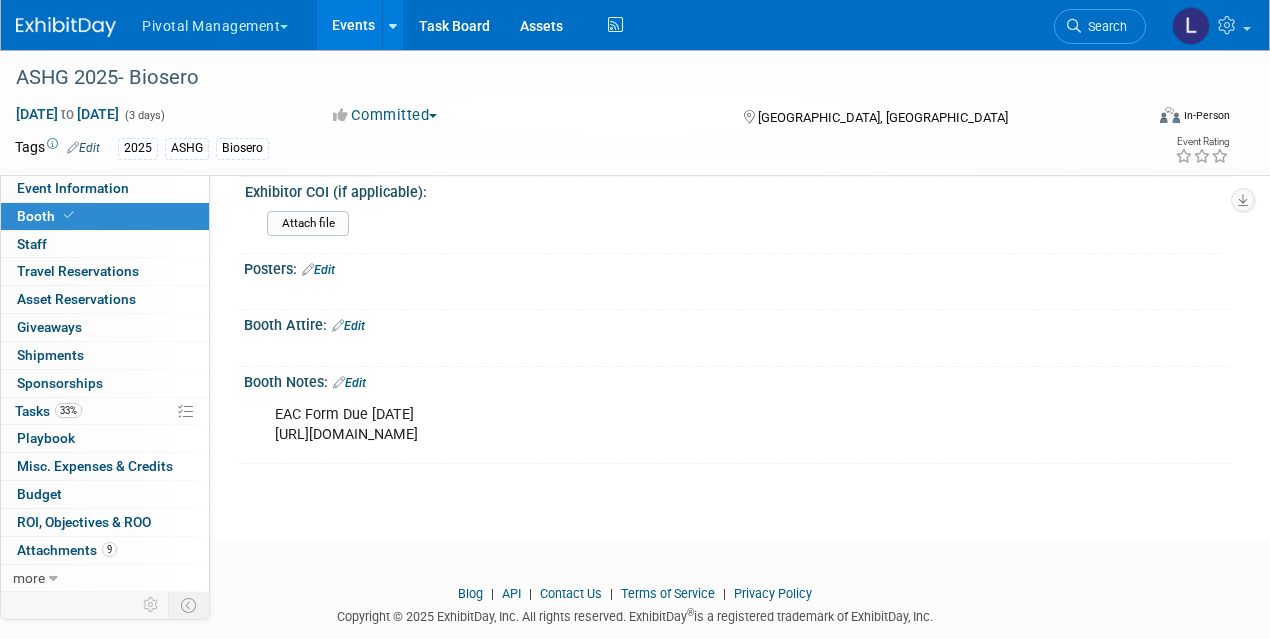 click on "Edit" at bounding box center [349, 383] 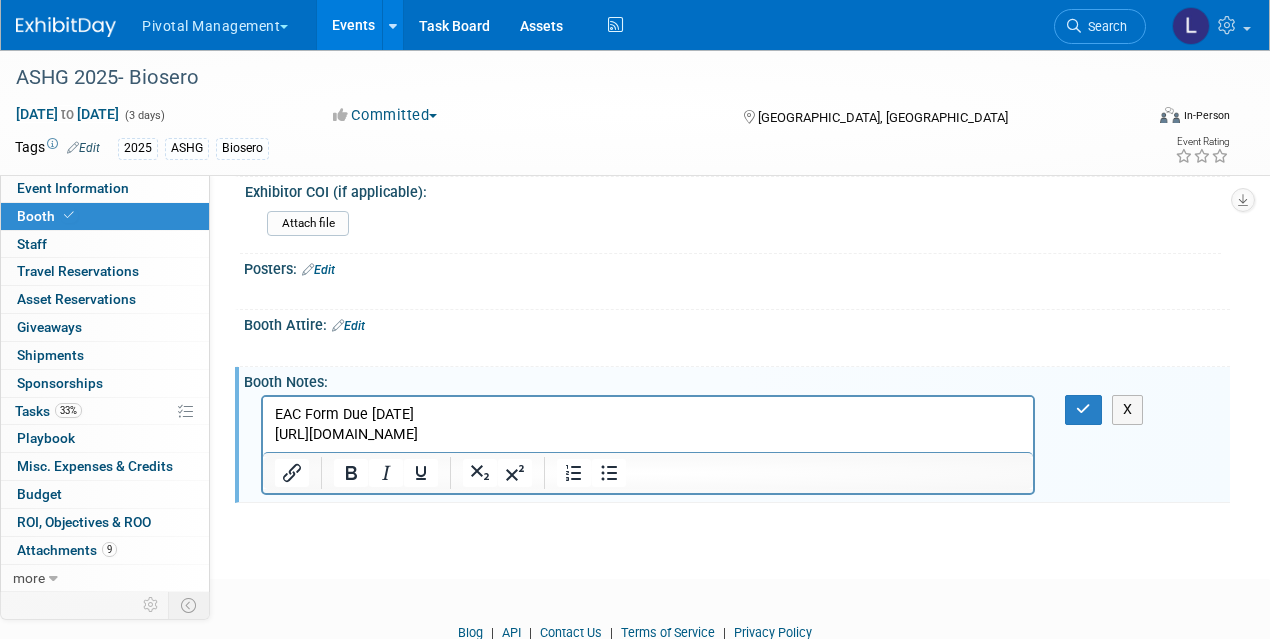 scroll, scrollTop: 0, scrollLeft: 0, axis: both 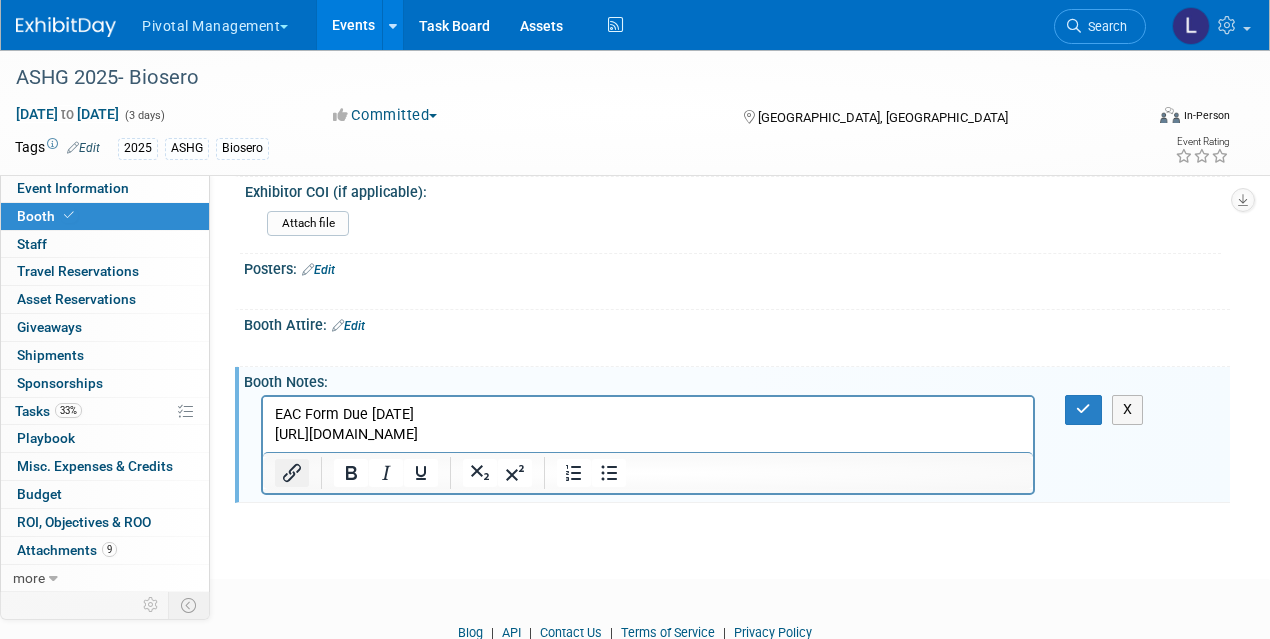 click 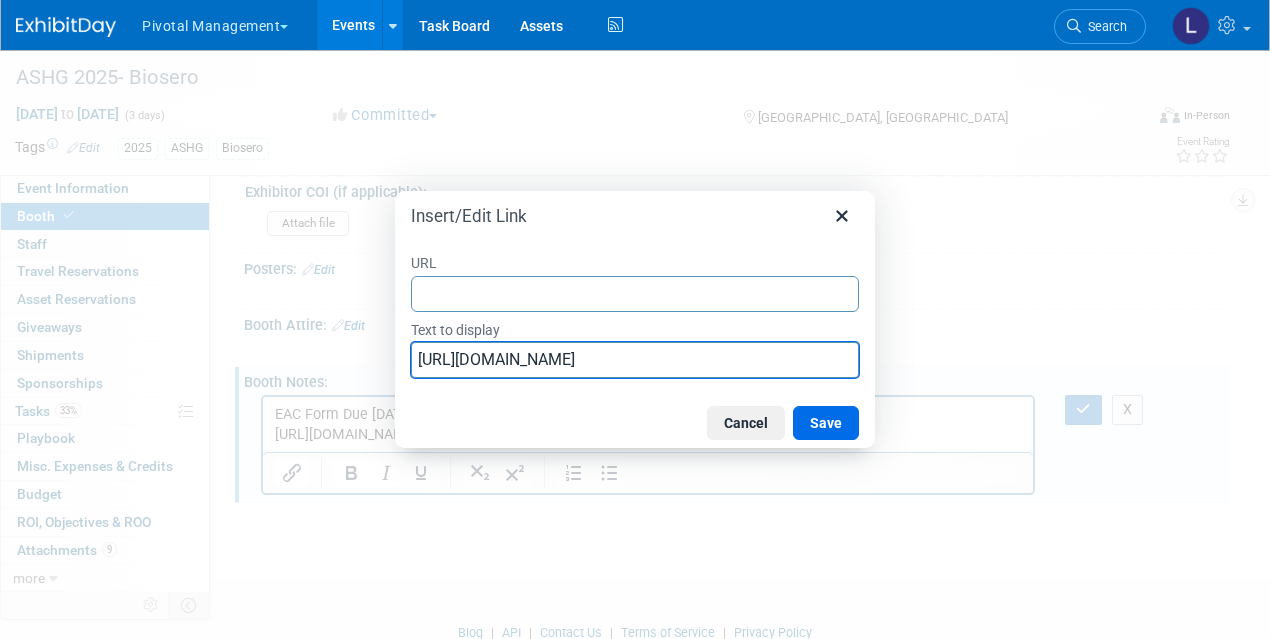 drag, startPoint x: 830, startPoint y: 361, endPoint x: 364, endPoint y: 364, distance: 466.00964 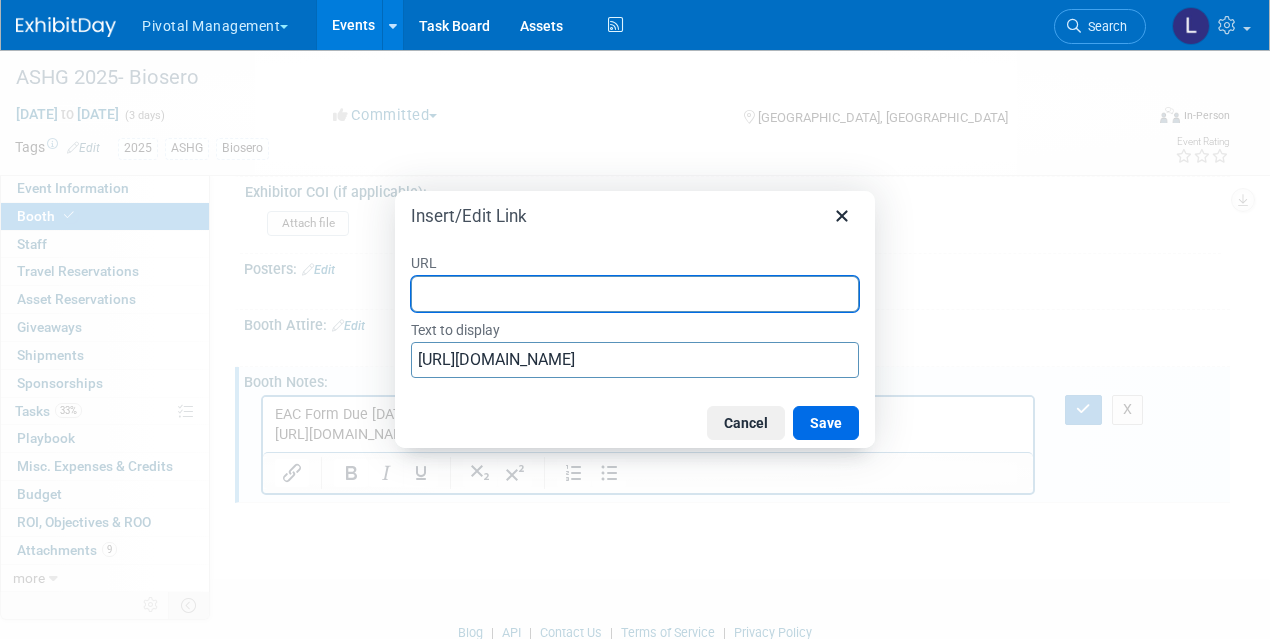 click on "URL" at bounding box center [635, 294] 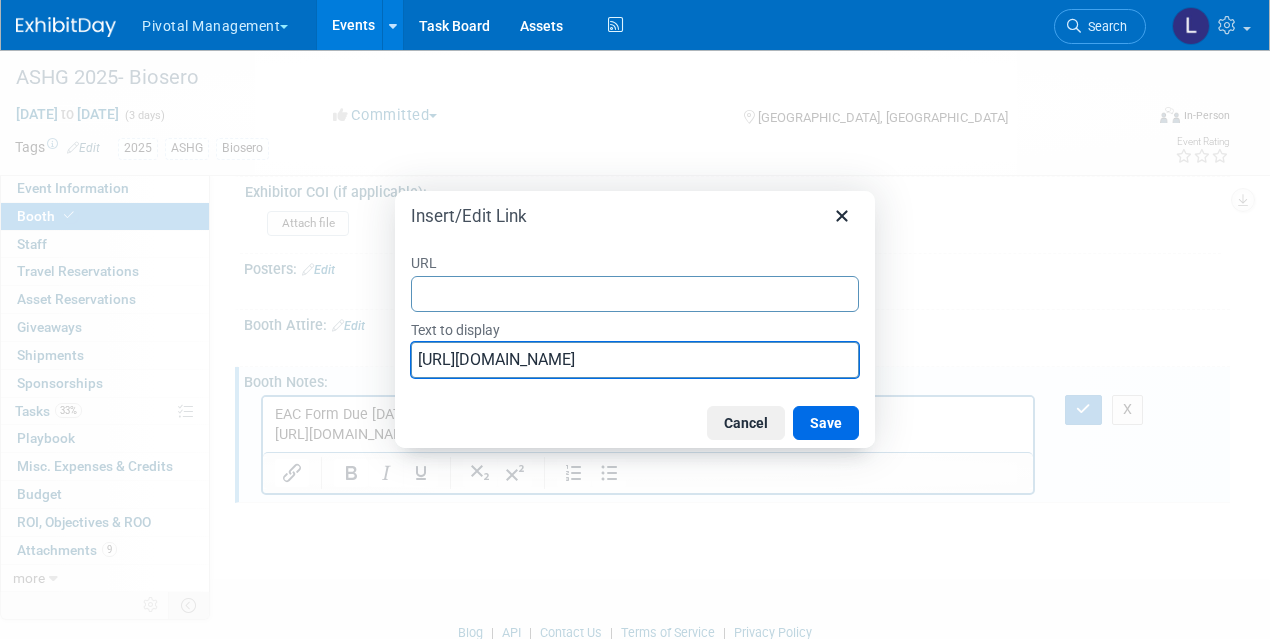 drag, startPoint x: 805, startPoint y: 362, endPoint x: 373, endPoint y: 340, distance: 432.5598 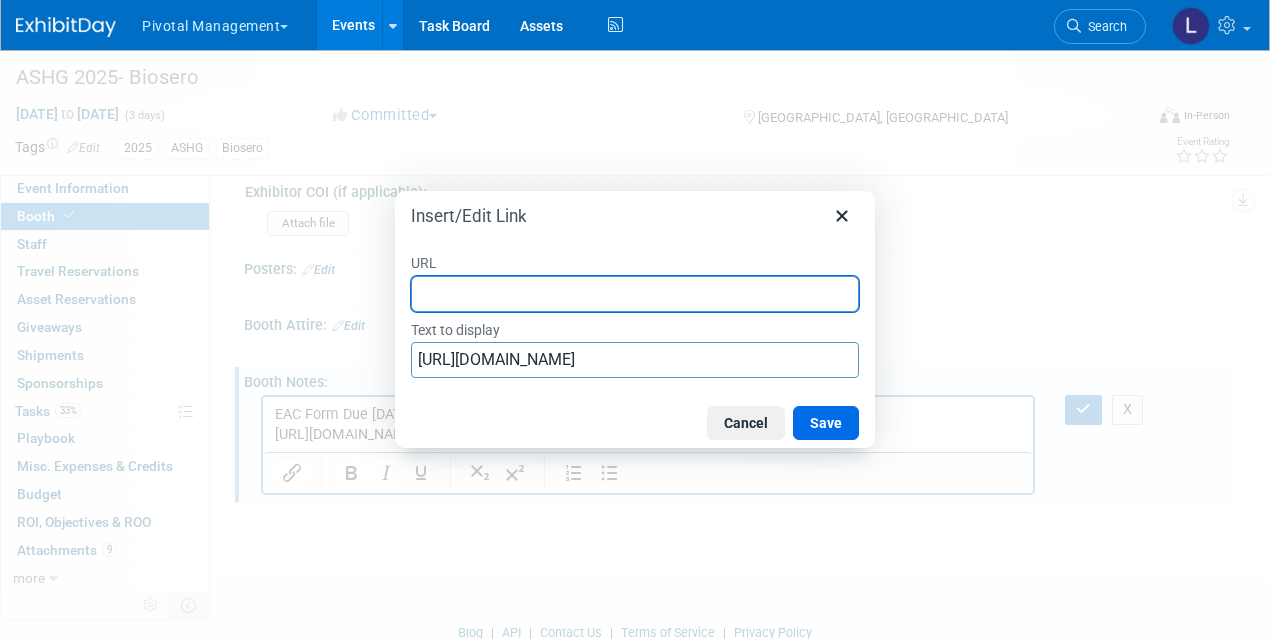 click on "URL" at bounding box center (635, 294) 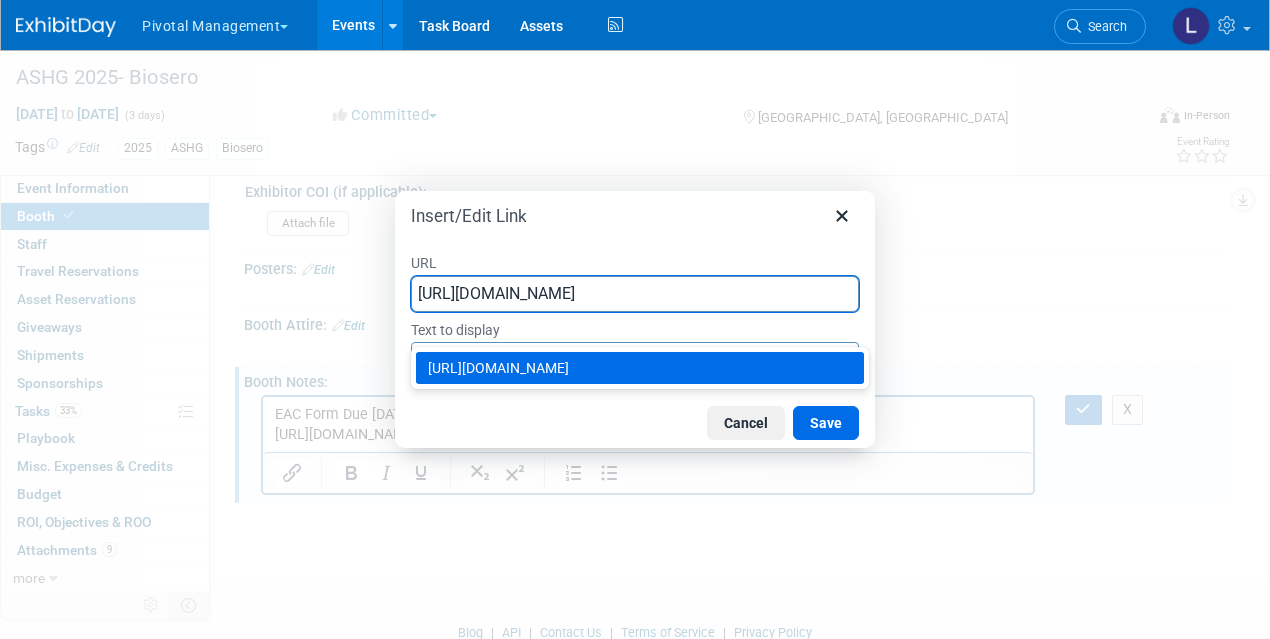 click on "Save" at bounding box center (826, 423) 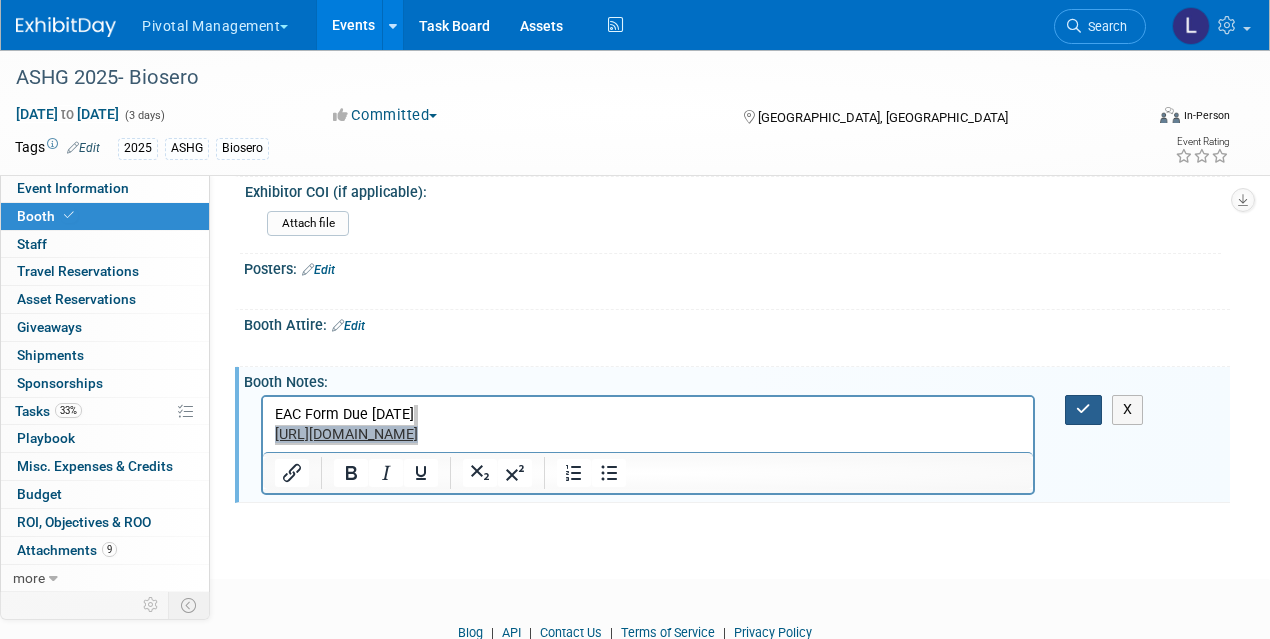 click at bounding box center (1083, 409) 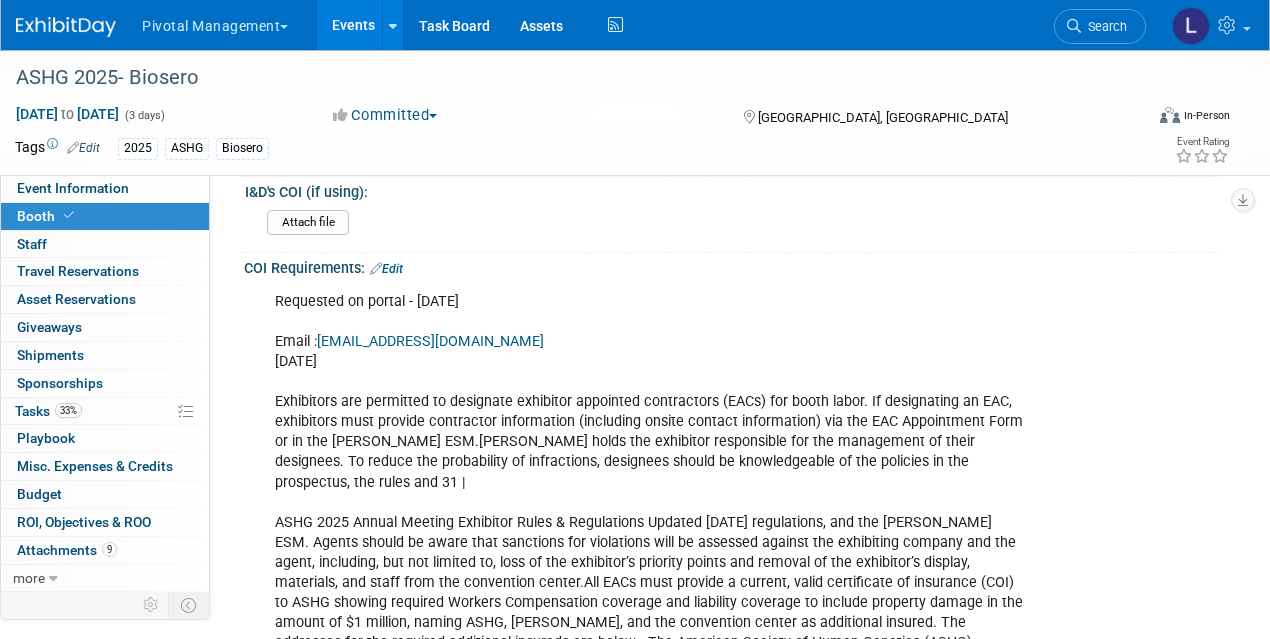 scroll, scrollTop: 3466, scrollLeft: 0, axis: vertical 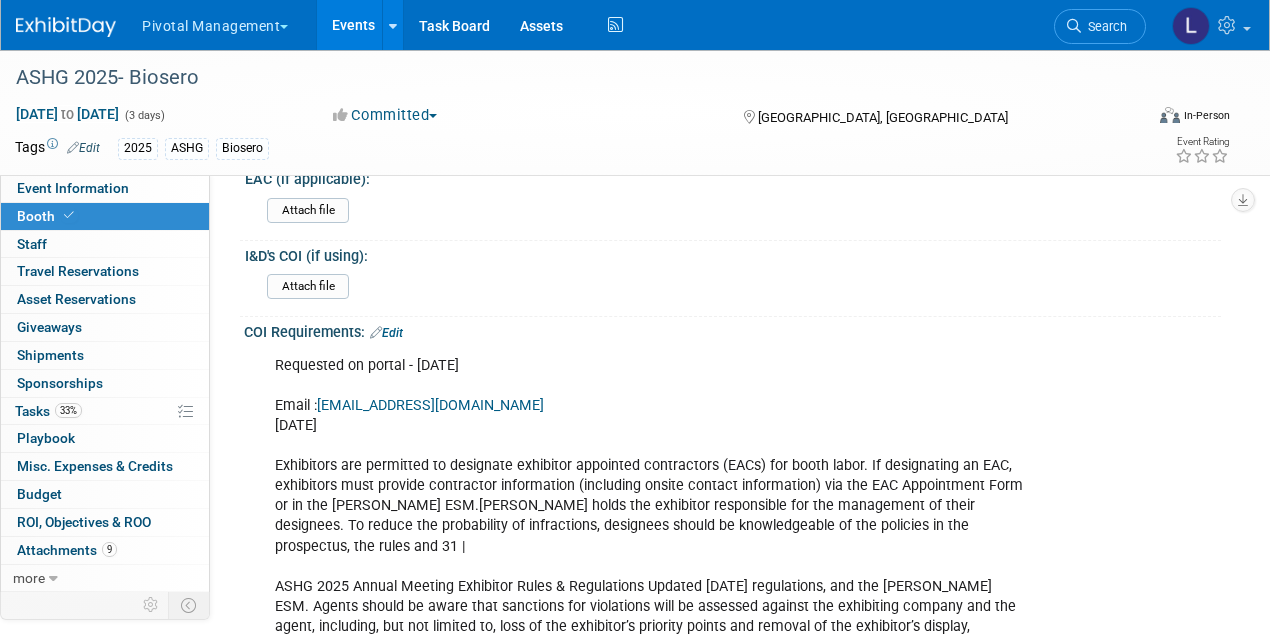 click on "Edit" at bounding box center (386, 333) 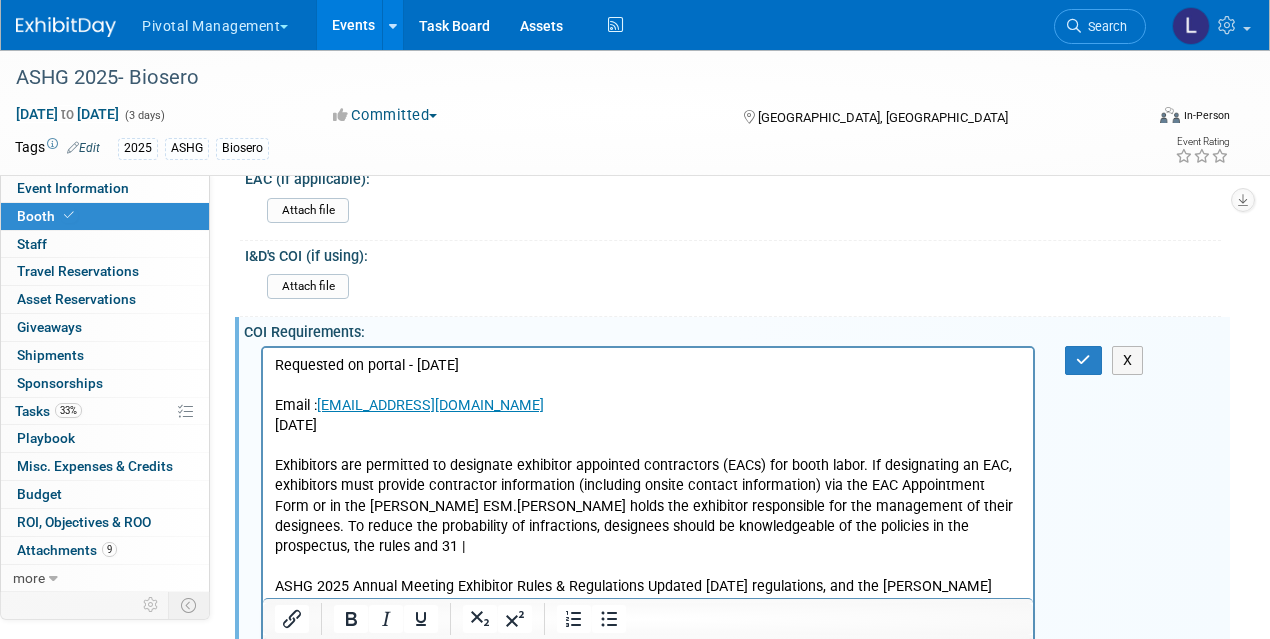 scroll, scrollTop: 0, scrollLeft: 0, axis: both 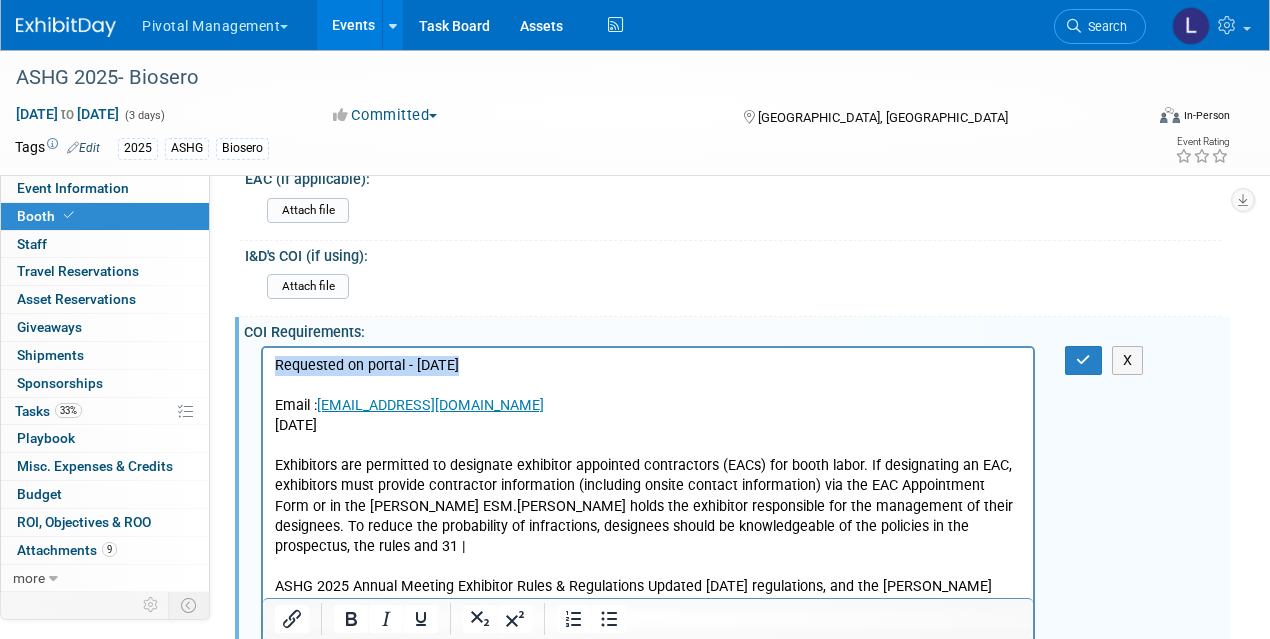 drag, startPoint x: 488, startPoint y: 368, endPoint x: 251, endPoint y: 364, distance: 237.03375 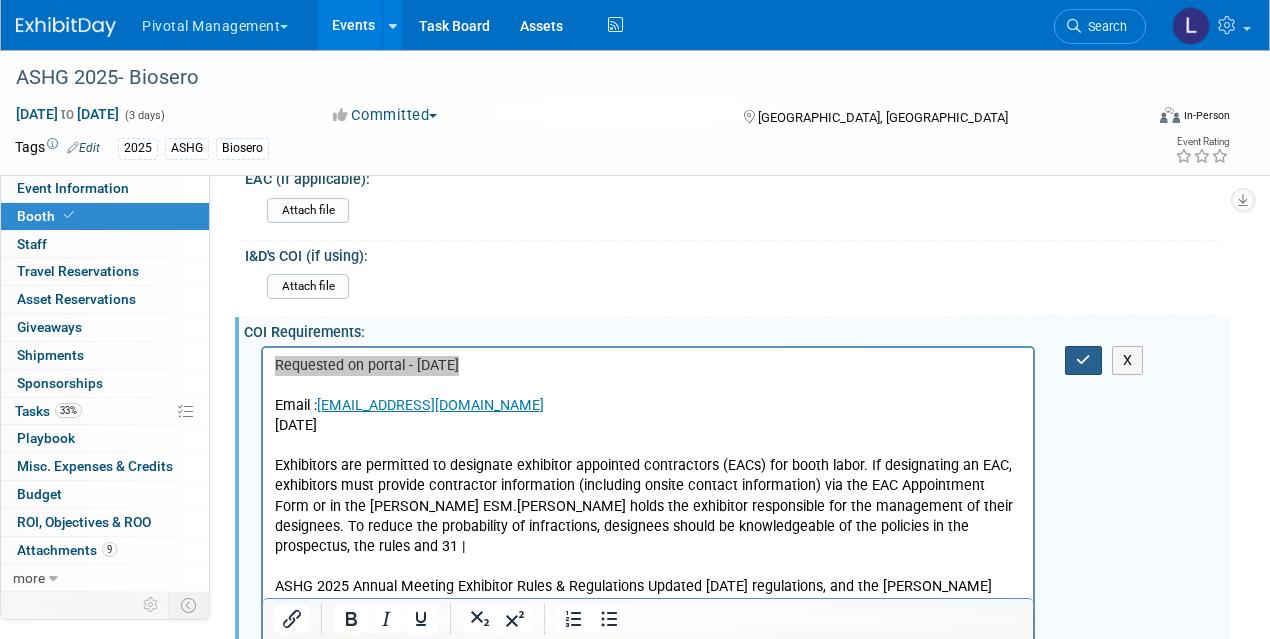 click at bounding box center [1083, 360] 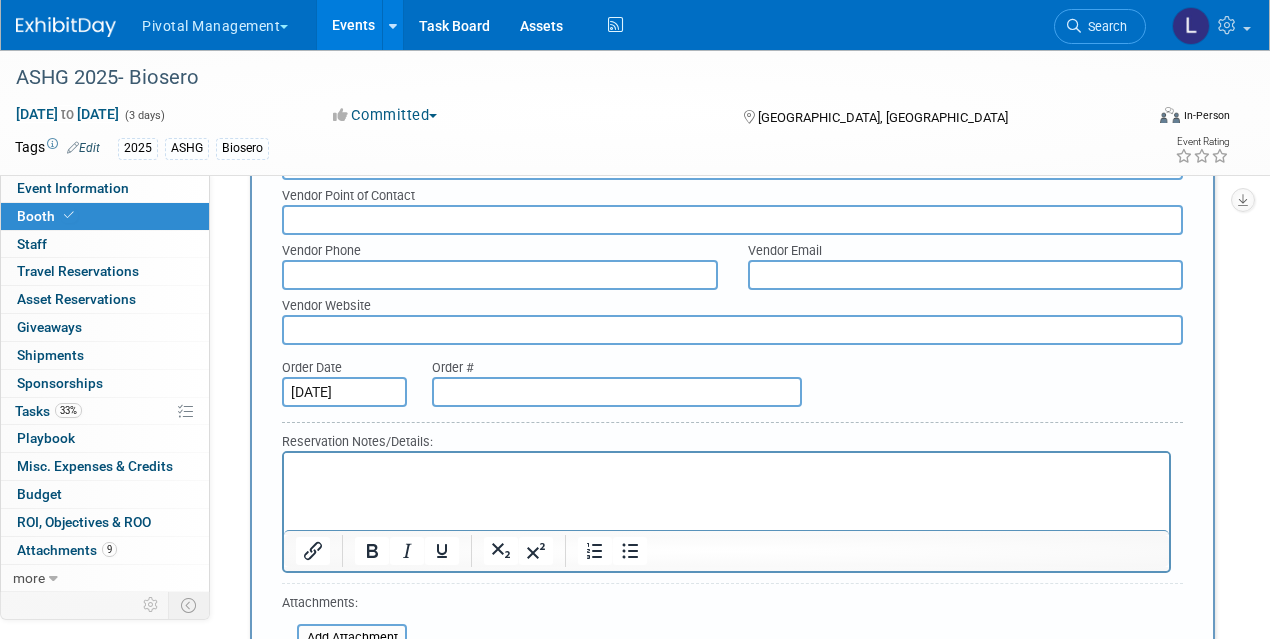 scroll, scrollTop: 2510, scrollLeft: 0, axis: vertical 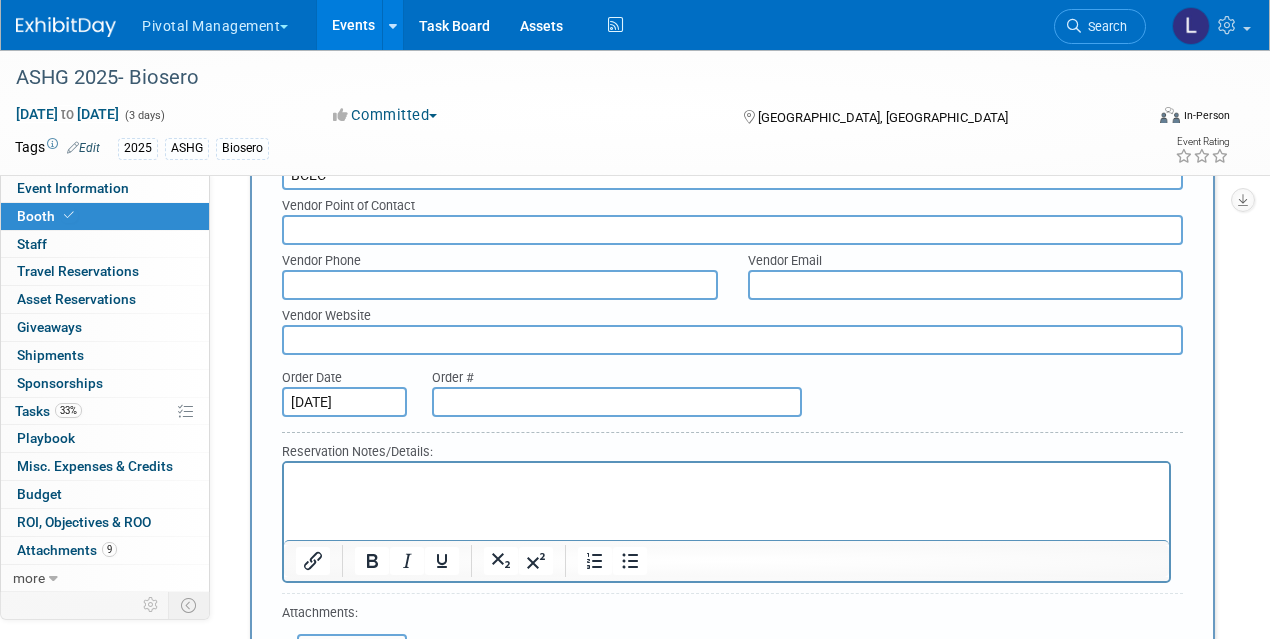 click at bounding box center (617, 402) 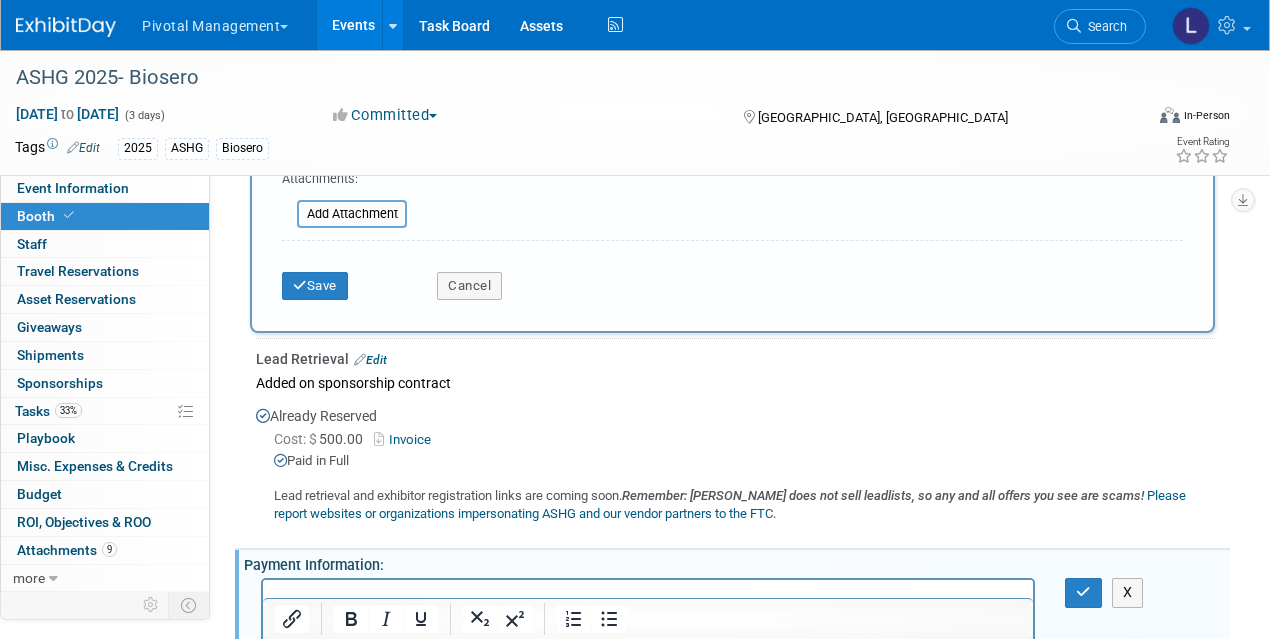 scroll, scrollTop: 2978, scrollLeft: 0, axis: vertical 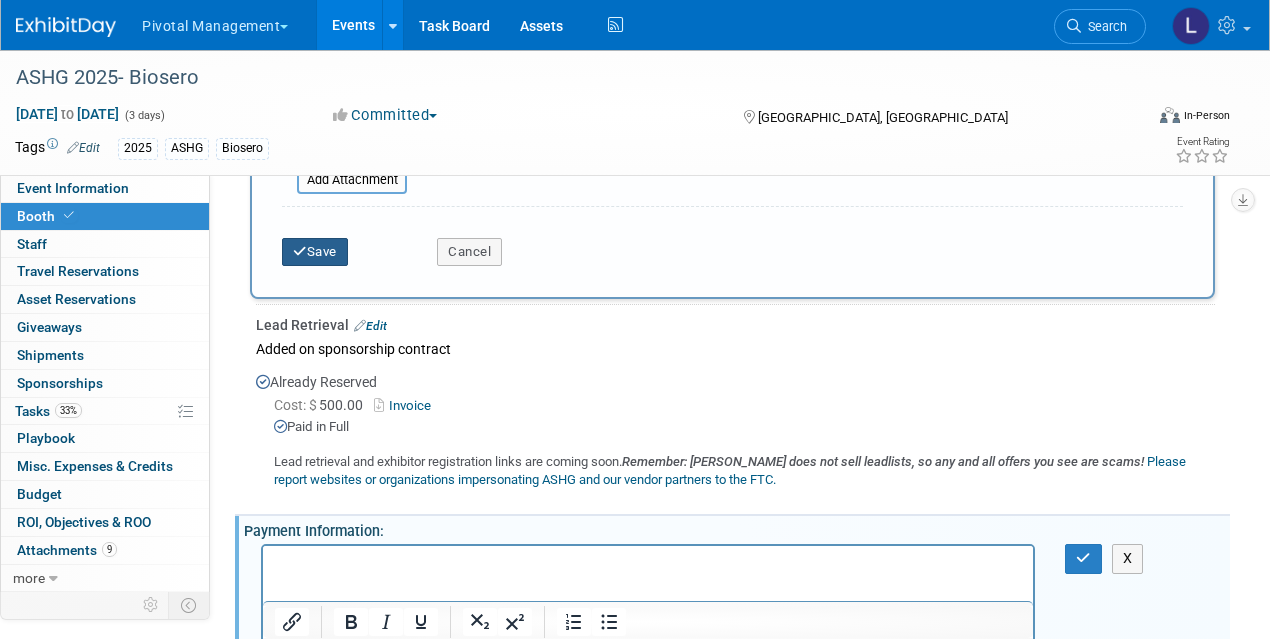 type on "216038" 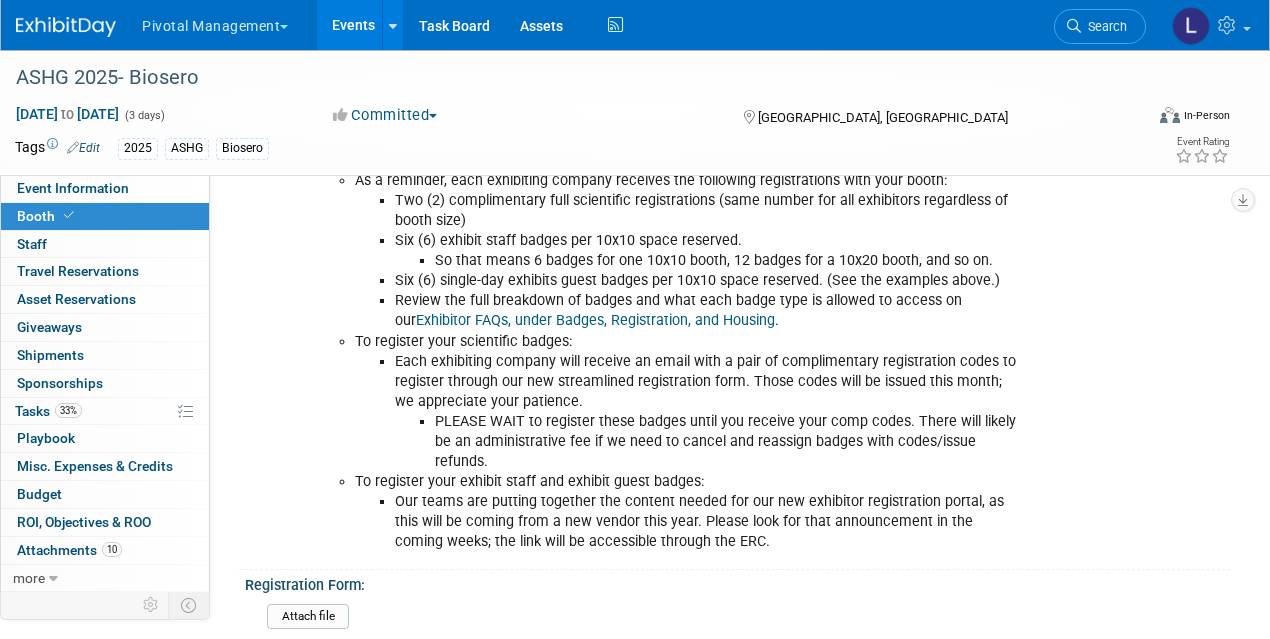 scroll, scrollTop: 548, scrollLeft: 0, axis: vertical 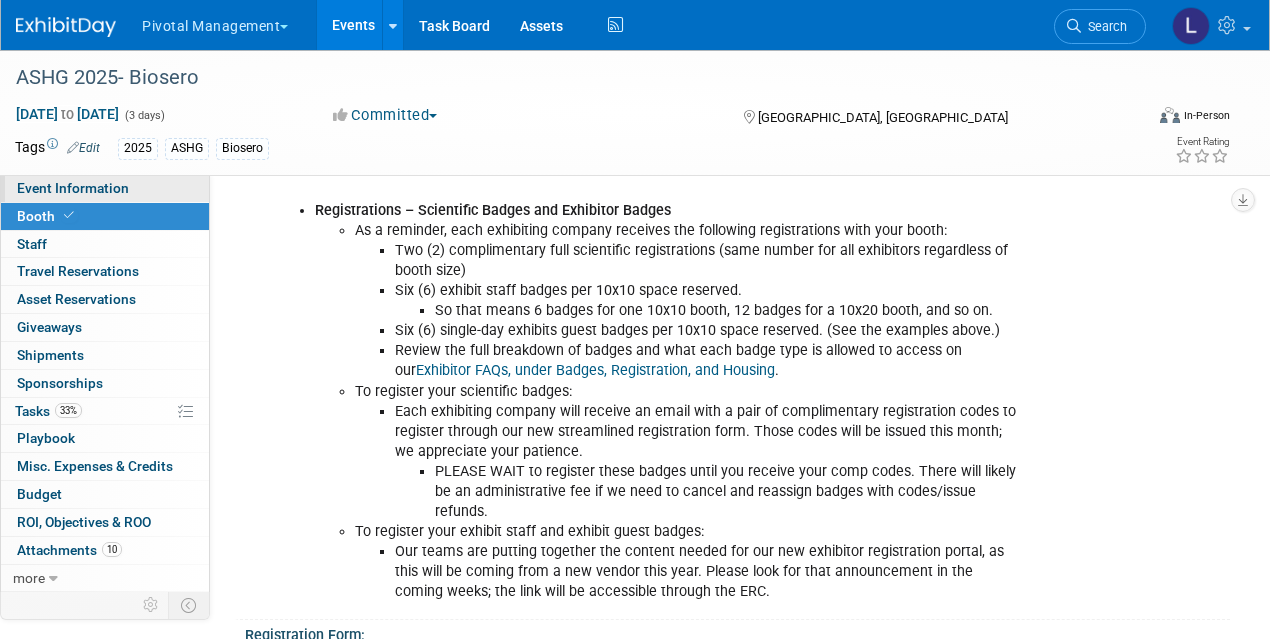 click on "Event Information" at bounding box center (73, 188) 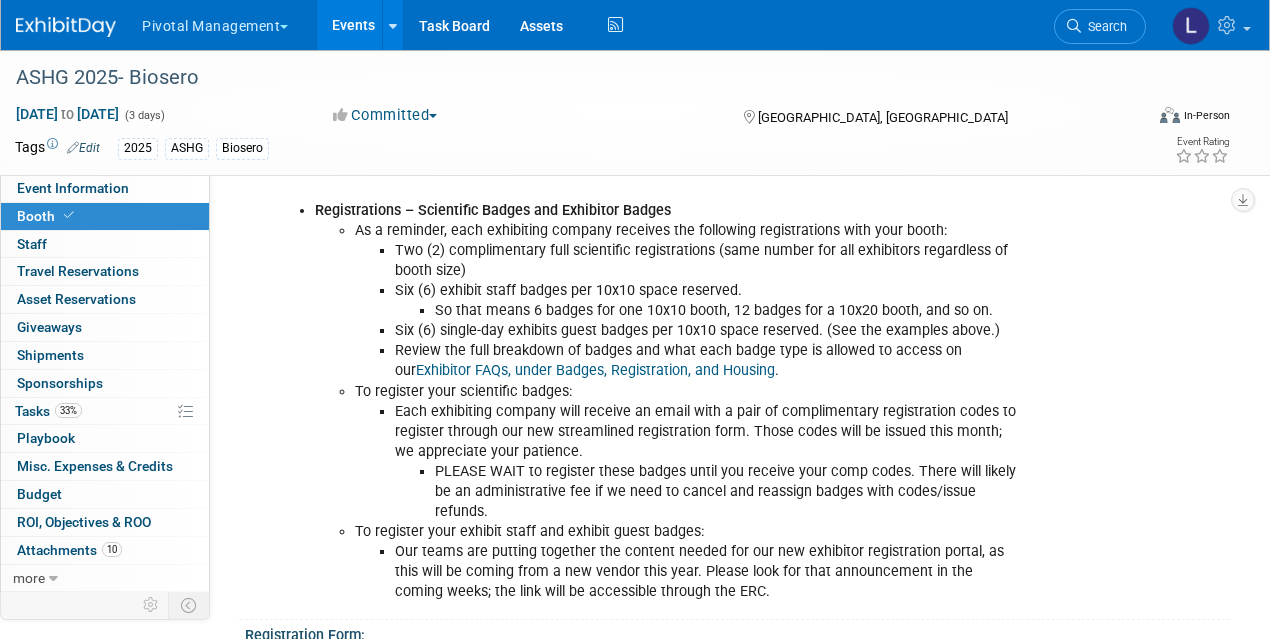 scroll, scrollTop: 0, scrollLeft: 0, axis: both 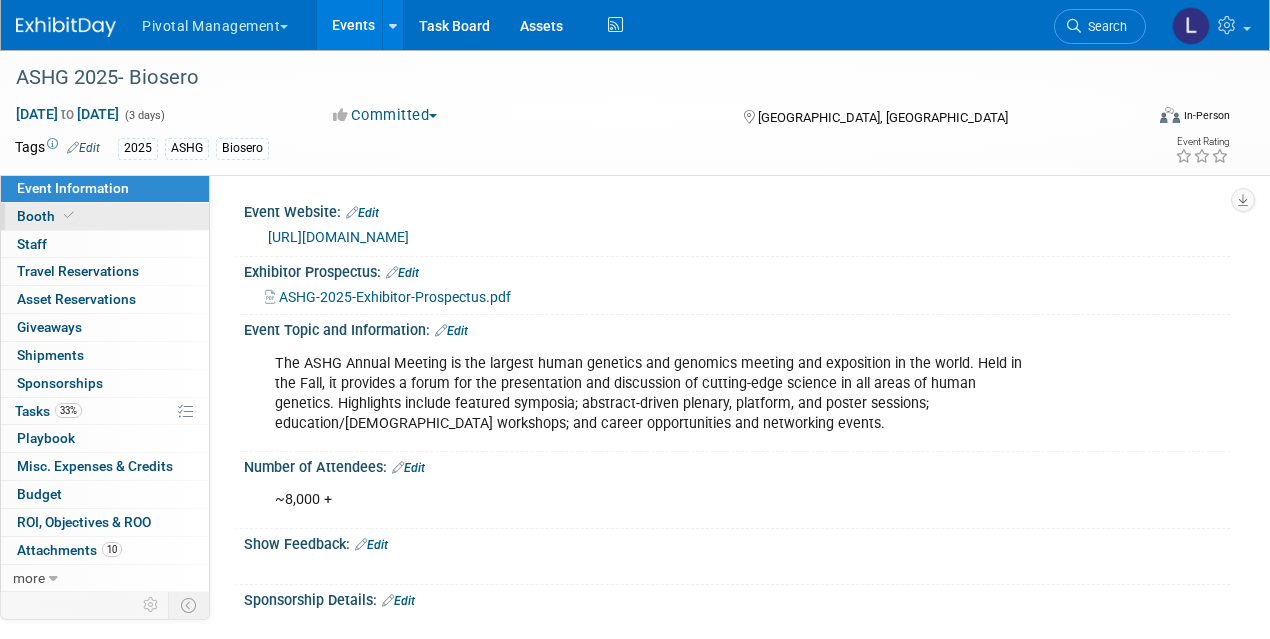 click on "Booth" at bounding box center [47, 216] 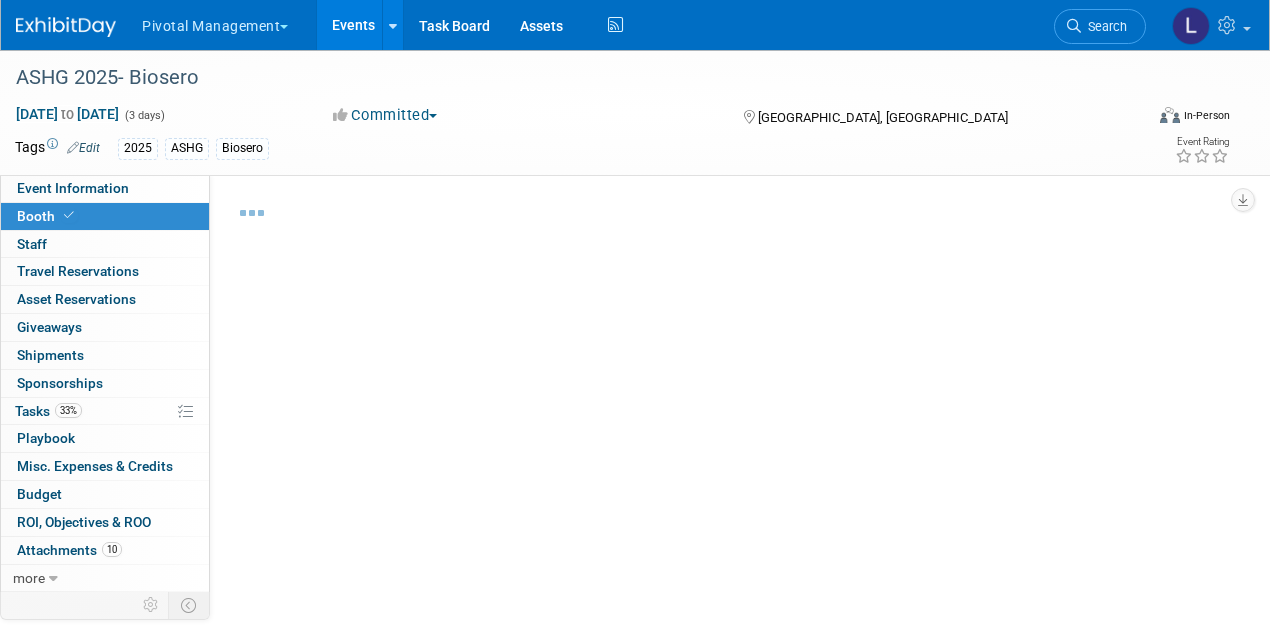 select on "Yes" 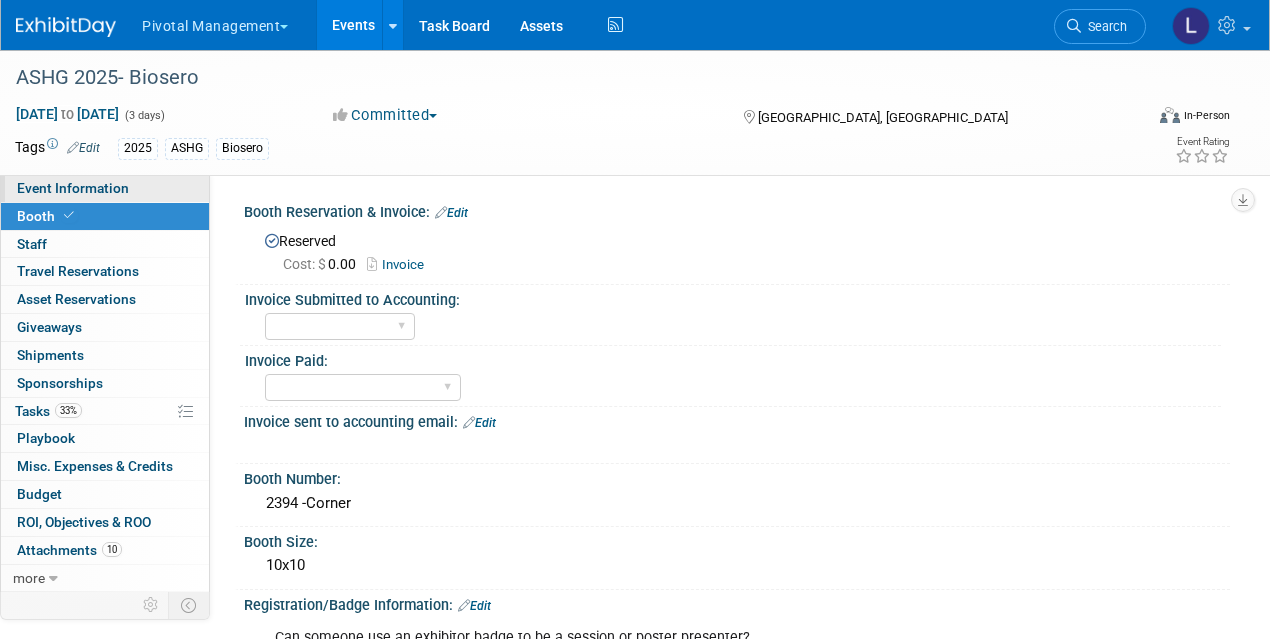 click on "Event Information" at bounding box center (73, 188) 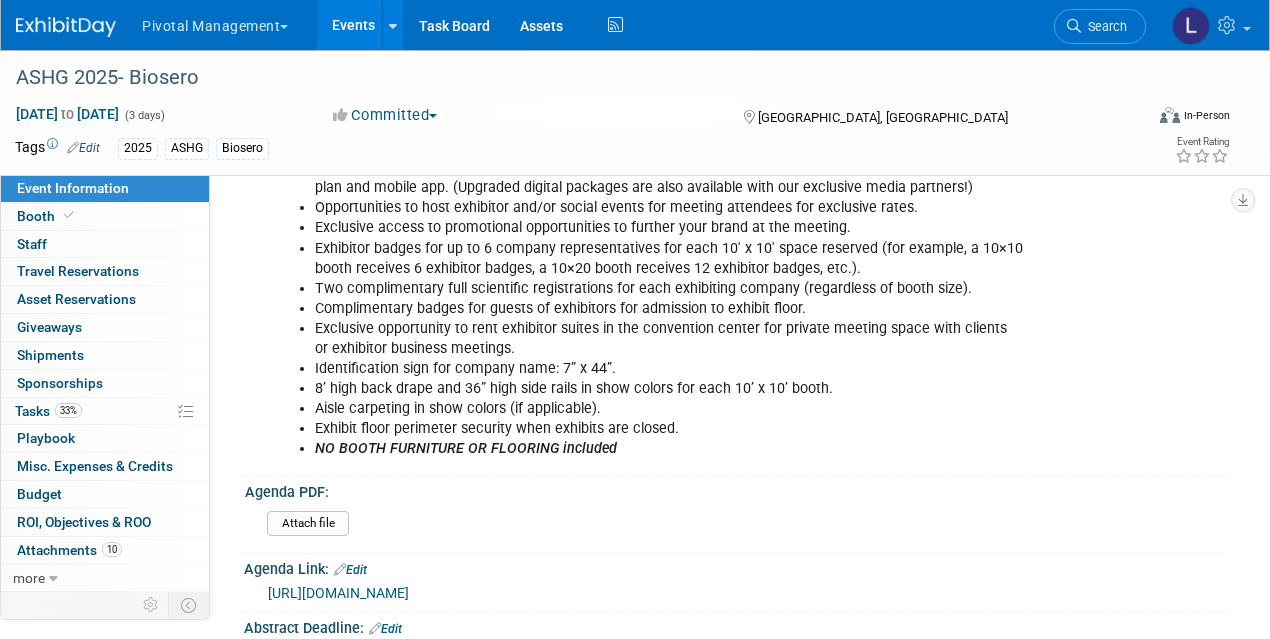 scroll, scrollTop: 557, scrollLeft: 0, axis: vertical 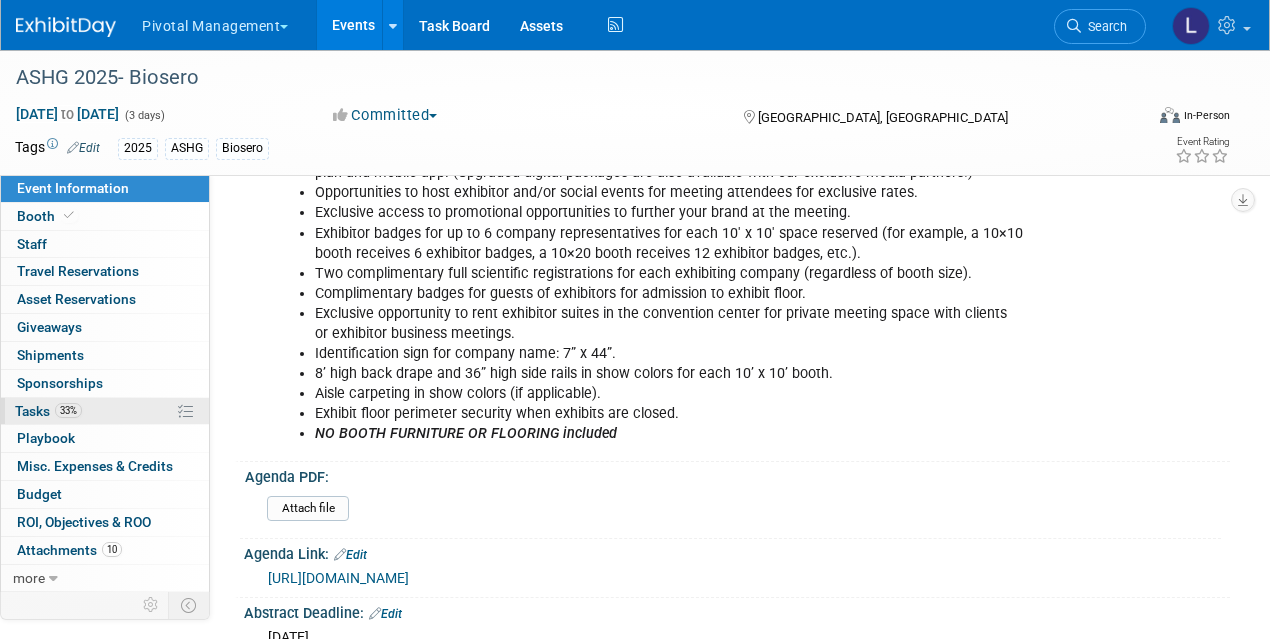 click on "Tasks 33%" at bounding box center (48, 411) 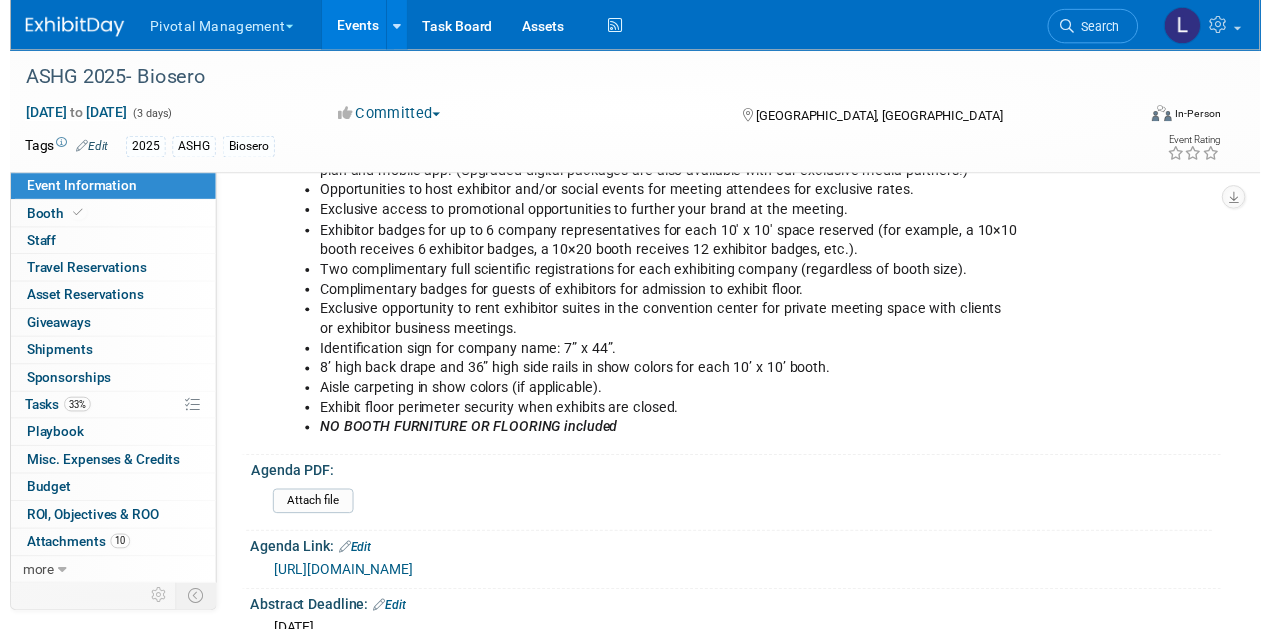 scroll, scrollTop: 0, scrollLeft: 0, axis: both 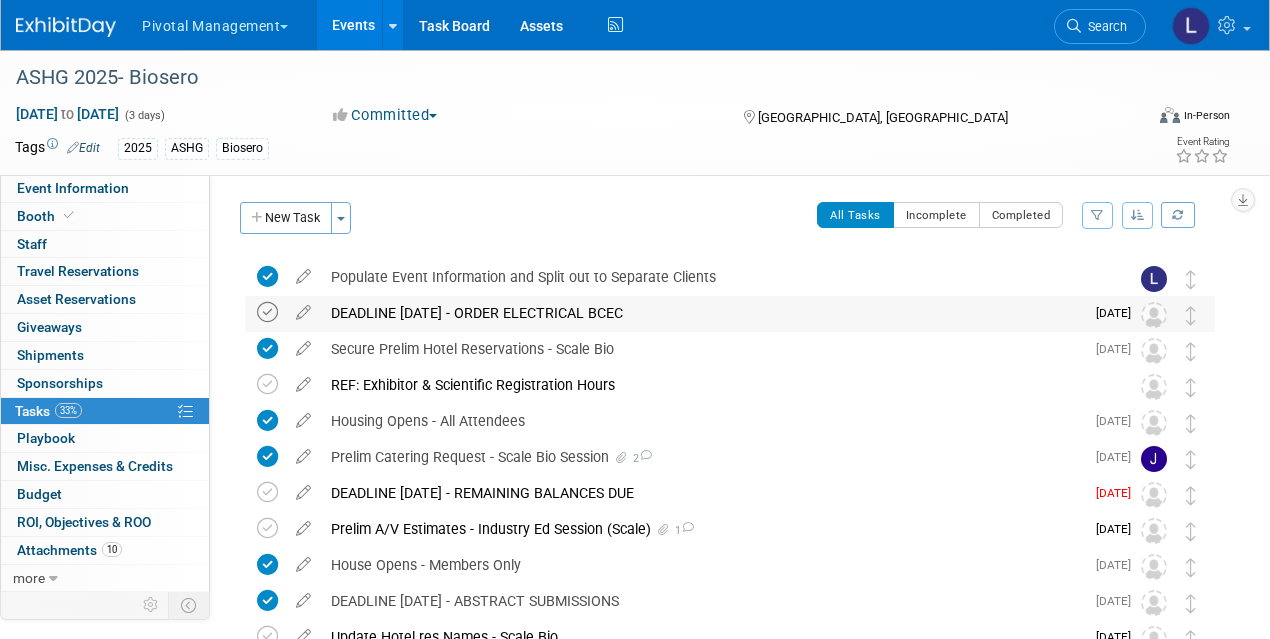 click at bounding box center [267, 312] 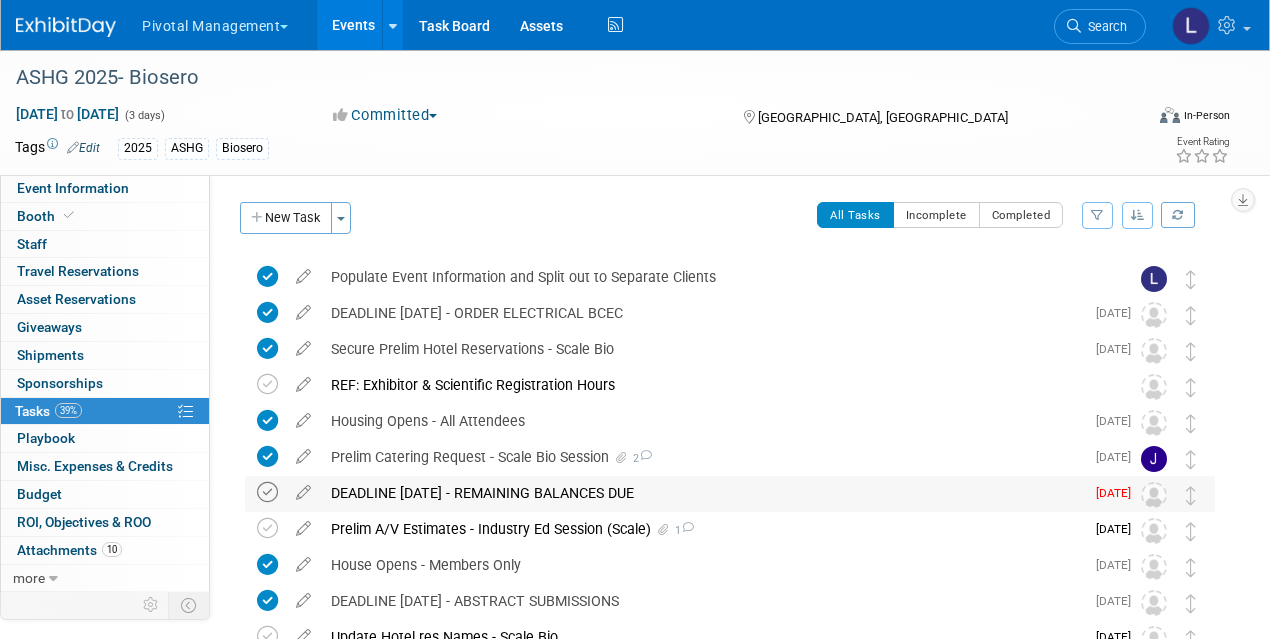 click at bounding box center [267, 492] 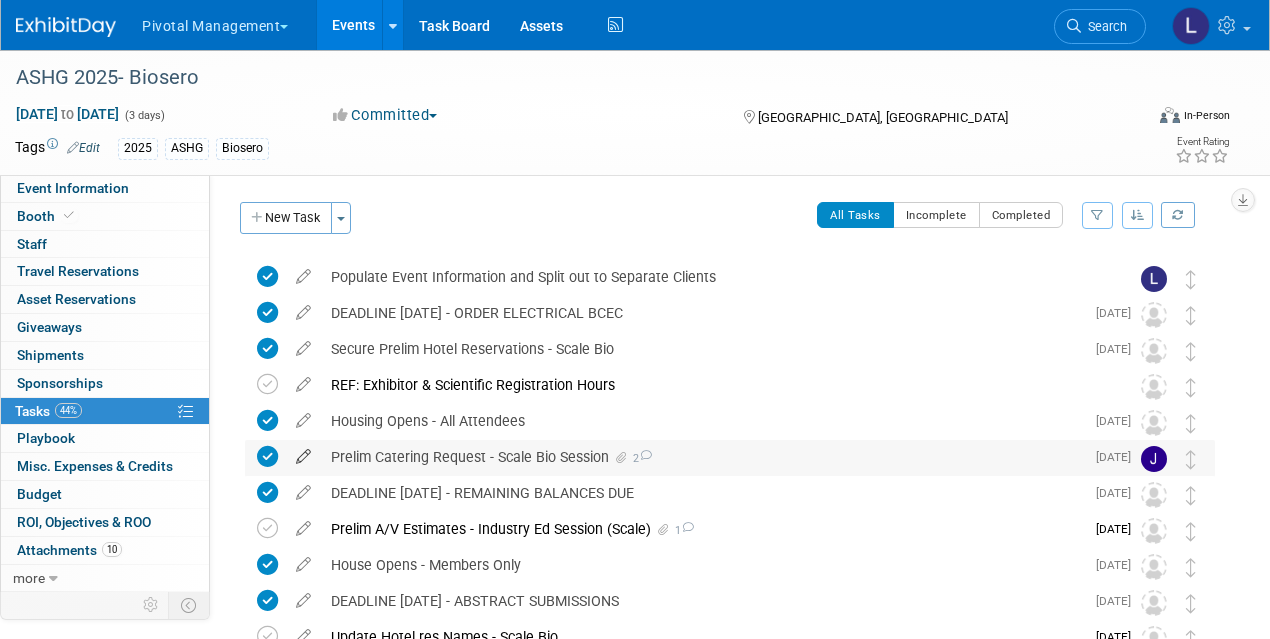click at bounding box center (303, 452) 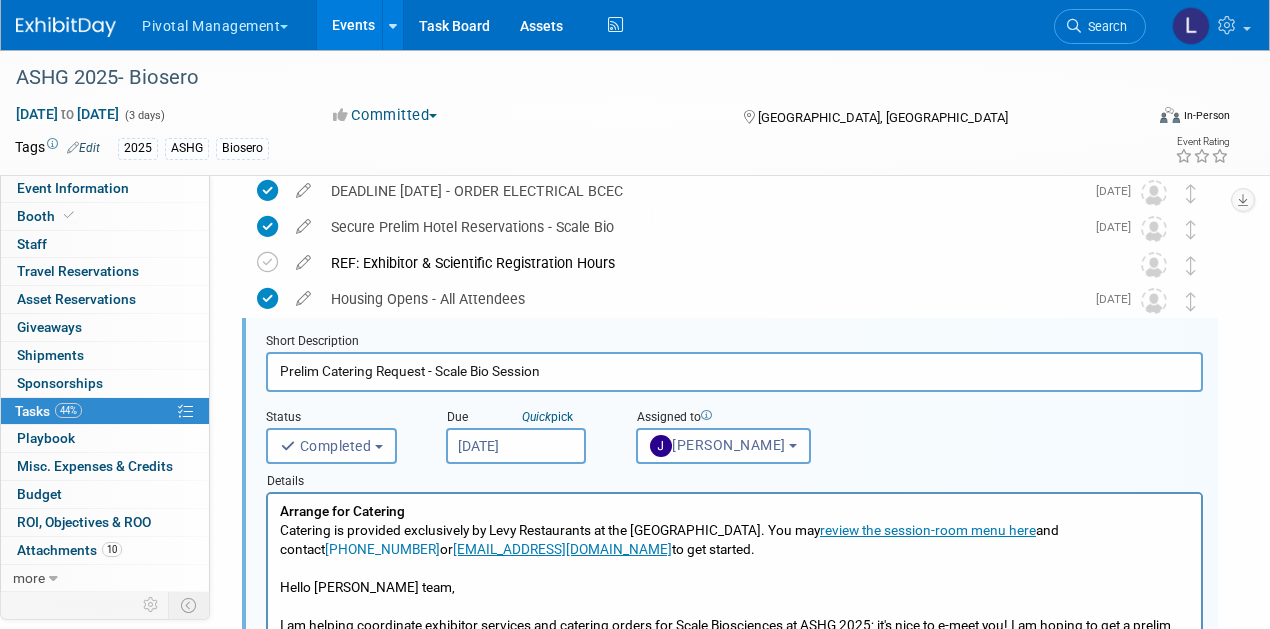 scroll, scrollTop: 0, scrollLeft: 0, axis: both 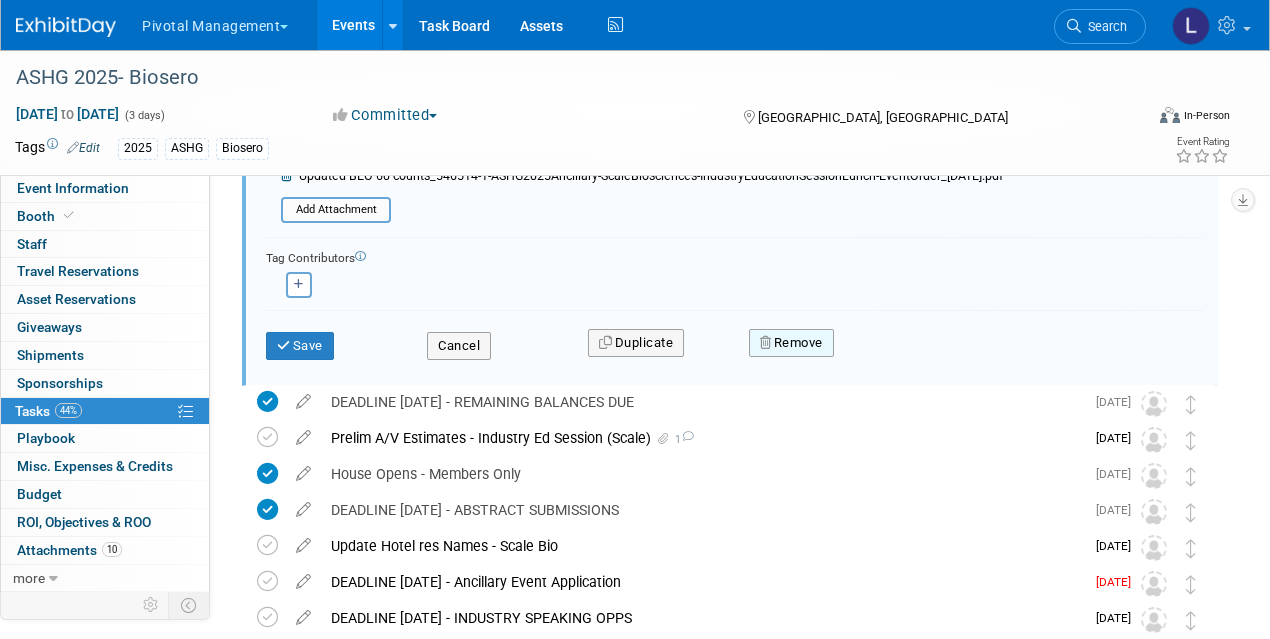 click on "Remove" at bounding box center [791, 343] 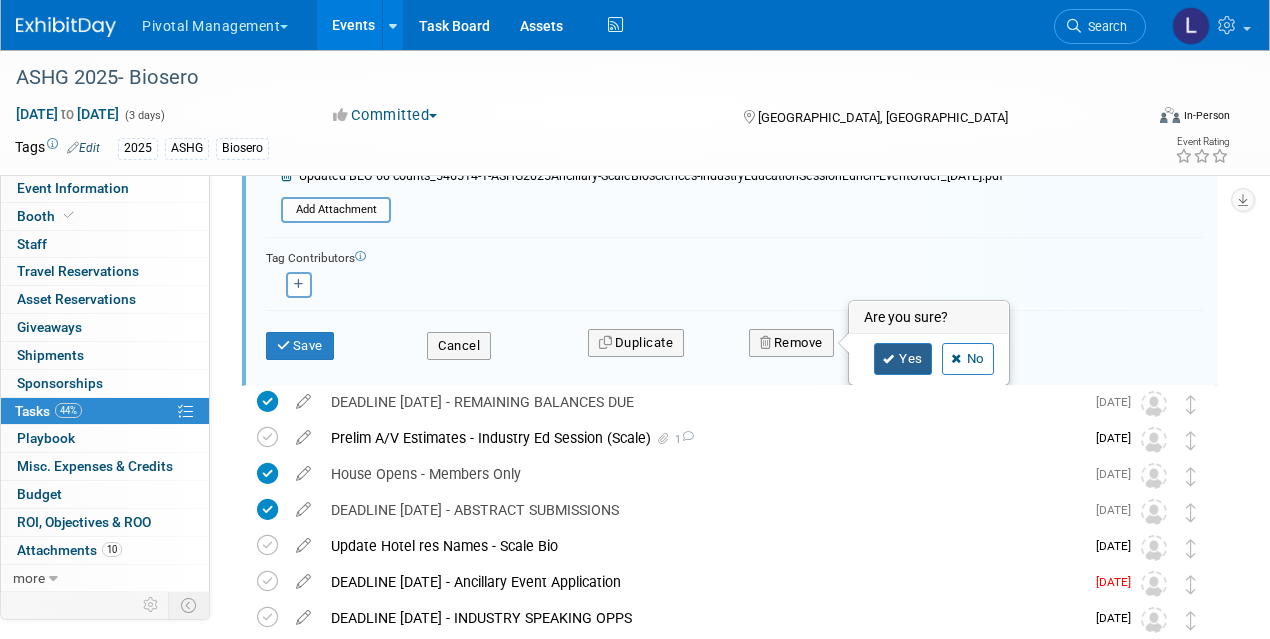 click at bounding box center (889, 359) 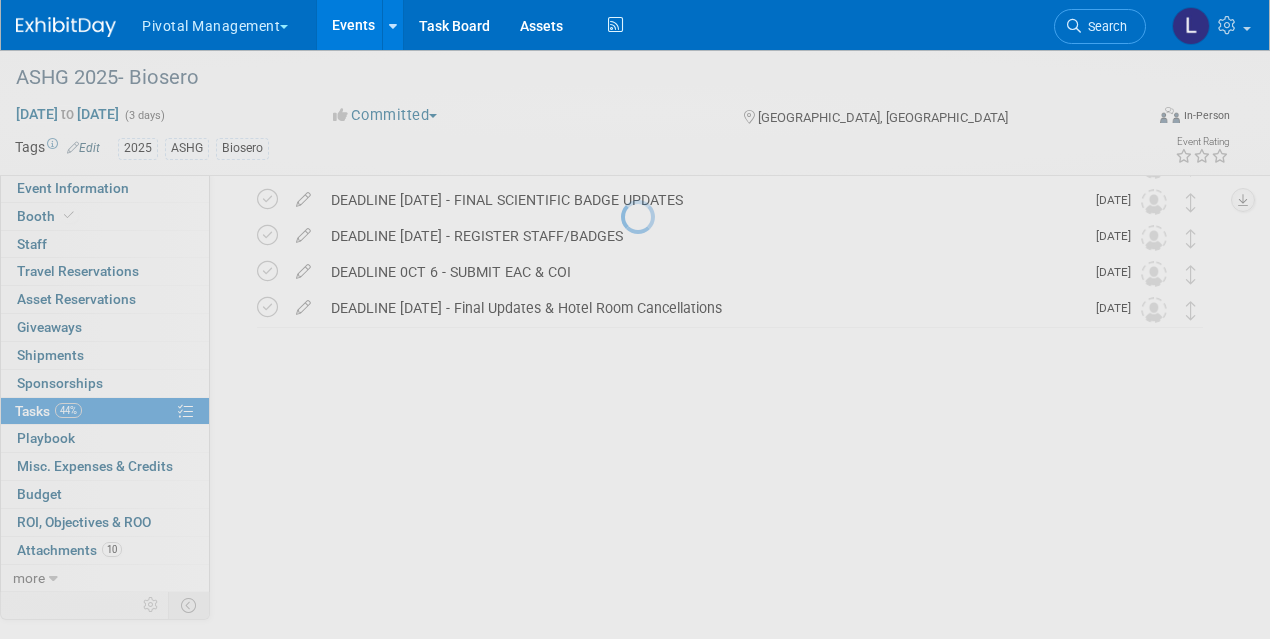 scroll, scrollTop: 354, scrollLeft: 0, axis: vertical 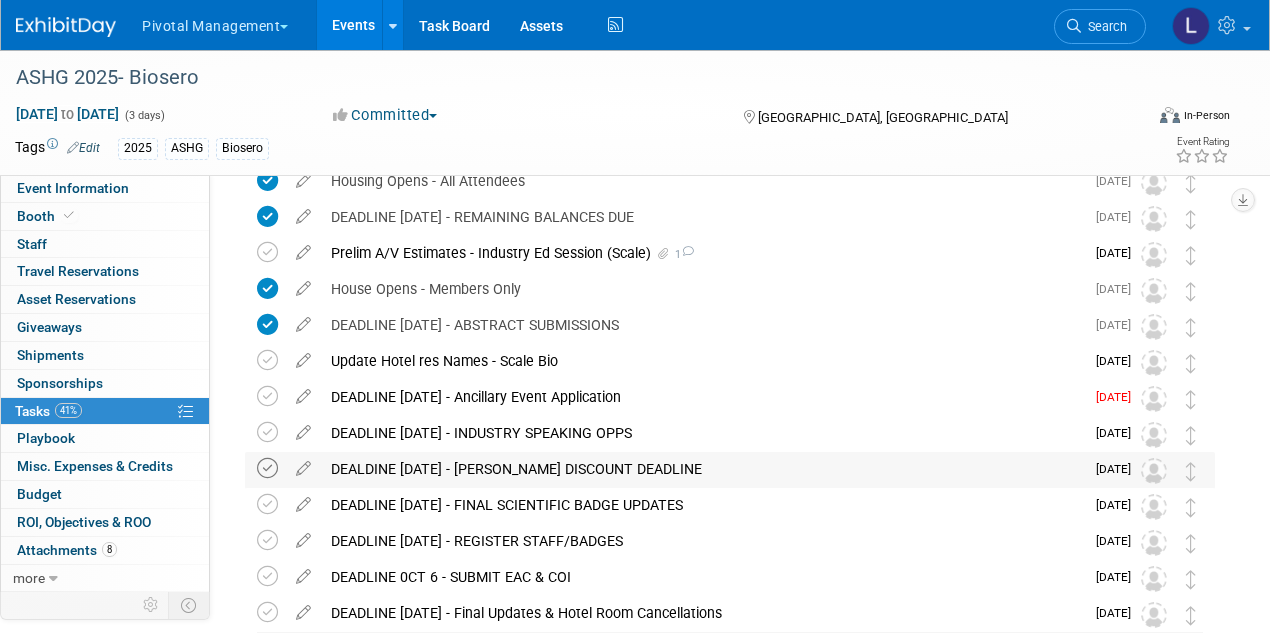 click at bounding box center (267, 468) 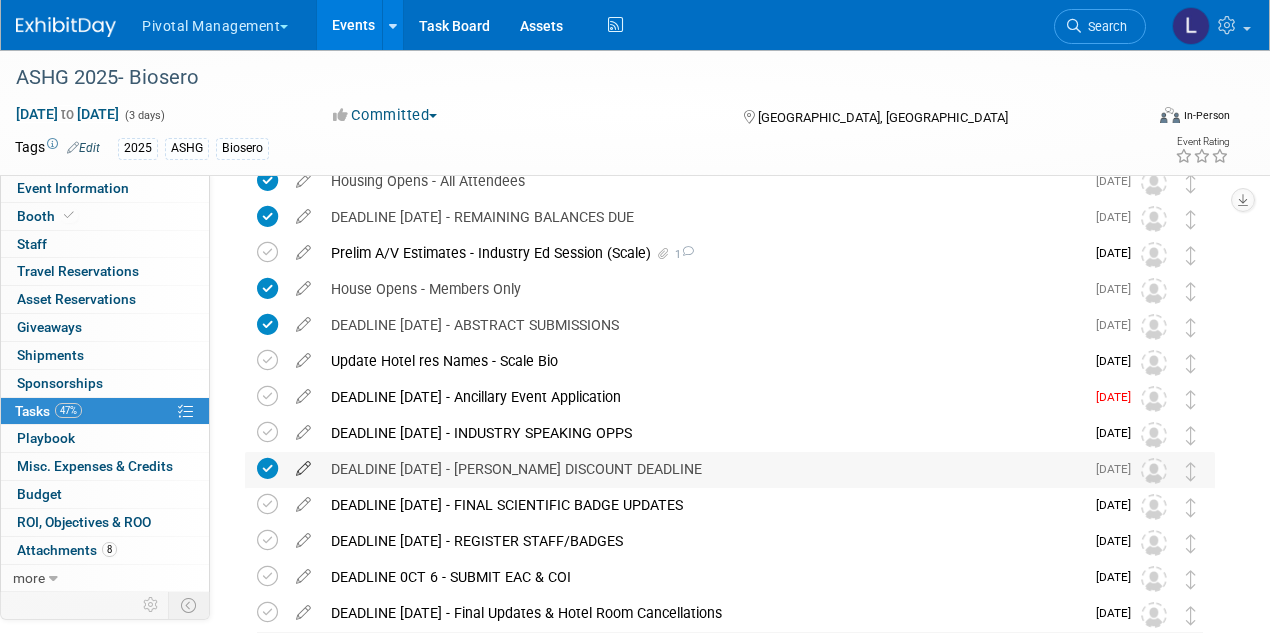 click at bounding box center [303, 464] 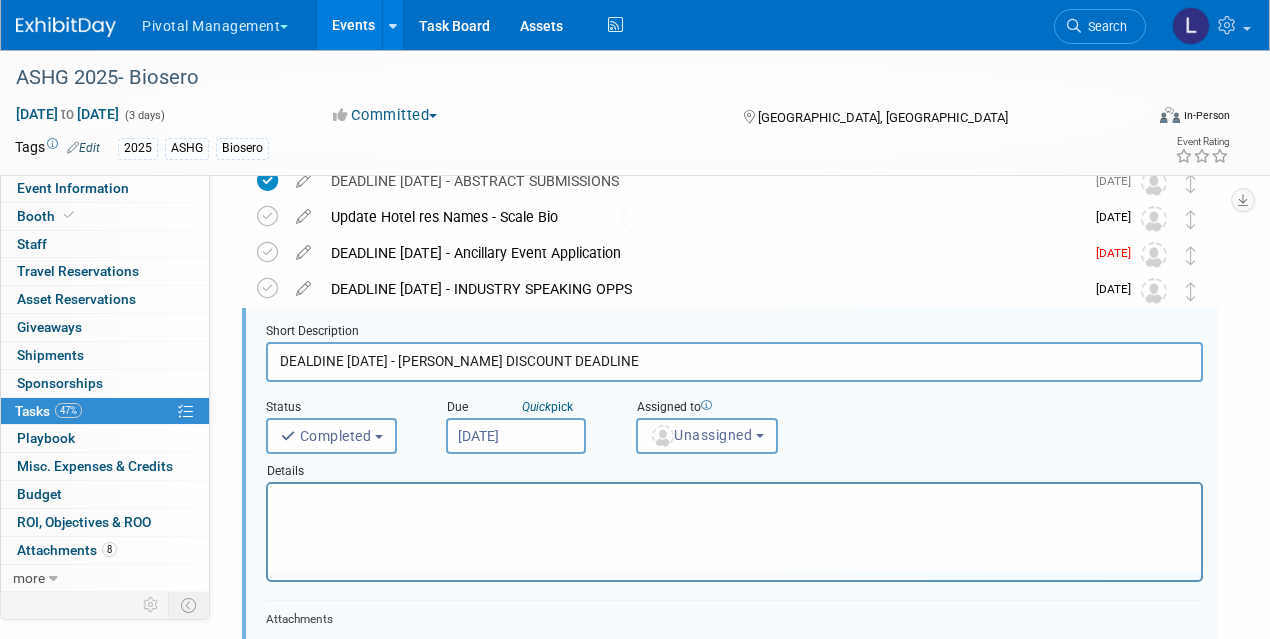 scroll, scrollTop: 398, scrollLeft: 0, axis: vertical 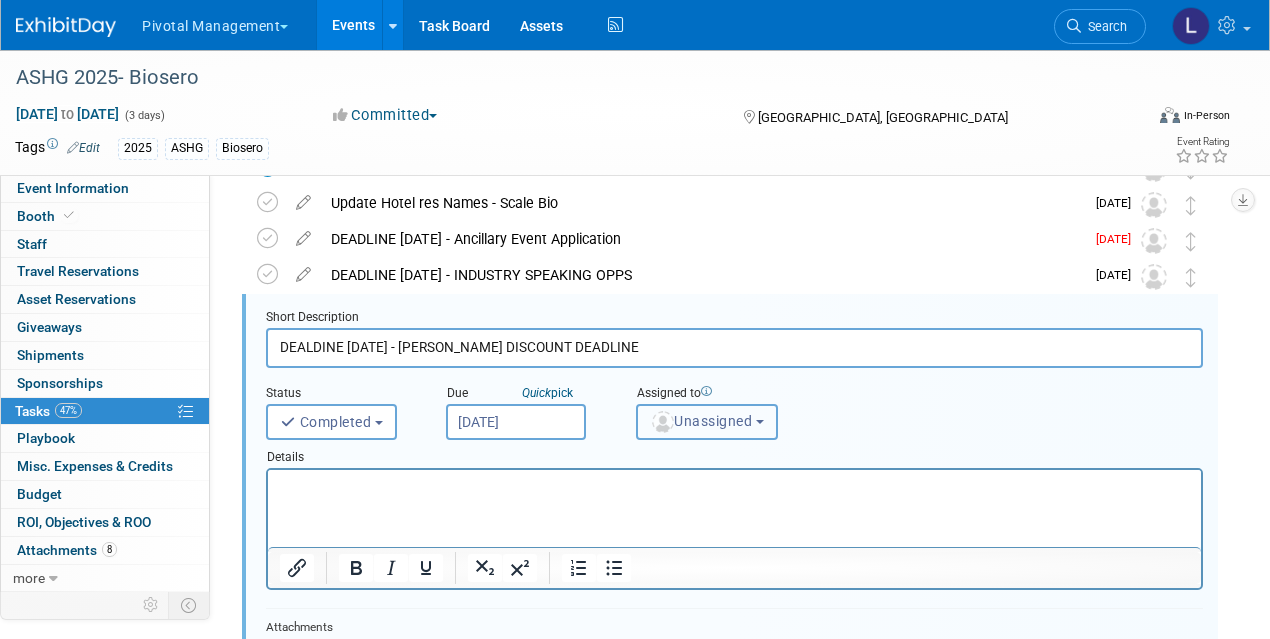 click on "Unassigned" at bounding box center (701, 421) 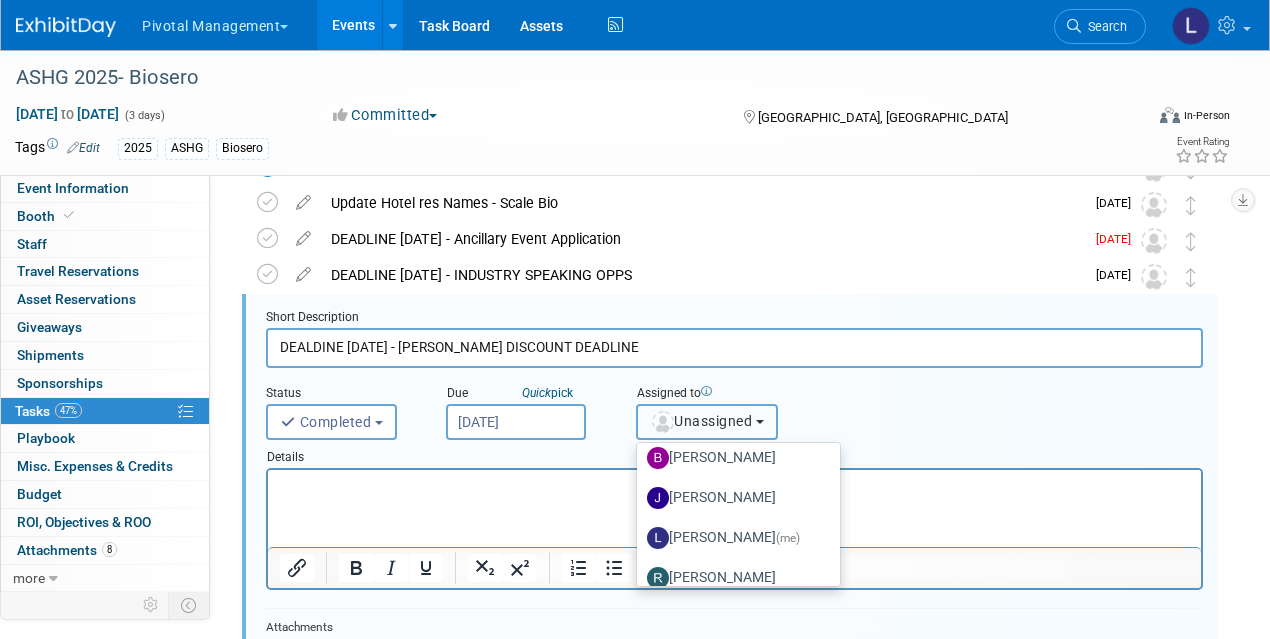scroll, scrollTop: 93, scrollLeft: 0, axis: vertical 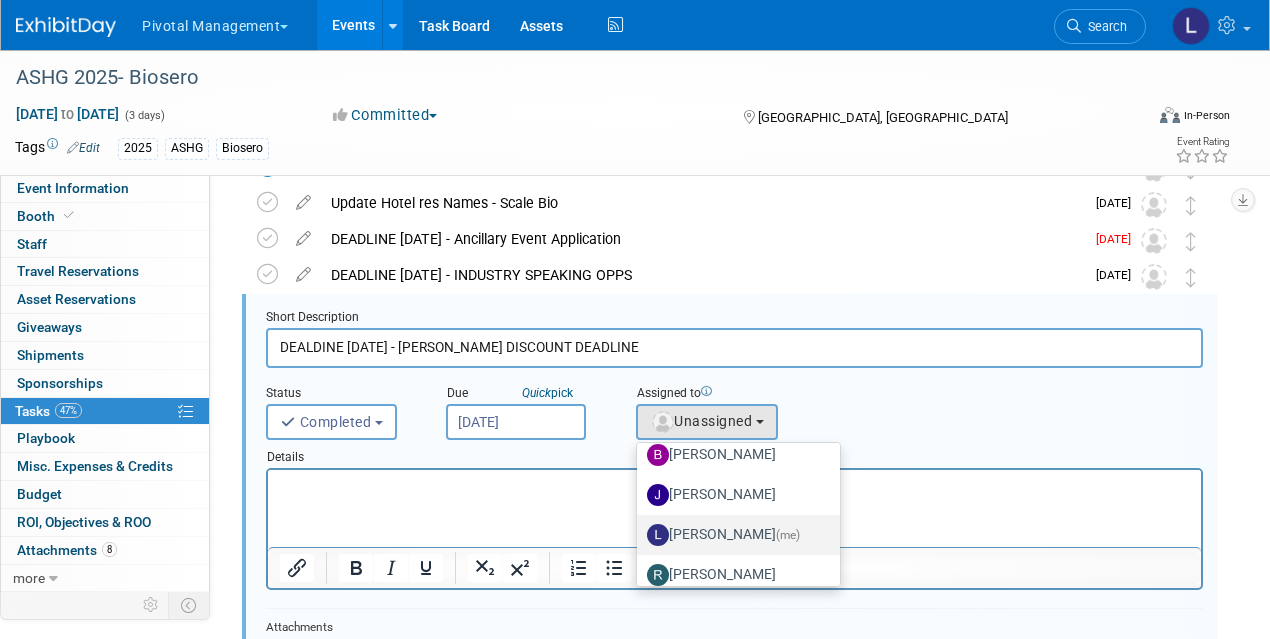 click on "[PERSON_NAME]
(me)" at bounding box center (733, 535) 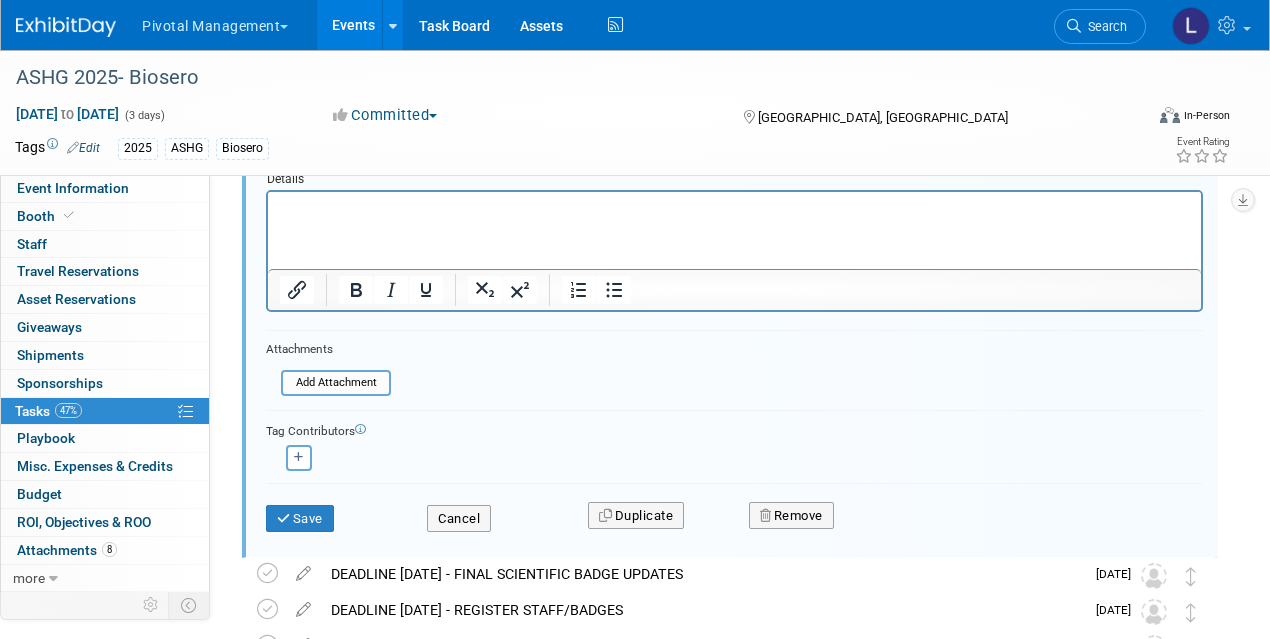 scroll, scrollTop: 690, scrollLeft: 0, axis: vertical 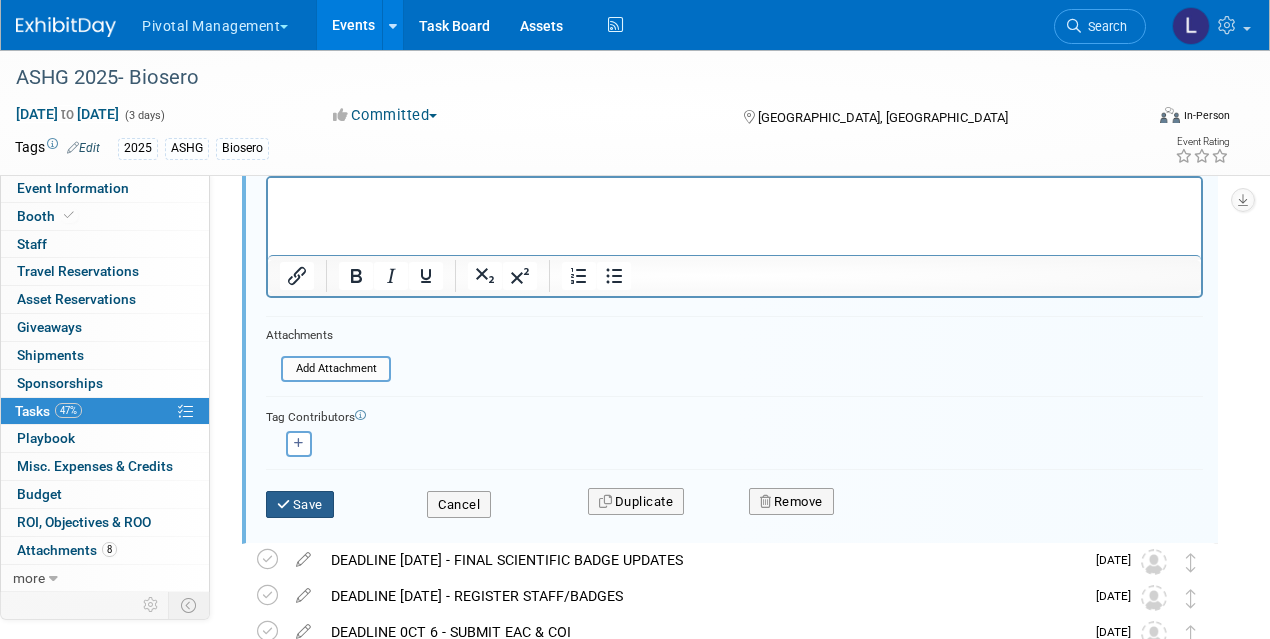 click on "Save" at bounding box center [300, 505] 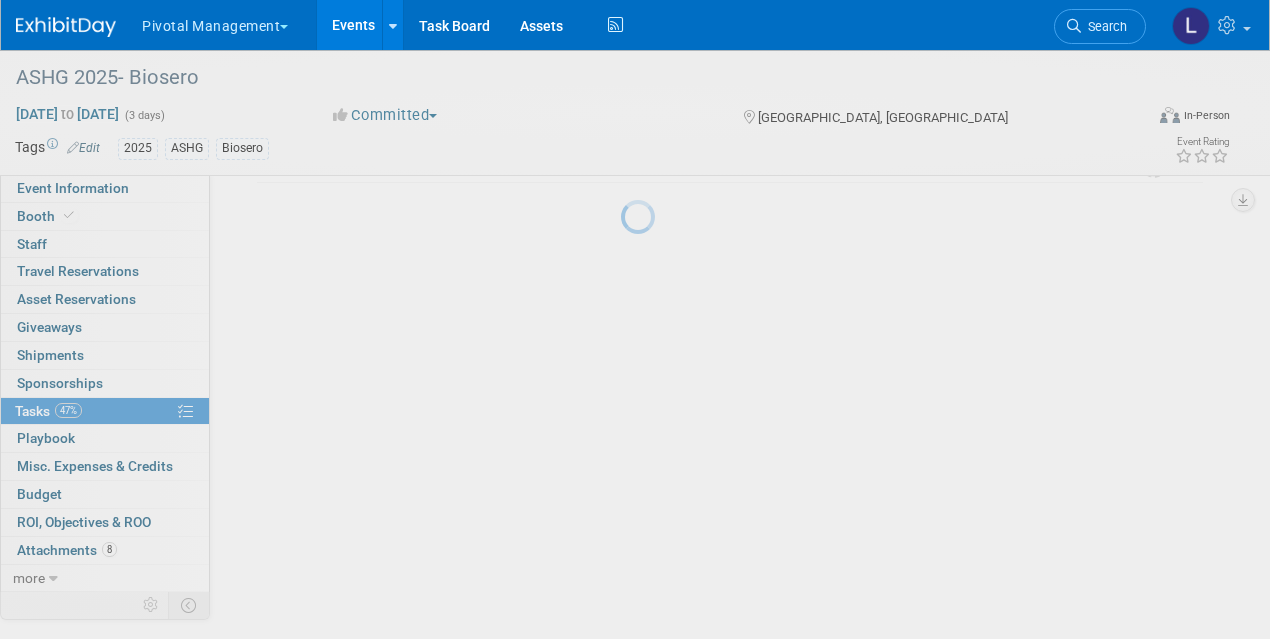 scroll, scrollTop: 354, scrollLeft: 0, axis: vertical 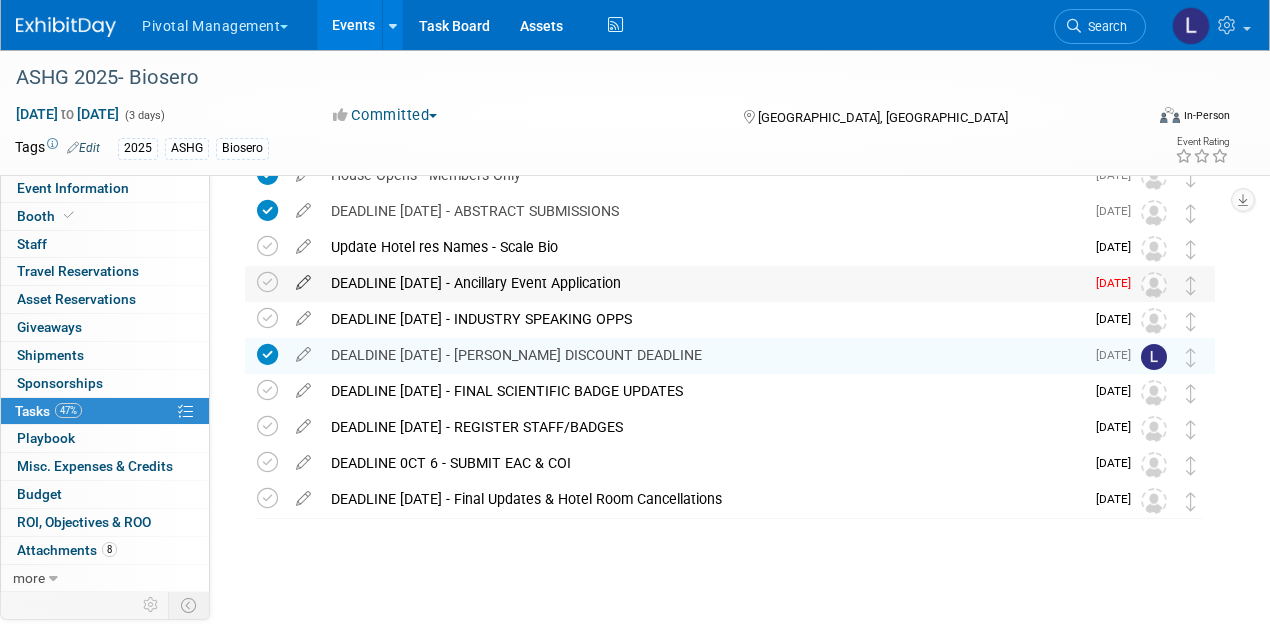 click at bounding box center [303, 278] 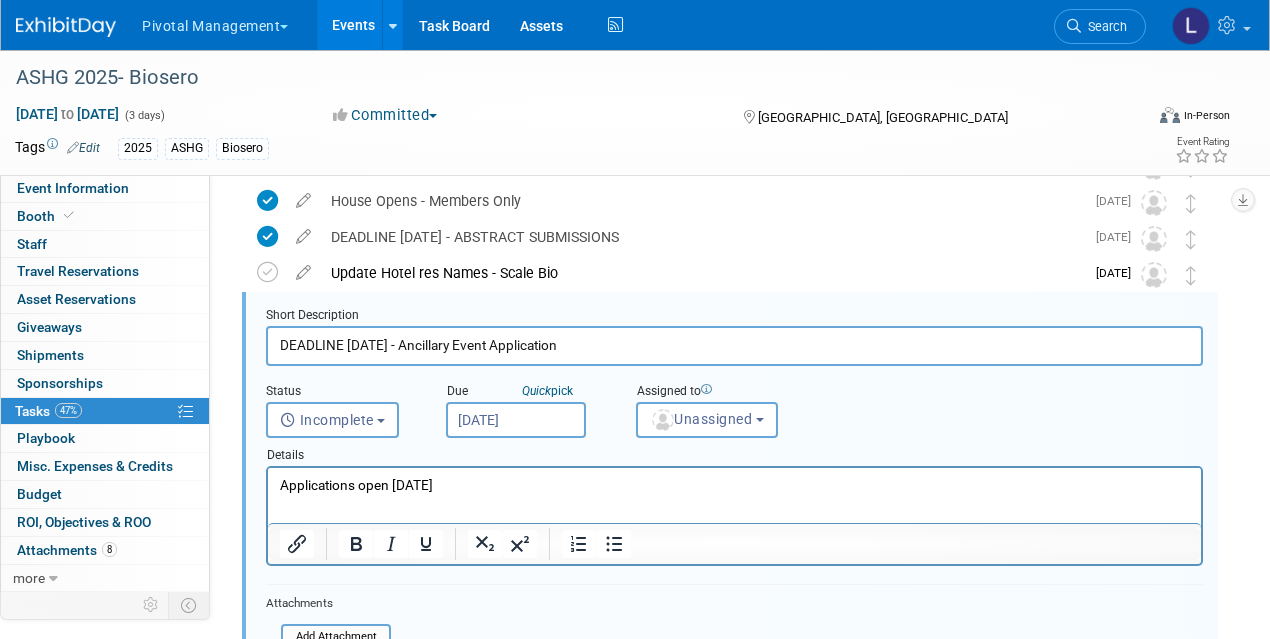 scroll, scrollTop: 326, scrollLeft: 0, axis: vertical 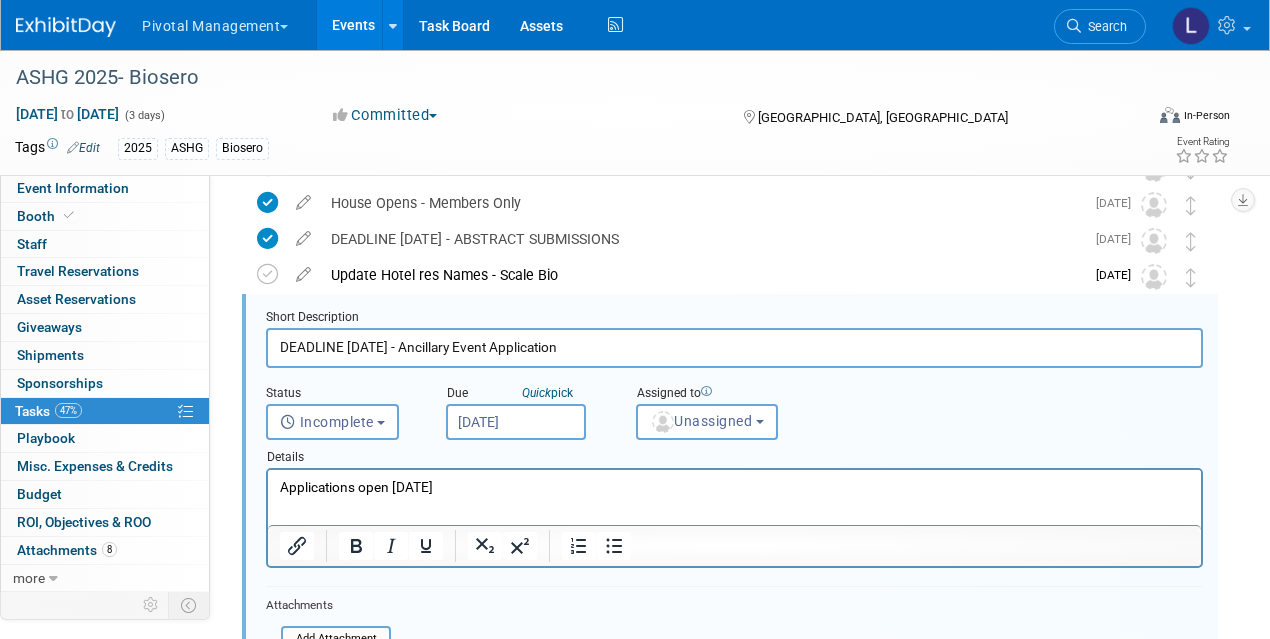 click on "DEADLINE JUNE 16 - Ancillary Event Application" at bounding box center [734, 347] 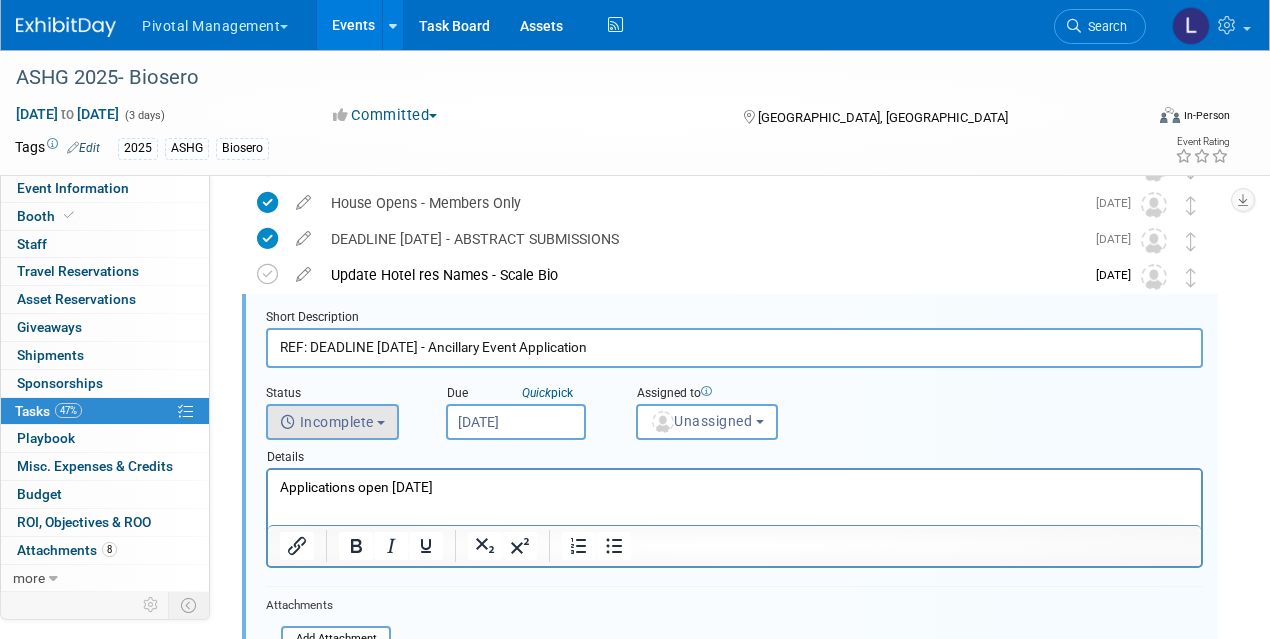 type on "REF: DEADLINE [DATE] - Ancillary Event Application" 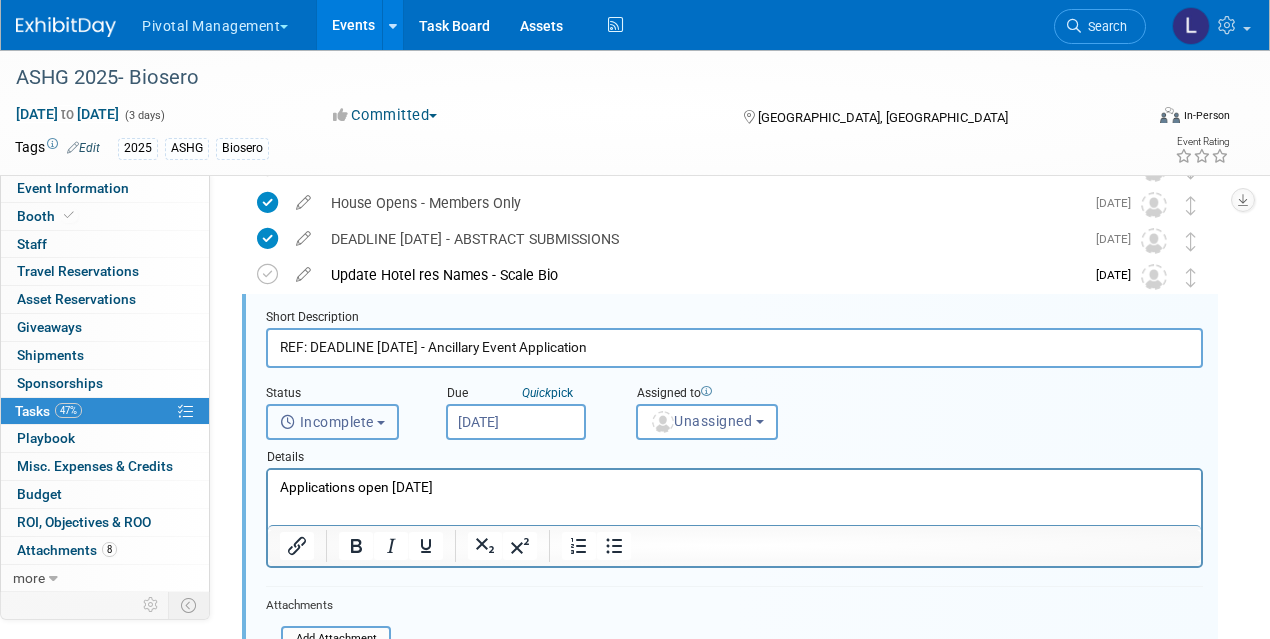 click on "Incomplete" at bounding box center [327, 422] 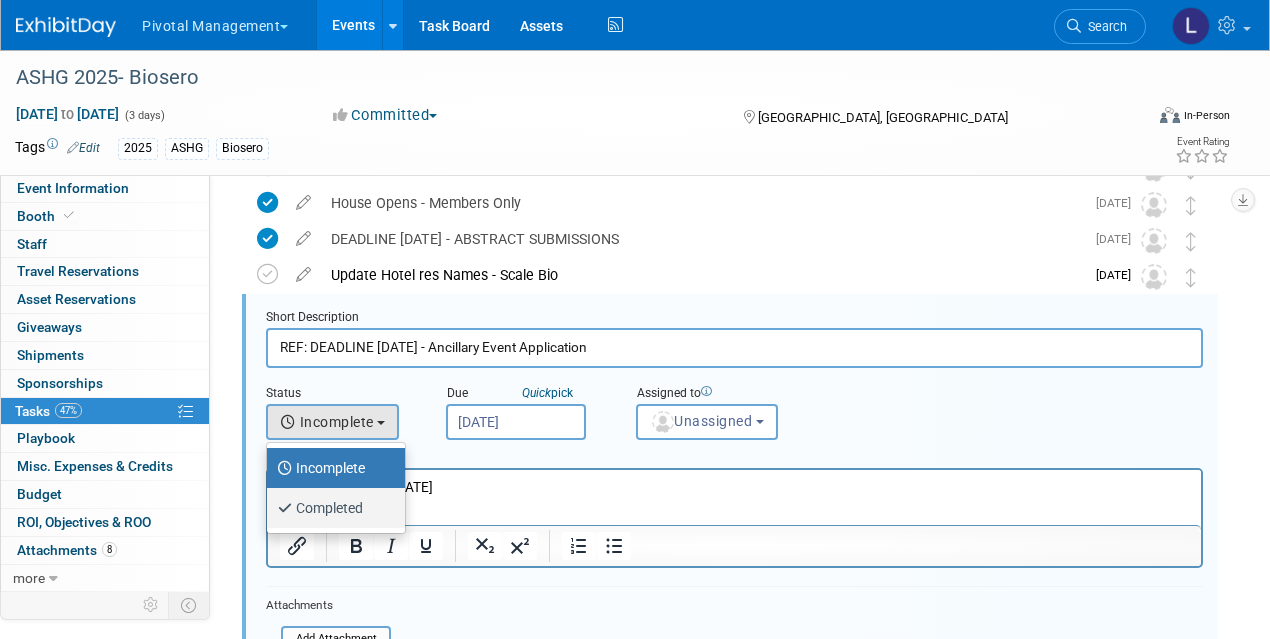 click on "Completed" at bounding box center [331, 508] 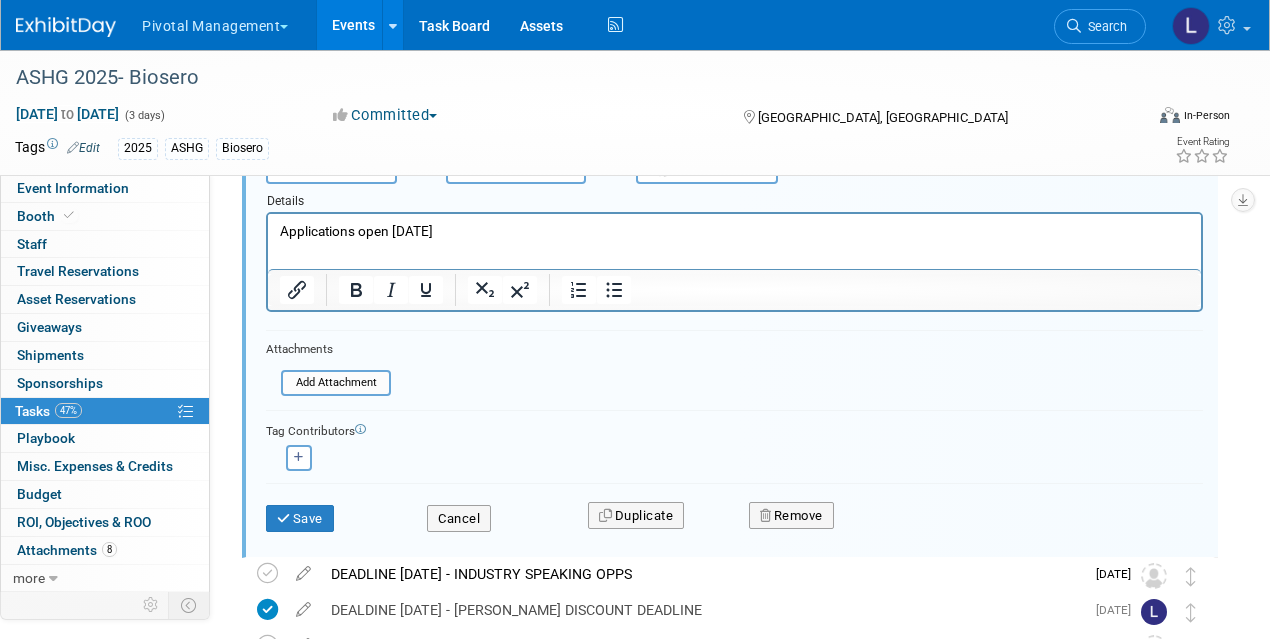 scroll, scrollTop: 696, scrollLeft: 0, axis: vertical 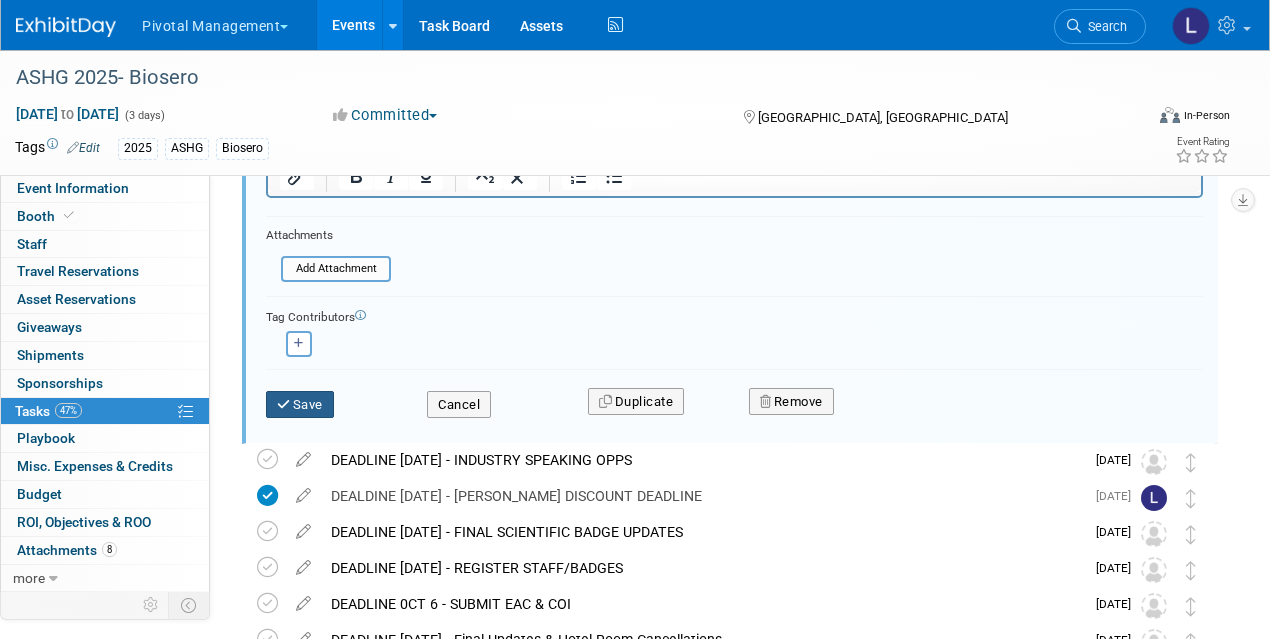 click on "Save" at bounding box center (300, 405) 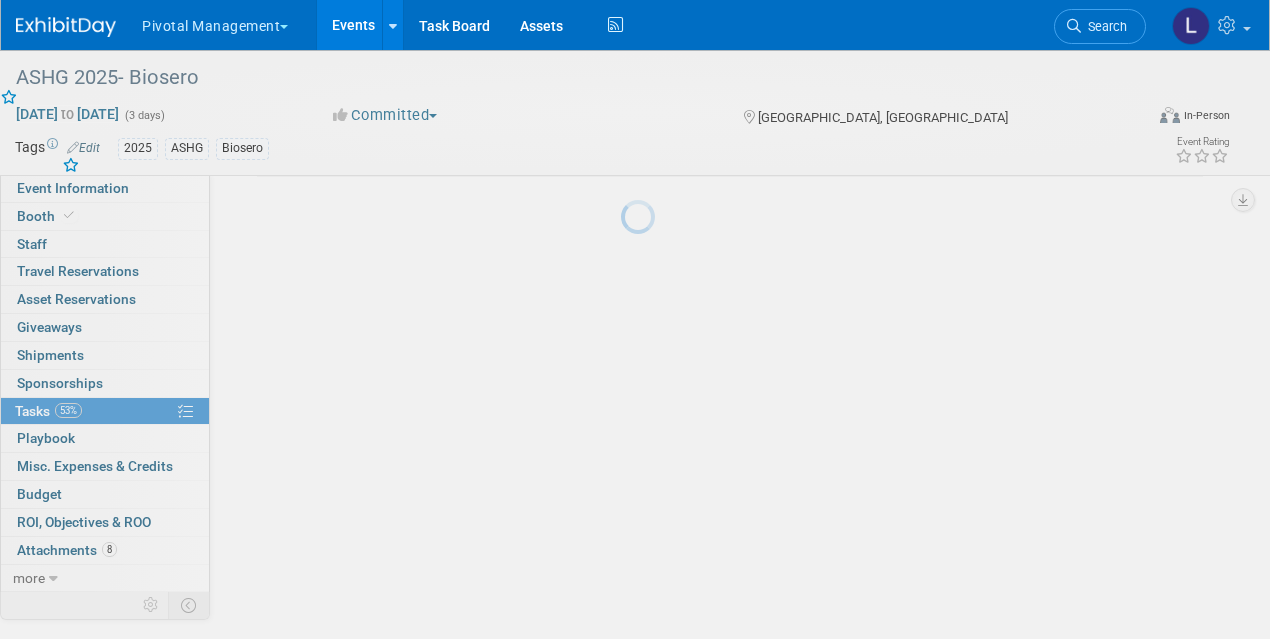 scroll, scrollTop: 354, scrollLeft: 0, axis: vertical 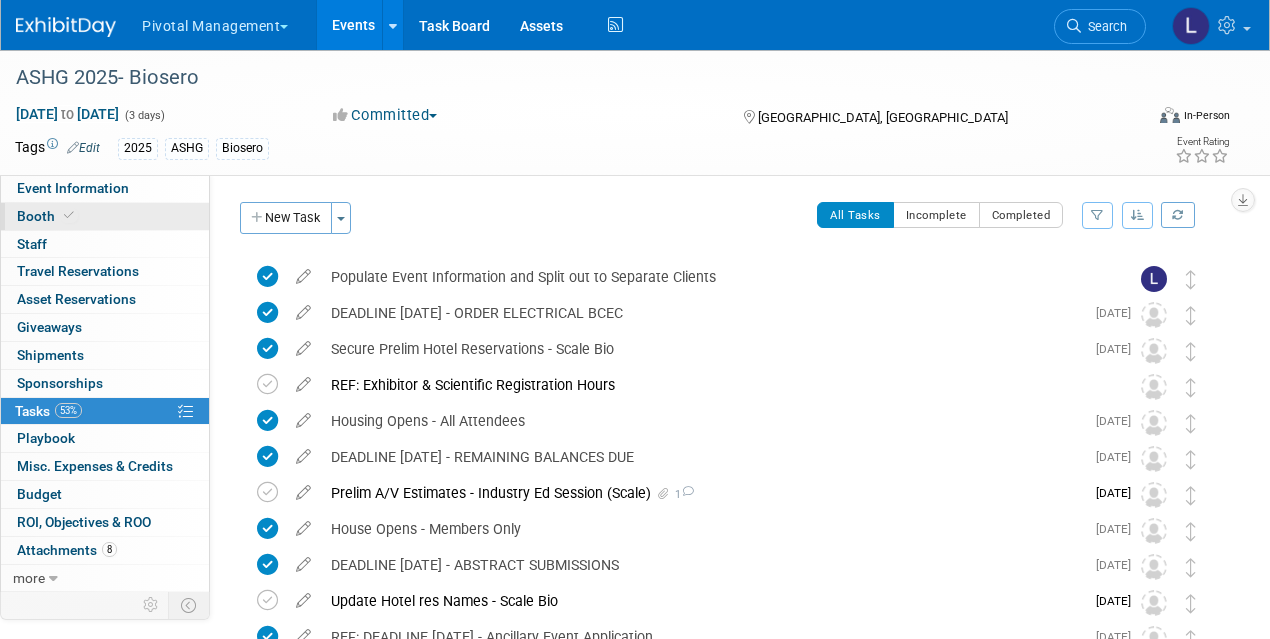 click on "Booth" at bounding box center (47, 216) 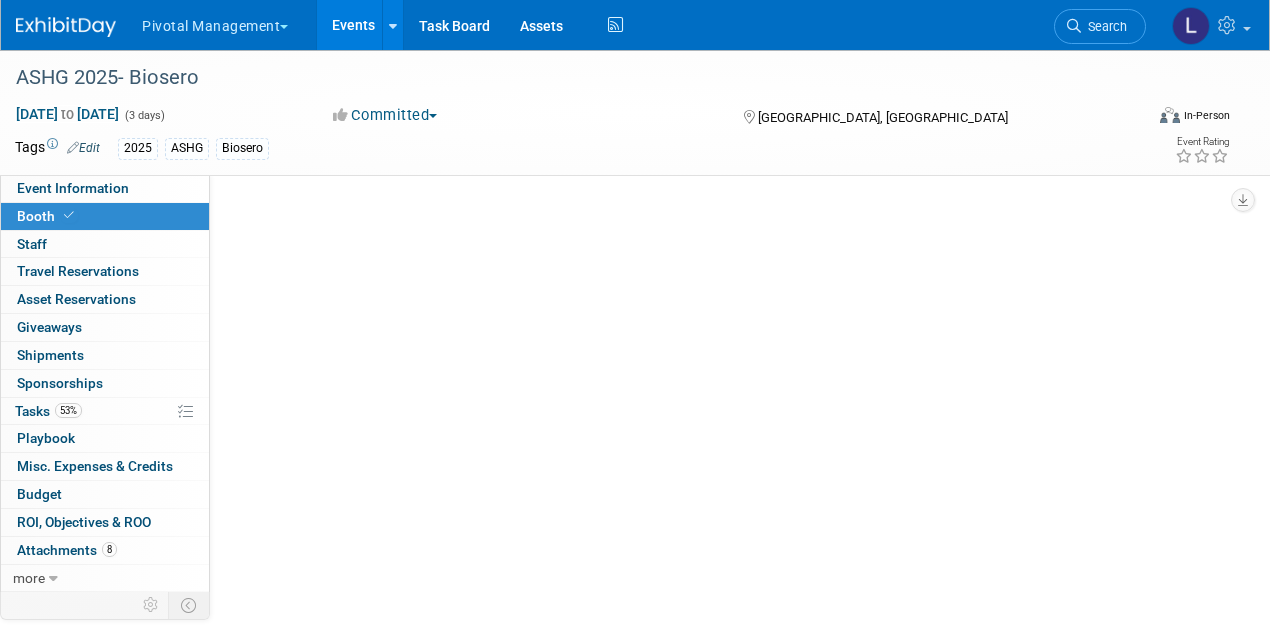 select on "Yes" 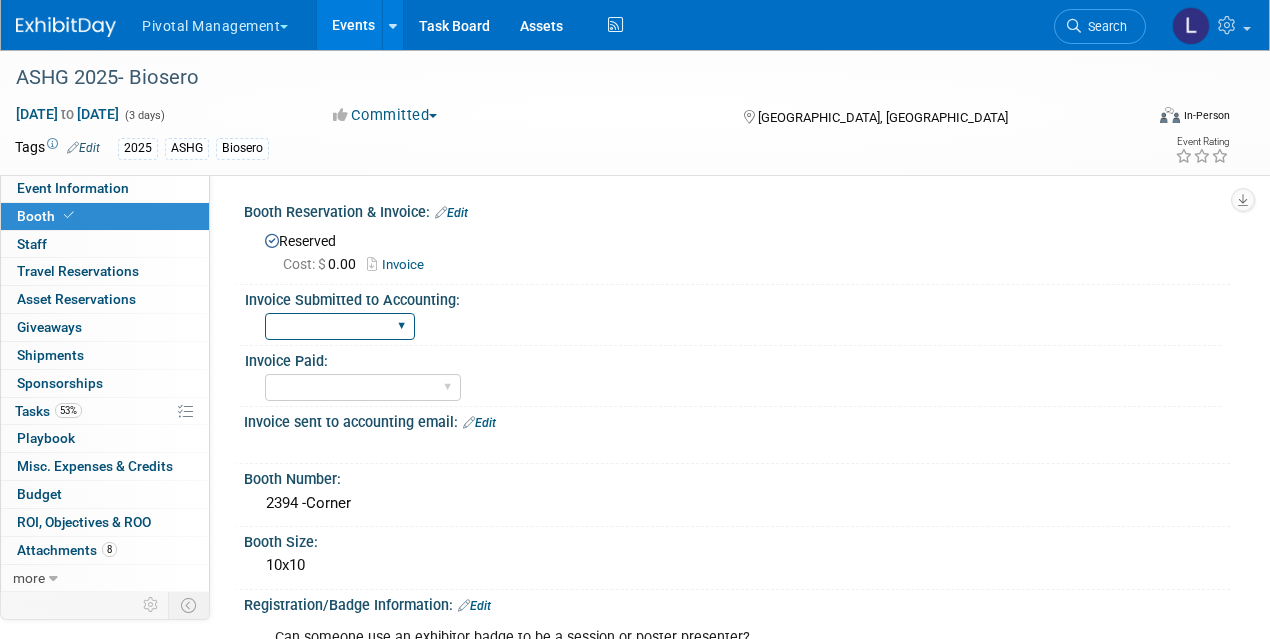 click on "Yes
No" at bounding box center [340, 326] 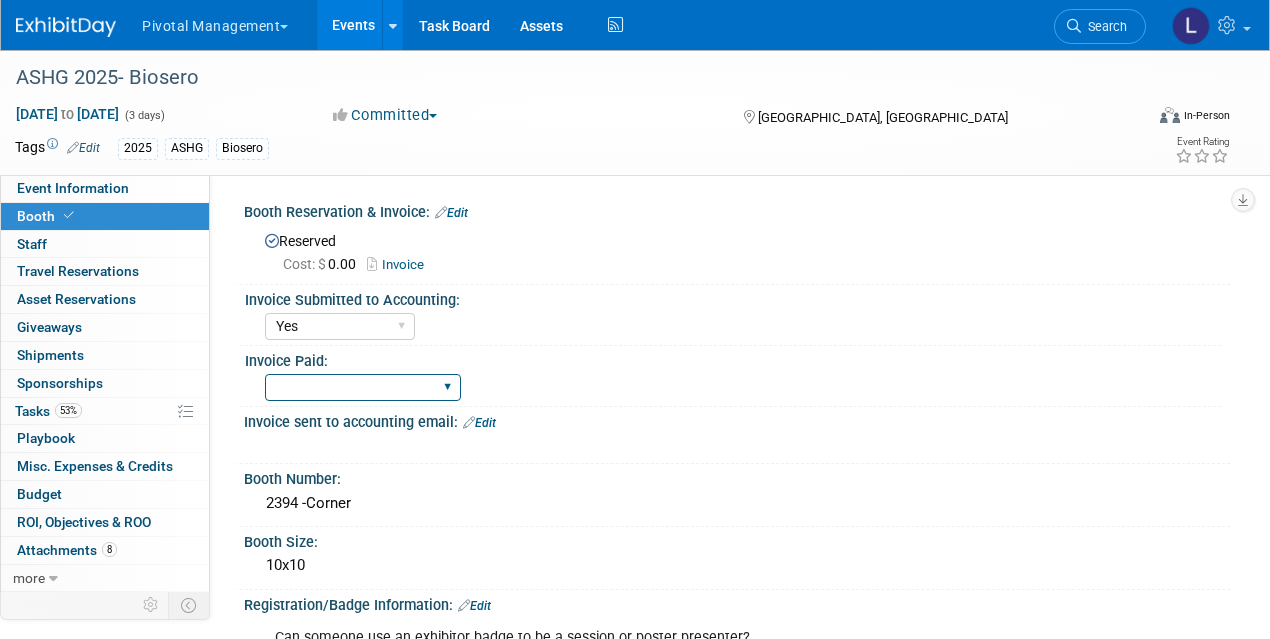 click on "Yes
No
Submitted to Accounting" at bounding box center [363, 387] 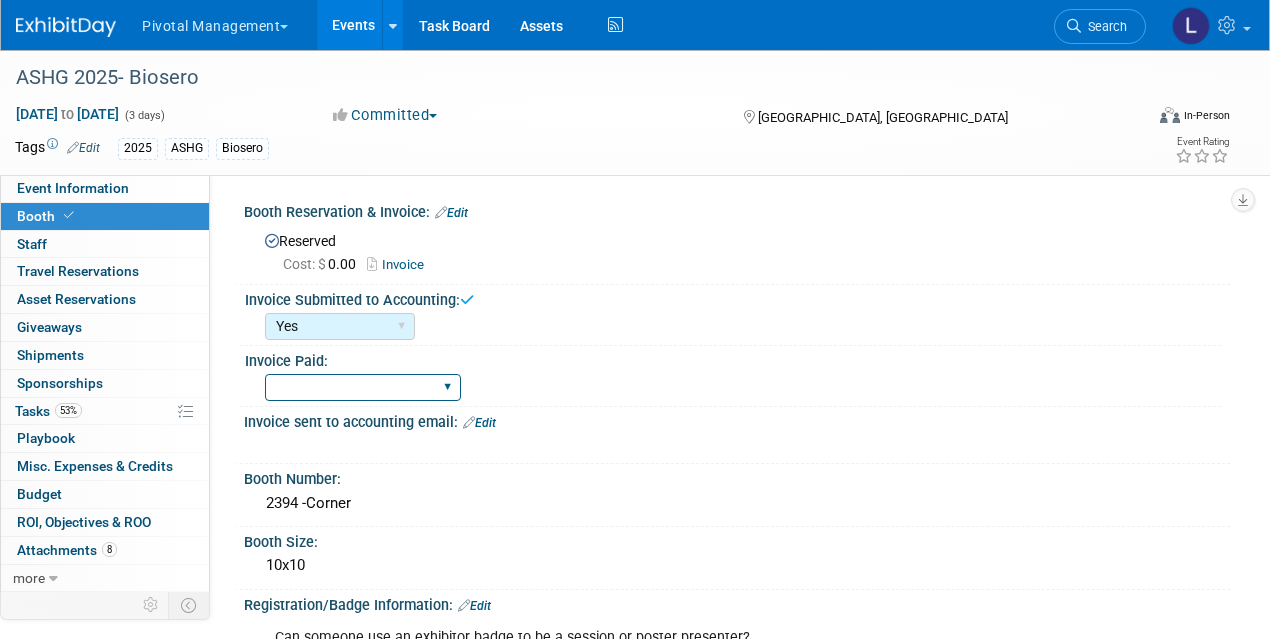 select on "Yes" 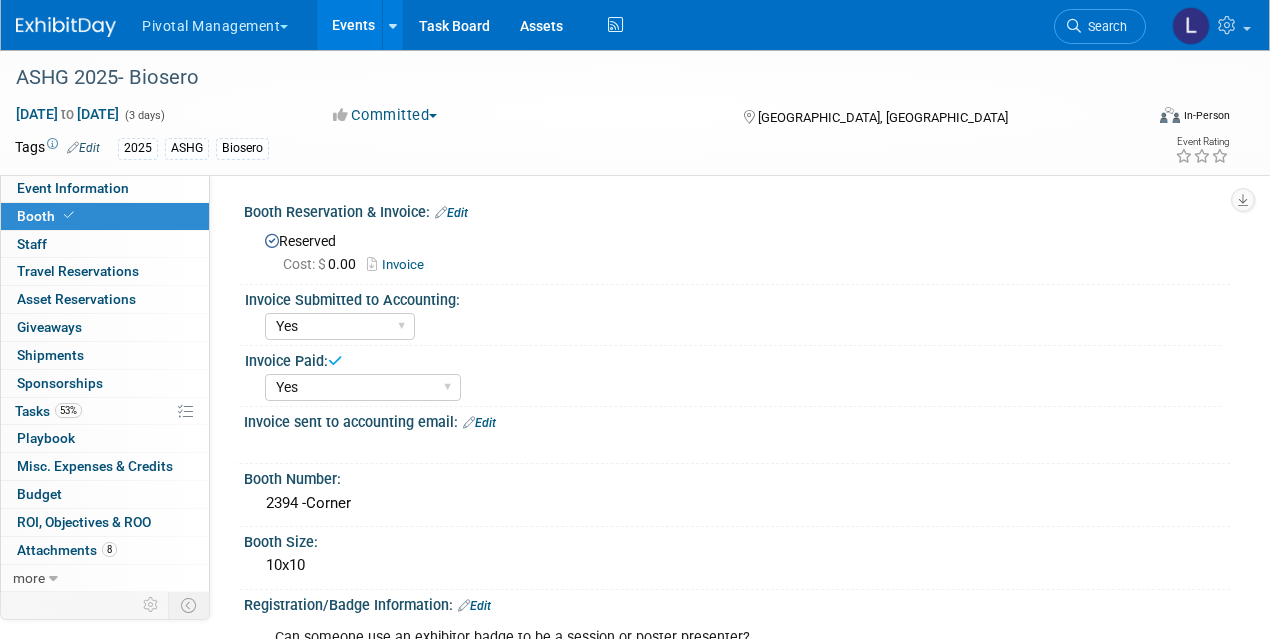 click on "Invoice" at bounding box center [400, 264] 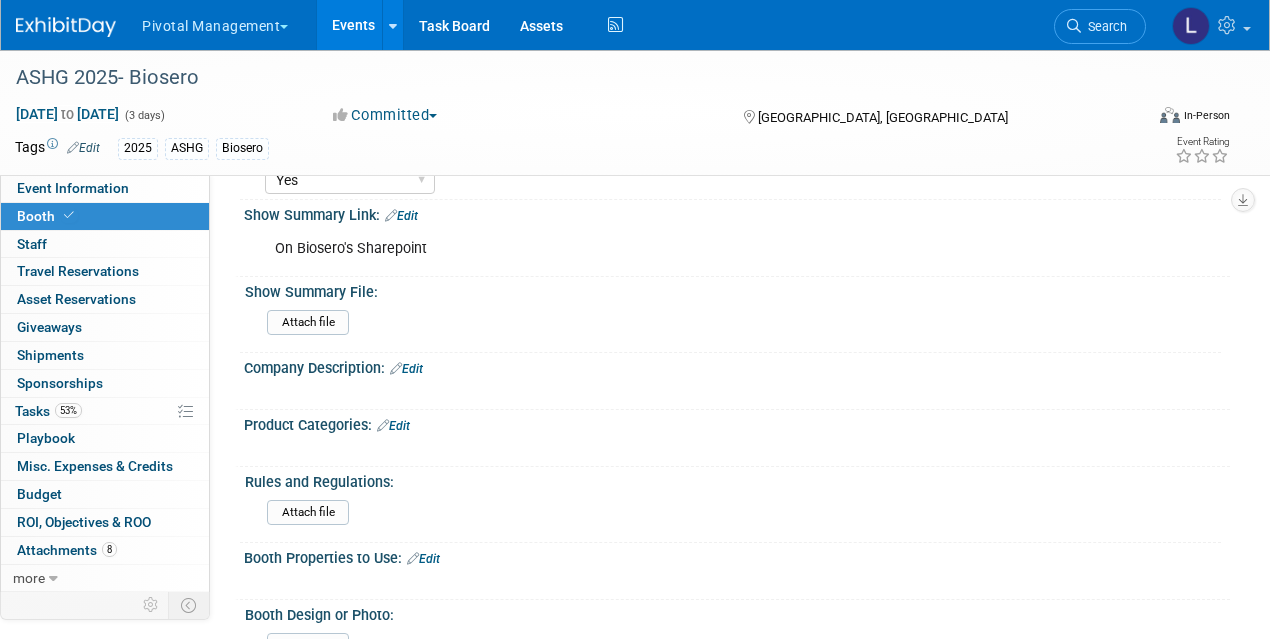 scroll, scrollTop: 1110, scrollLeft: 0, axis: vertical 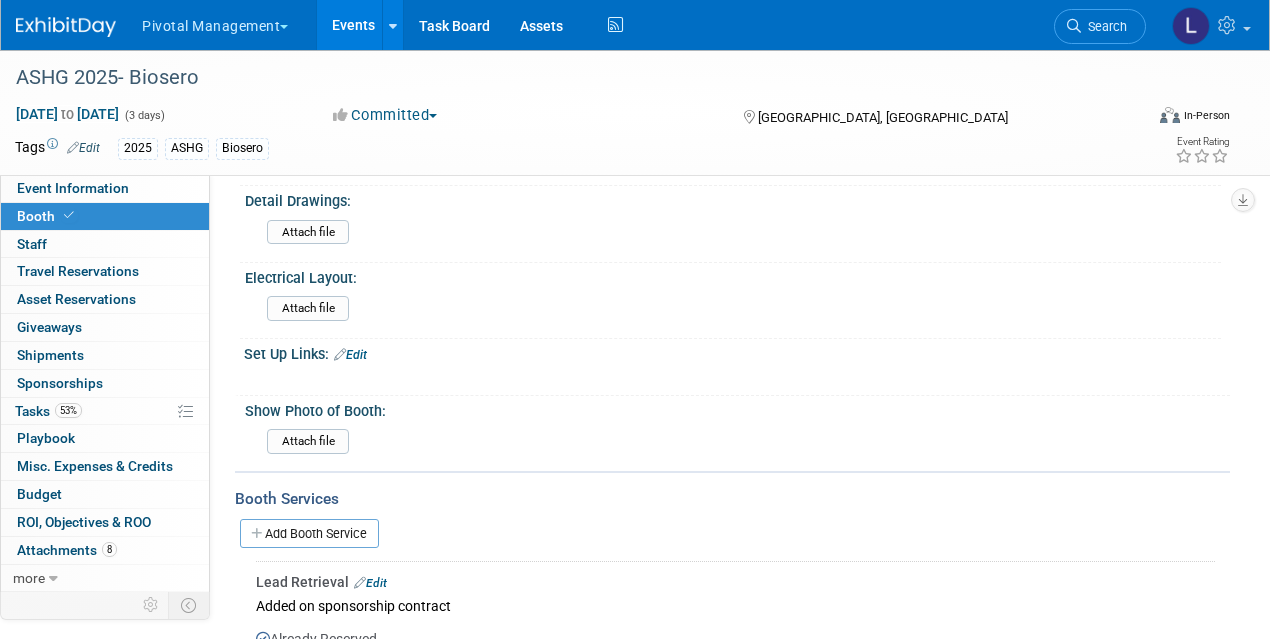 drag, startPoint x: 319, startPoint y: 285, endPoint x: 639, endPoint y: 295, distance: 320.15622 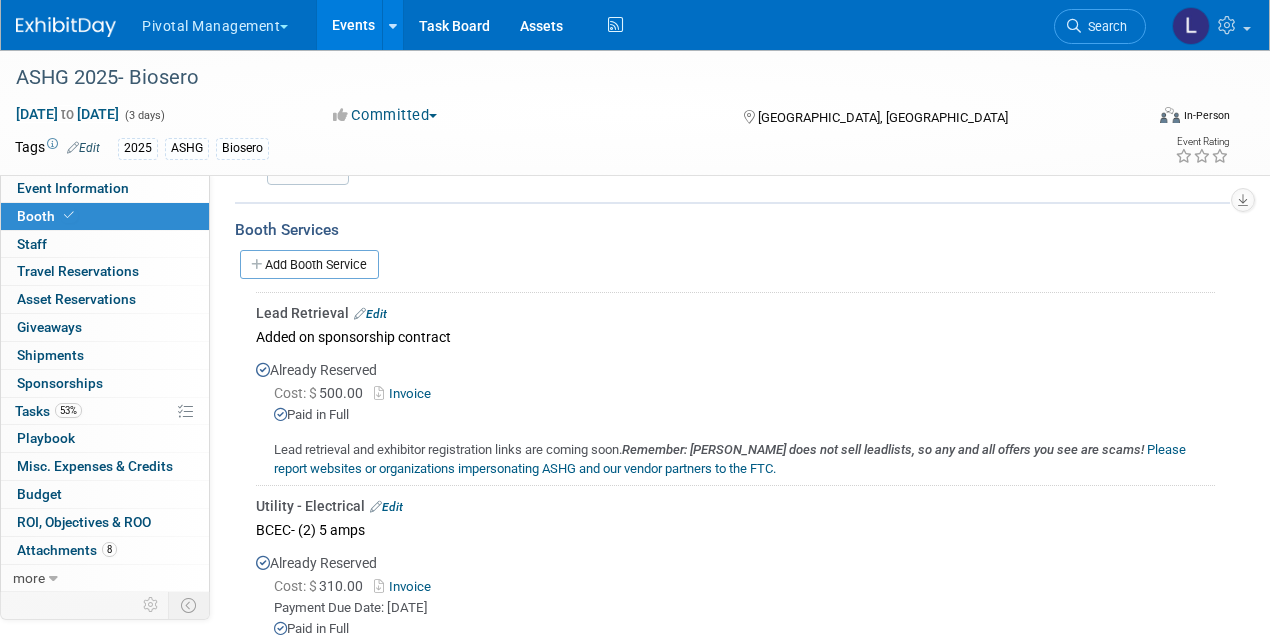 scroll, scrollTop: 1869, scrollLeft: 0, axis: vertical 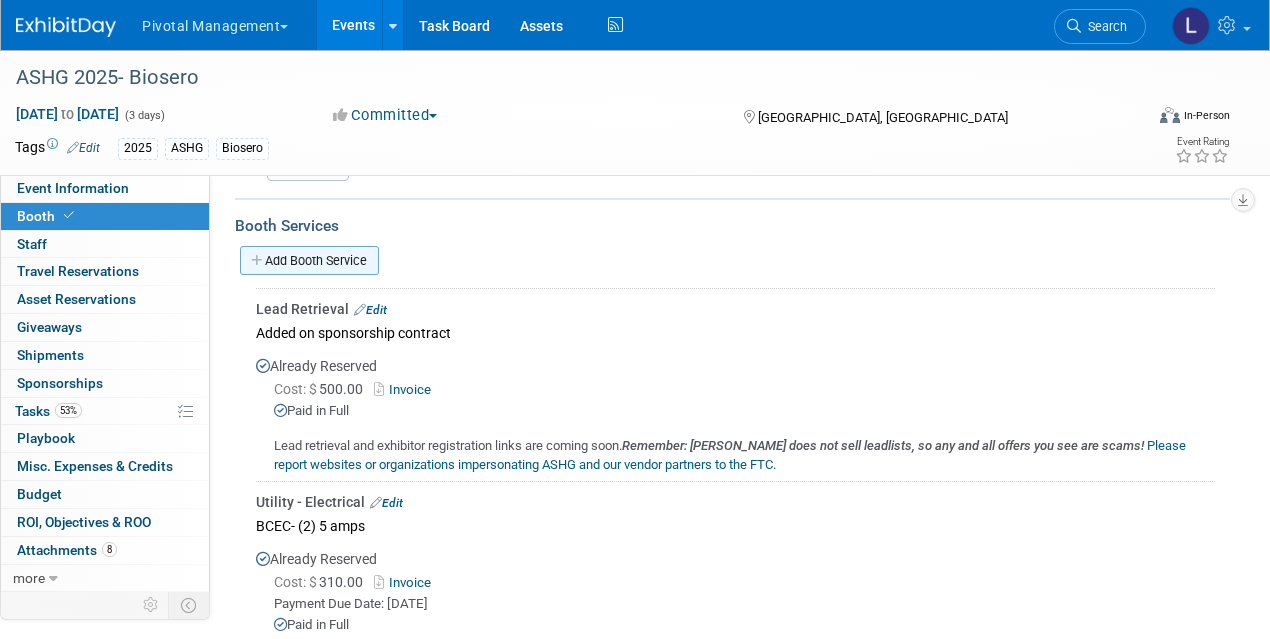 click on "Add Booth Service" at bounding box center (309, 260) 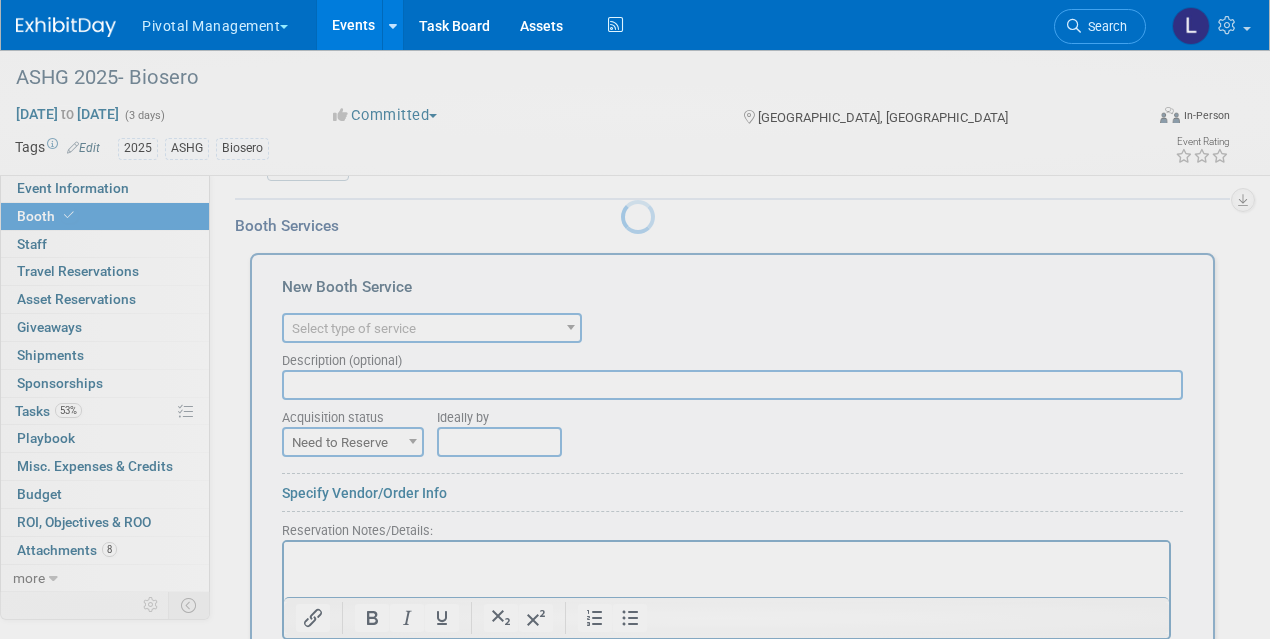 scroll, scrollTop: 0, scrollLeft: 0, axis: both 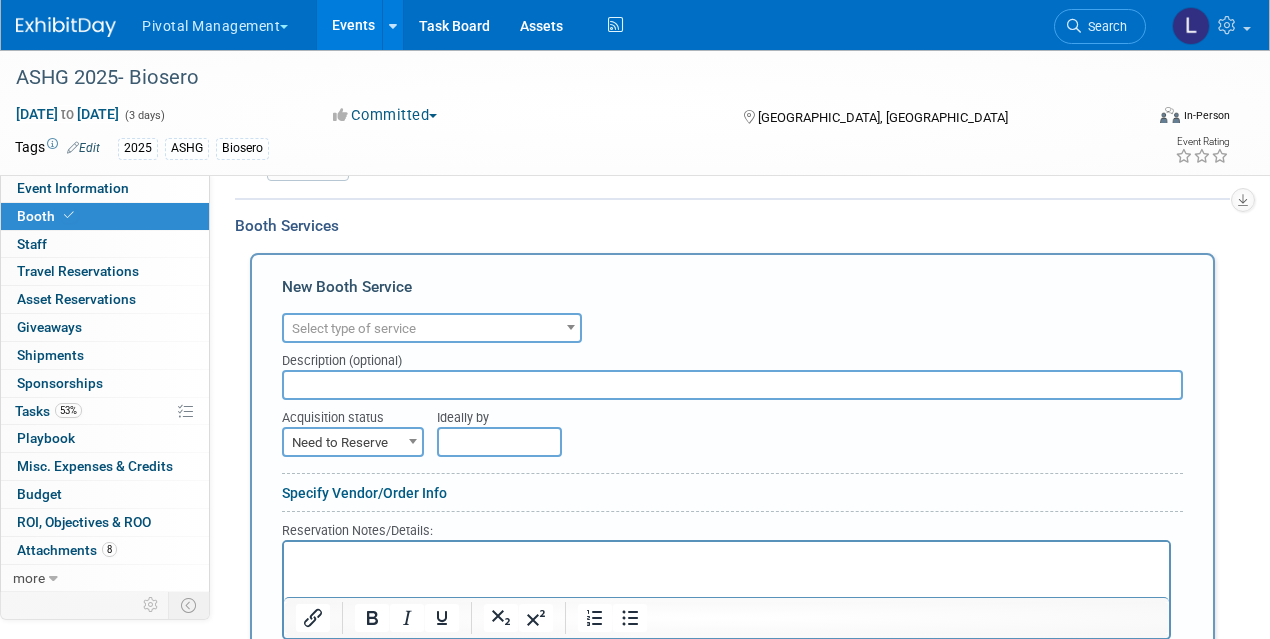 click on "Select type of service" at bounding box center (354, 328) 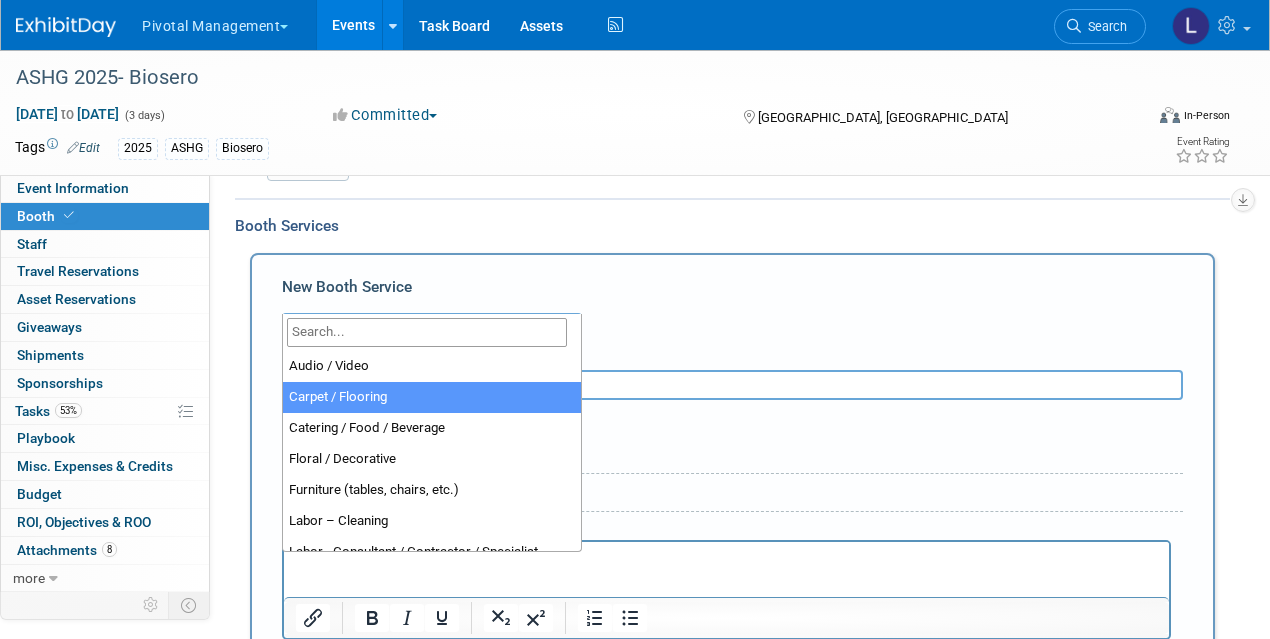 select on "4" 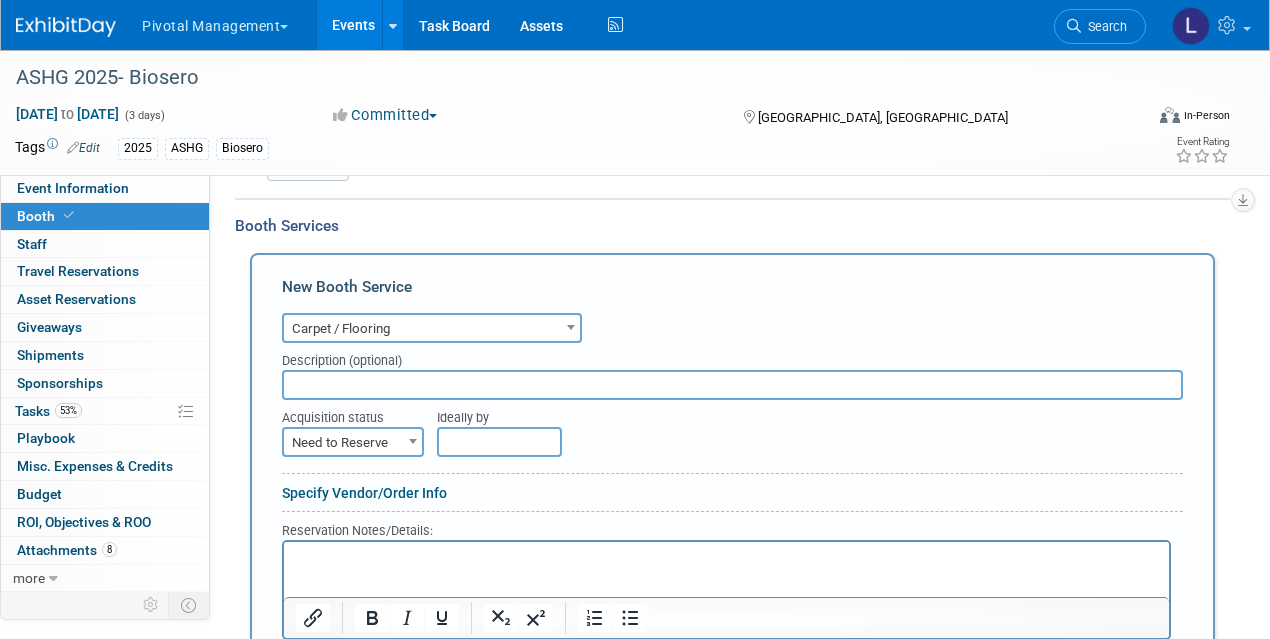 click at bounding box center [732, 385] 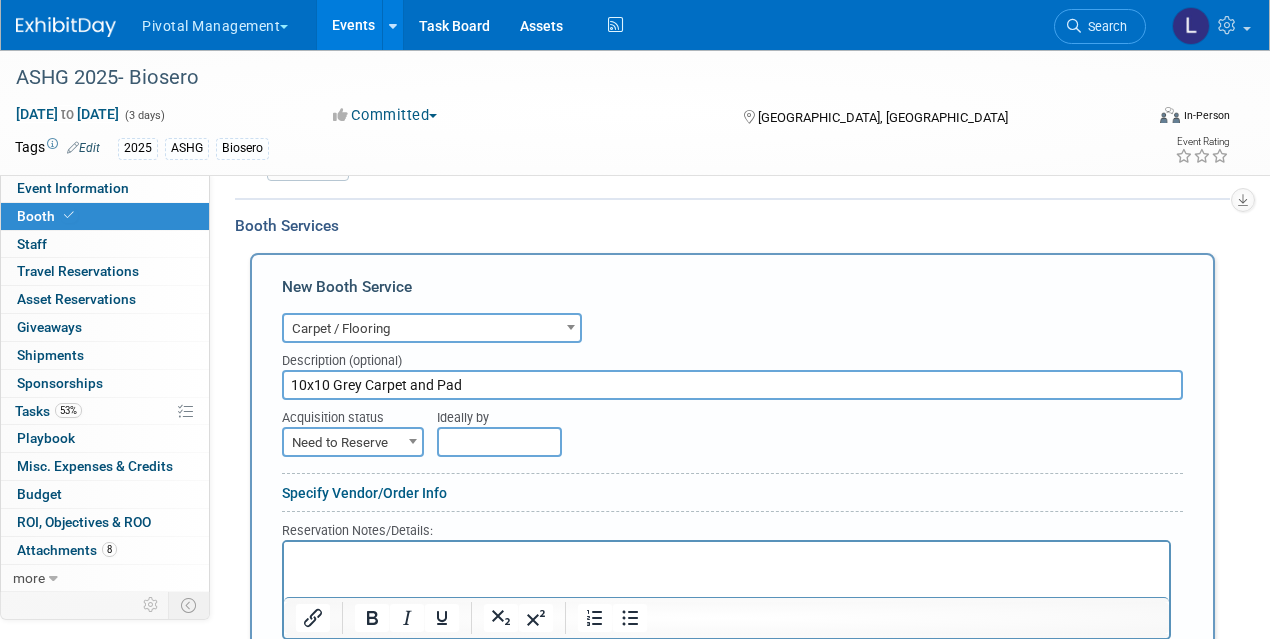 type on "10x10 Grey Carpet and Pad" 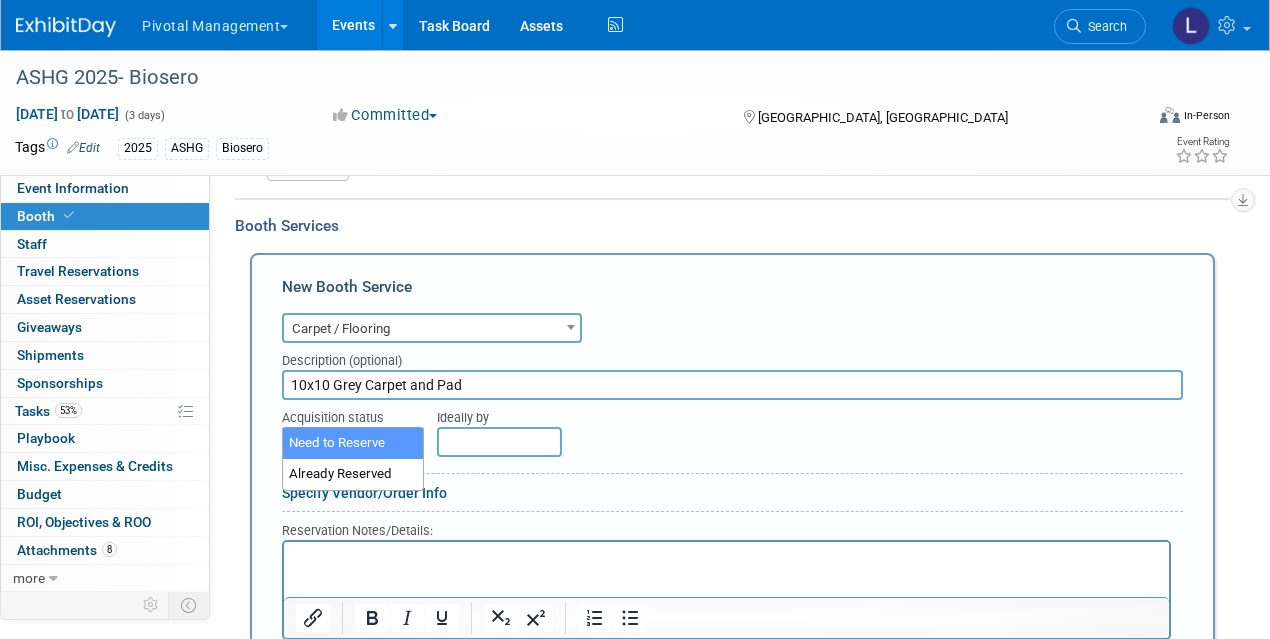 click on "Need to Reserve" at bounding box center [353, 443] 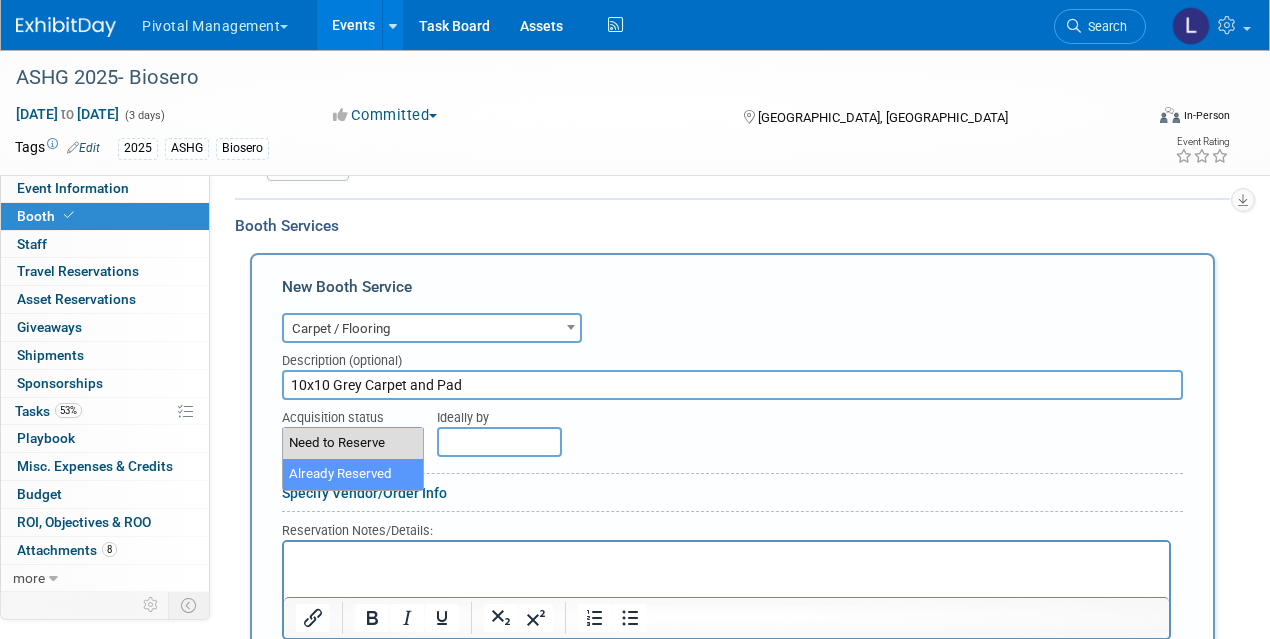 select on "2" 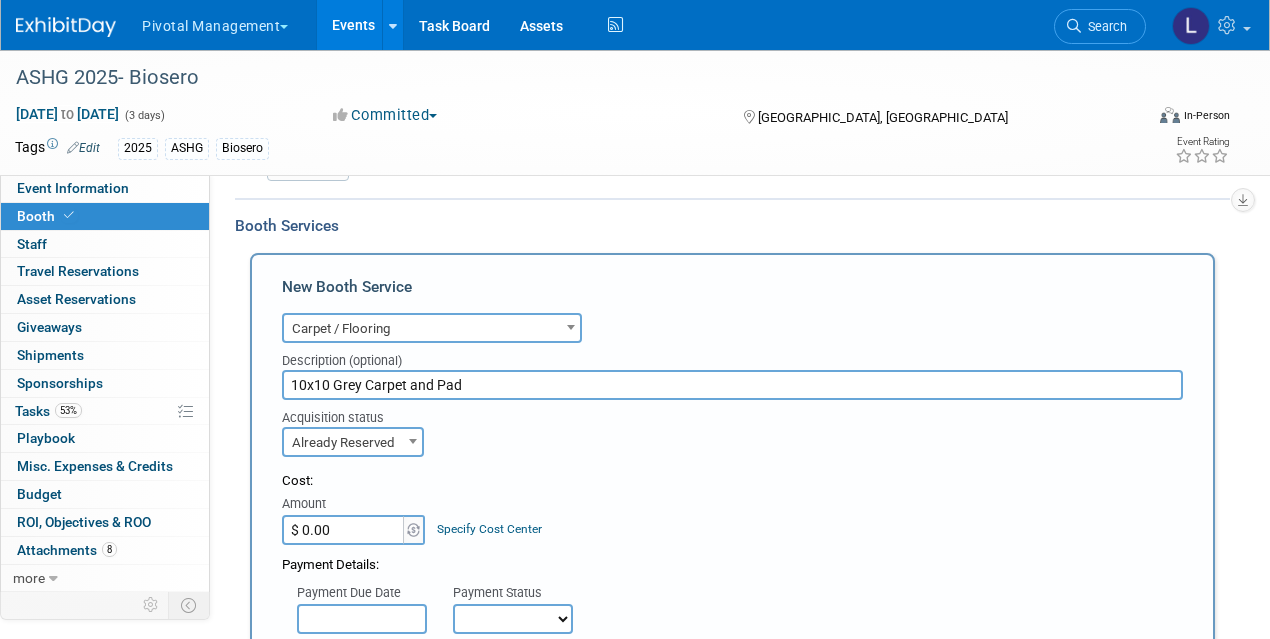 click on "$ 0.00" at bounding box center (344, 530) 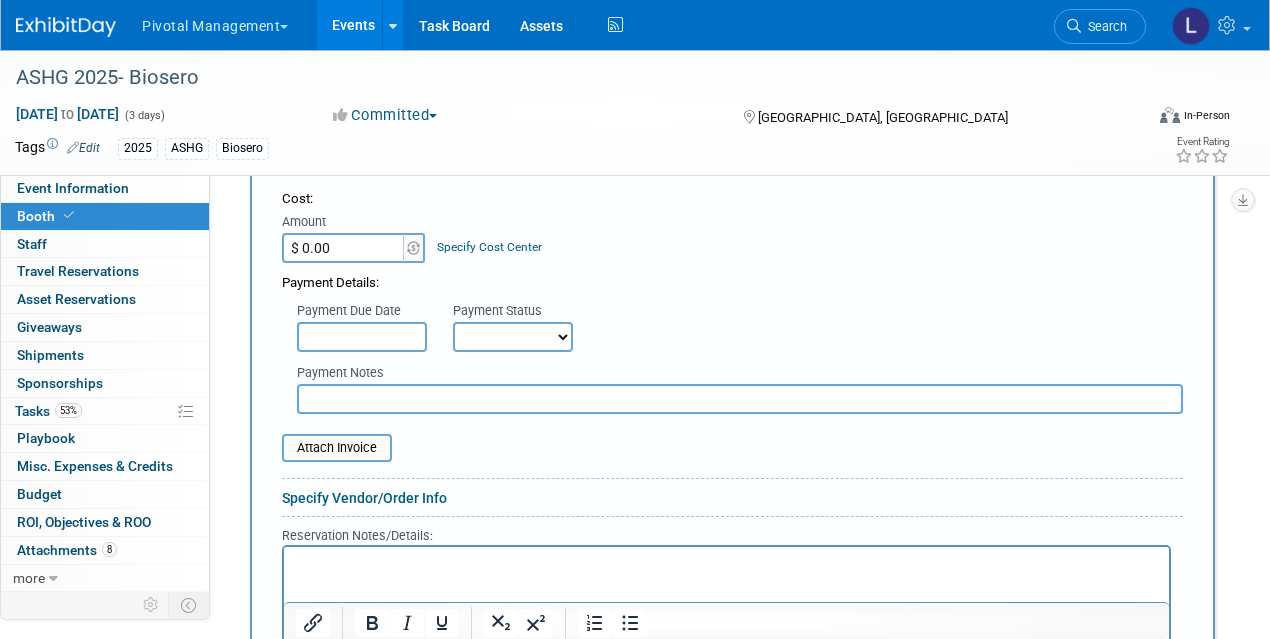 scroll, scrollTop: 2160, scrollLeft: 0, axis: vertical 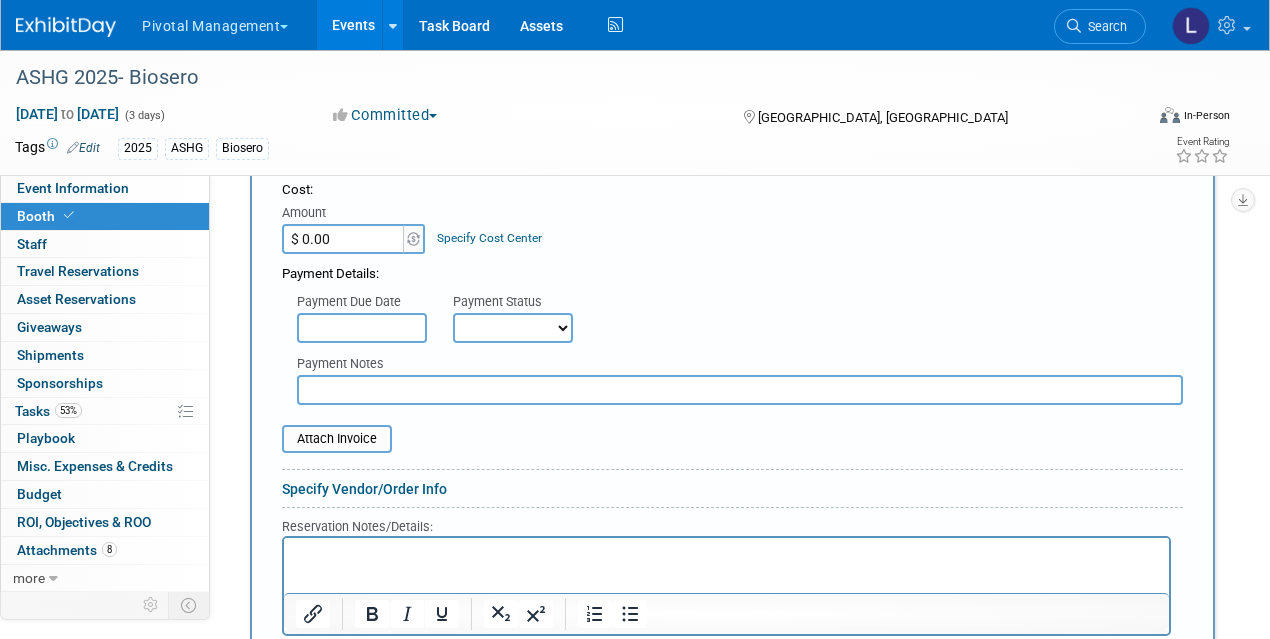 click at bounding box center (362, 328) 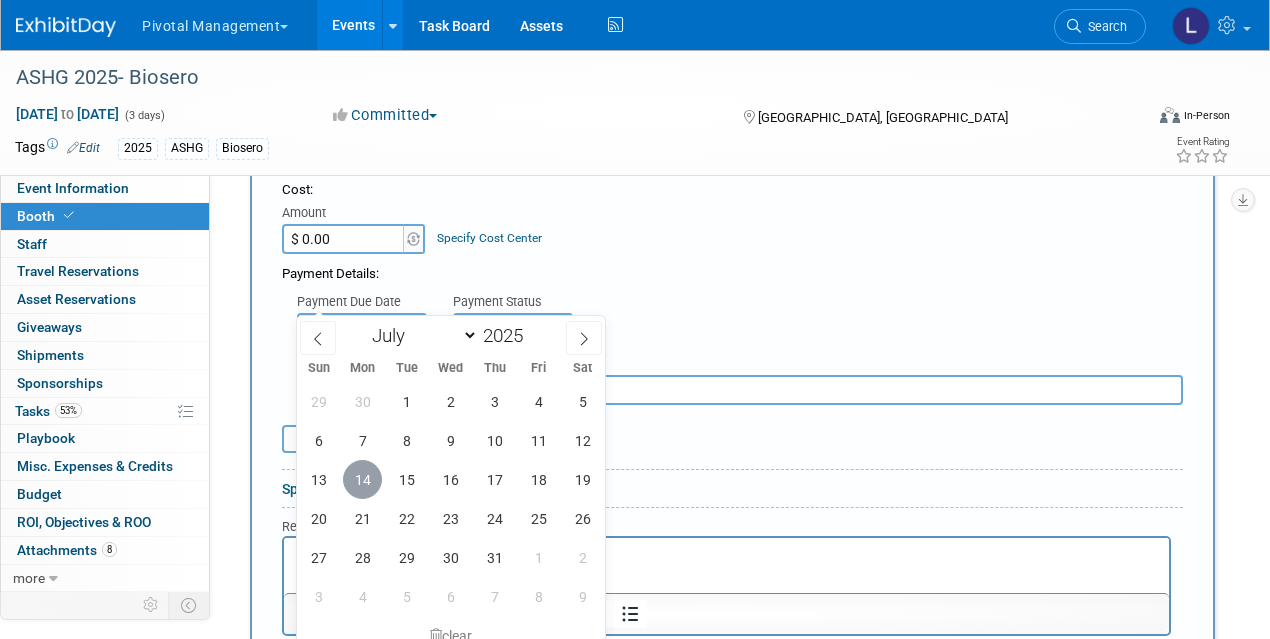 click on "14" at bounding box center (362, 479) 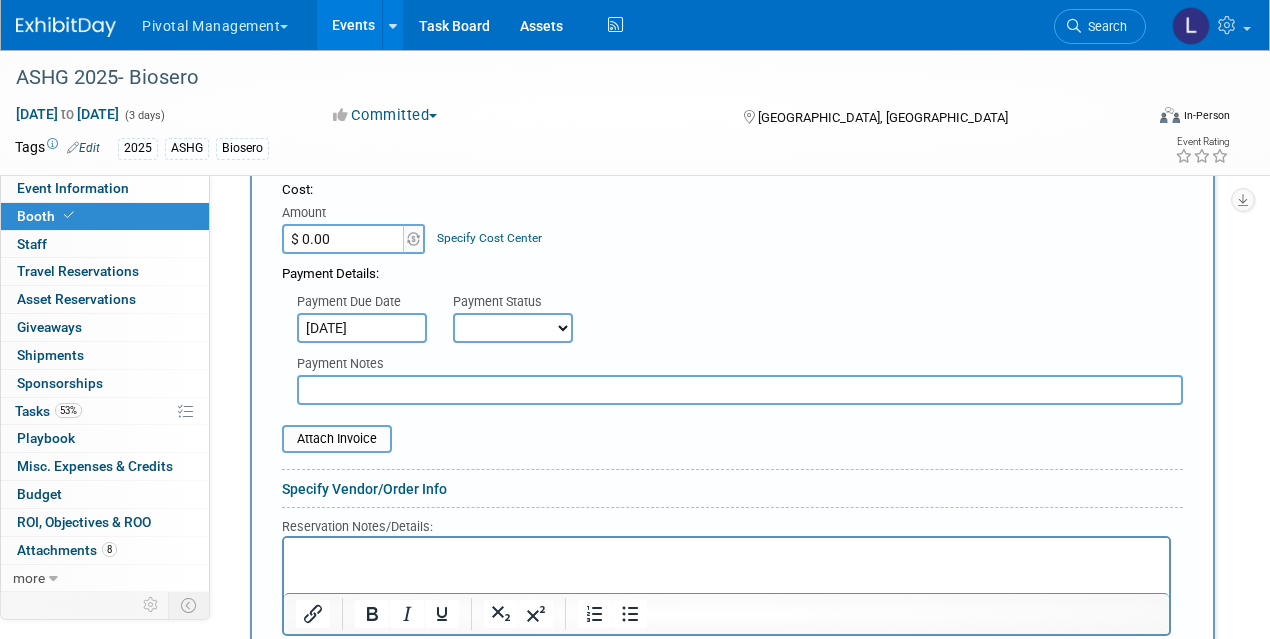 click on "Not Paid Yet
Partially Paid
Paid in Full" at bounding box center (513, 328) 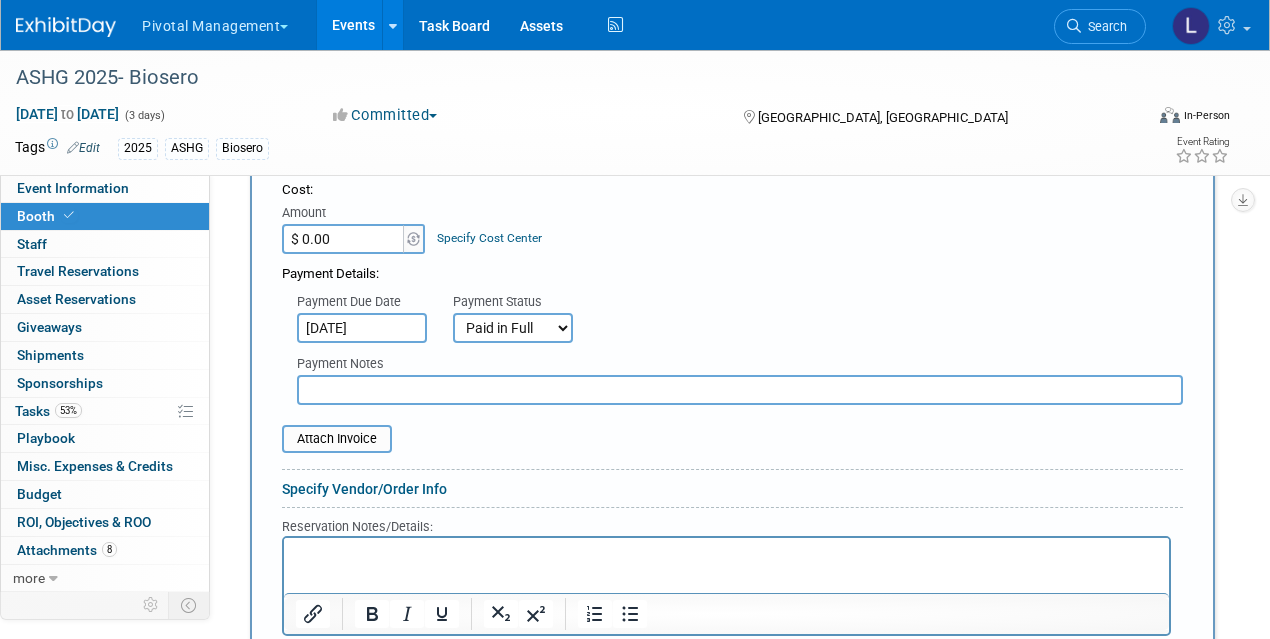 click at bounding box center (740, 390) 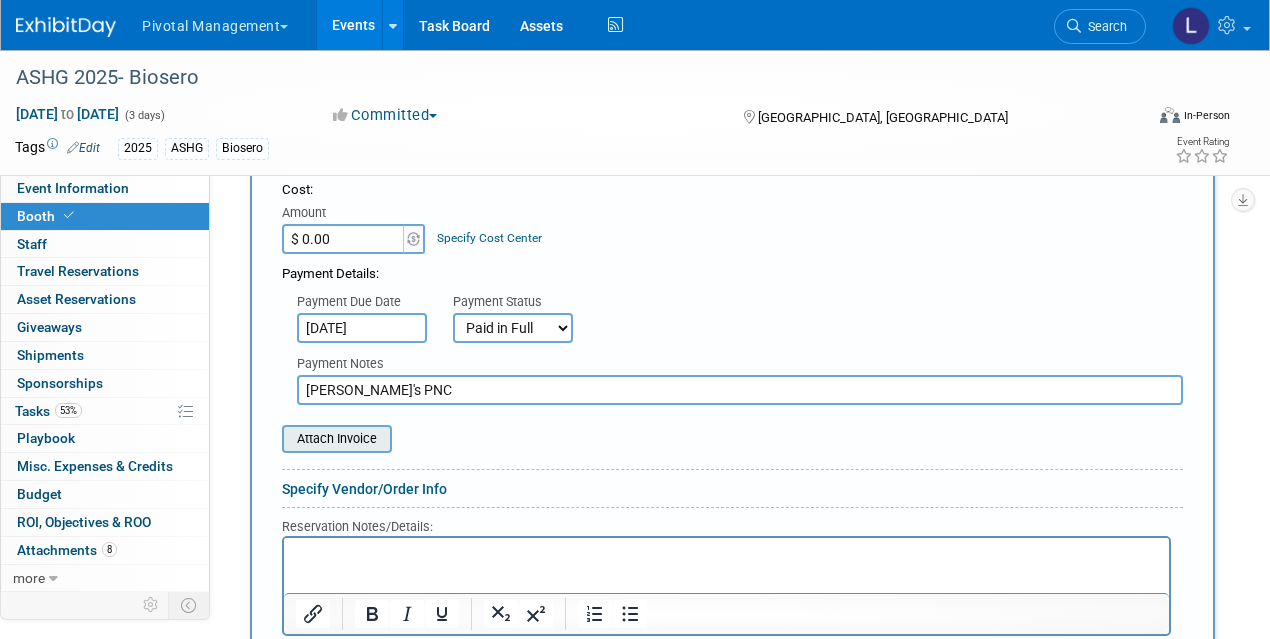 type on "[PERSON_NAME]'s PNC" 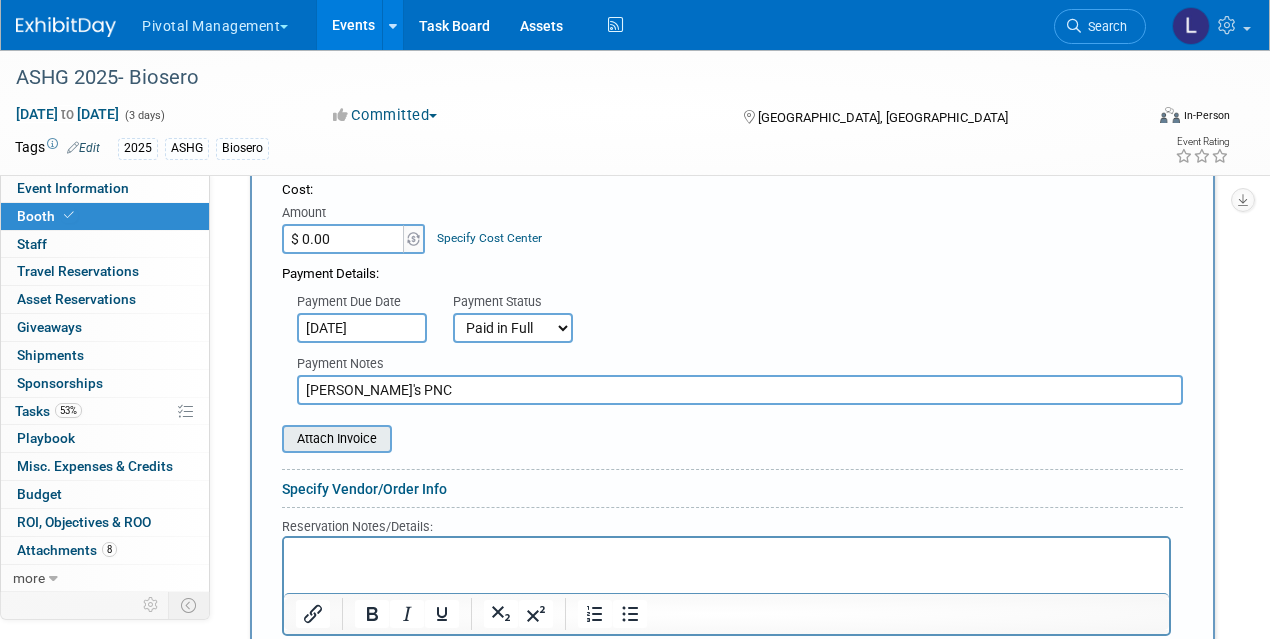 click at bounding box center [271, 439] 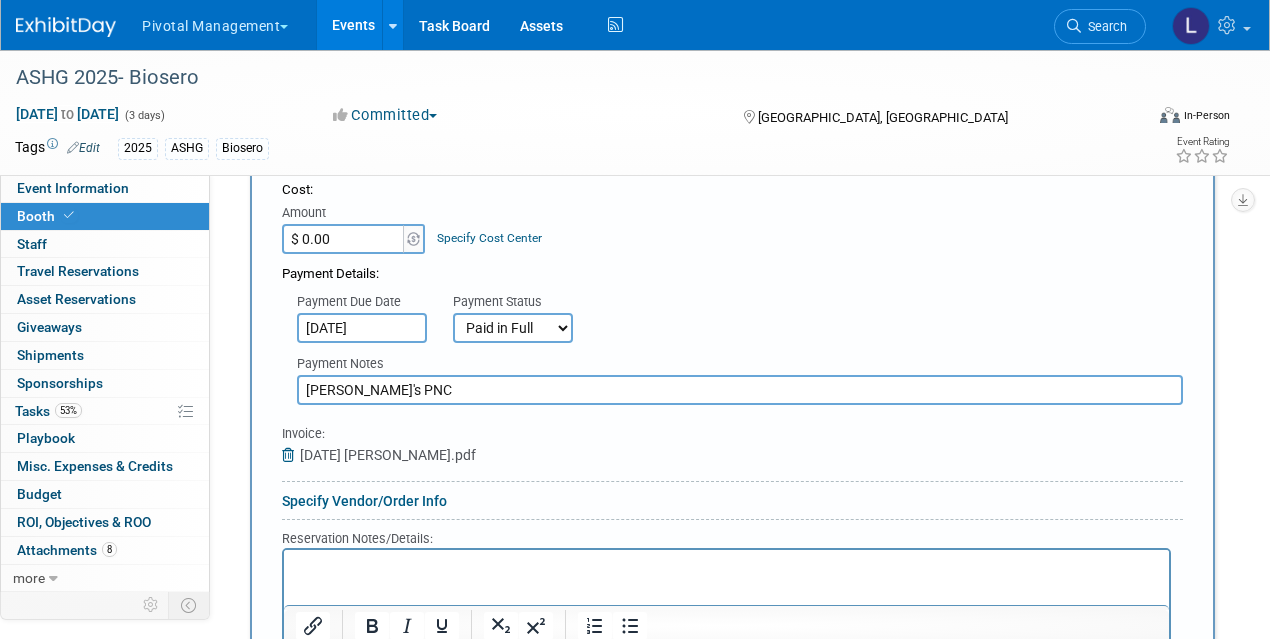 drag, startPoint x: 342, startPoint y: 463, endPoint x: 351, endPoint y: 456, distance: 11.401754 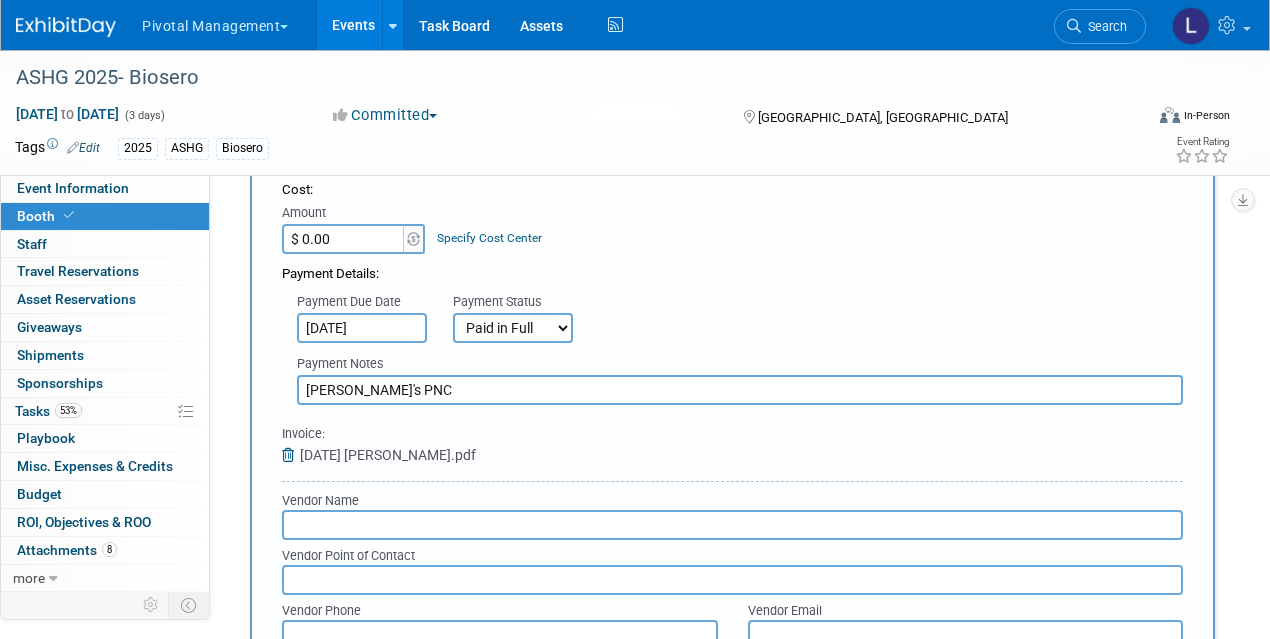 click at bounding box center (732, 525) 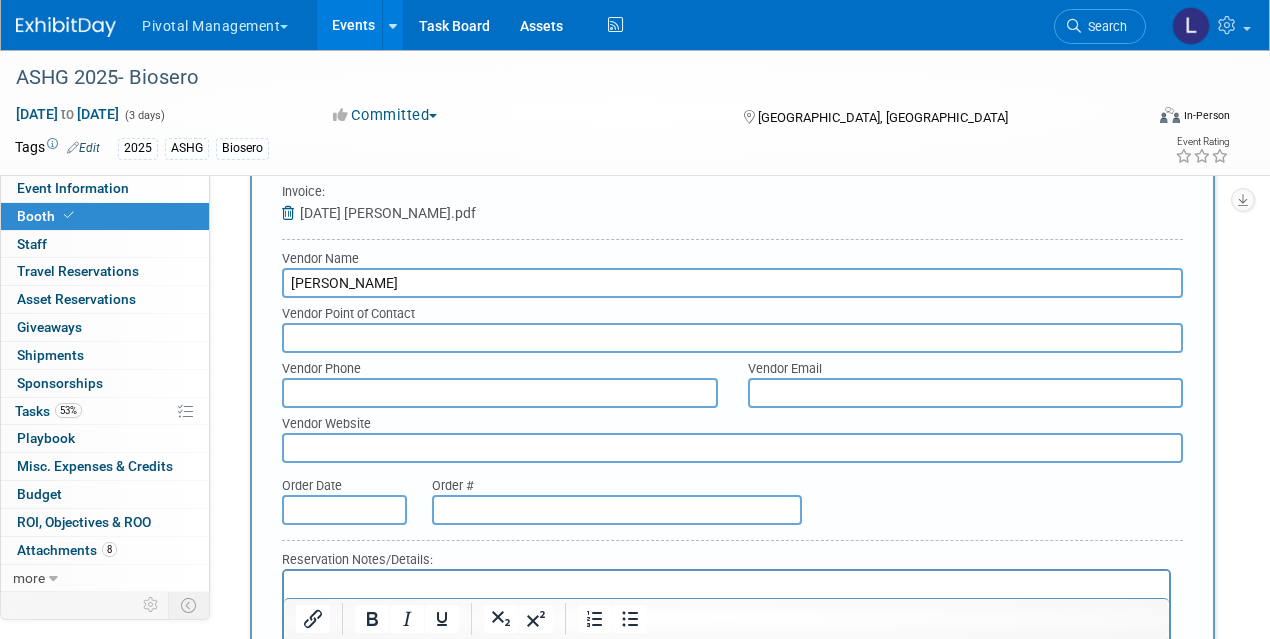 scroll, scrollTop: 2456, scrollLeft: 0, axis: vertical 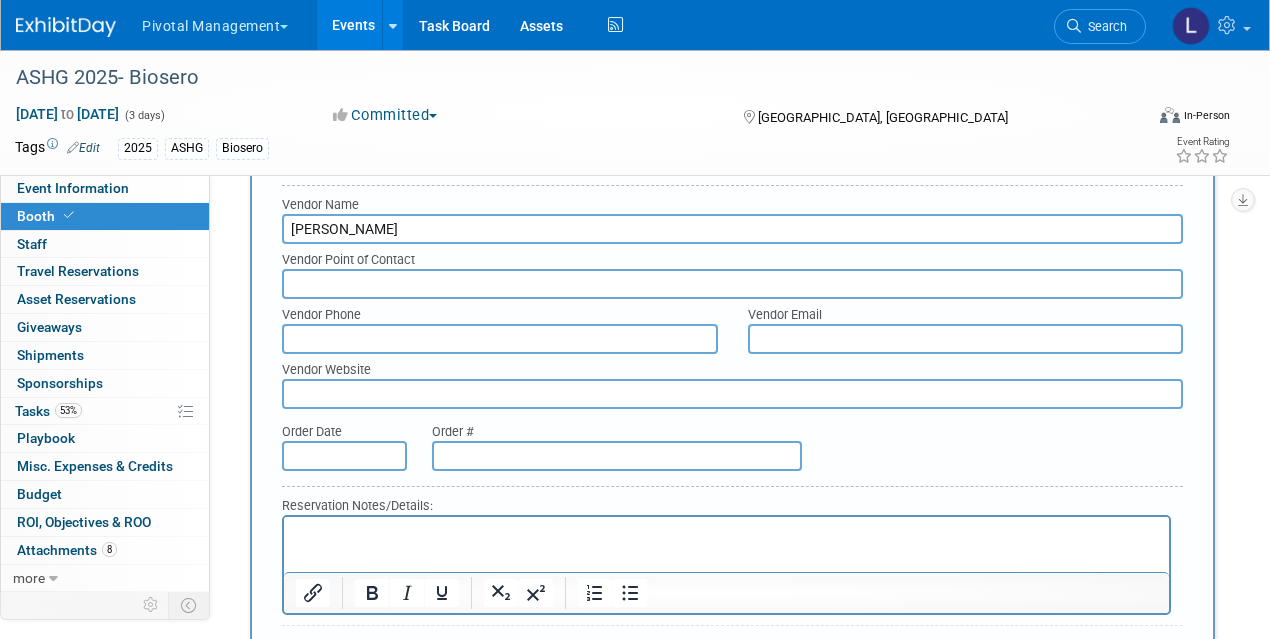 type on "[PERSON_NAME]" 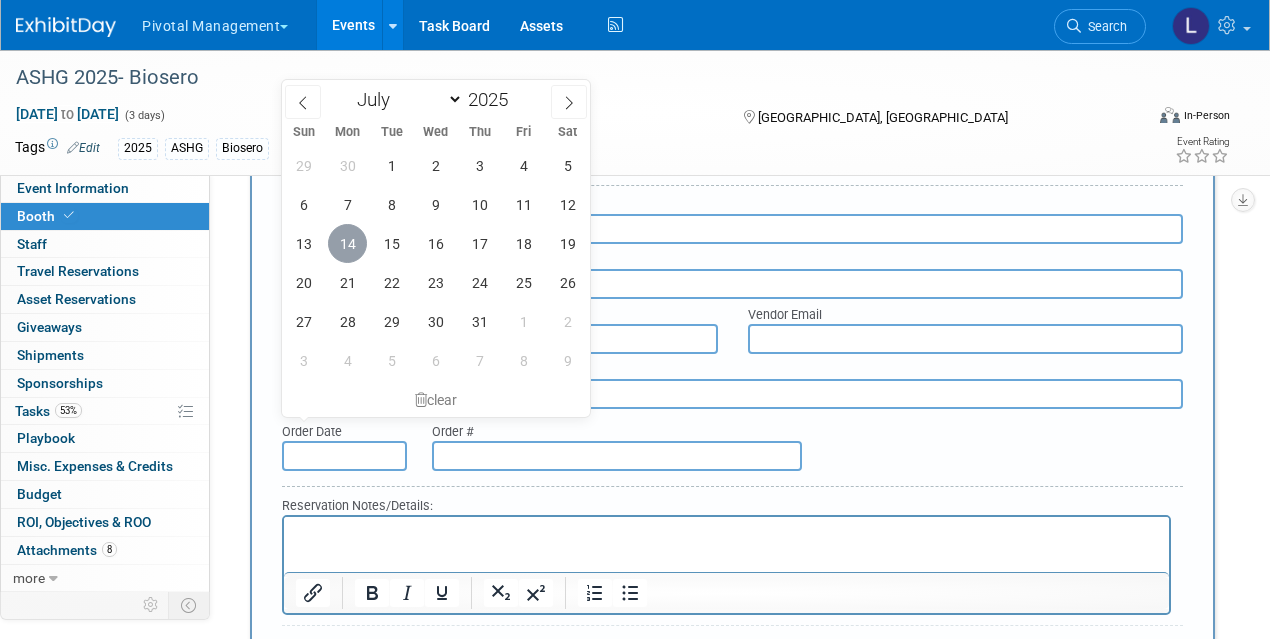 click on "14" at bounding box center (347, 243) 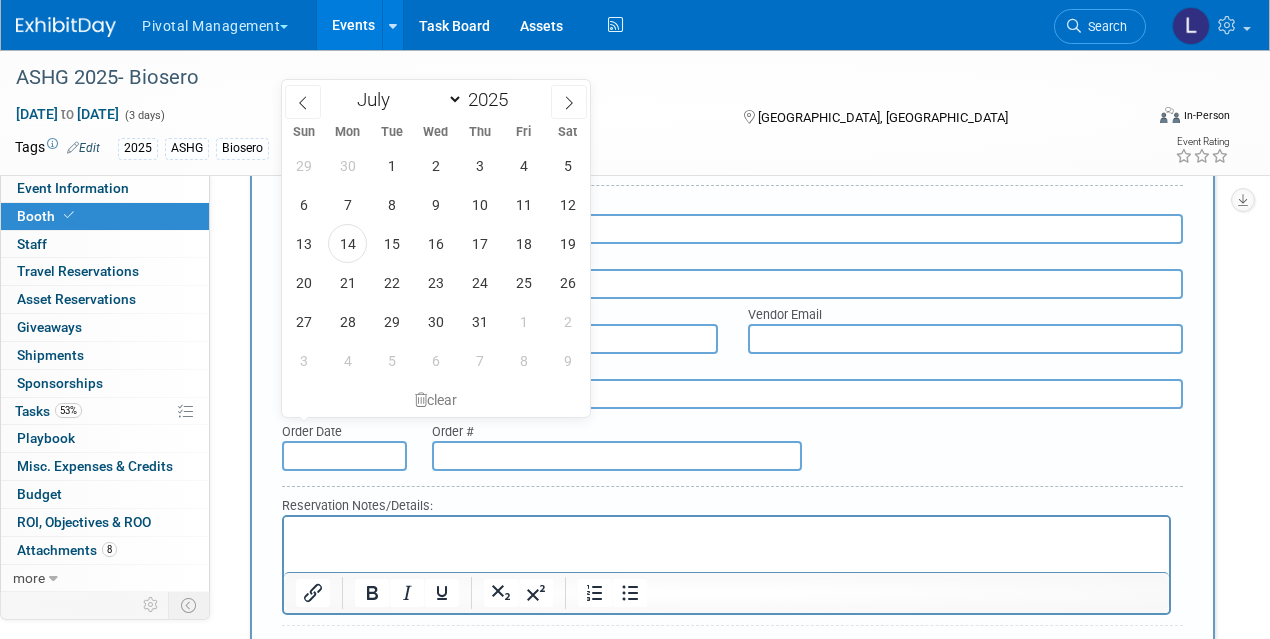 type on "[DATE]" 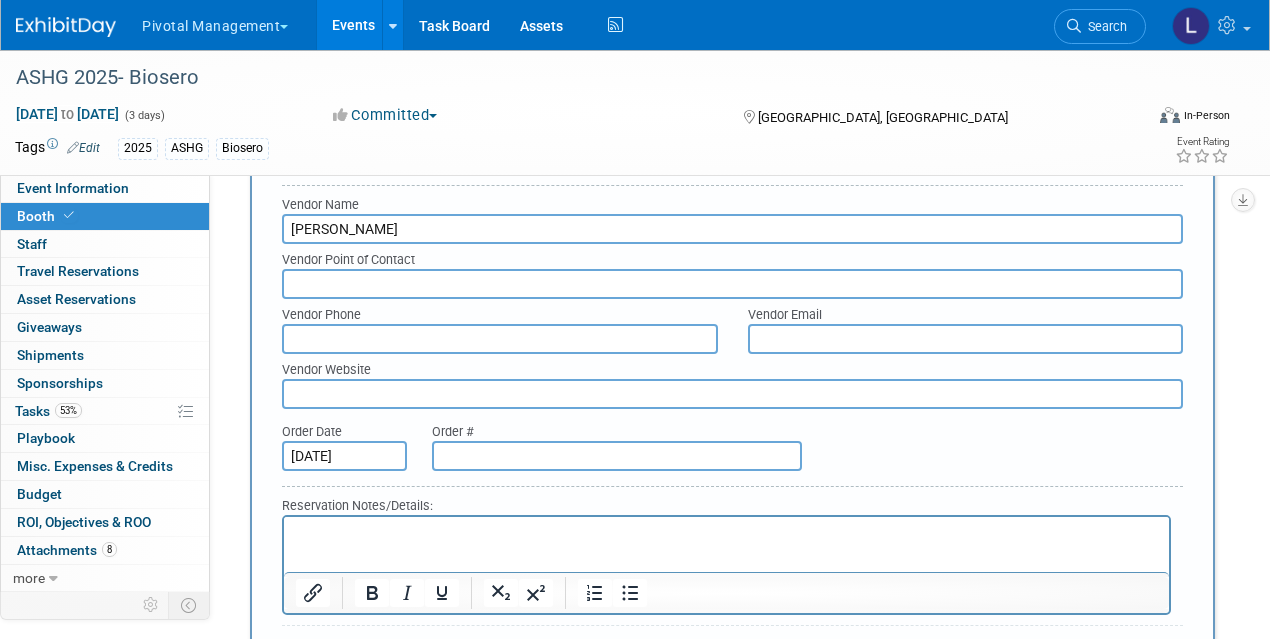click at bounding box center (617, 456) 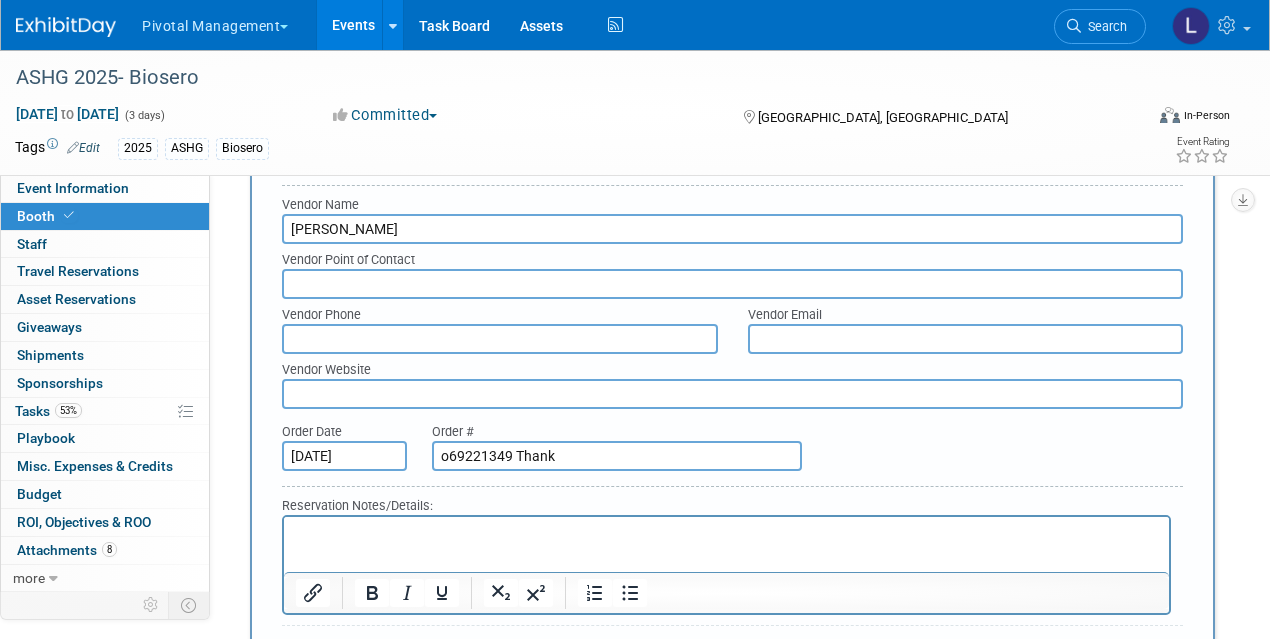 drag, startPoint x: 593, startPoint y: 435, endPoint x: 515, endPoint y: 422, distance: 79.07591 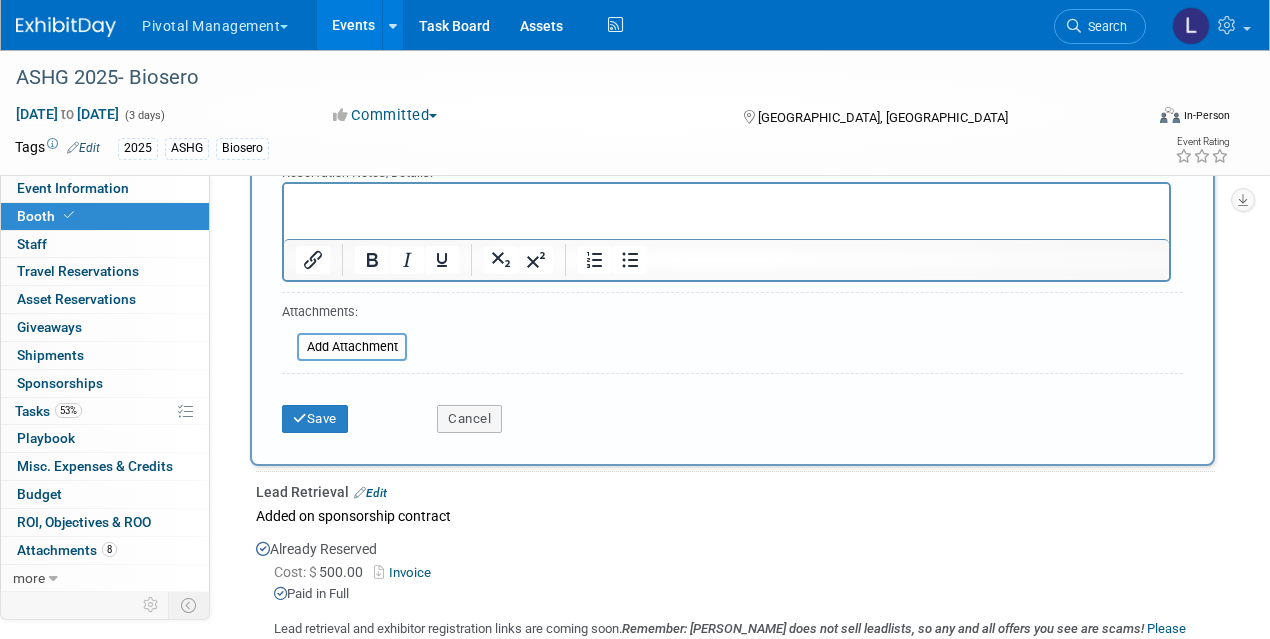 scroll, scrollTop: 2666, scrollLeft: 0, axis: vertical 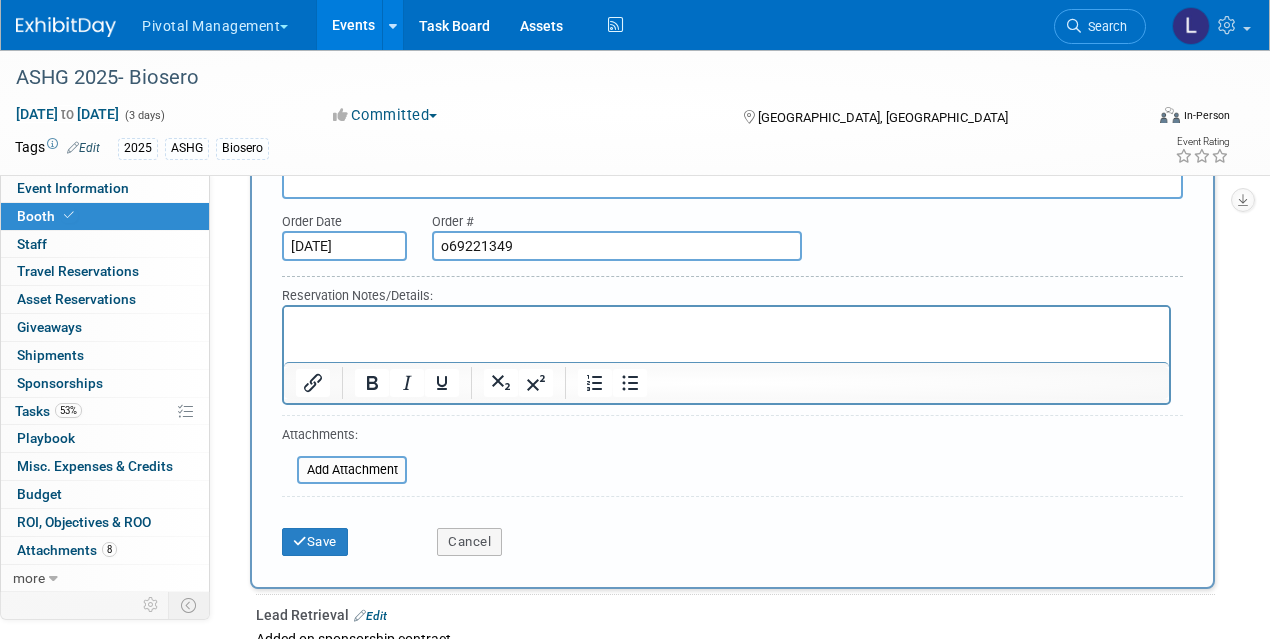 type on "o69221349" 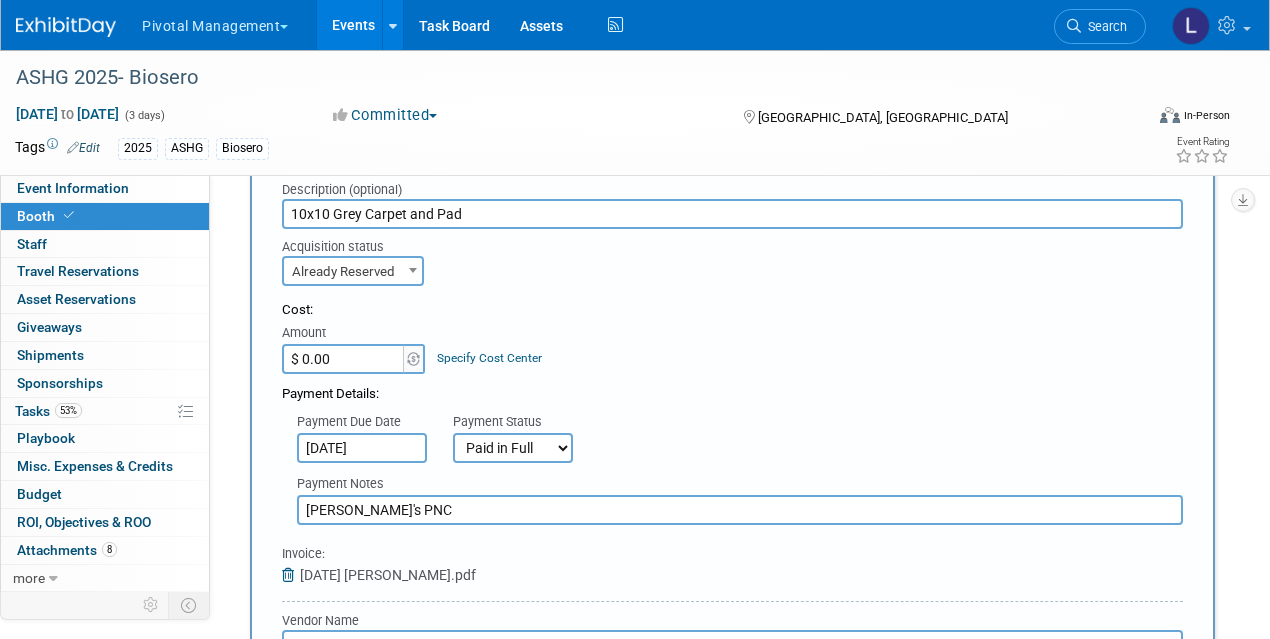 scroll, scrollTop: 2030, scrollLeft: 0, axis: vertical 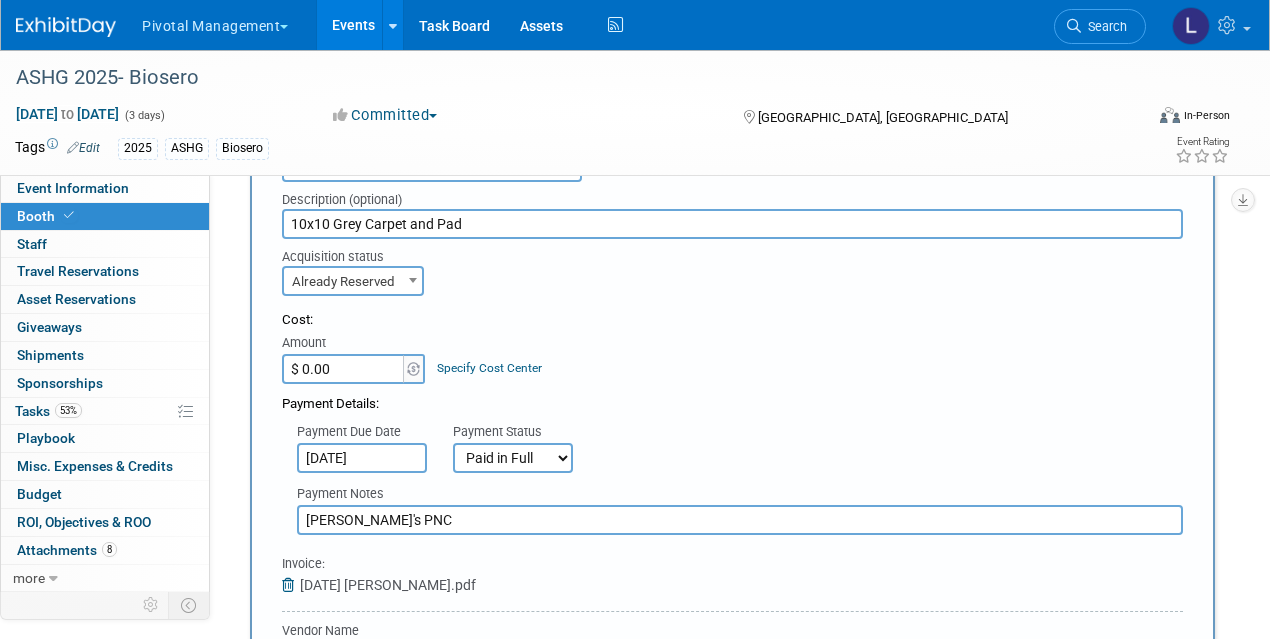 click on "$ 0.00" at bounding box center (344, 369) 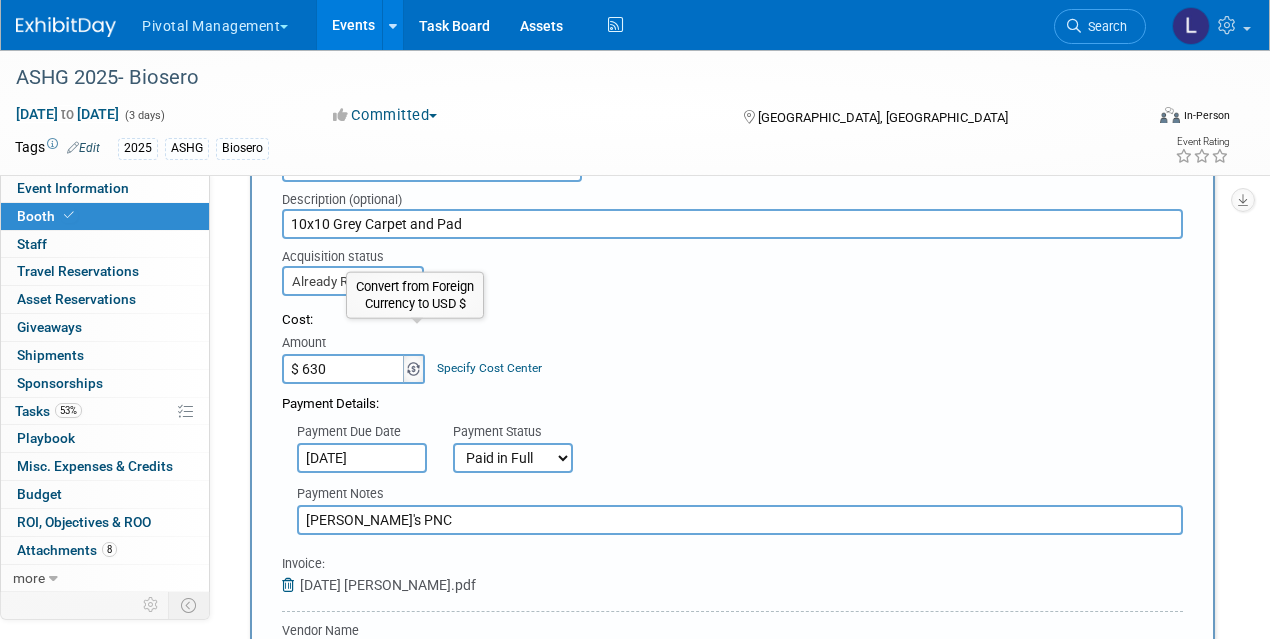 type on "$ 630.00" 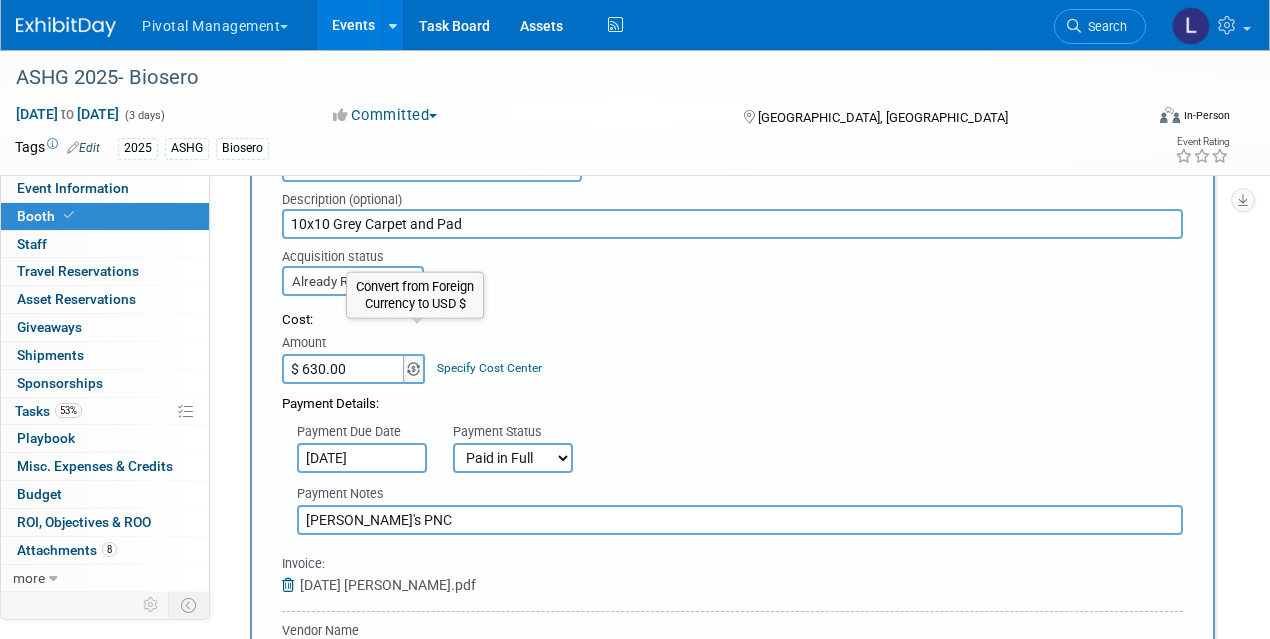 click at bounding box center (414, 369) 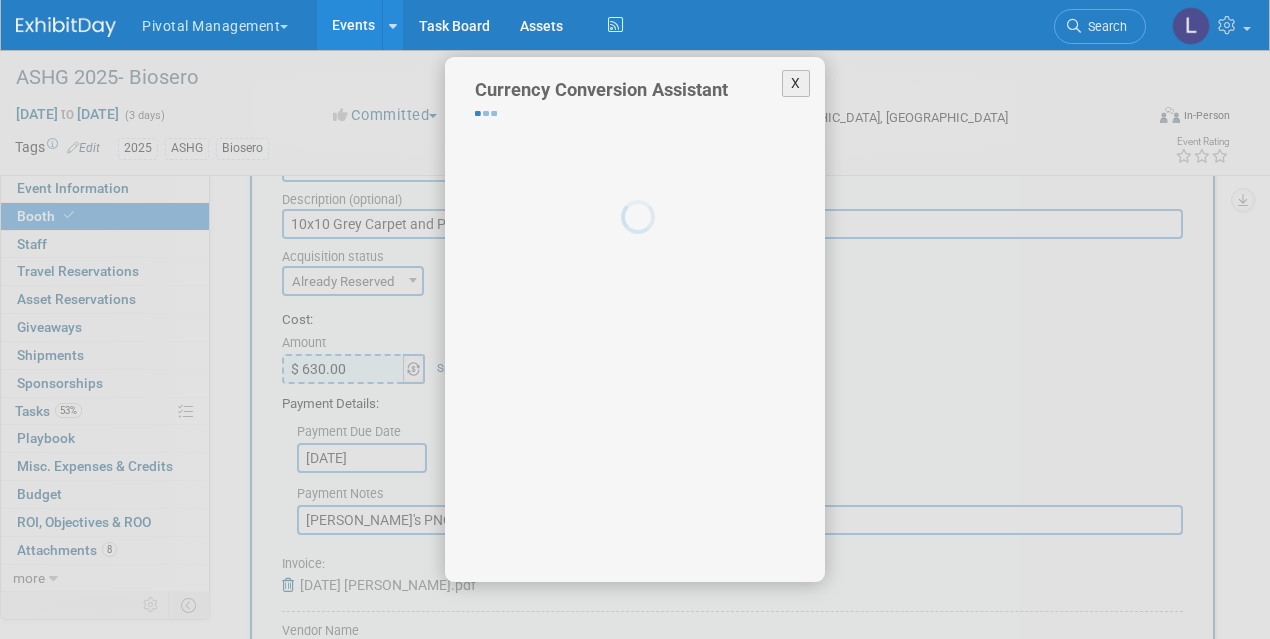 select on "4" 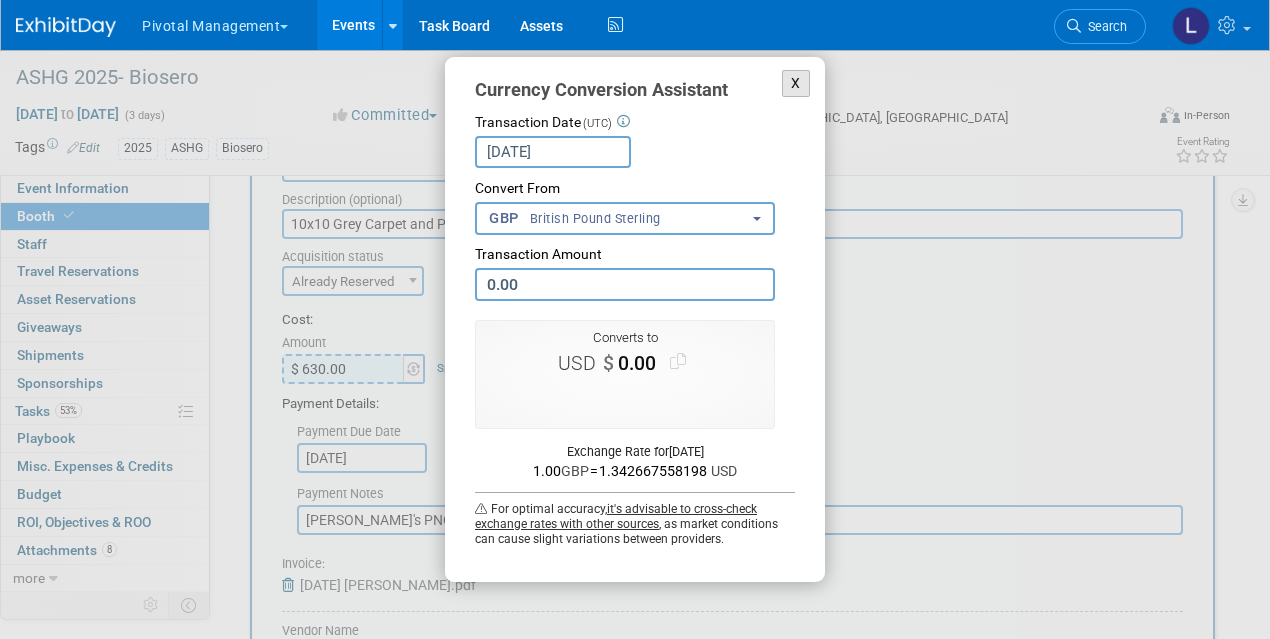 click on "X" at bounding box center (796, 83) 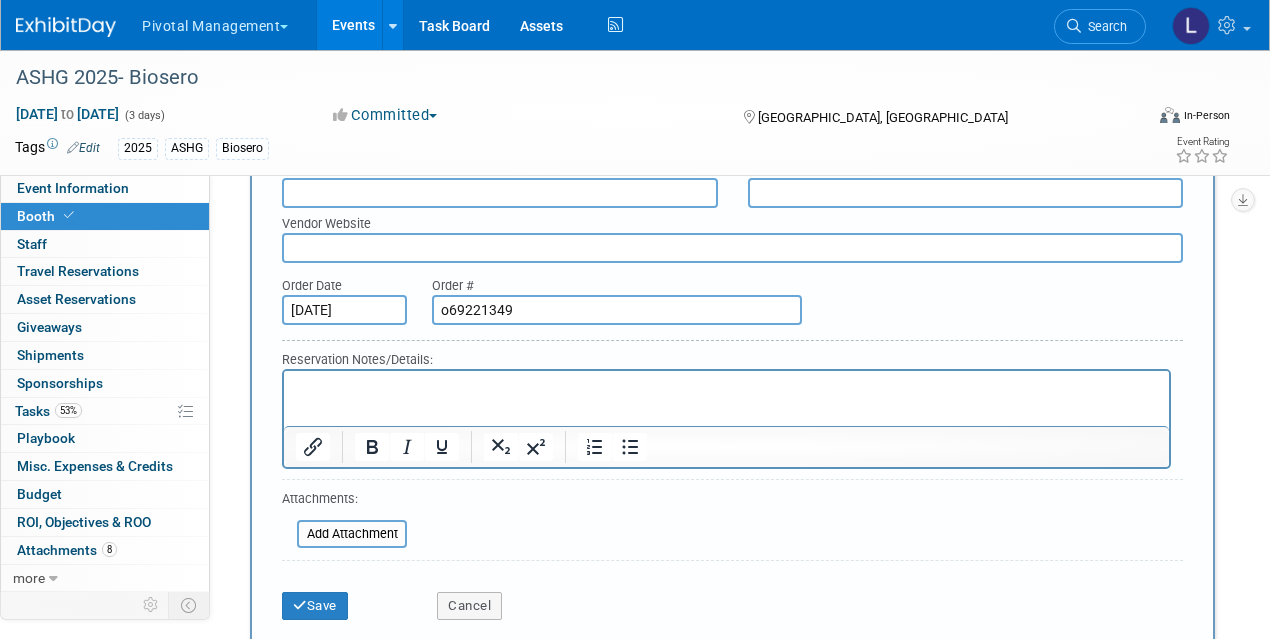 scroll, scrollTop: 2608, scrollLeft: 0, axis: vertical 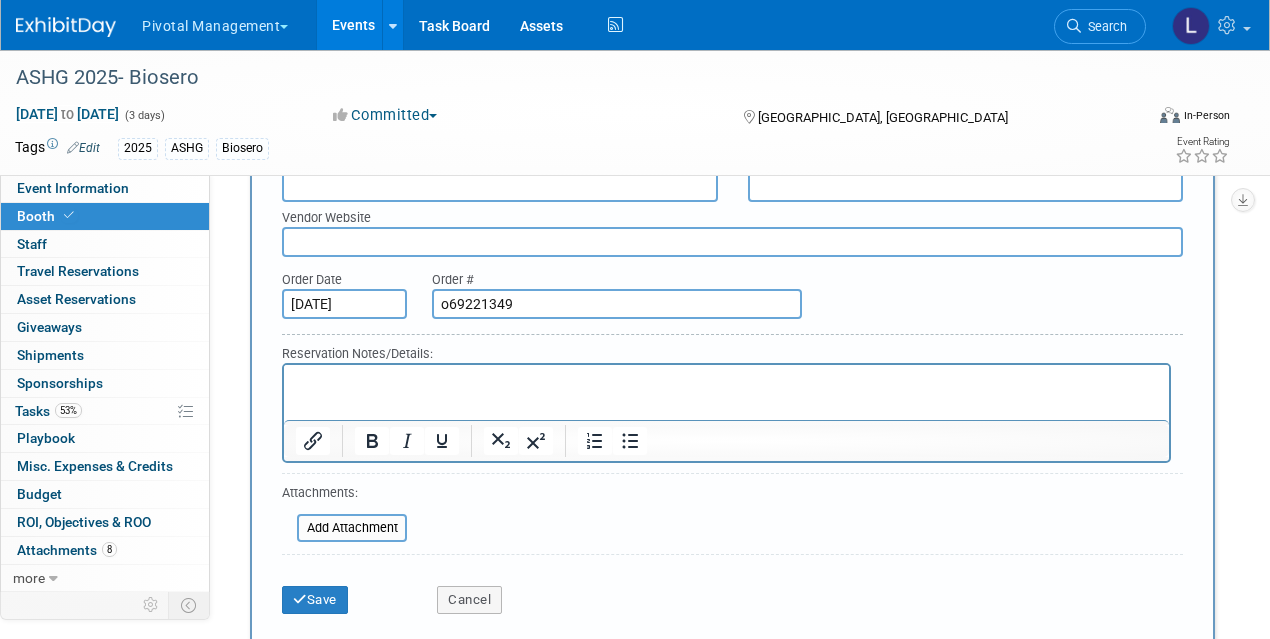 click at bounding box center (727, 381) 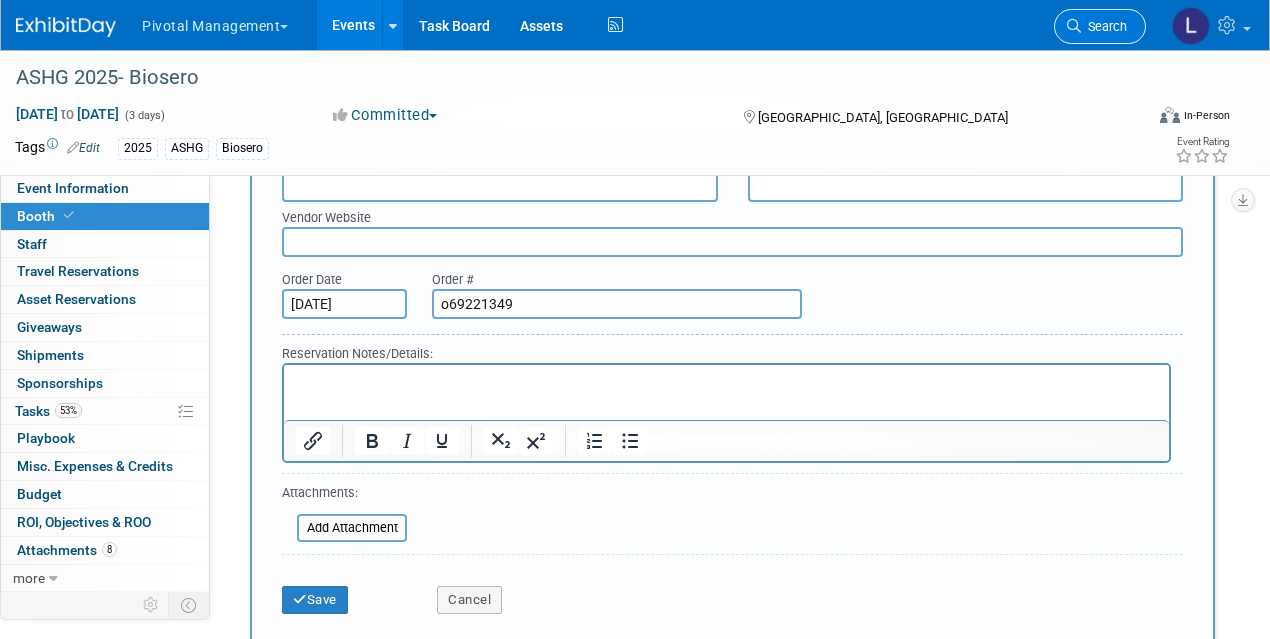 click on "Search" at bounding box center (1104, 26) 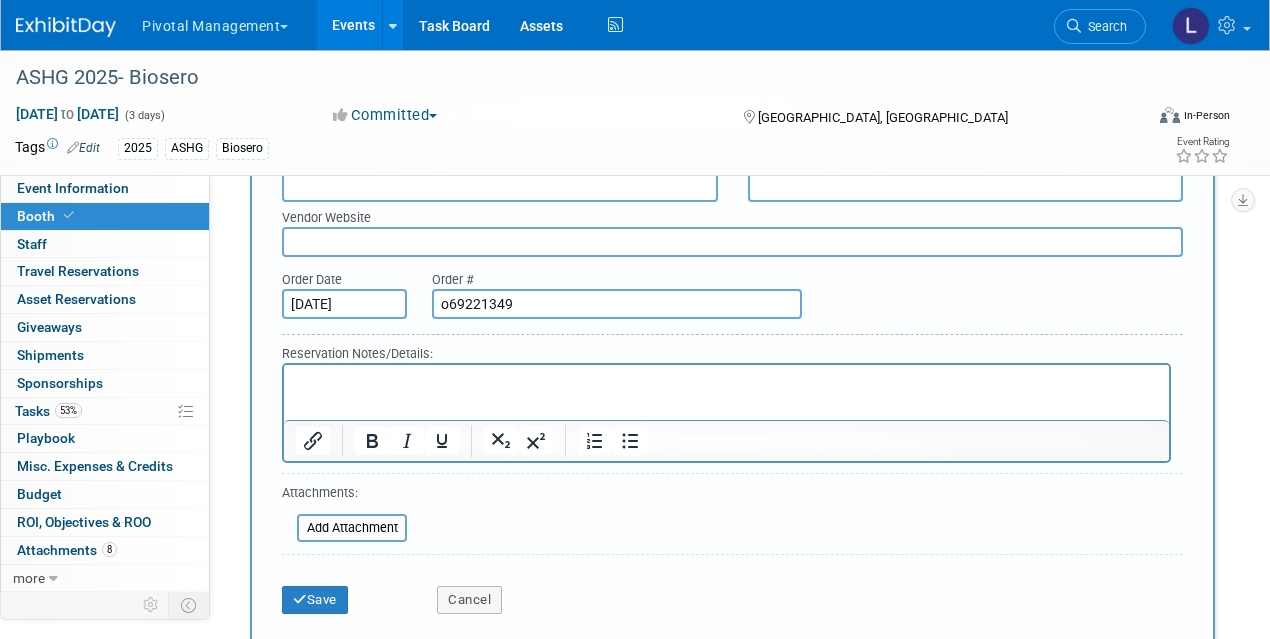 scroll, scrollTop: 0, scrollLeft: 0, axis: both 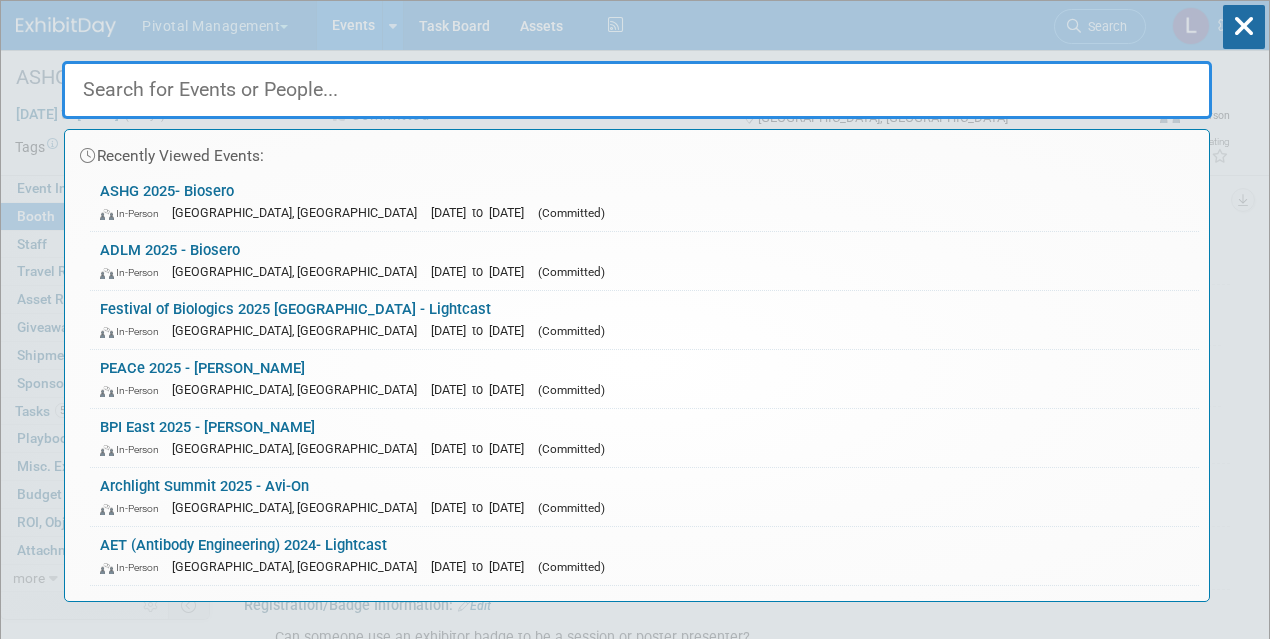 click at bounding box center (637, 90) 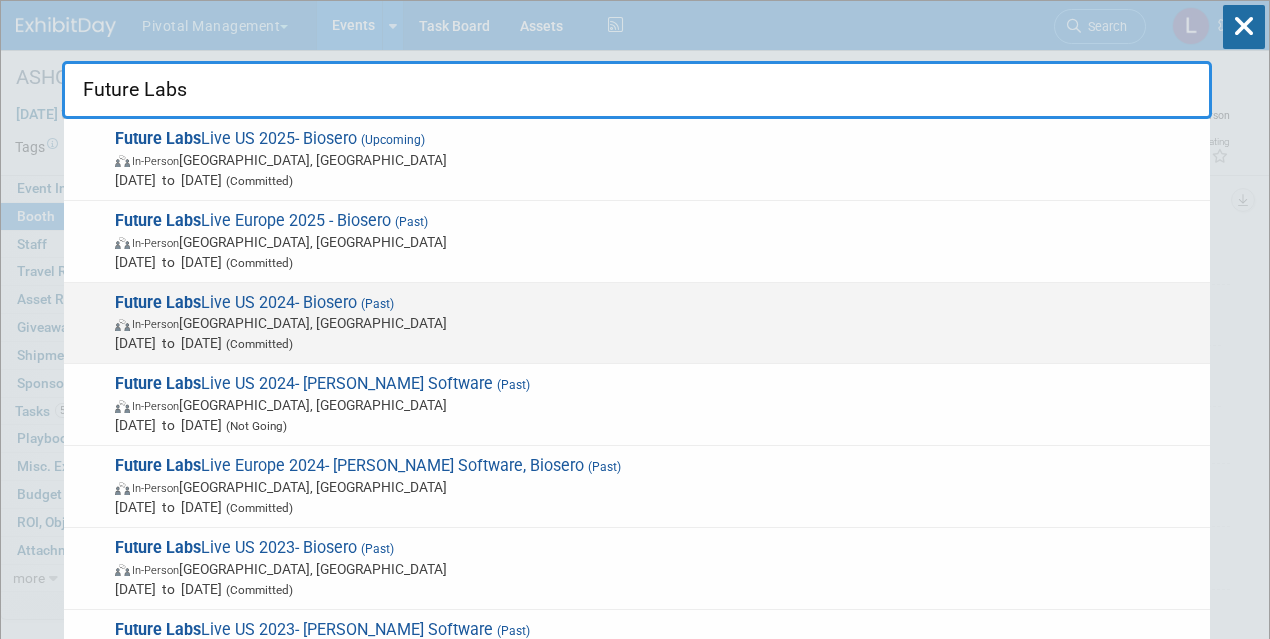 type on "Future Labs" 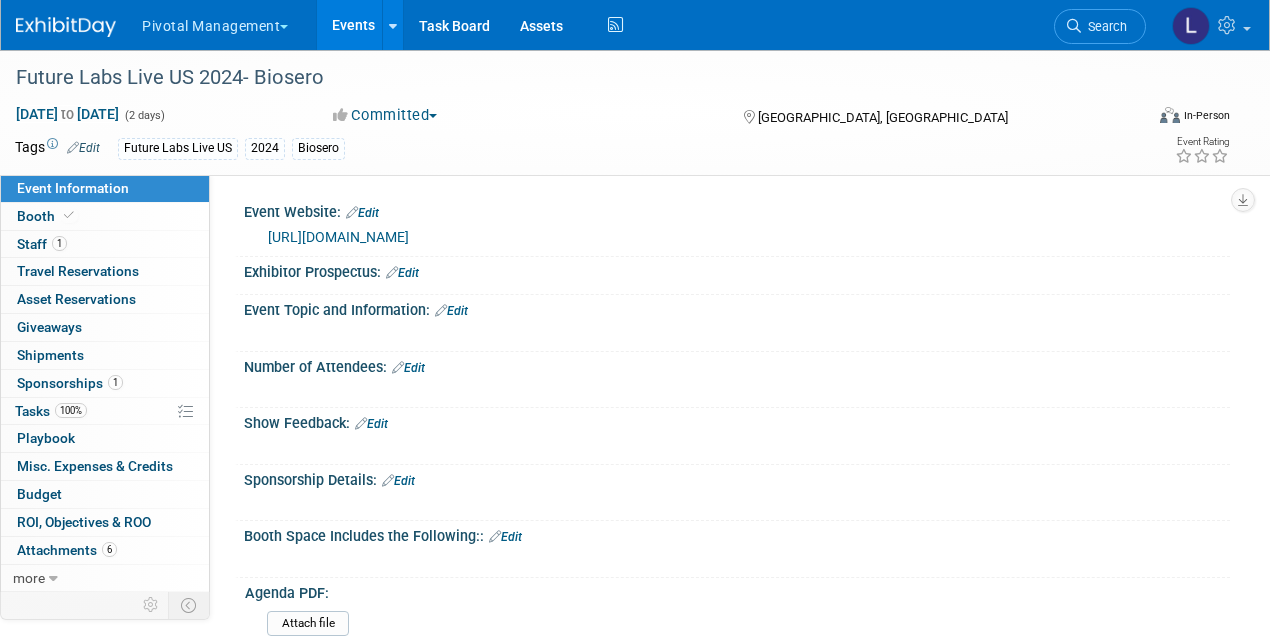 scroll, scrollTop: 0, scrollLeft: 0, axis: both 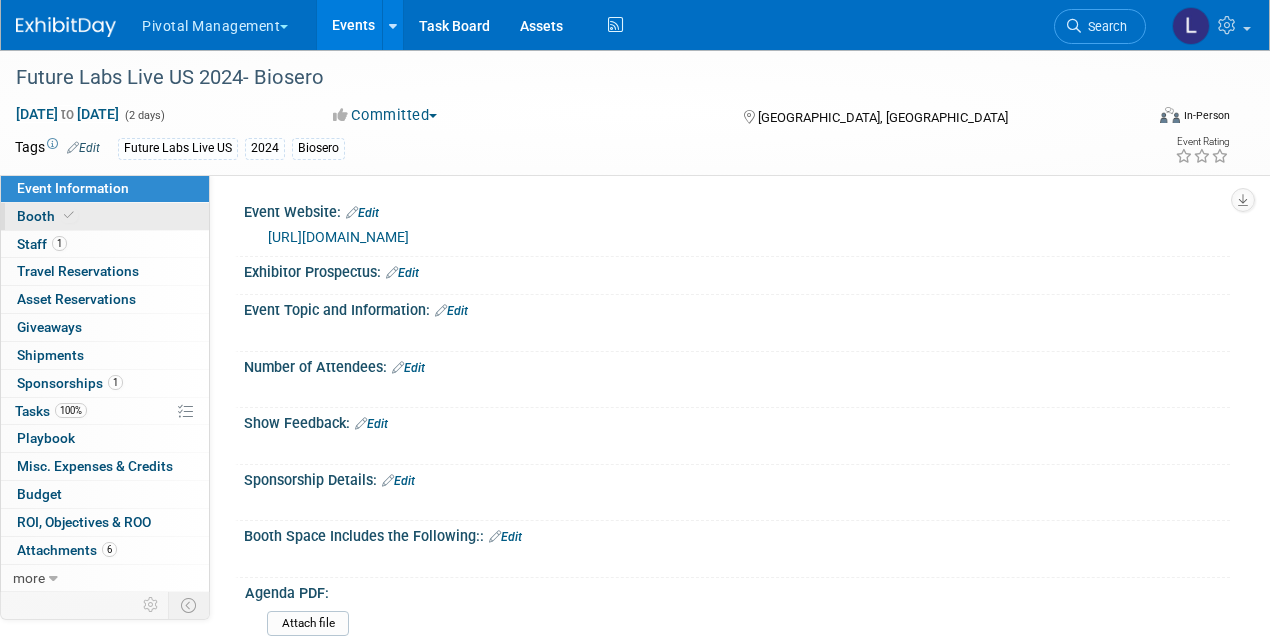 click on "Booth" at bounding box center (105, 216) 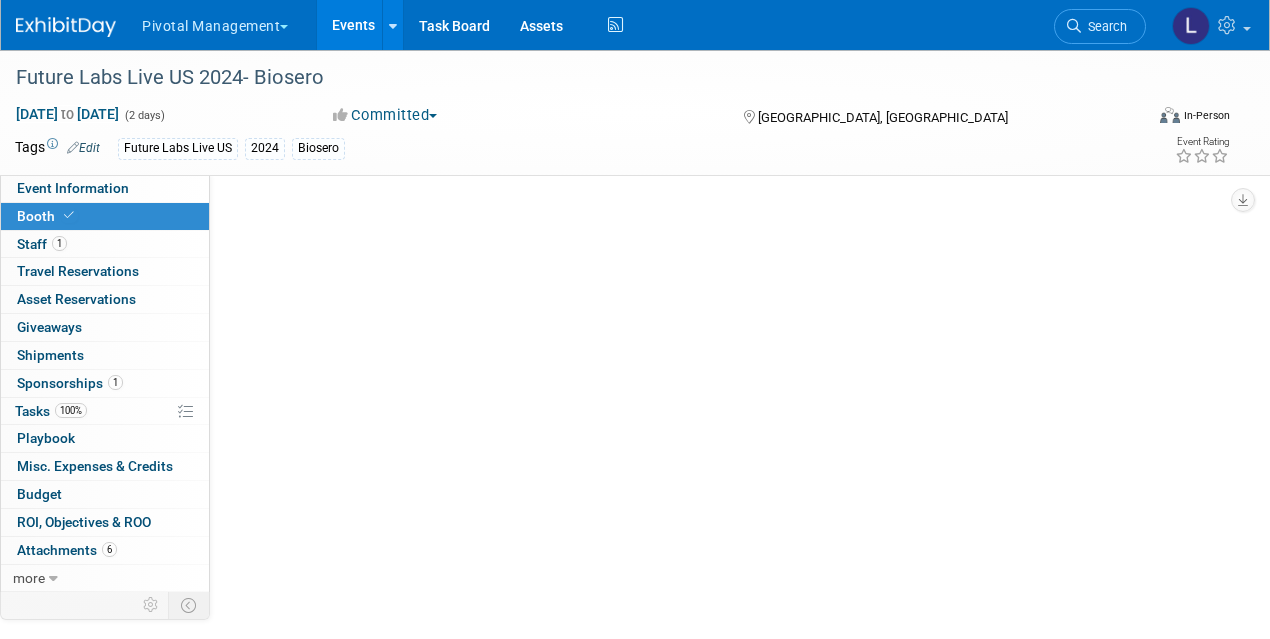 select on "Yes" 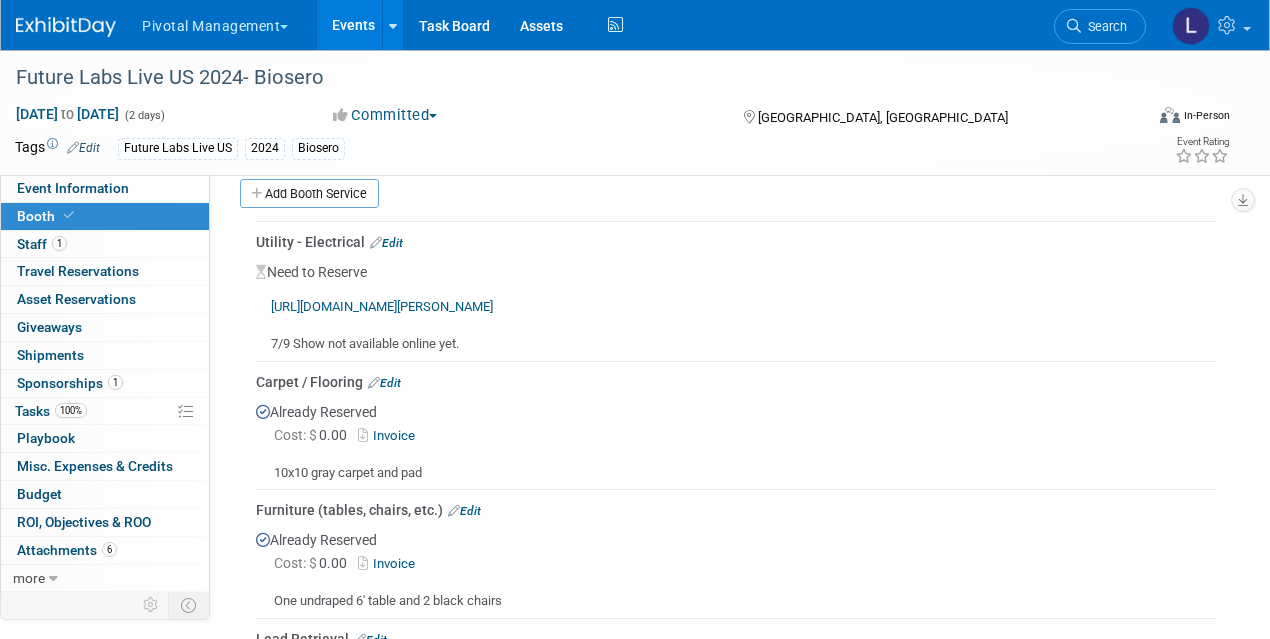 scroll, scrollTop: 1303, scrollLeft: 0, axis: vertical 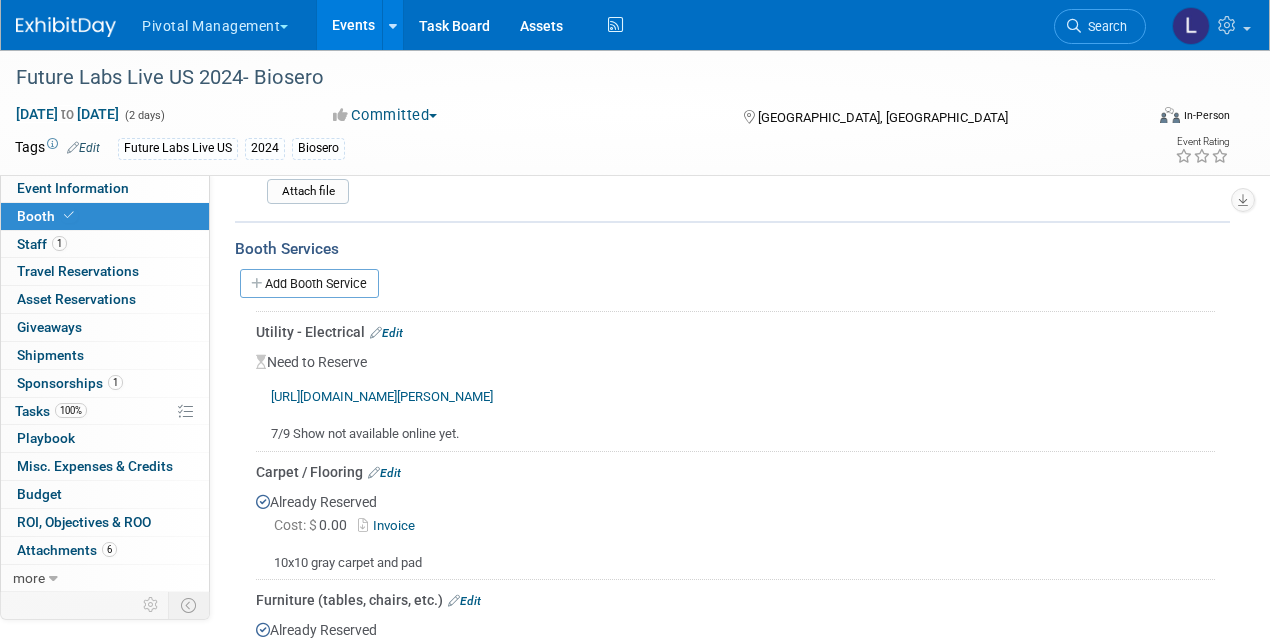 drag, startPoint x: 735, startPoint y: 393, endPoint x: 266, endPoint y: 395, distance: 469.00427 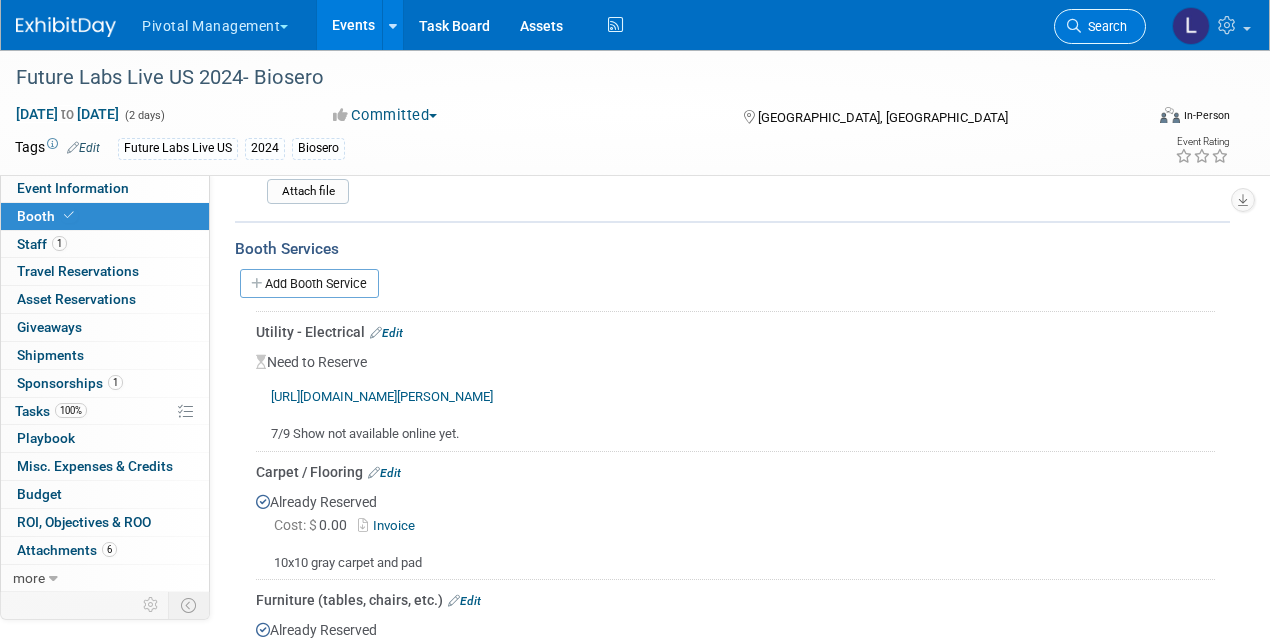 click on "Search" at bounding box center (1104, 26) 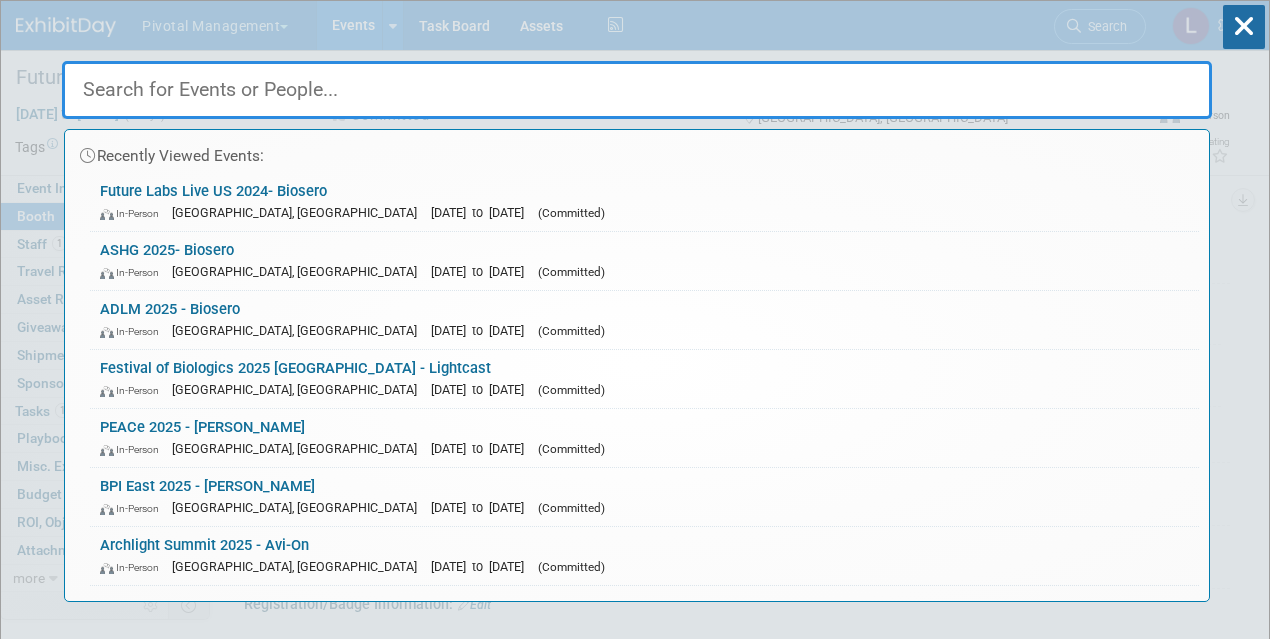 click at bounding box center [637, 90] 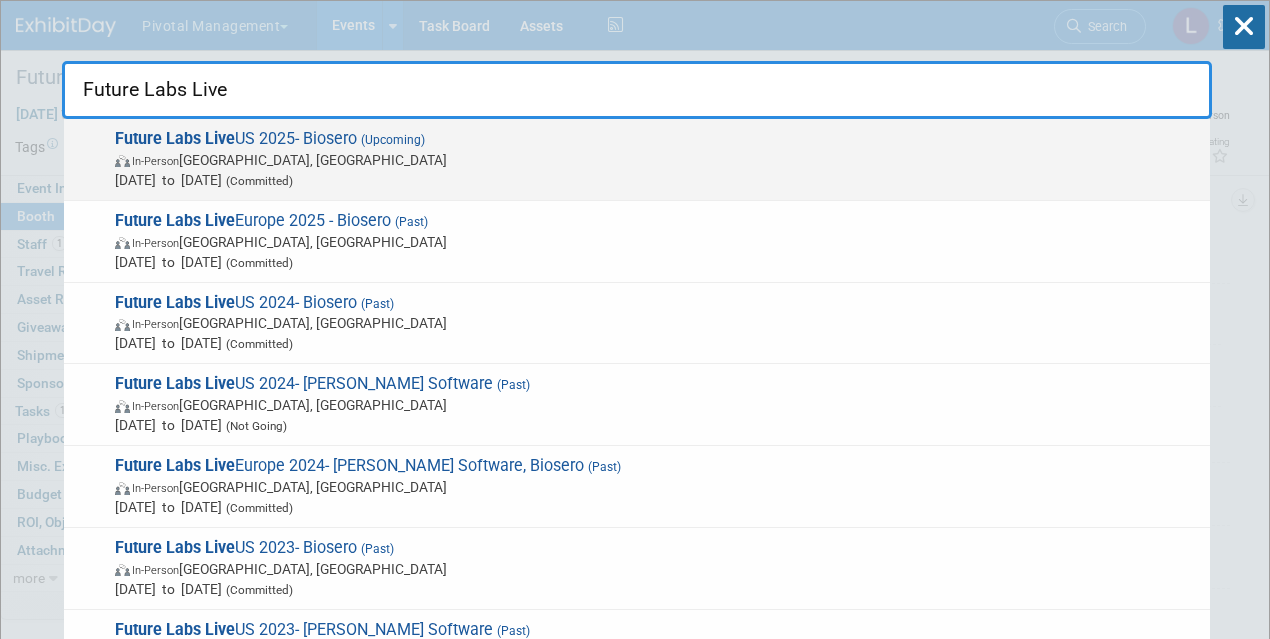type on "Future Labs Live" 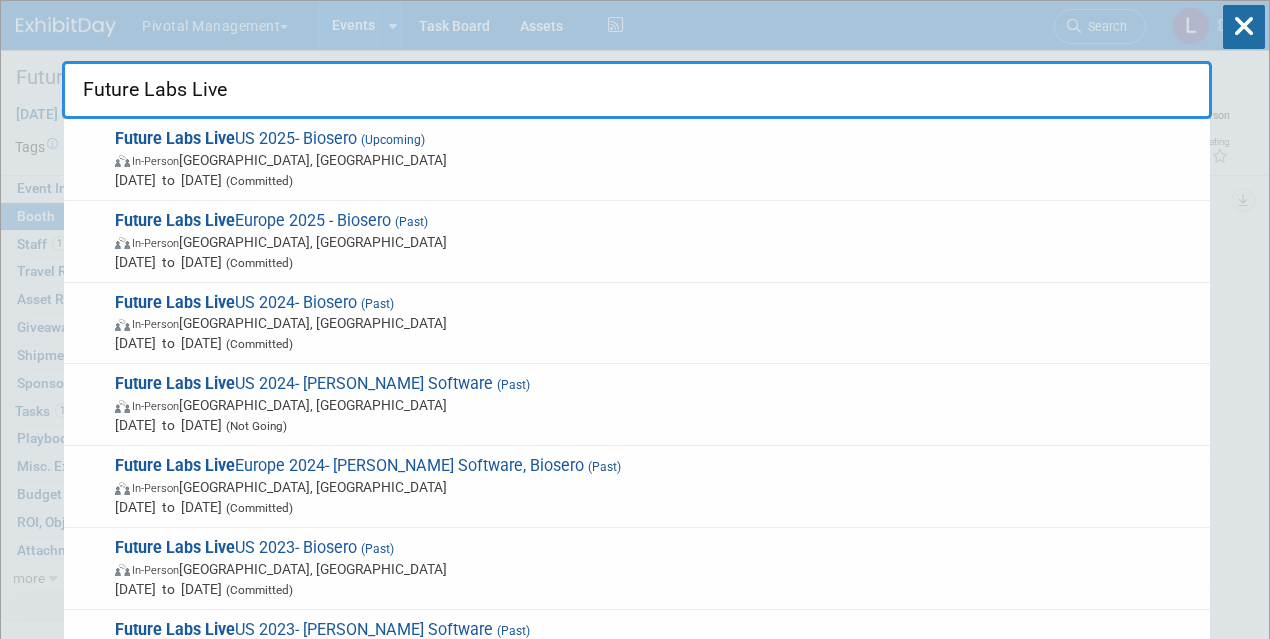 click on "Future Labs Live  US 2025- Biosero  (Upcoming)  In-Person     Philadelphia, PA Oct 15, 2025  to  Oct 16, 2025  (Committed)" at bounding box center [654, 159] 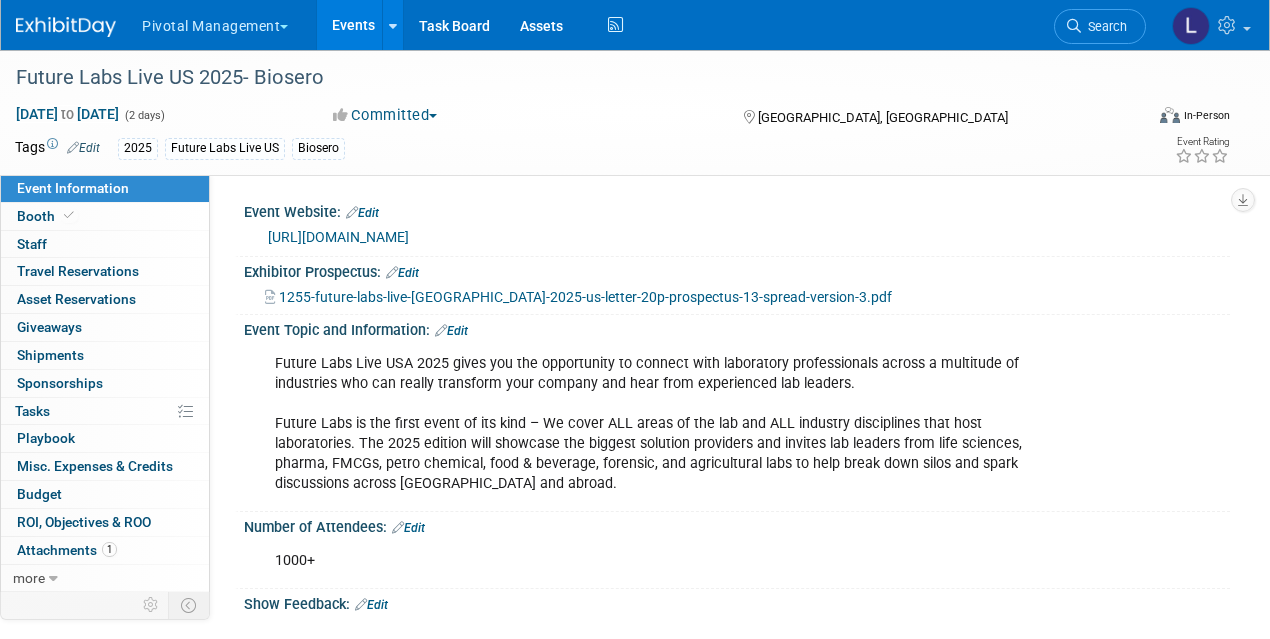 scroll, scrollTop: 0, scrollLeft: 0, axis: both 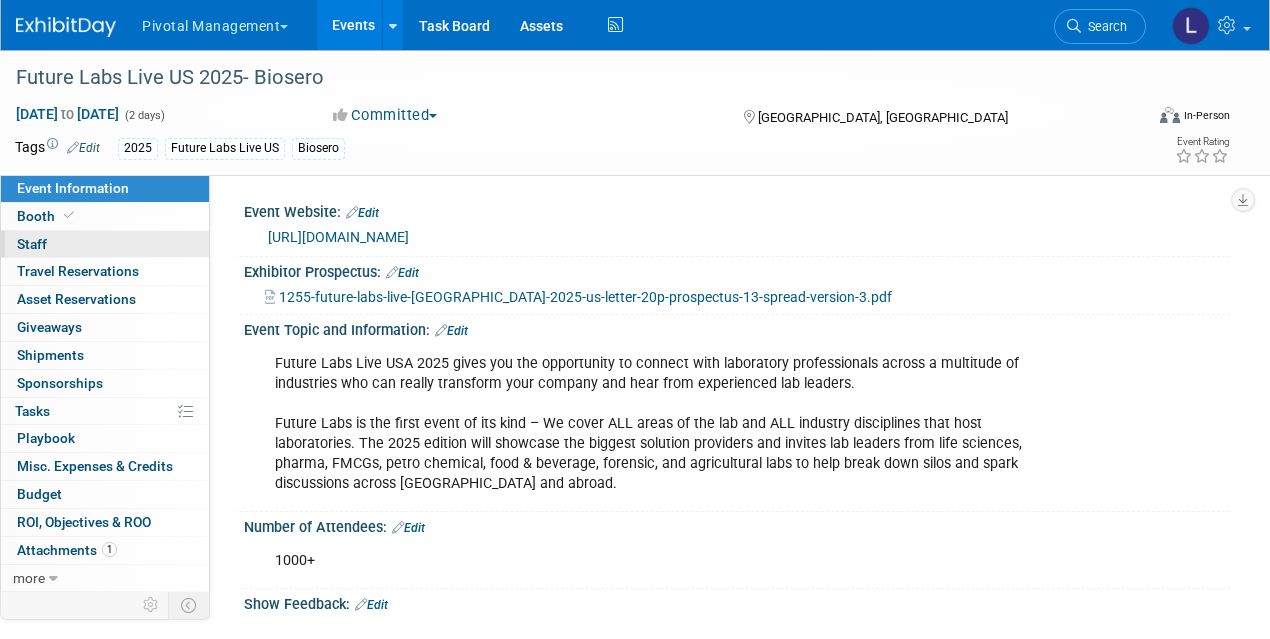 click on "Staff 0" at bounding box center (32, 244) 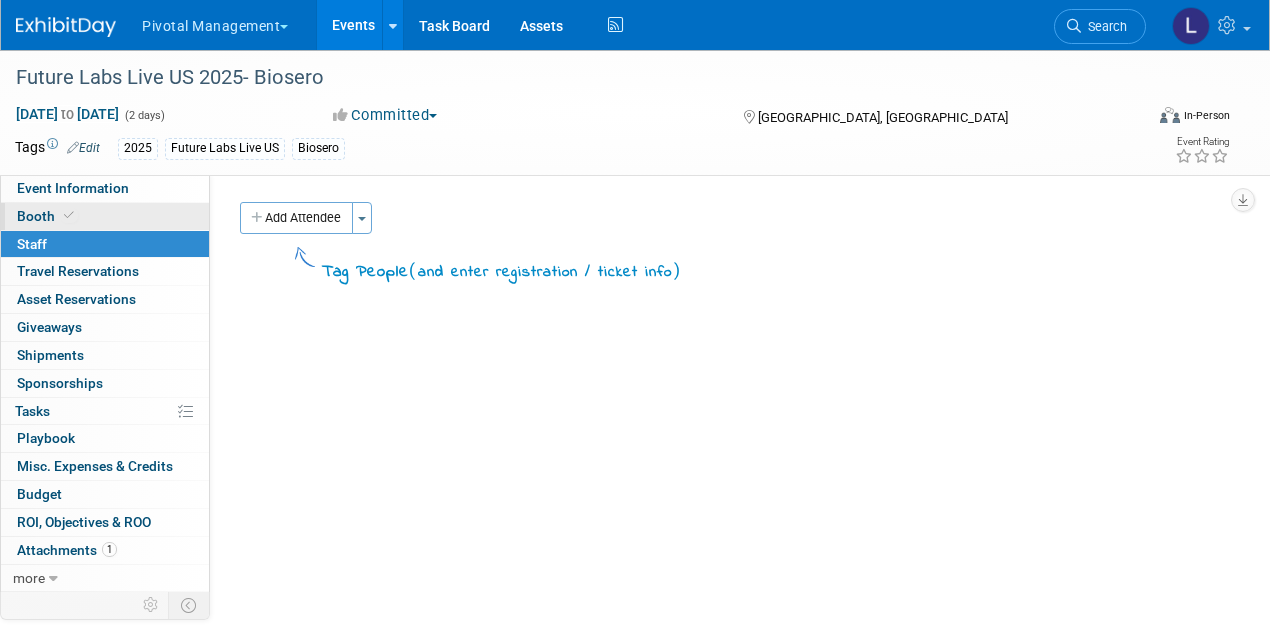 click on "Booth" at bounding box center (105, 216) 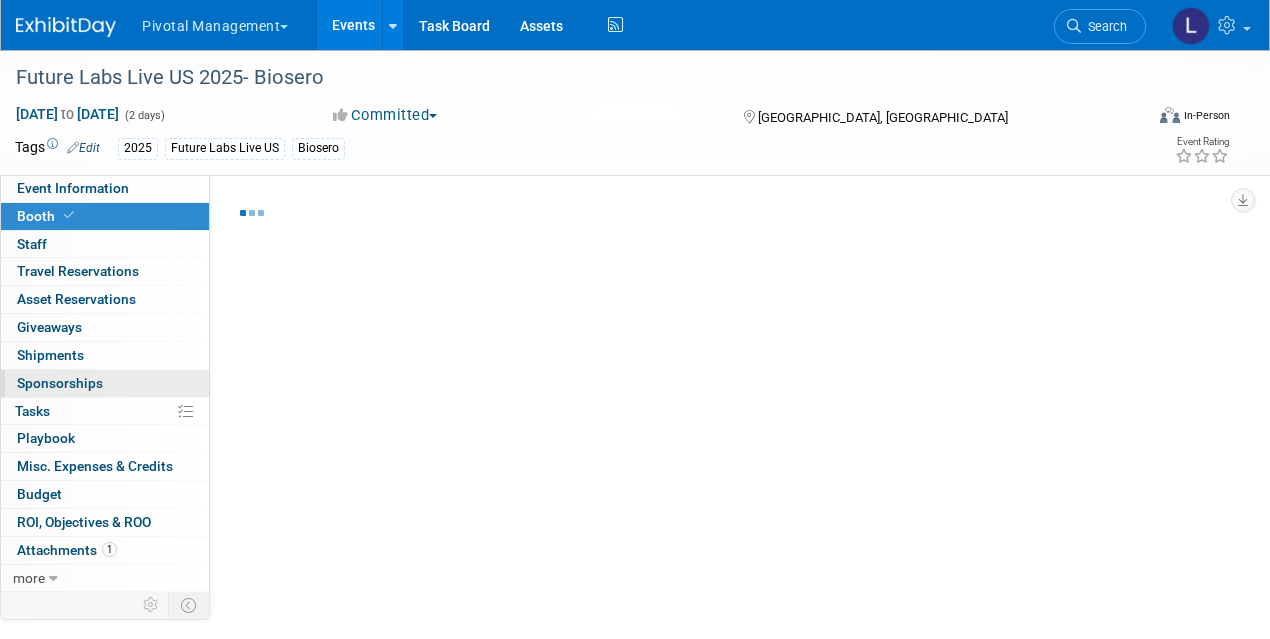 select on "Yes" 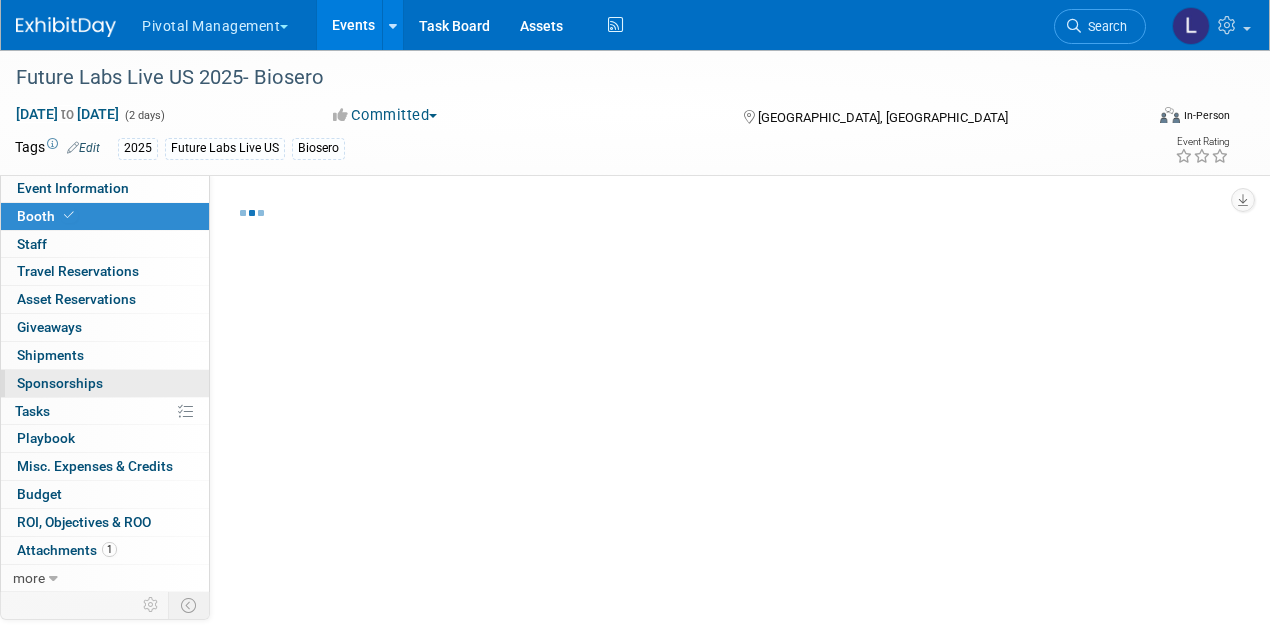 select on "Yes" 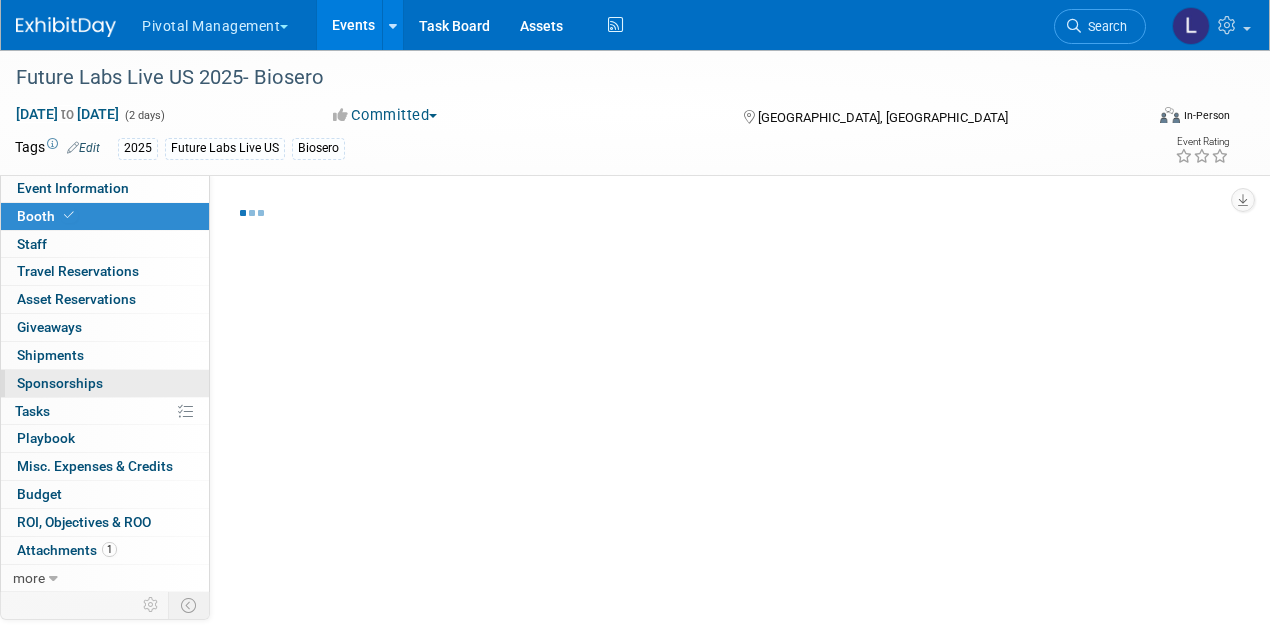 select on "Yes" 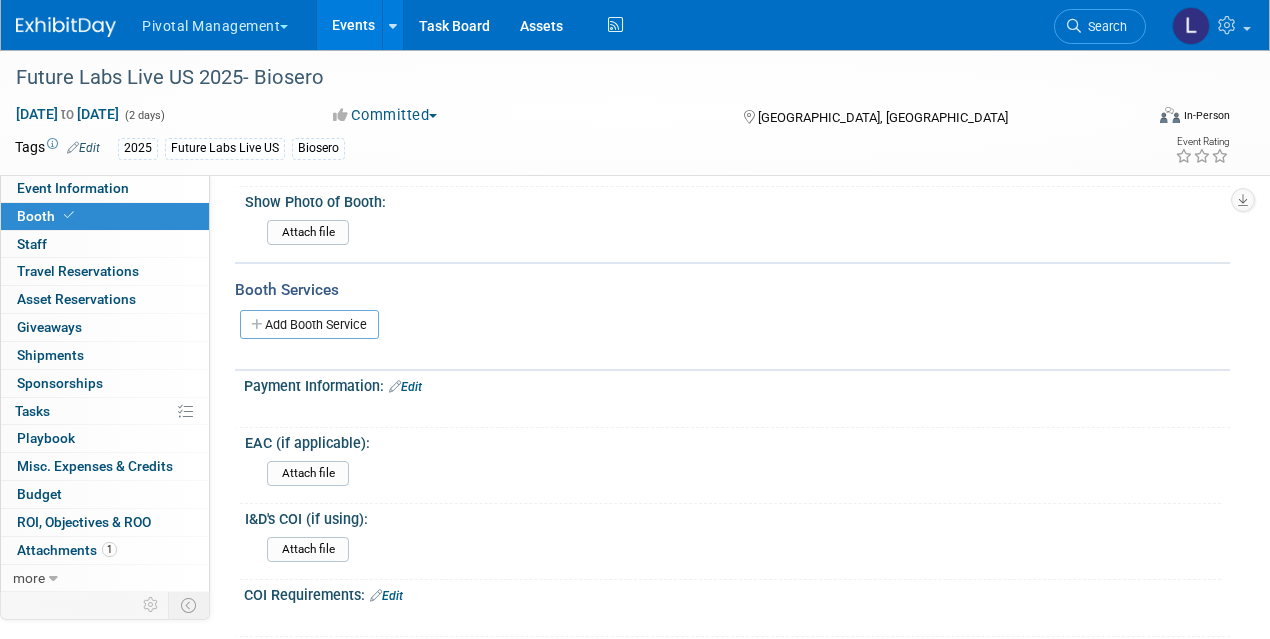 drag, startPoint x: 1279, startPoint y: 85, endPoint x: 998, endPoint y: 361, distance: 393.87436 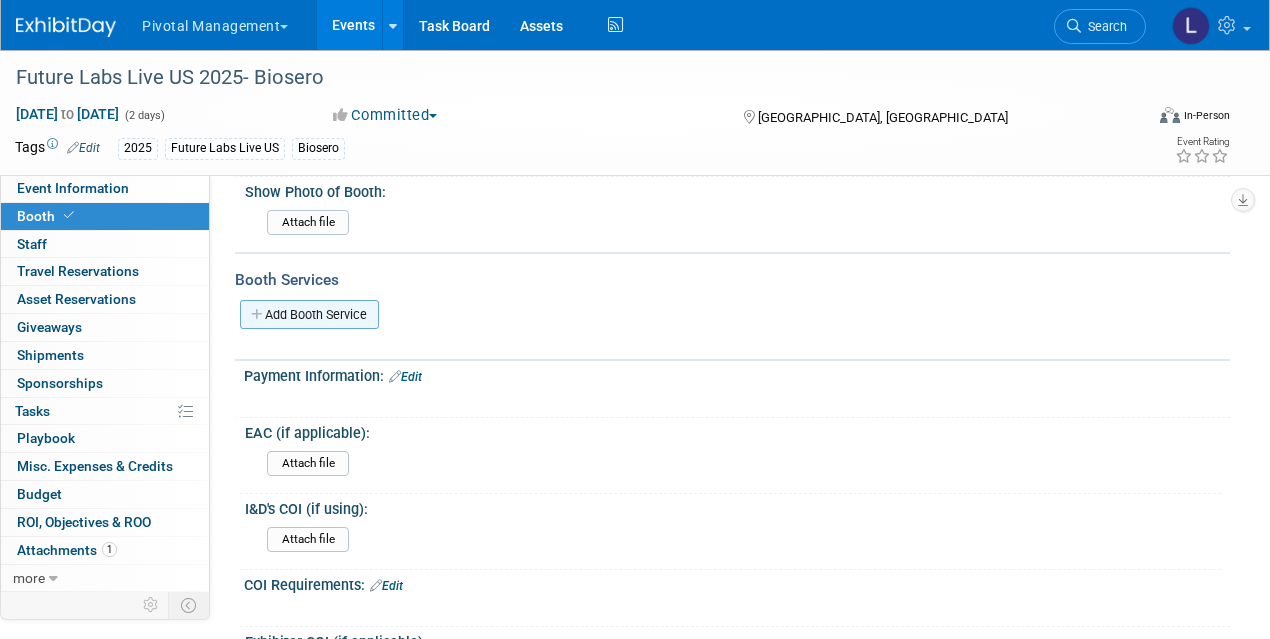 click on "Add Booth Service" at bounding box center (309, 314) 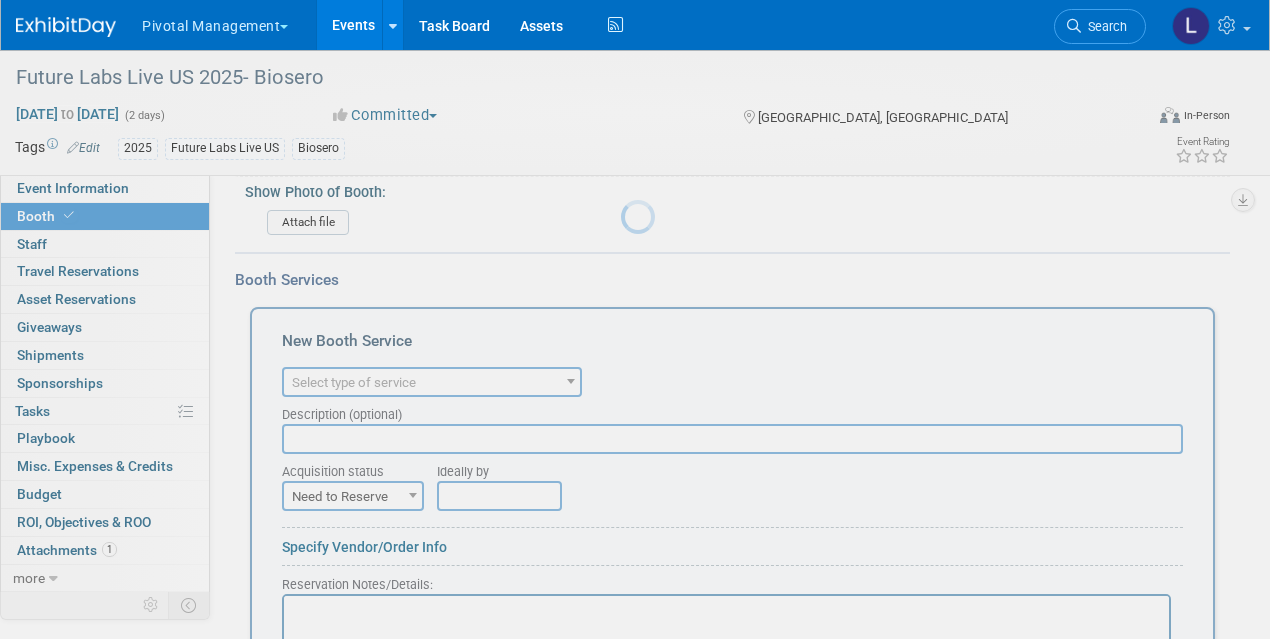 scroll, scrollTop: 0, scrollLeft: 0, axis: both 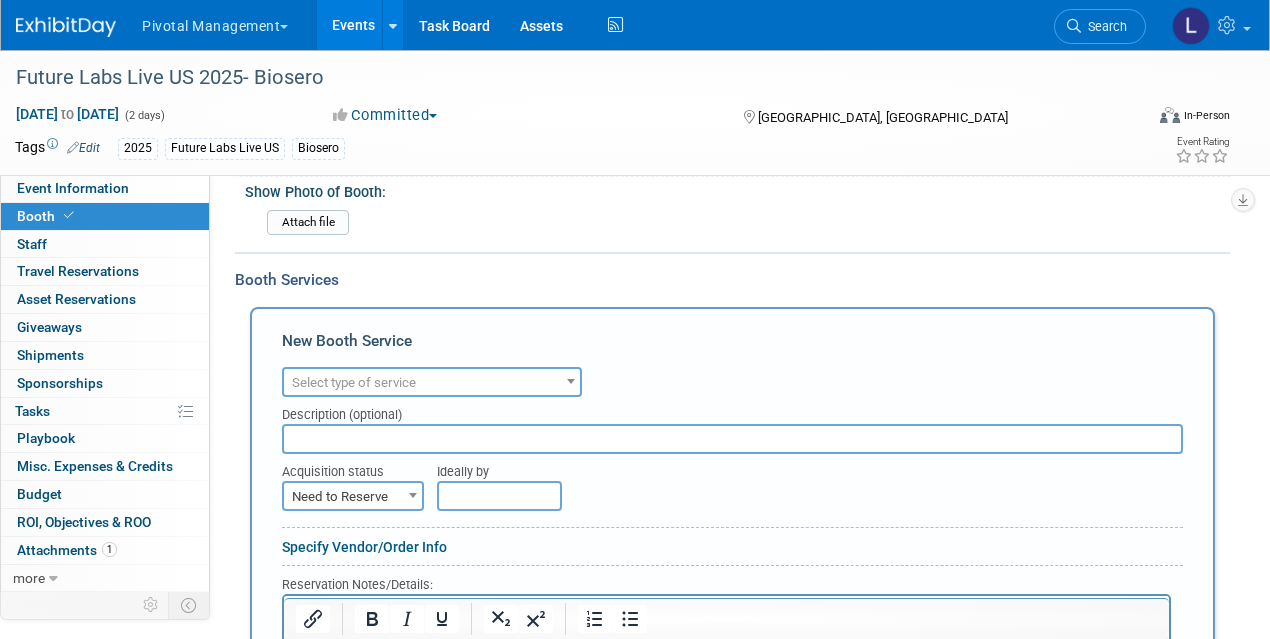 click on "Select type of service" at bounding box center [432, 383] 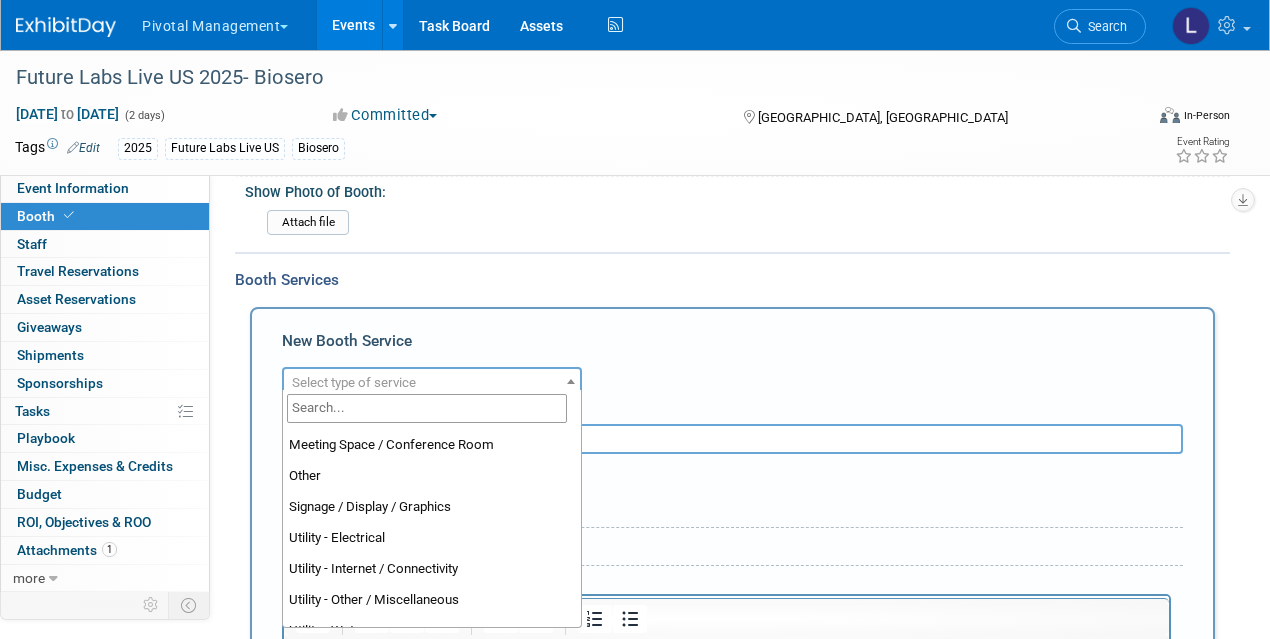 scroll, scrollTop: 496, scrollLeft: 0, axis: vertical 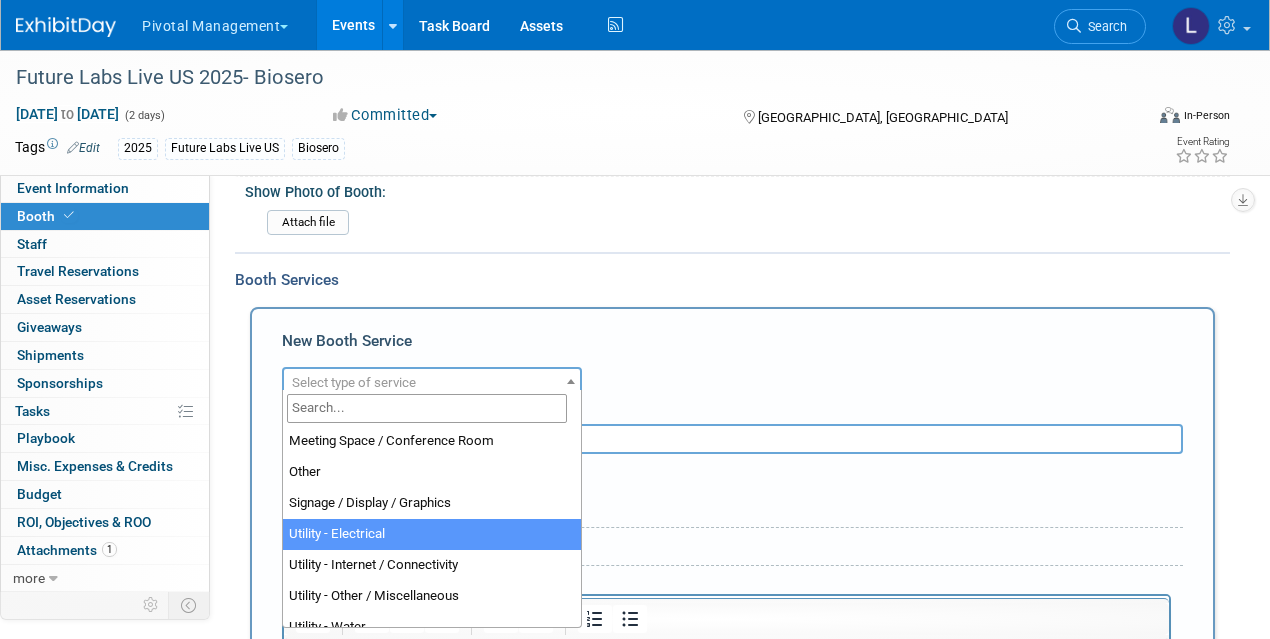 select on "8" 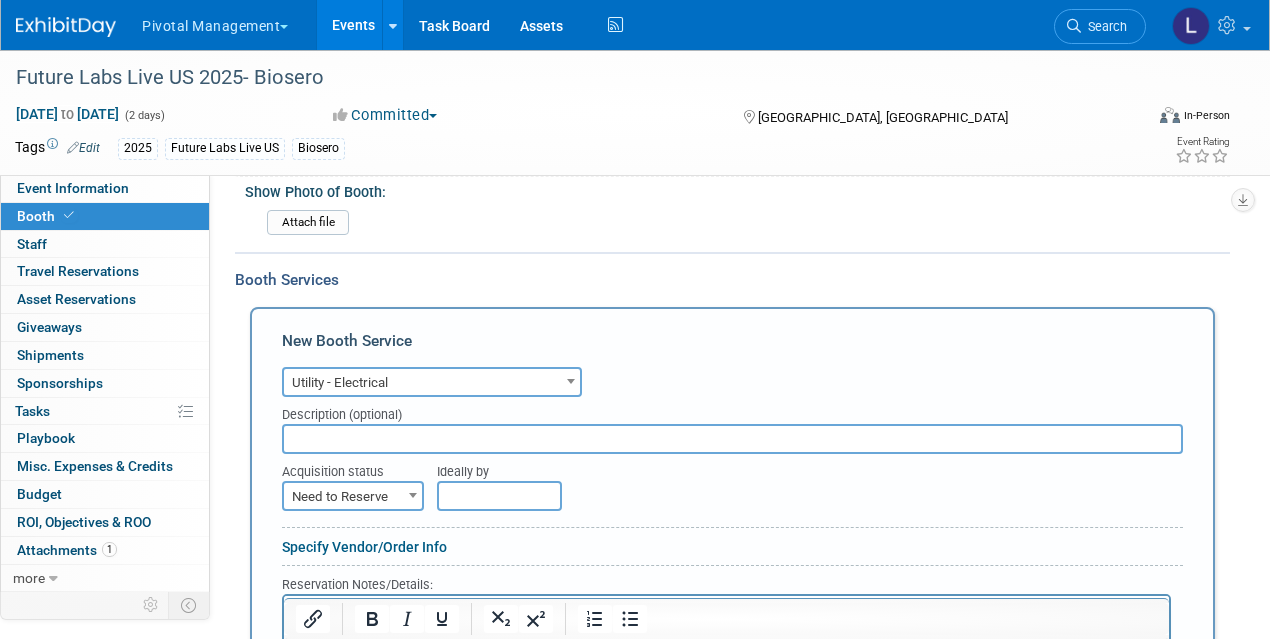 click at bounding box center [732, 439] 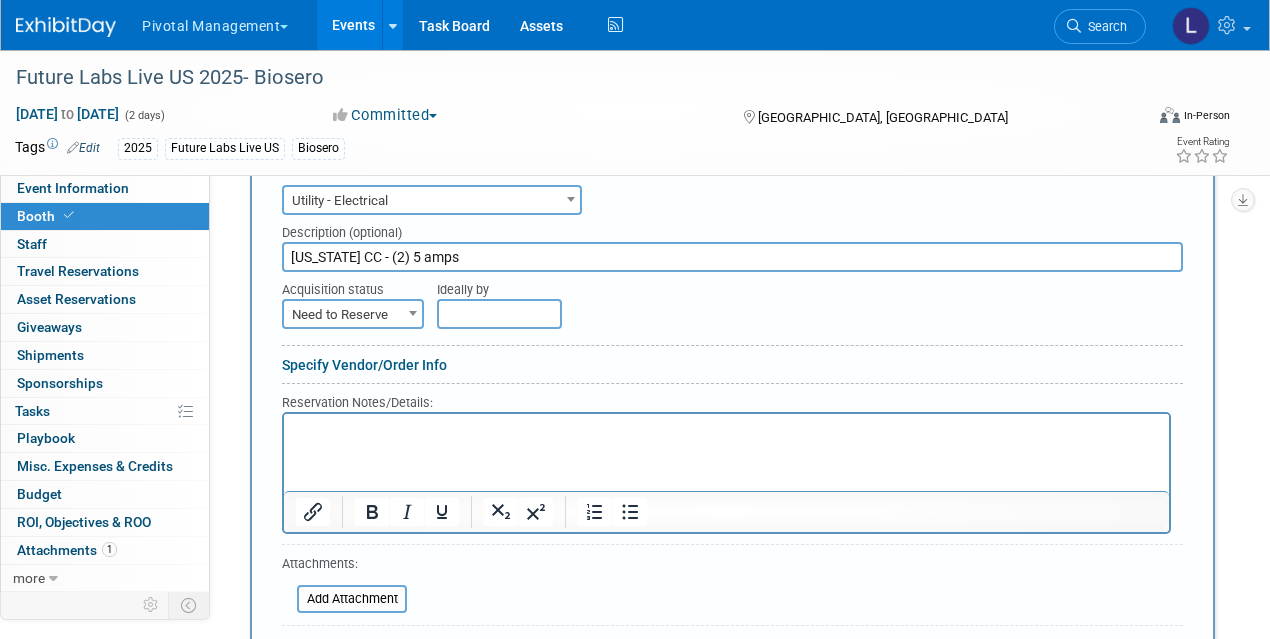 scroll, scrollTop: 1548, scrollLeft: 0, axis: vertical 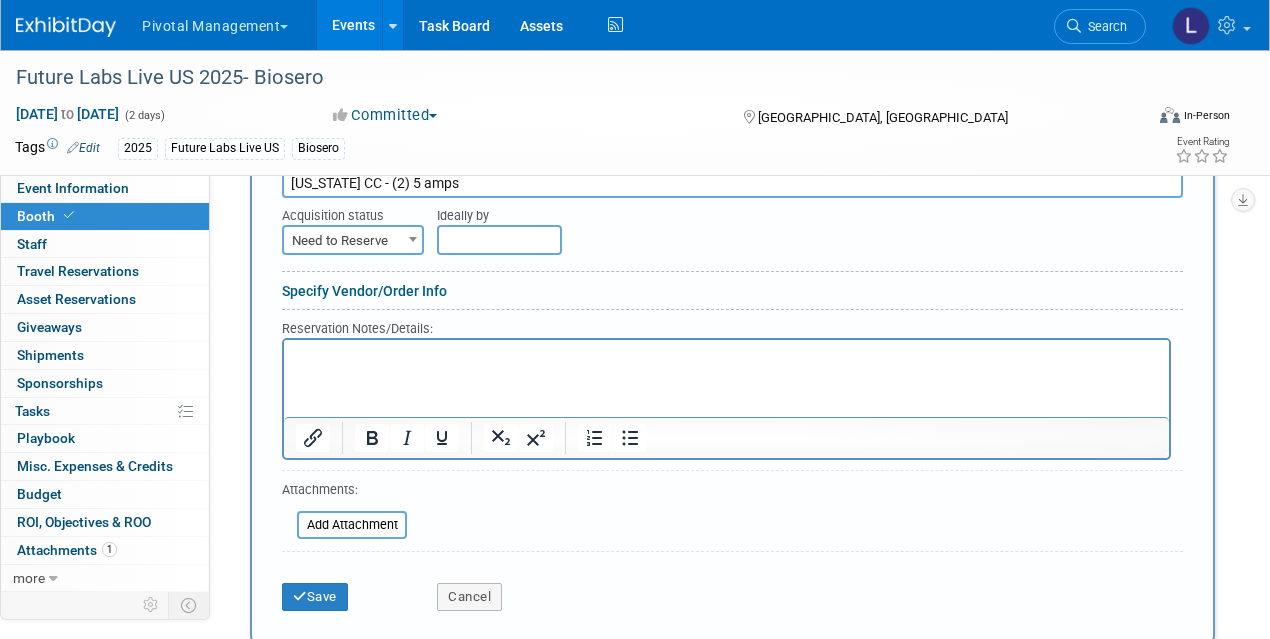 type on "[US_STATE] CC - (2) 5 amps" 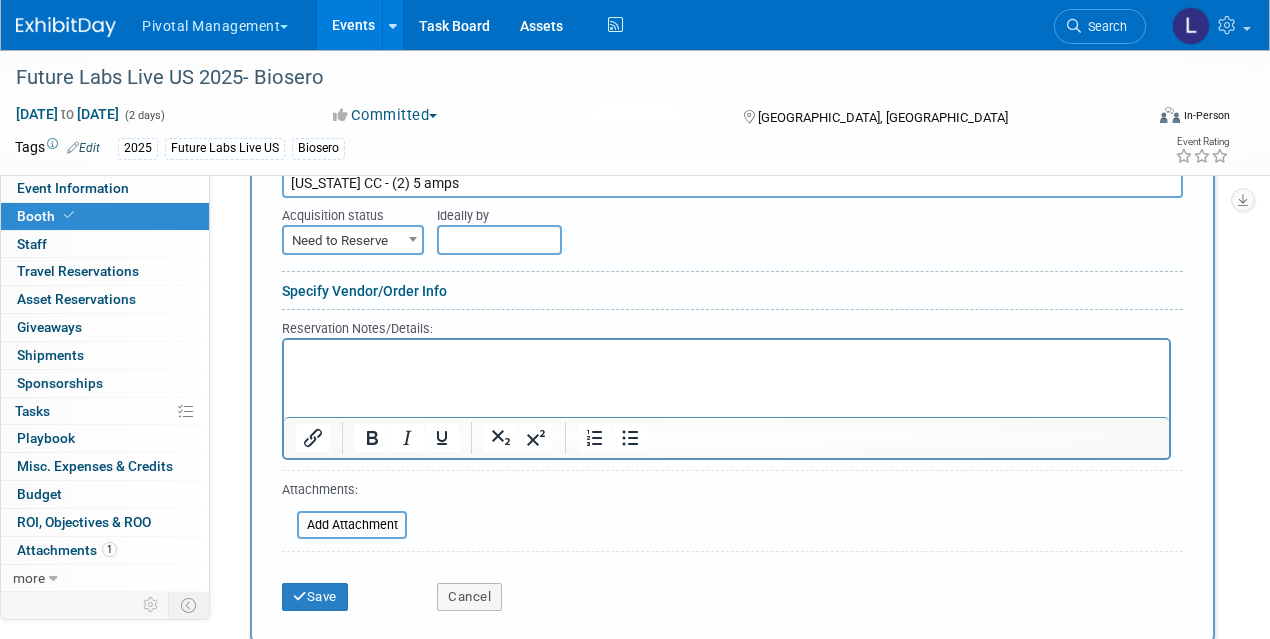 type 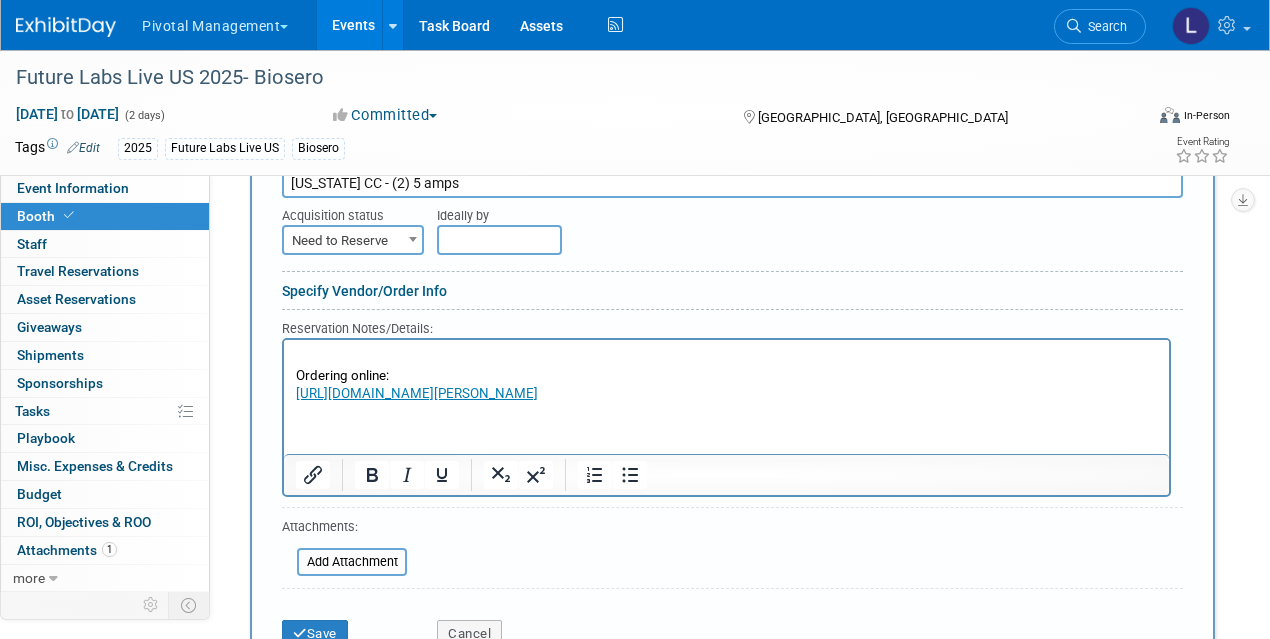 click on "Ordering online:" at bounding box center (727, 375) 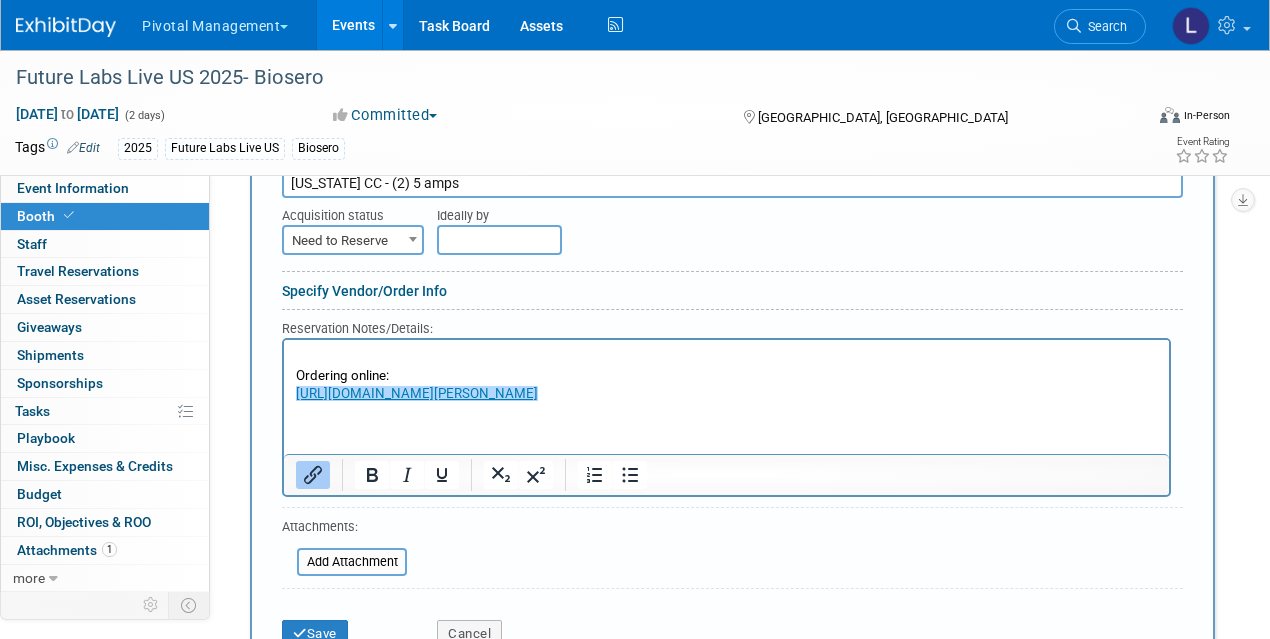 click on "https://pcc-web.ungerboeck.com/coe/coe_p1_all.aspx?oc=10&cc=COESOP﻿" at bounding box center (727, 393) 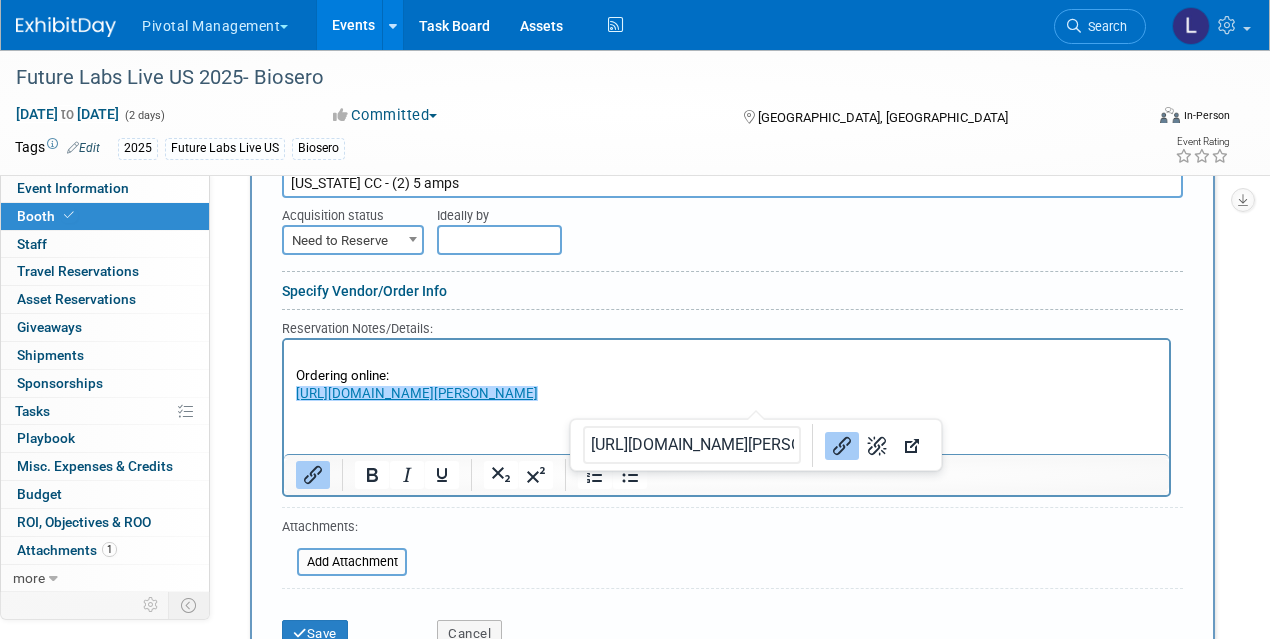 click on "https://pcc-web.ungerboeck.com/coe/coe_p1_all.aspx?oc=10&cc=COESOP﻿" at bounding box center [727, 393] 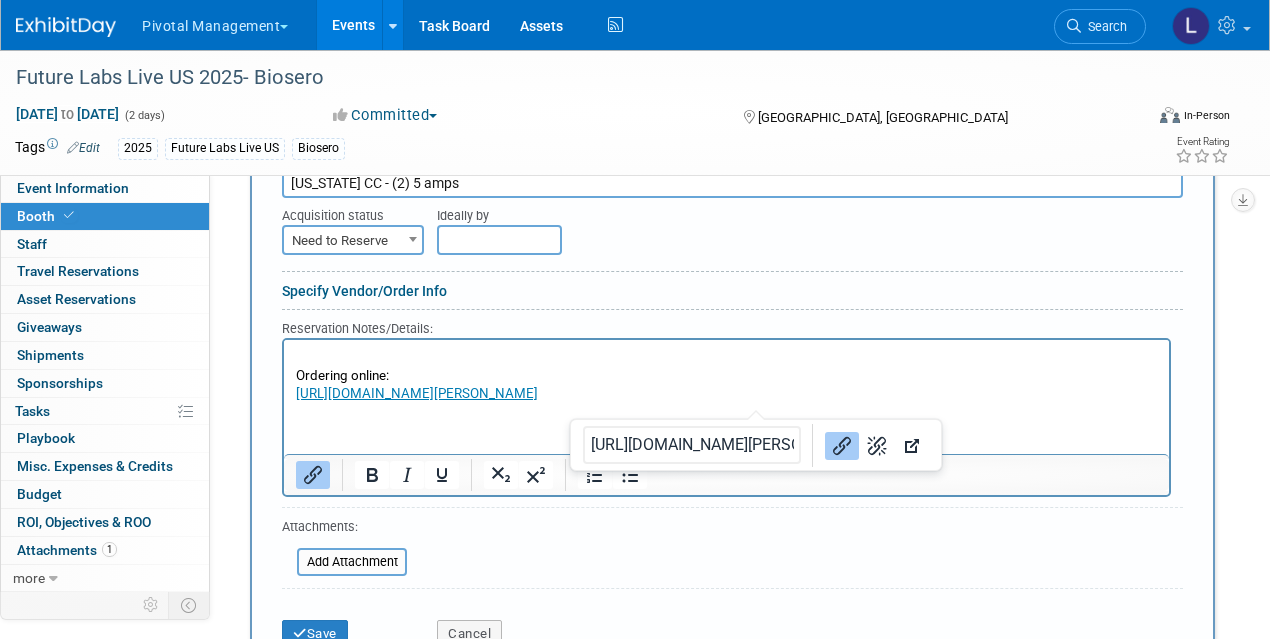 click on "Ordering online:" at bounding box center (727, 375) 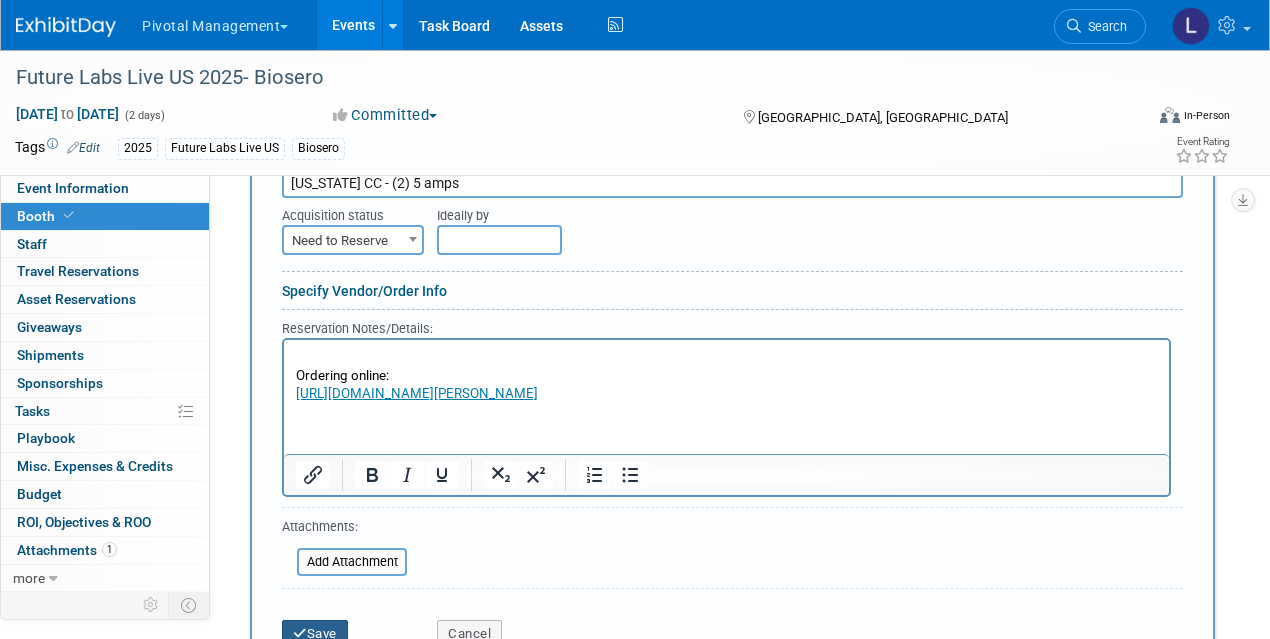 click at bounding box center (300, 633) 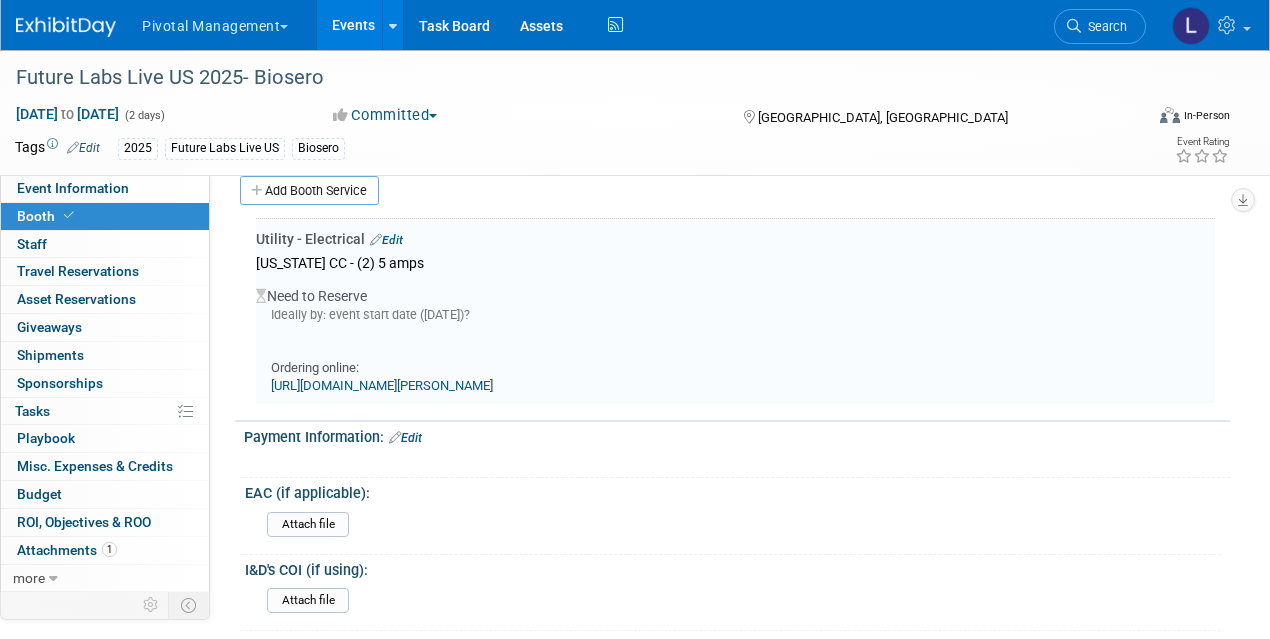 scroll, scrollTop: 1416, scrollLeft: 0, axis: vertical 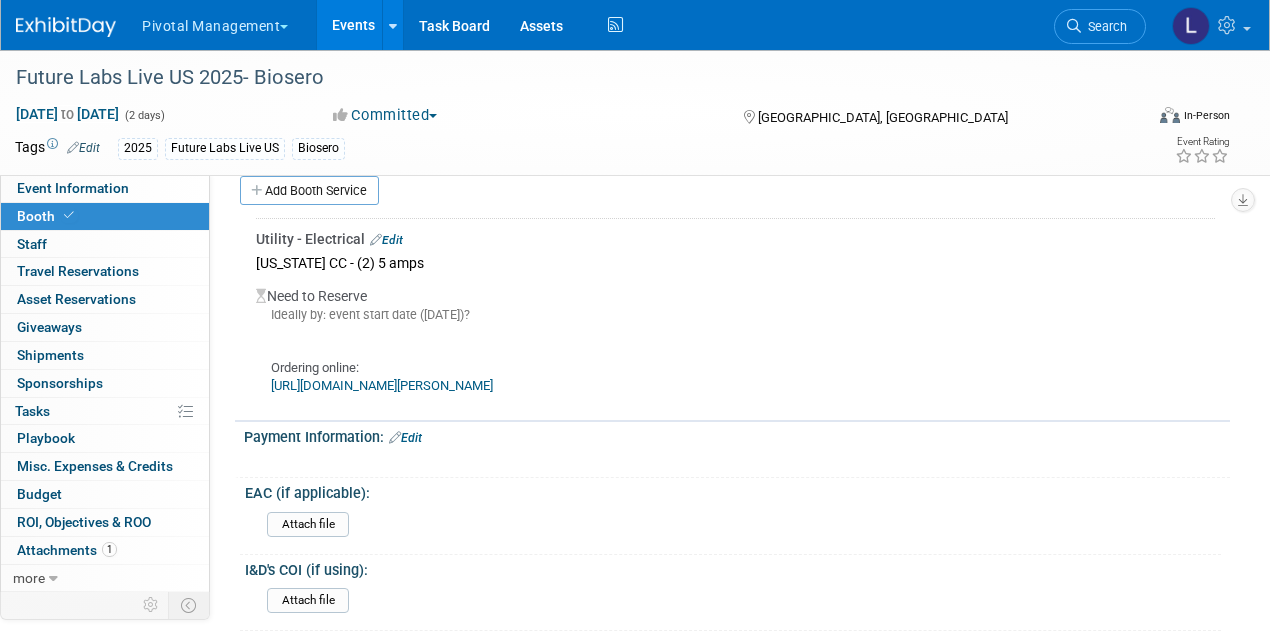 click on "Edit" at bounding box center (386, 240) 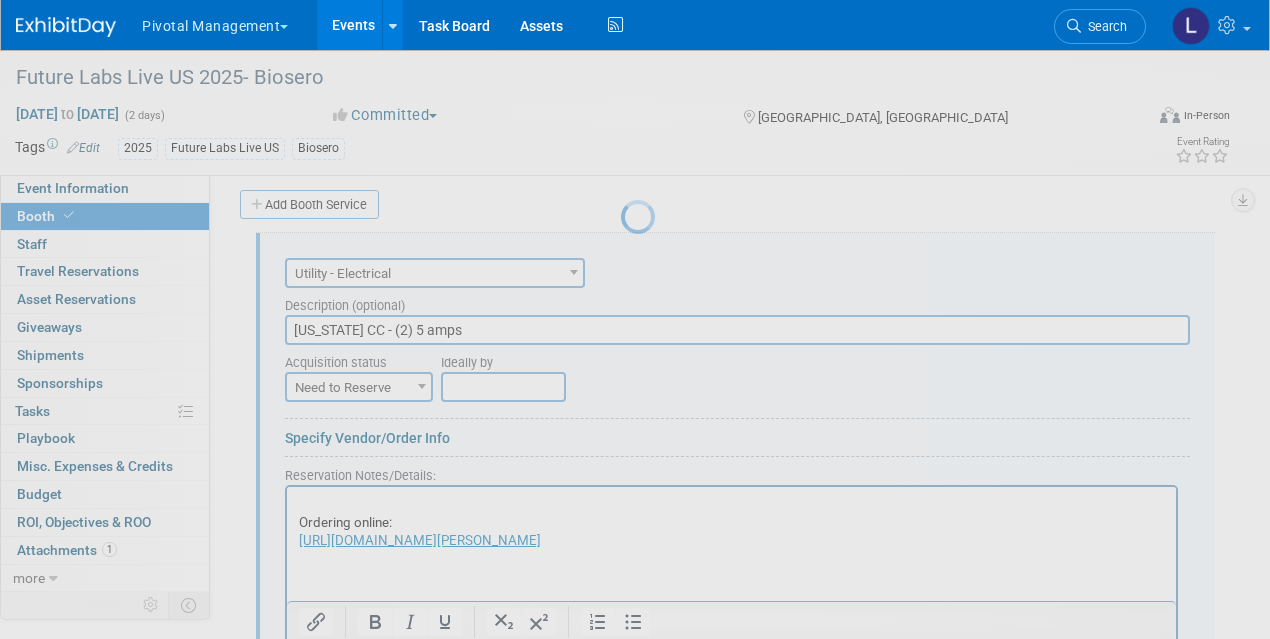 scroll, scrollTop: 1400, scrollLeft: 0, axis: vertical 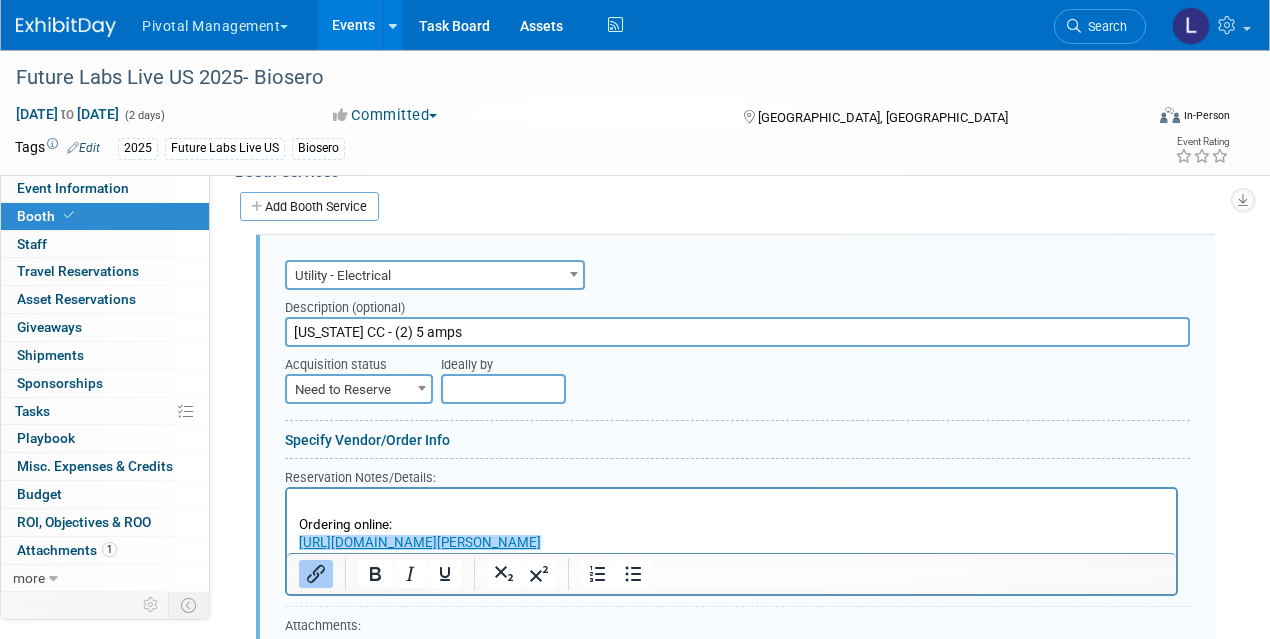 click on "Ordering online: https://pcc-web.ungerboeck.com/coe/coe_p1_all.aspx?oc=10&cc=COESOP﻿" at bounding box center [732, 524] 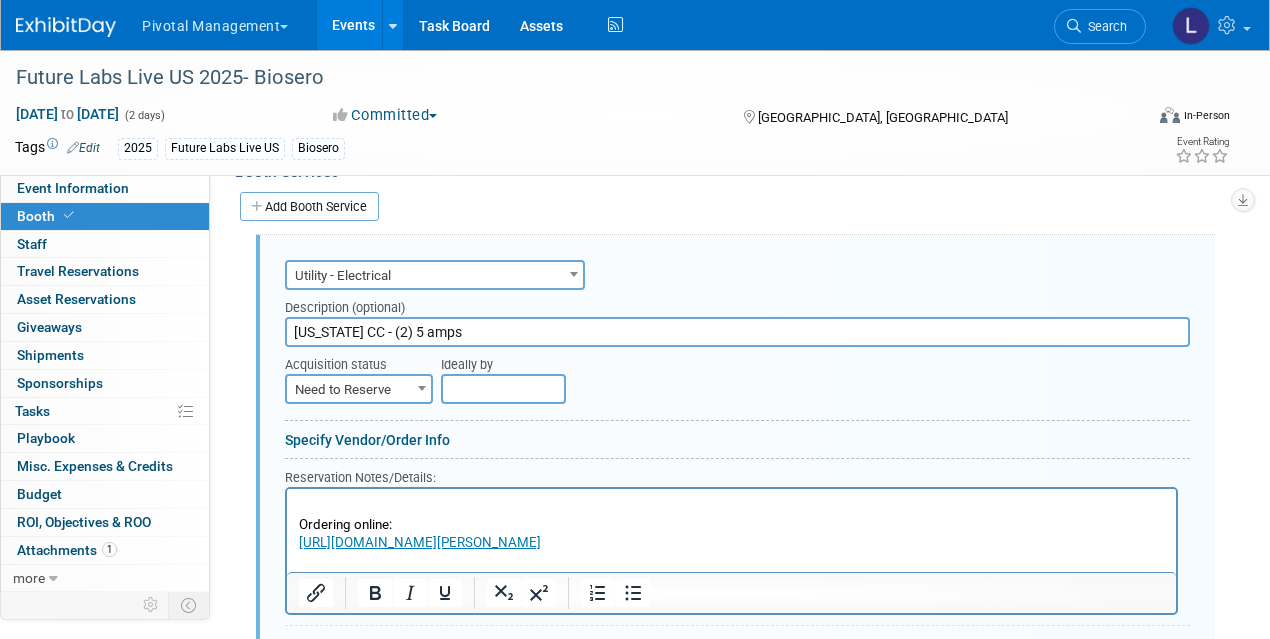 type 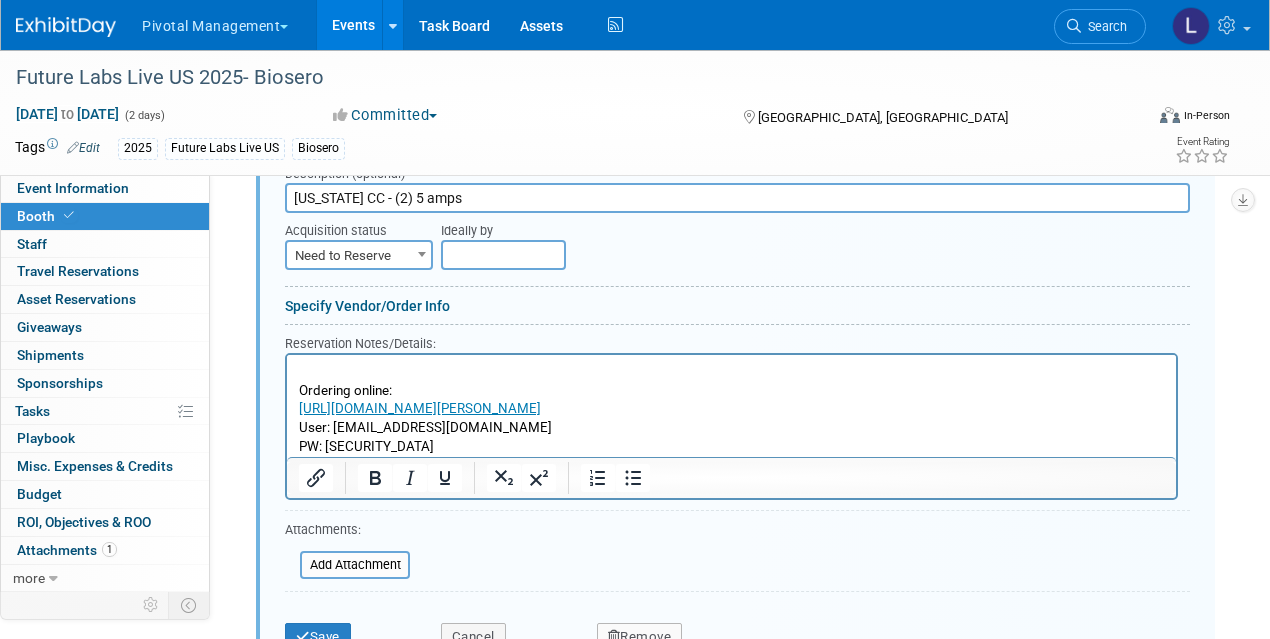 scroll, scrollTop: 1565, scrollLeft: 0, axis: vertical 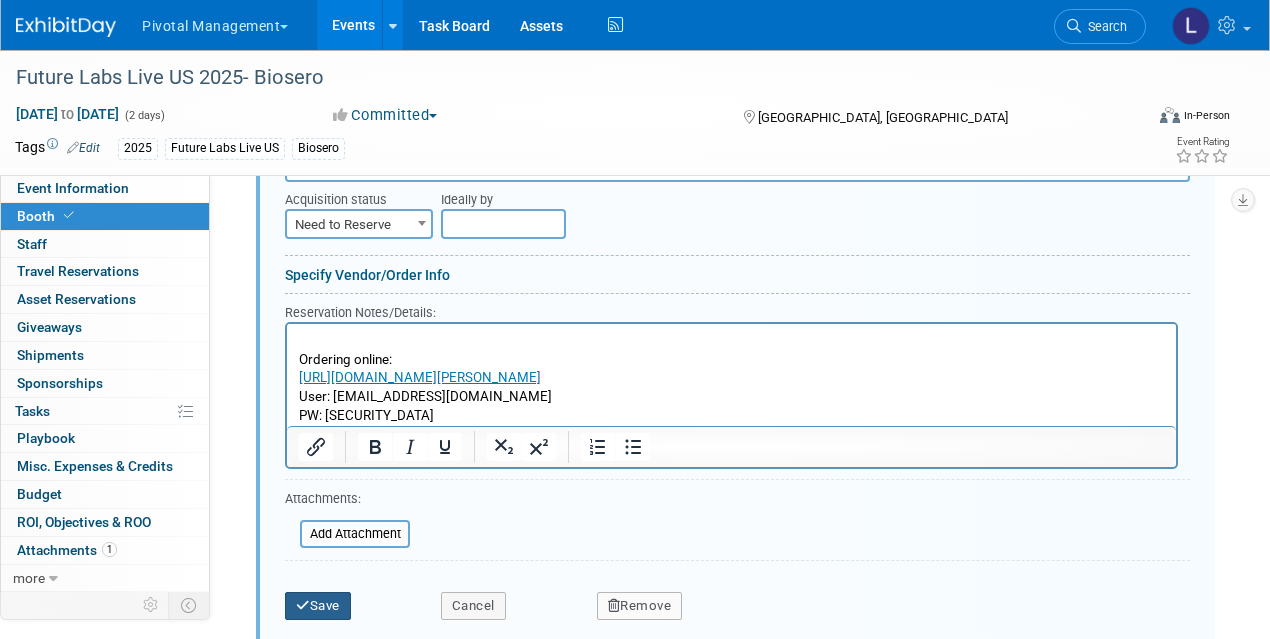 click on "Save" at bounding box center [318, 606] 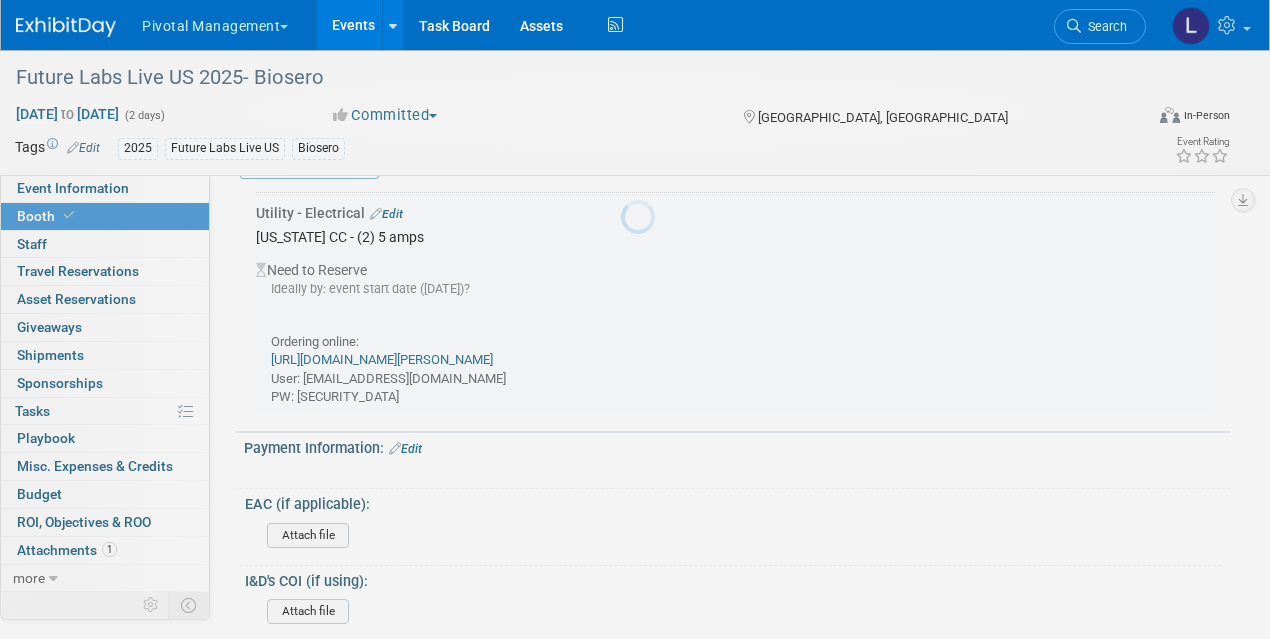 scroll, scrollTop: 1400, scrollLeft: 0, axis: vertical 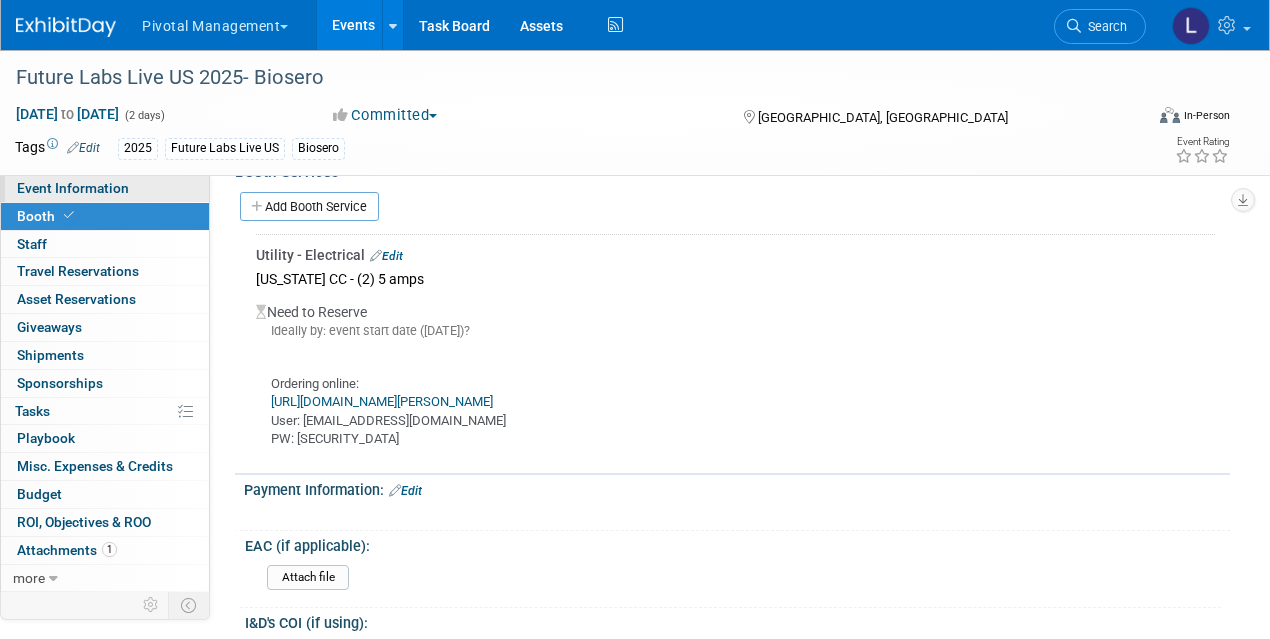 click on "Event Information" at bounding box center [73, 188] 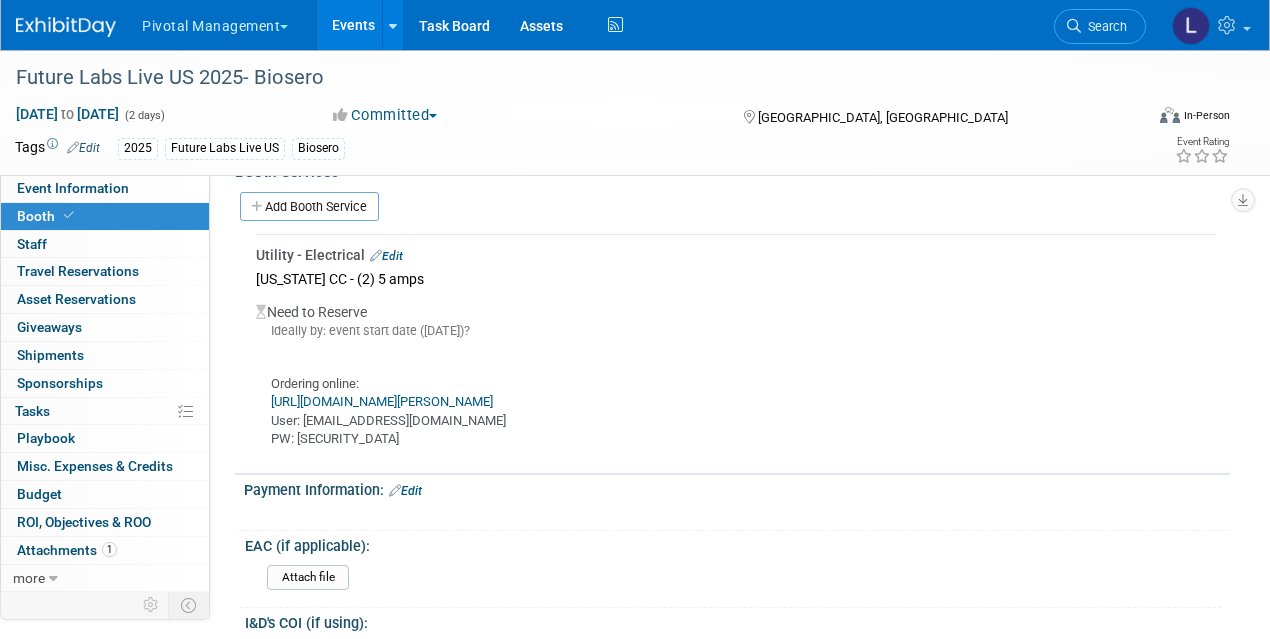scroll, scrollTop: 0, scrollLeft: 0, axis: both 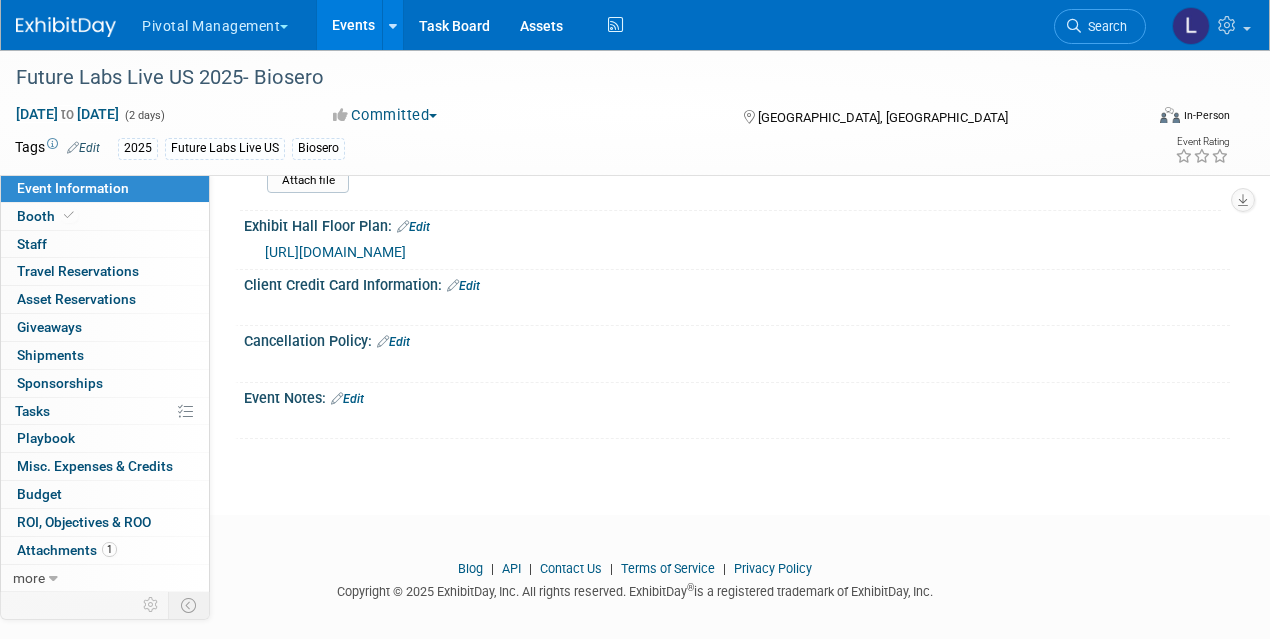 click on "https://floorplan.live/interactive/shows/3801/views/2/plan" at bounding box center (335, 252) 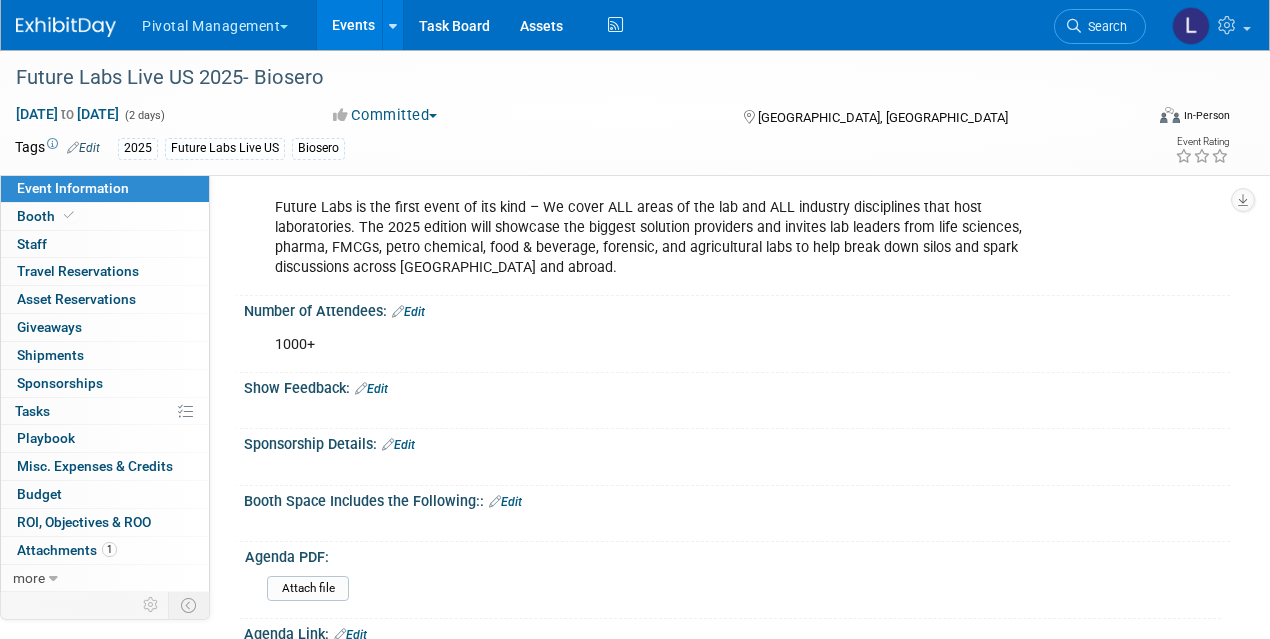 scroll, scrollTop: 131, scrollLeft: 0, axis: vertical 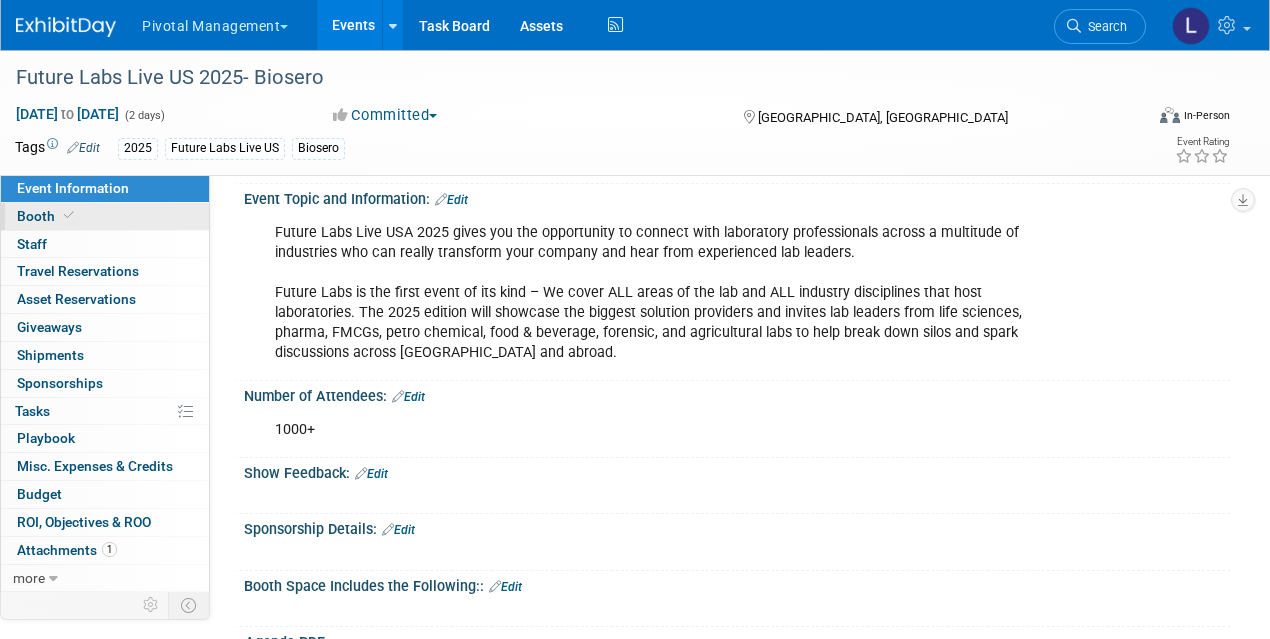 click on "Booth" at bounding box center [47, 216] 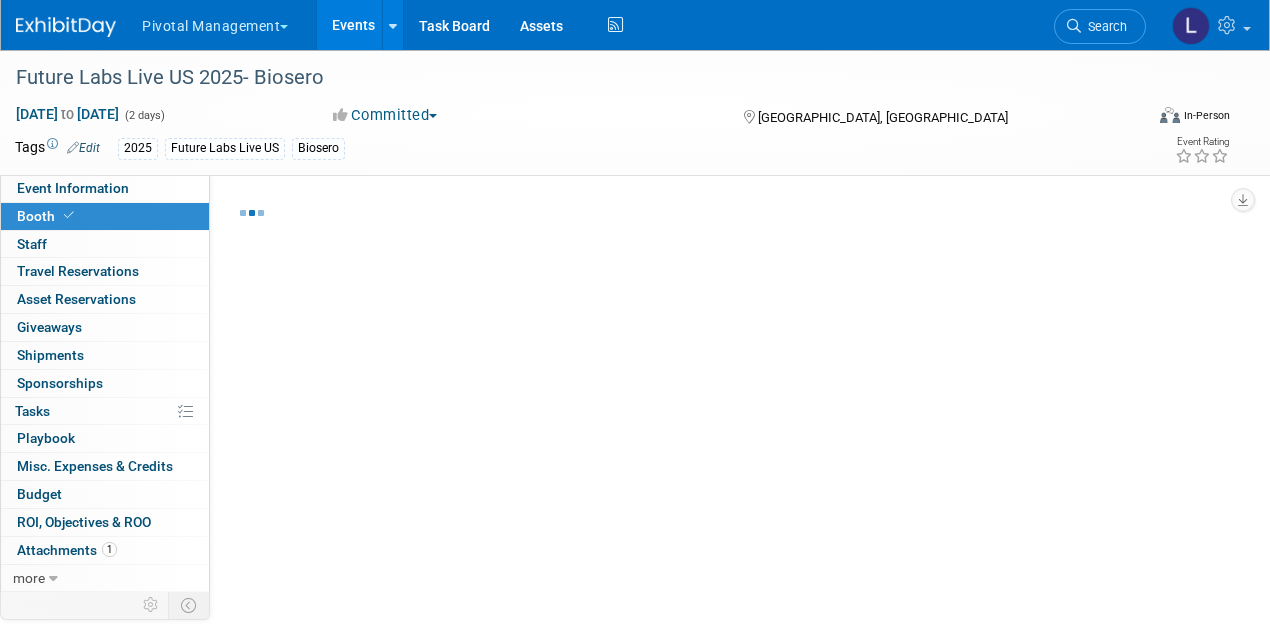 select on "Yes" 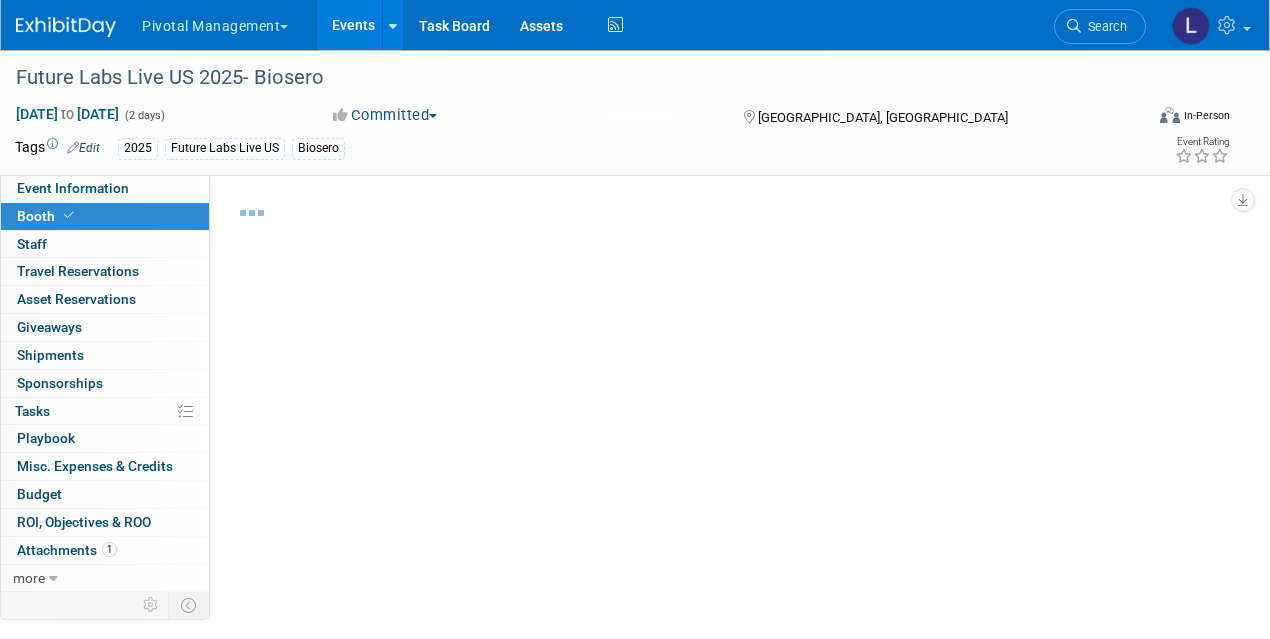 select on "Yes" 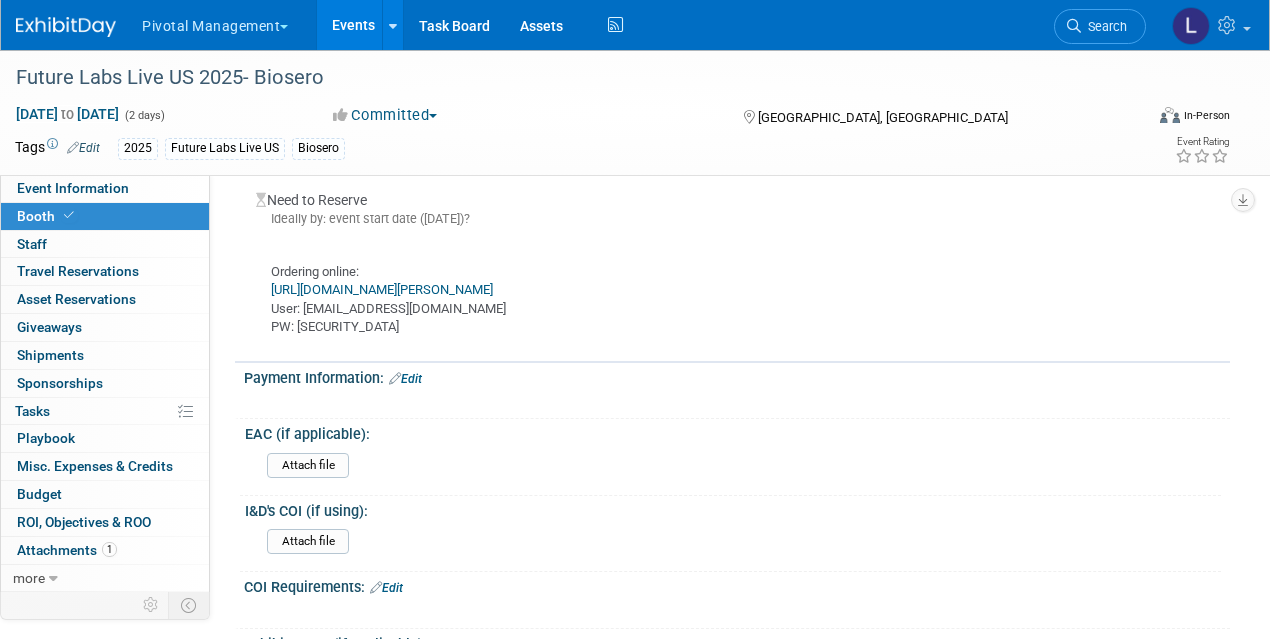 scroll, scrollTop: 1520, scrollLeft: 0, axis: vertical 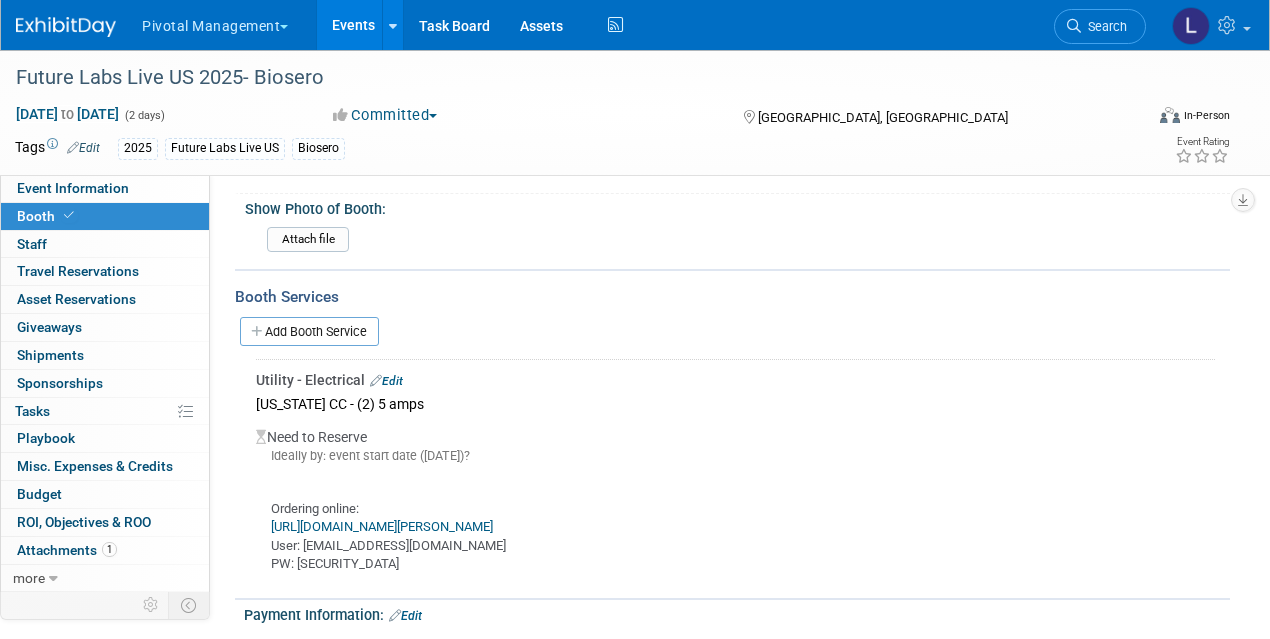 click on "Edit" at bounding box center (386, 381) 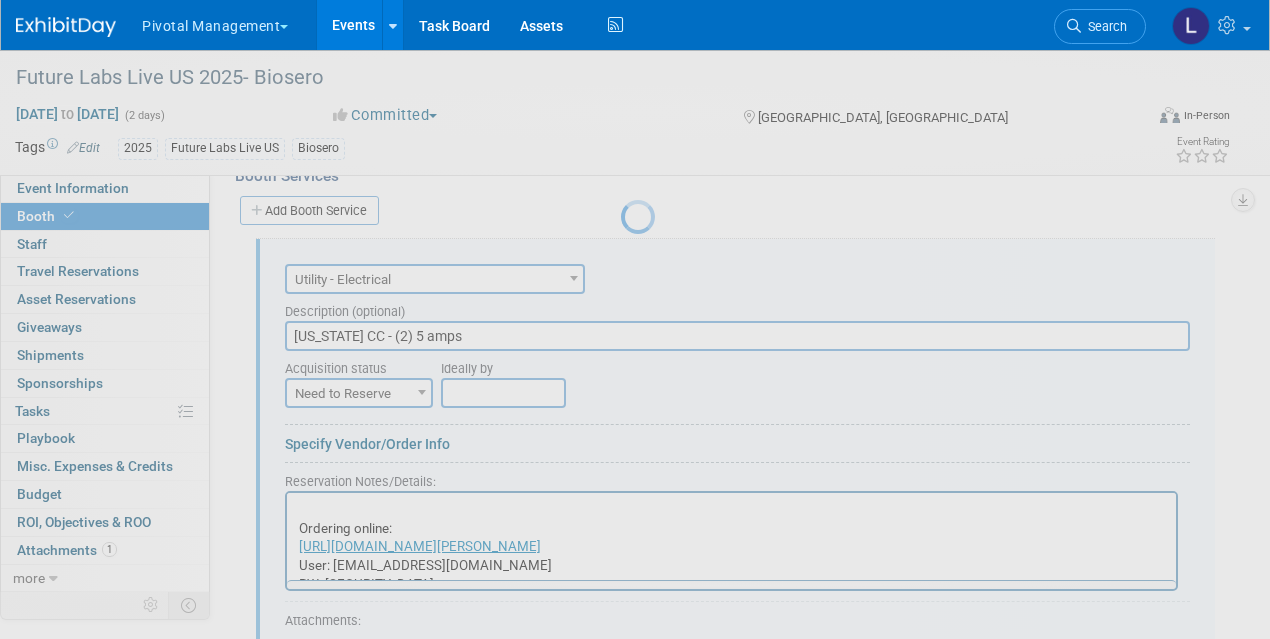 scroll, scrollTop: 0, scrollLeft: 0, axis: both 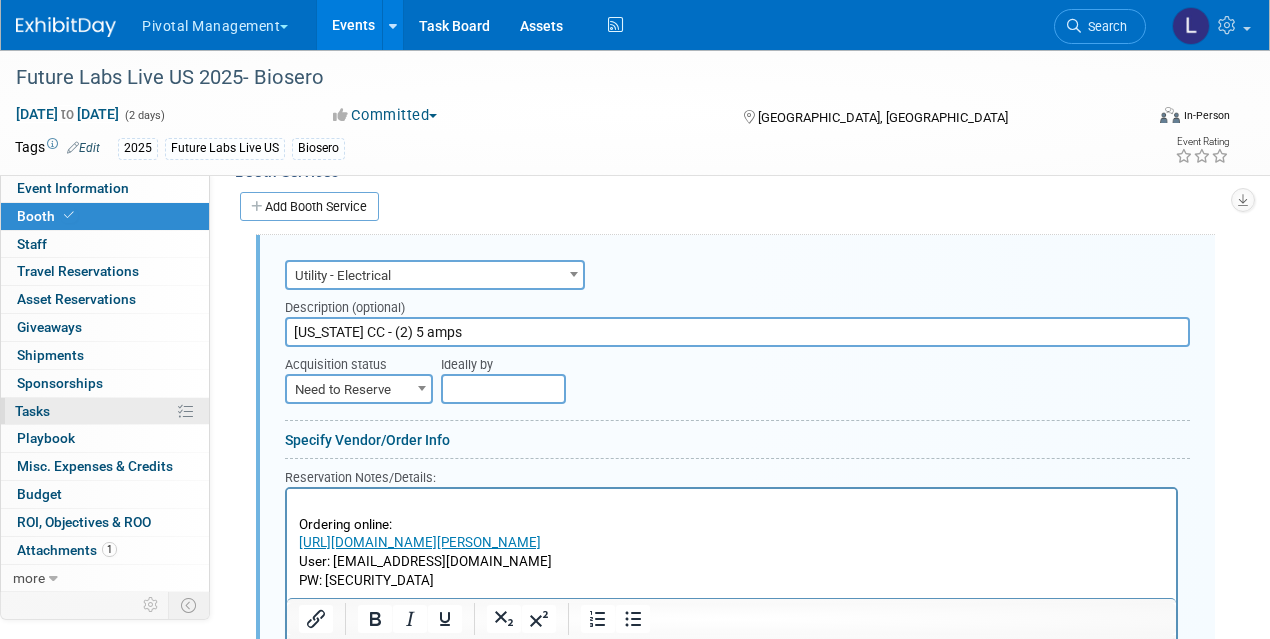 click on "Tasks 0%" at bounding box center [32, 411] 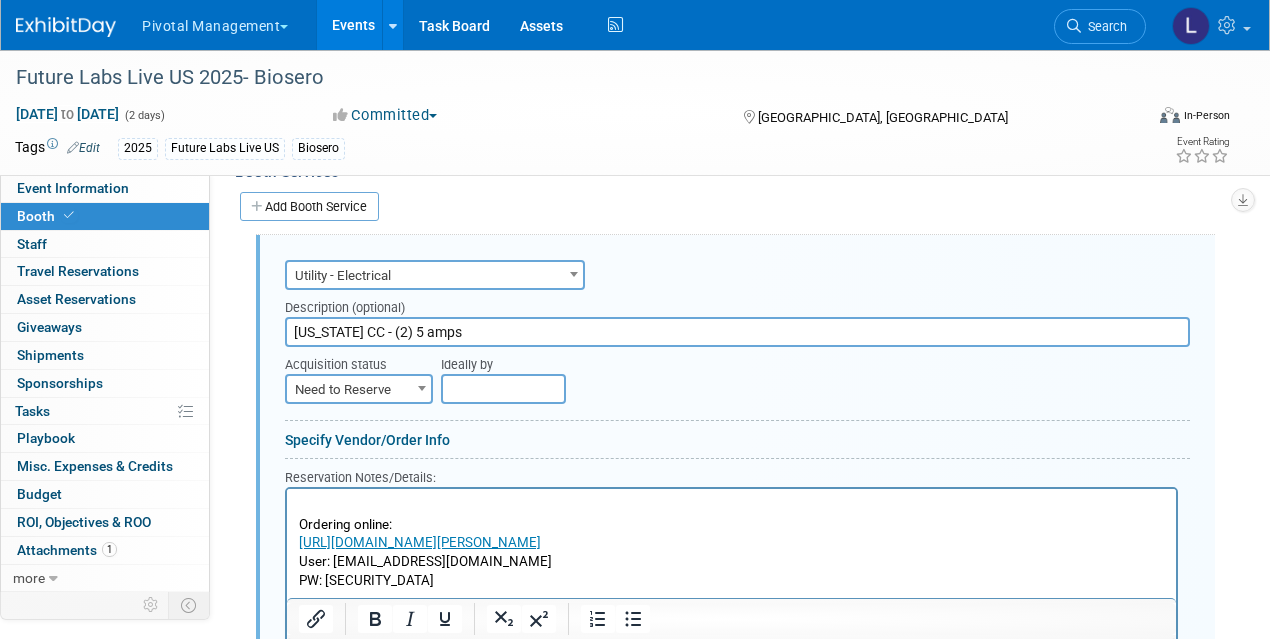 scroll, scrollTop: 0, scrollLeft: 0, axis: both 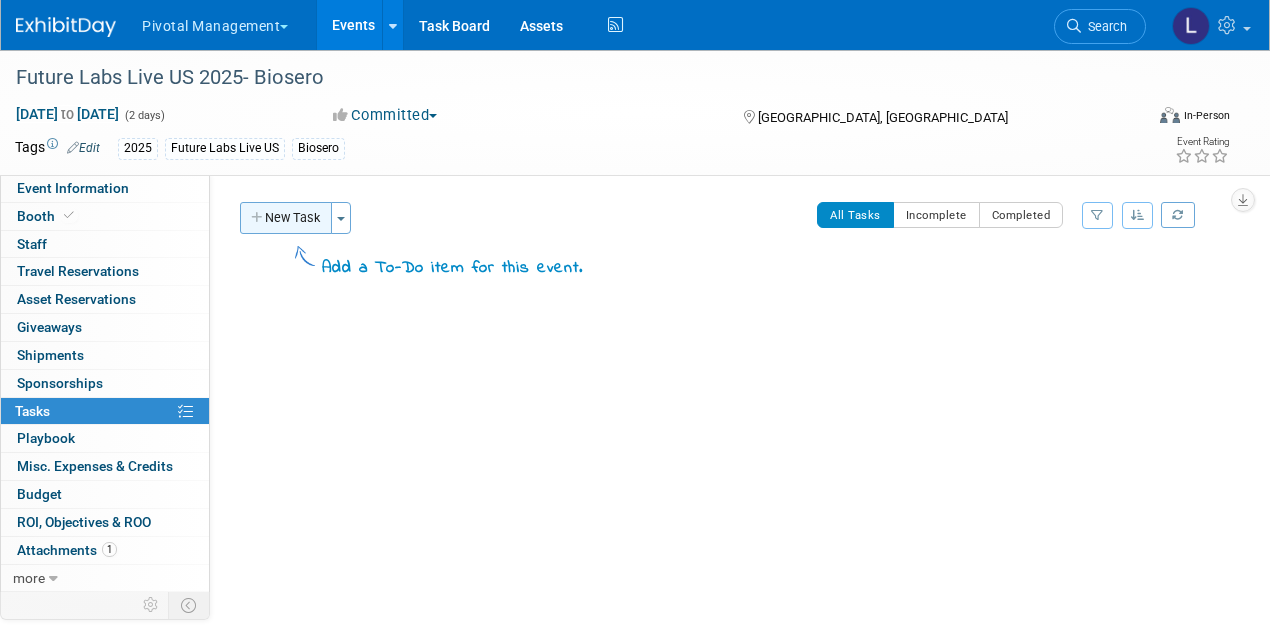 click on "New Task" at bounding box center (286, 218) 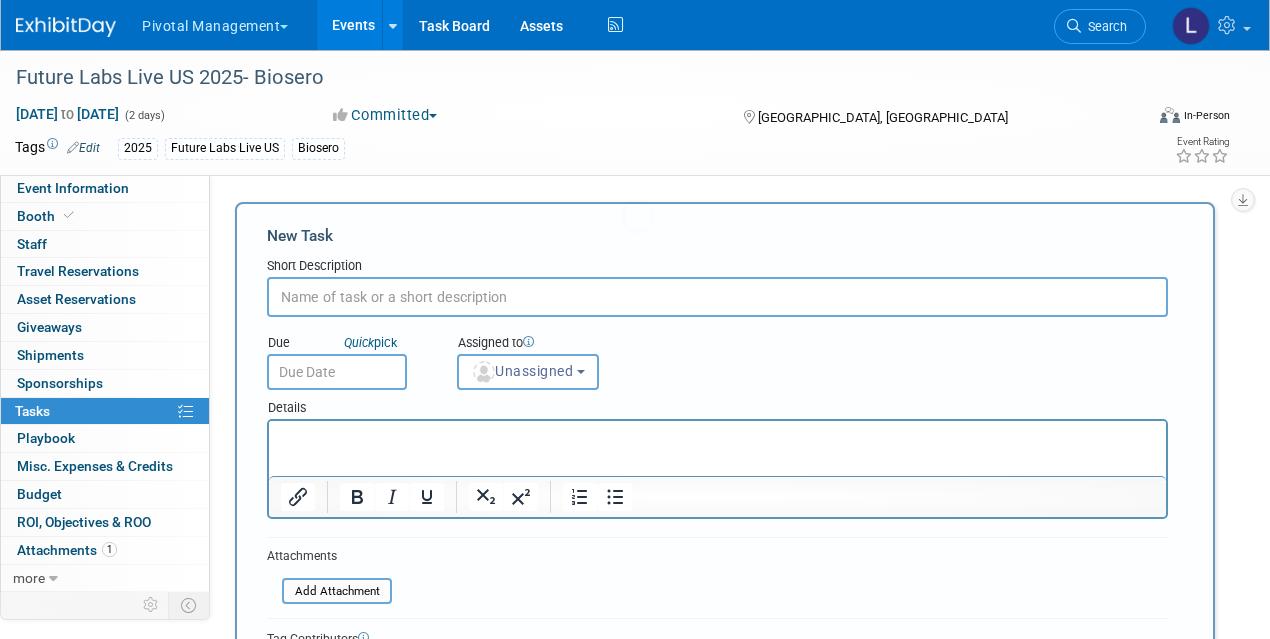 scroll, scrollTop: 0, scrollLeft: 0, axis: both 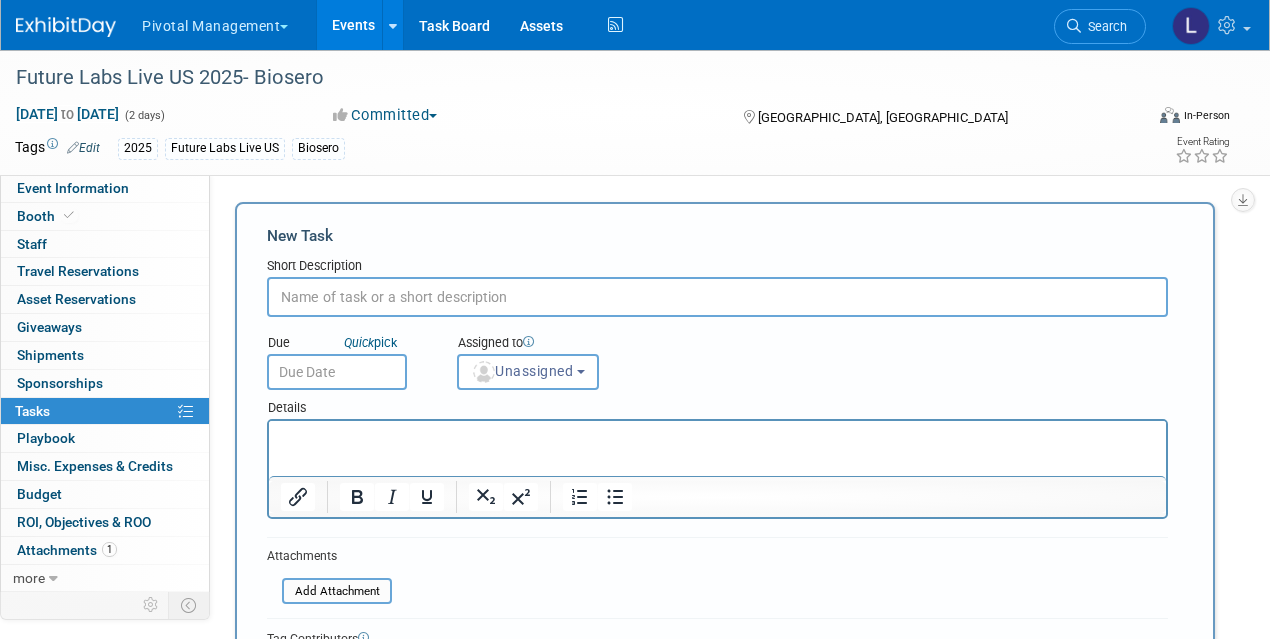 click at bounding box center (717, 297) 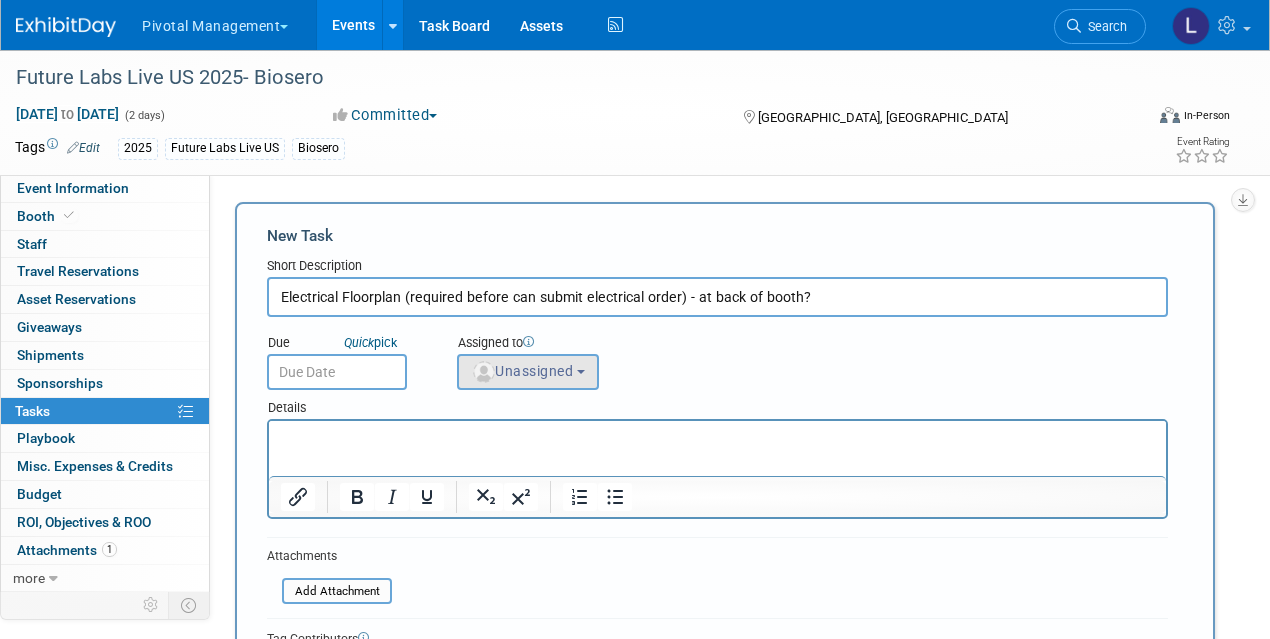 type on "Electrical Floorplan (required before can submit electrical order) - at back of booth?" 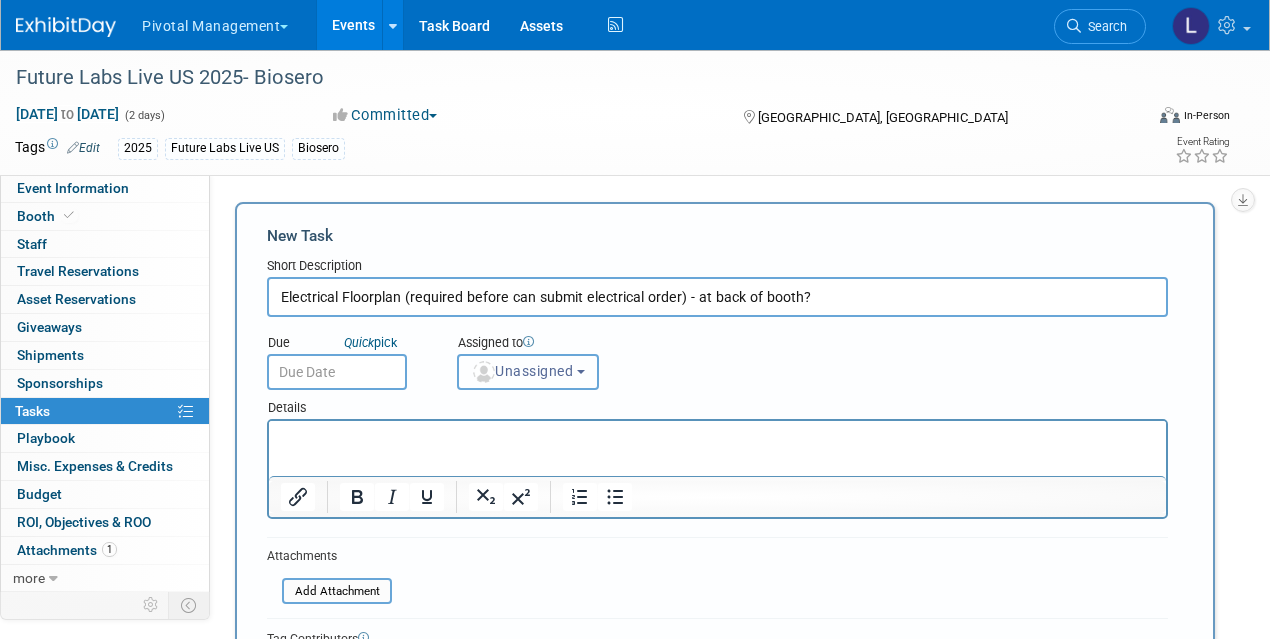 click on "Unassigned" at bounding box center (522, 371) 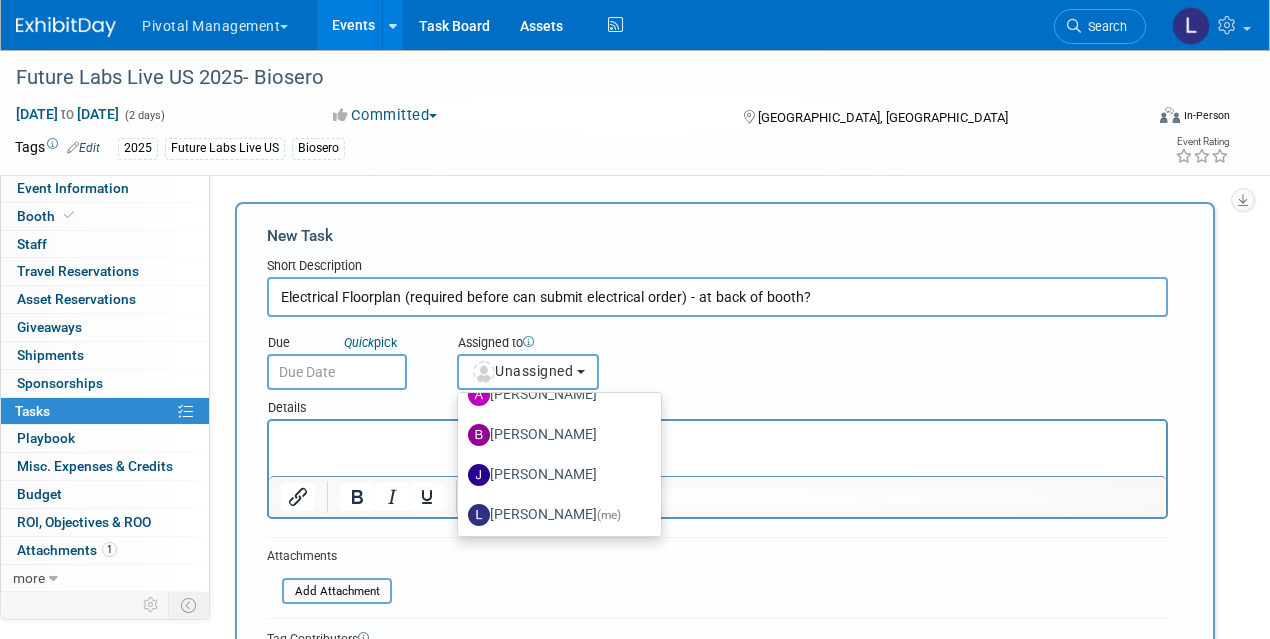 scroll, scrollTop: 80, scrollLeft: 0, axis: vertical 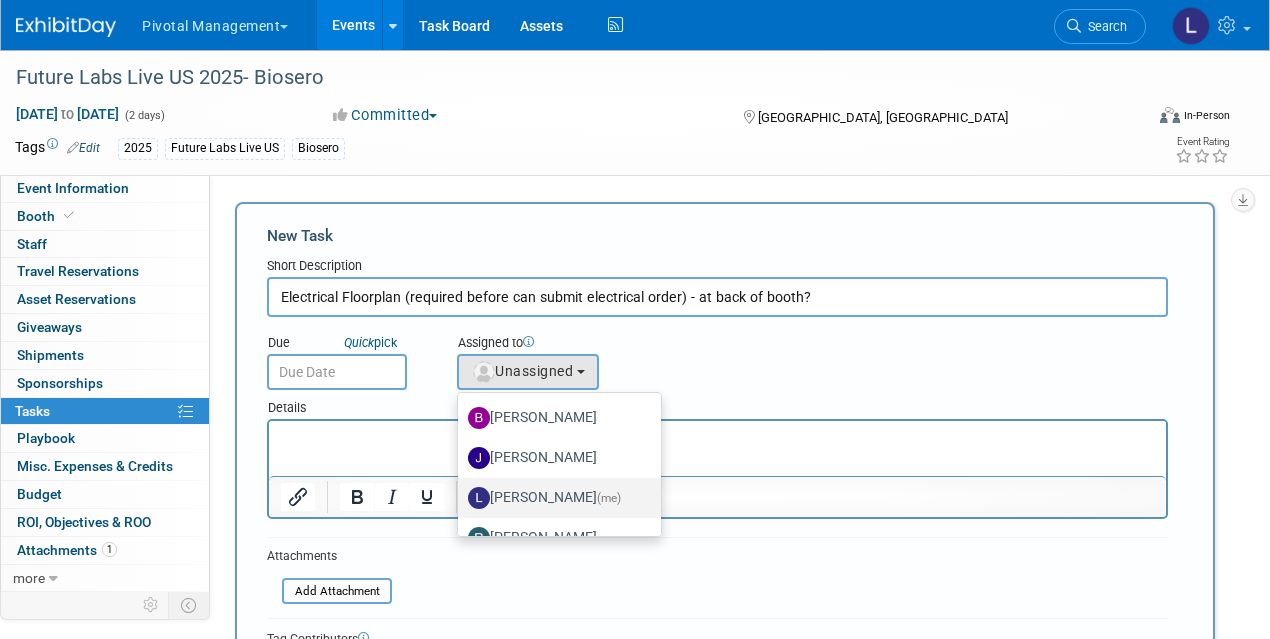 click on "[PERSON_NAME]
(me)" at bounding box center [554, 498] 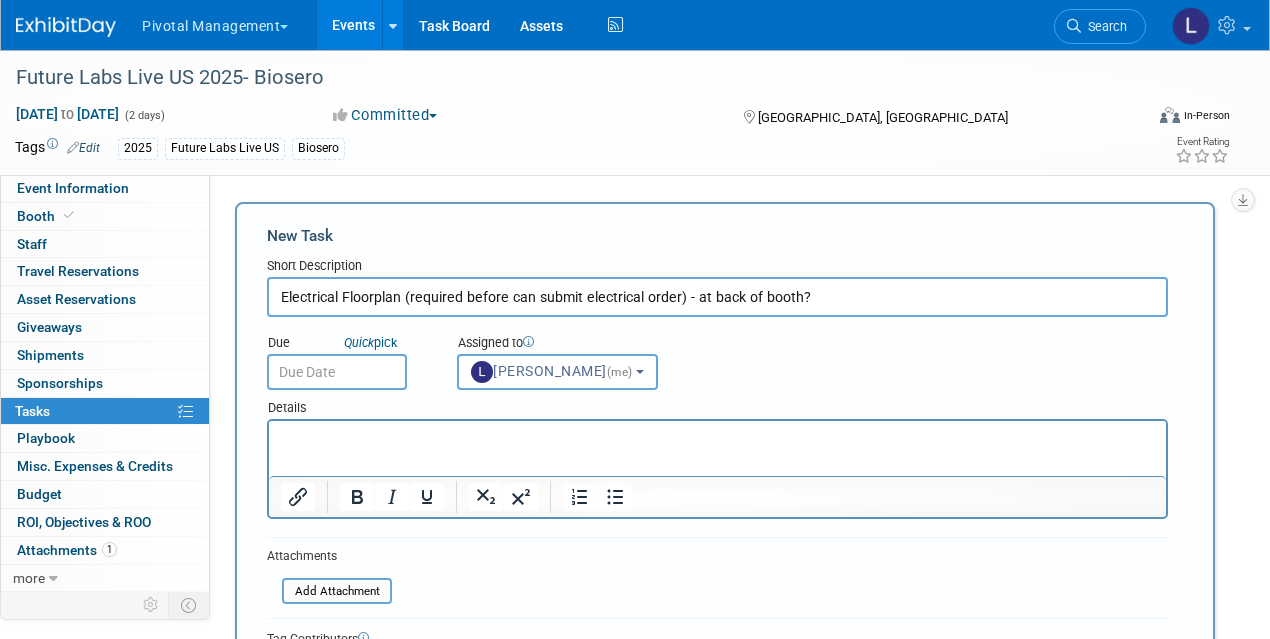 click at bounding box center [337, 372] 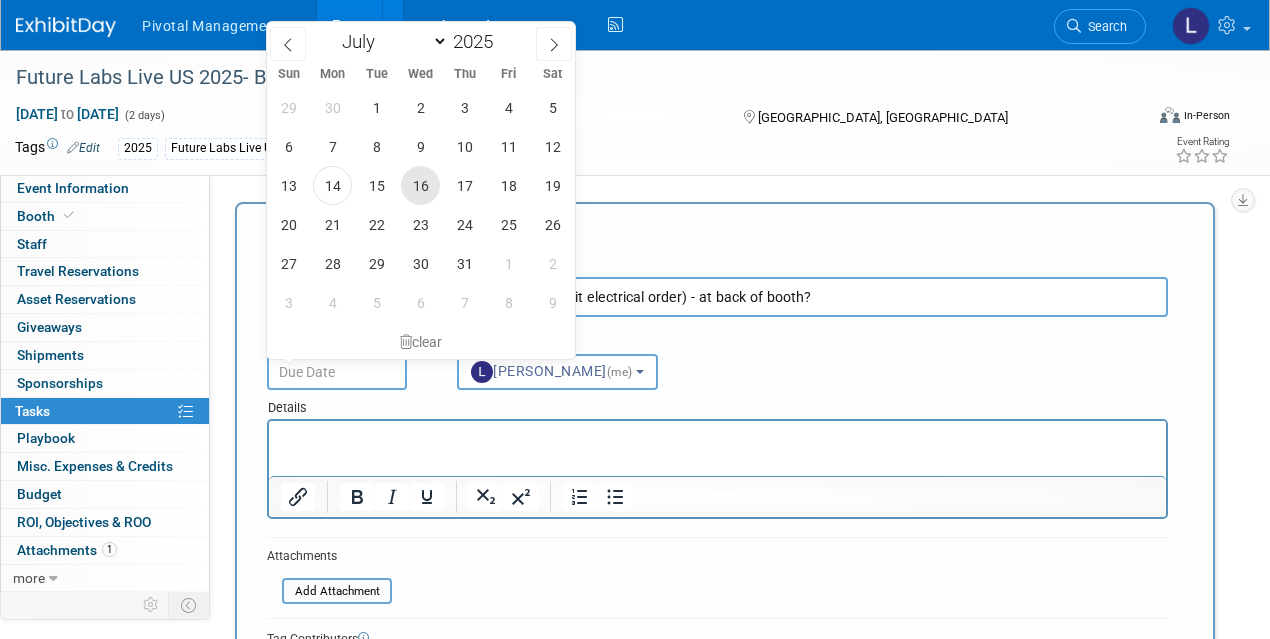 click on "16" at bounding box center (420, 185) 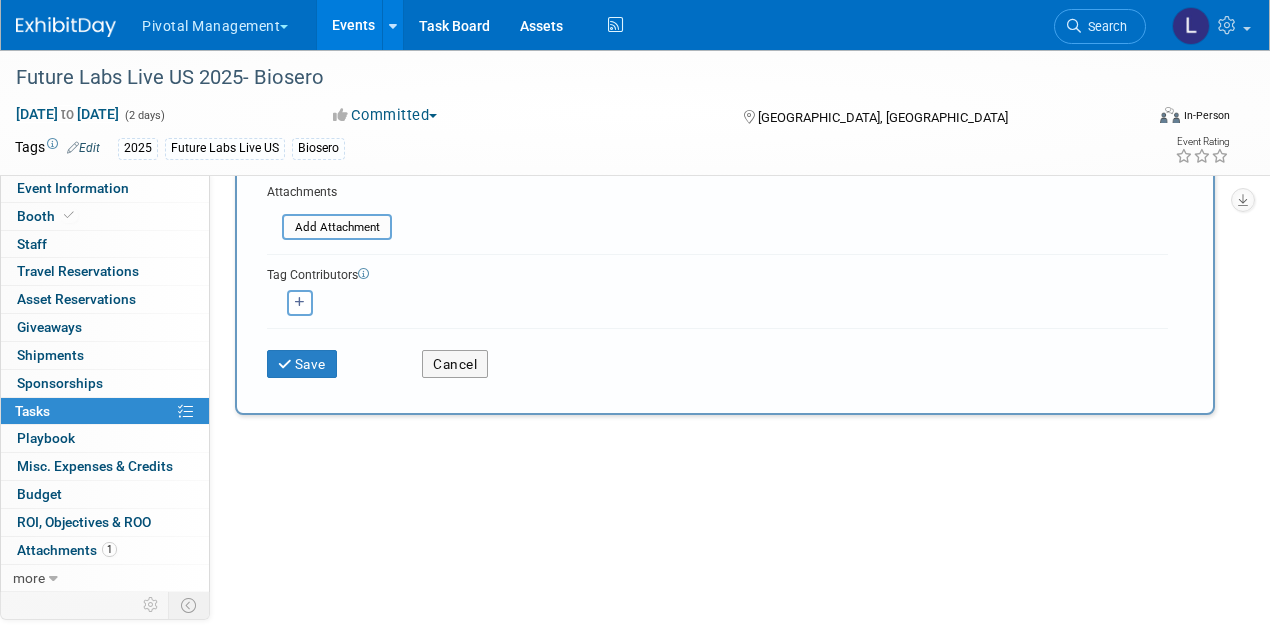 scroll, scrollTop: 380, scrollLeft: 0, axis: vertical 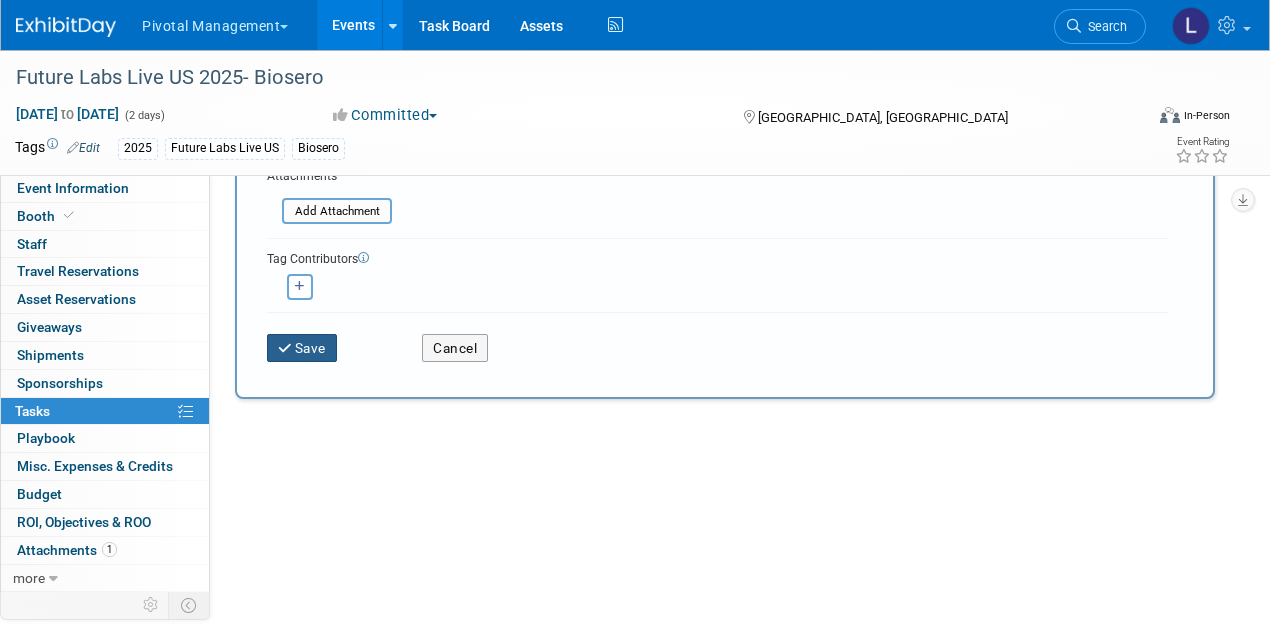 click on "Save" at bounding box center [302, 348] 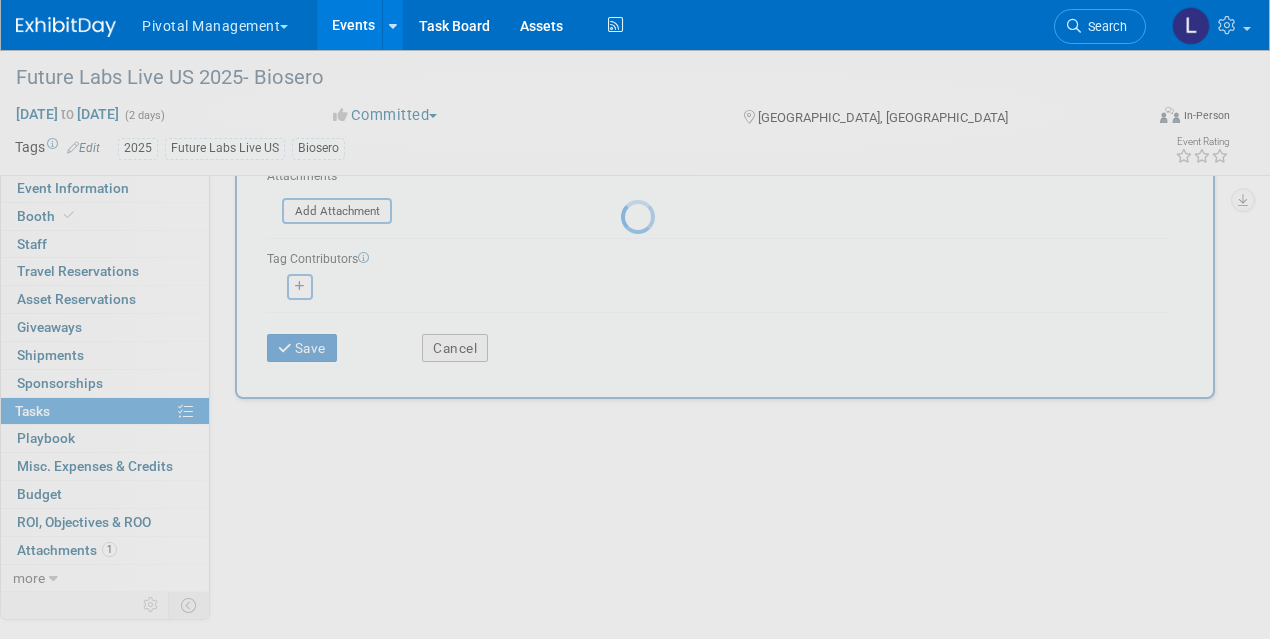 scroll, scrollTop: 0, scrollLeft: 0, axis: both 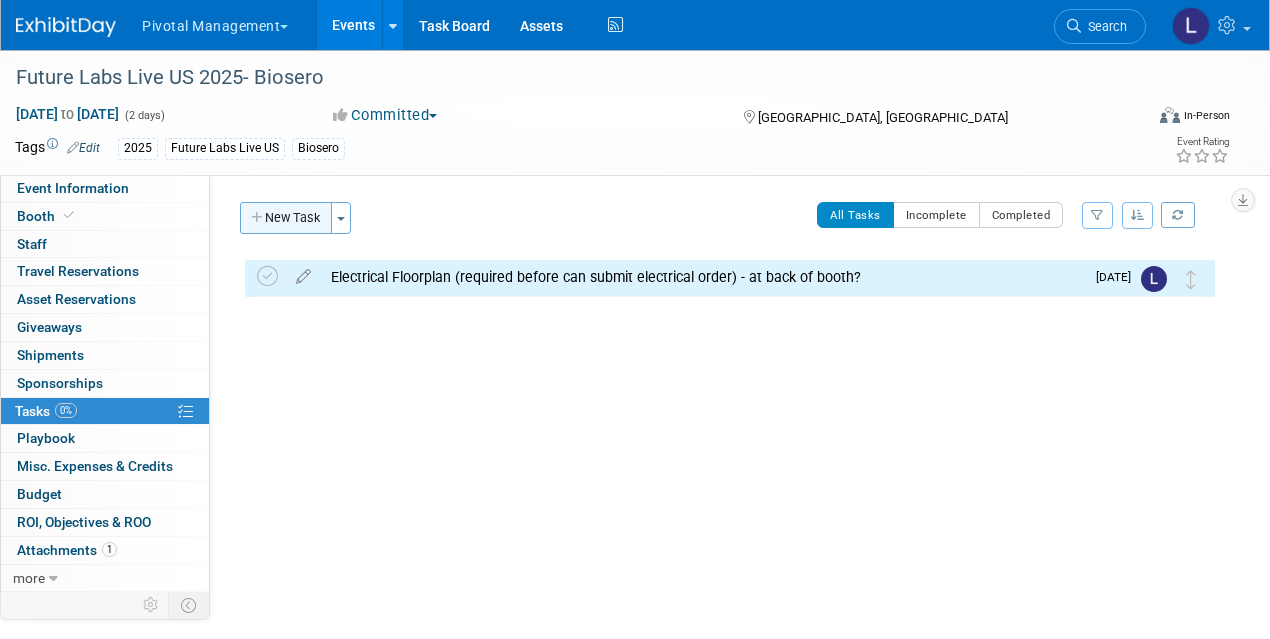 click on "New Task" at bounding box center (286, 218) 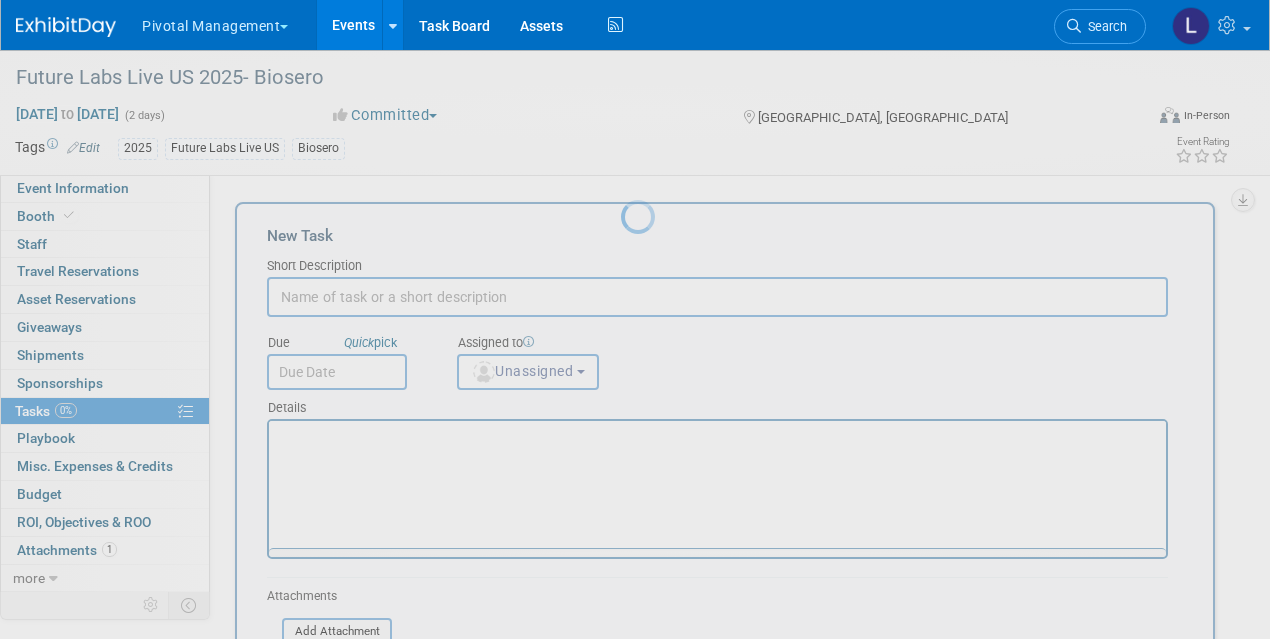 scroll, scrollTop: 0, scrollLeft: 0, axis: both 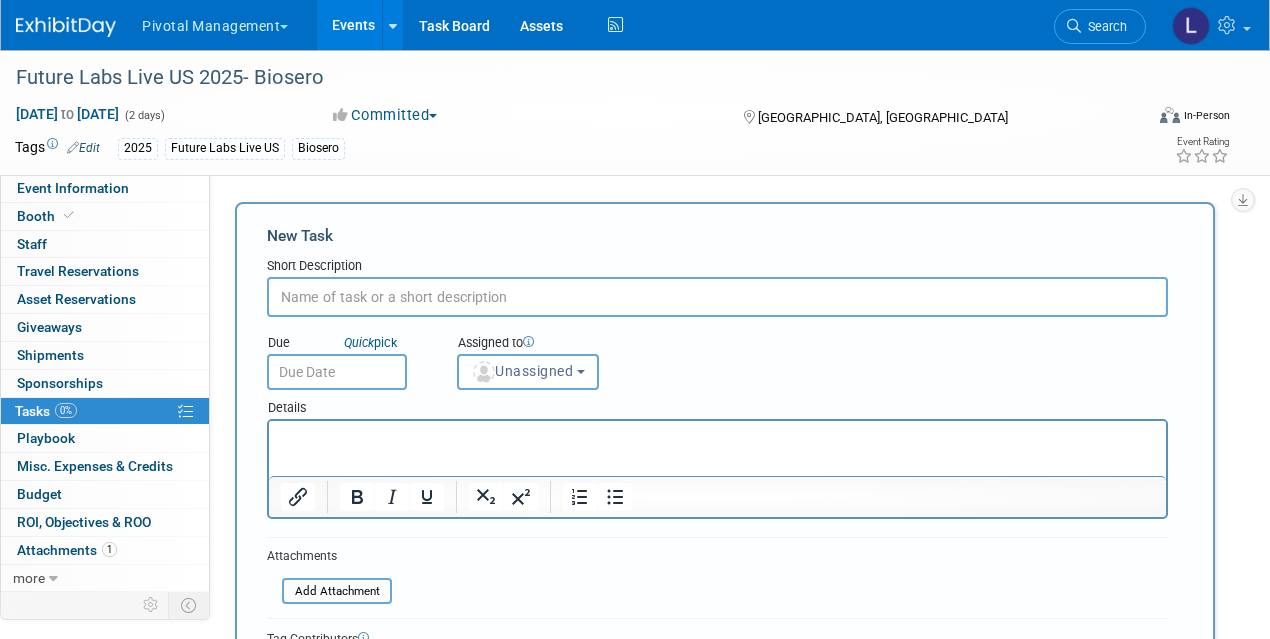 click at bounding box center [717, 297] 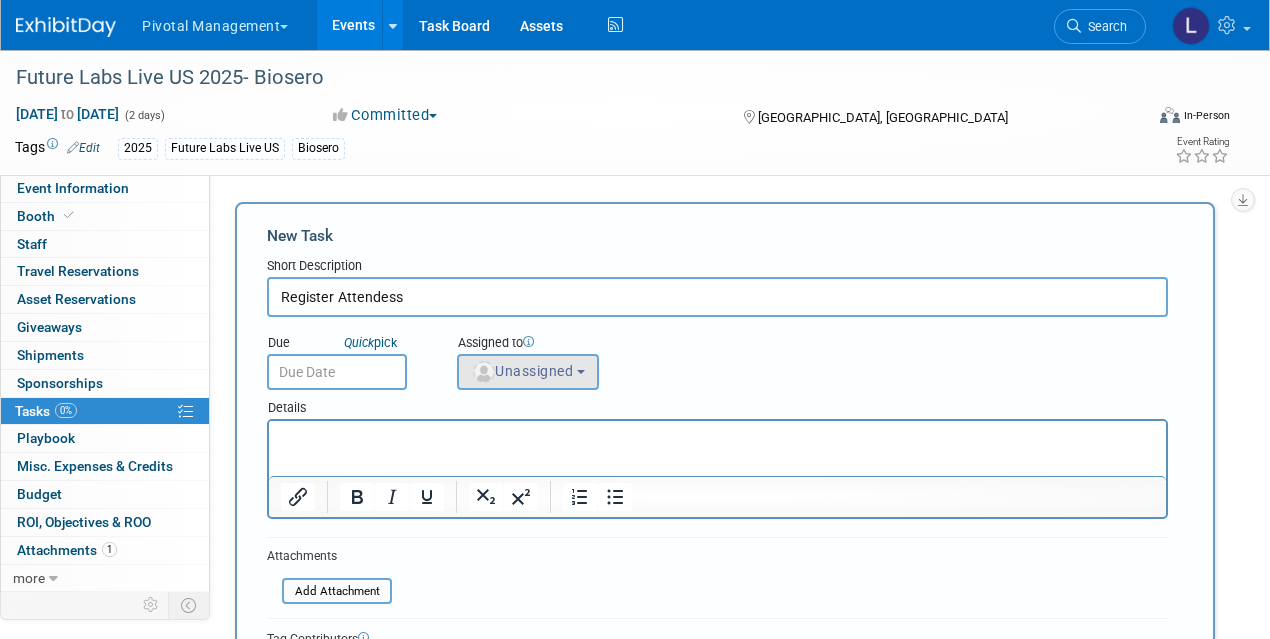 type on "Register Attendess" 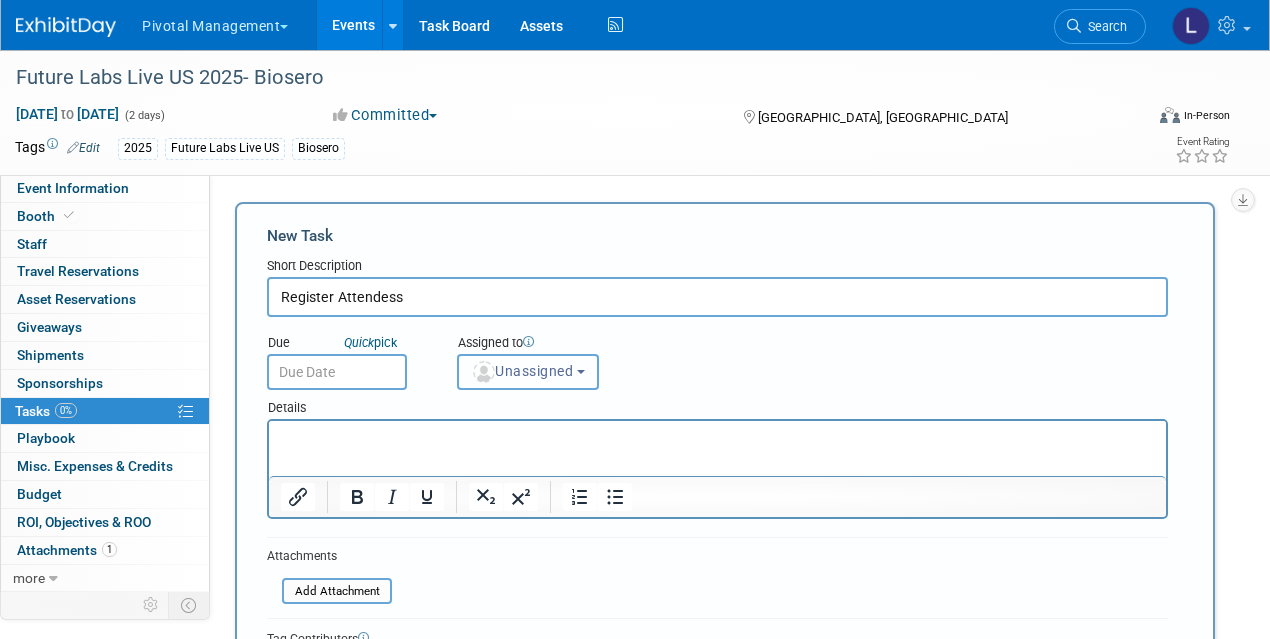 click on "Unassigned" at bounding box center [522, 371] 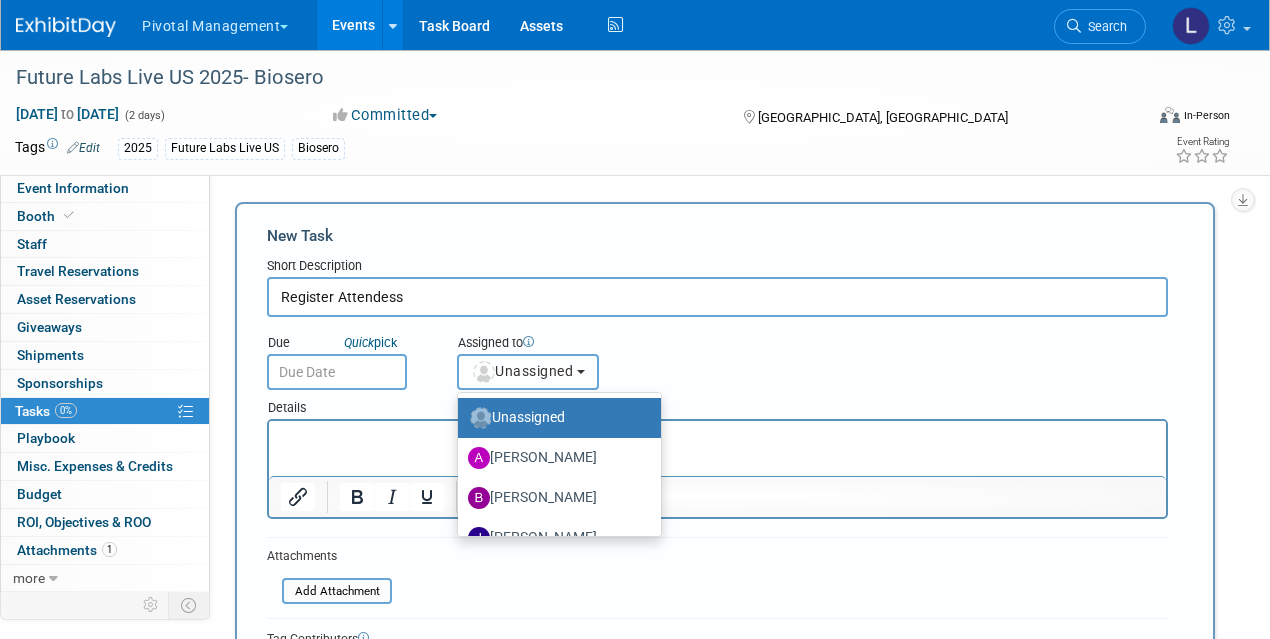 scroll, scrollTop: 137, scrollLeft: 0, axis: vertical 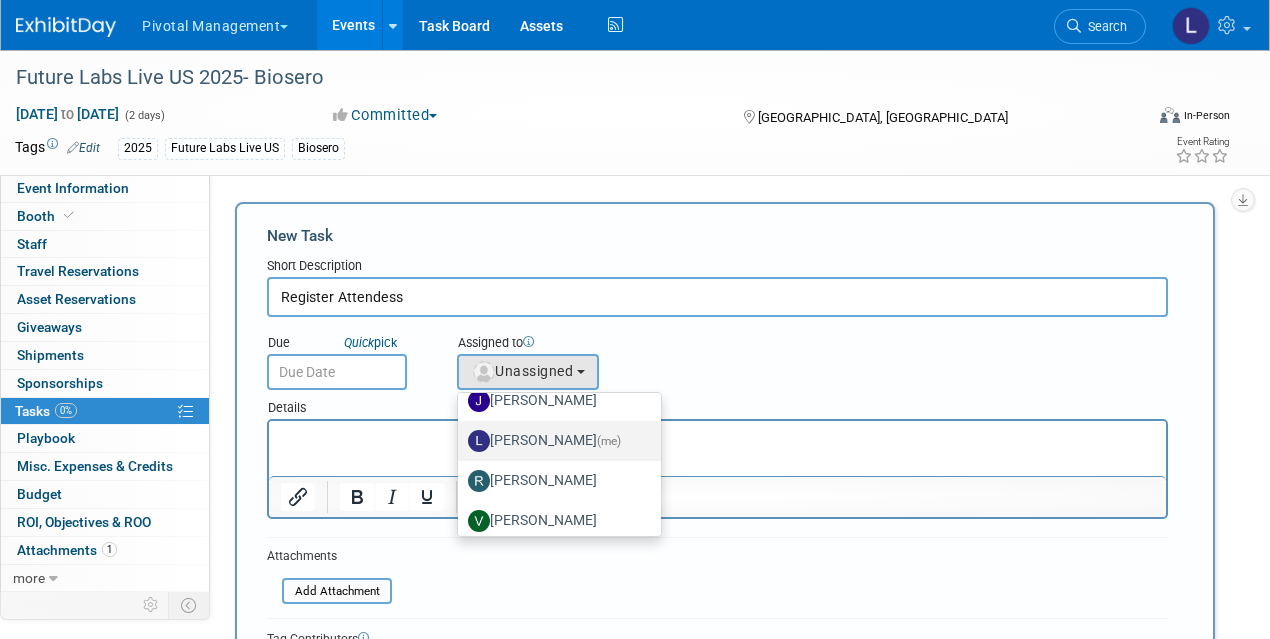 click on "[PERSON_NAME]
(me)" at bounding box center (554, 441) 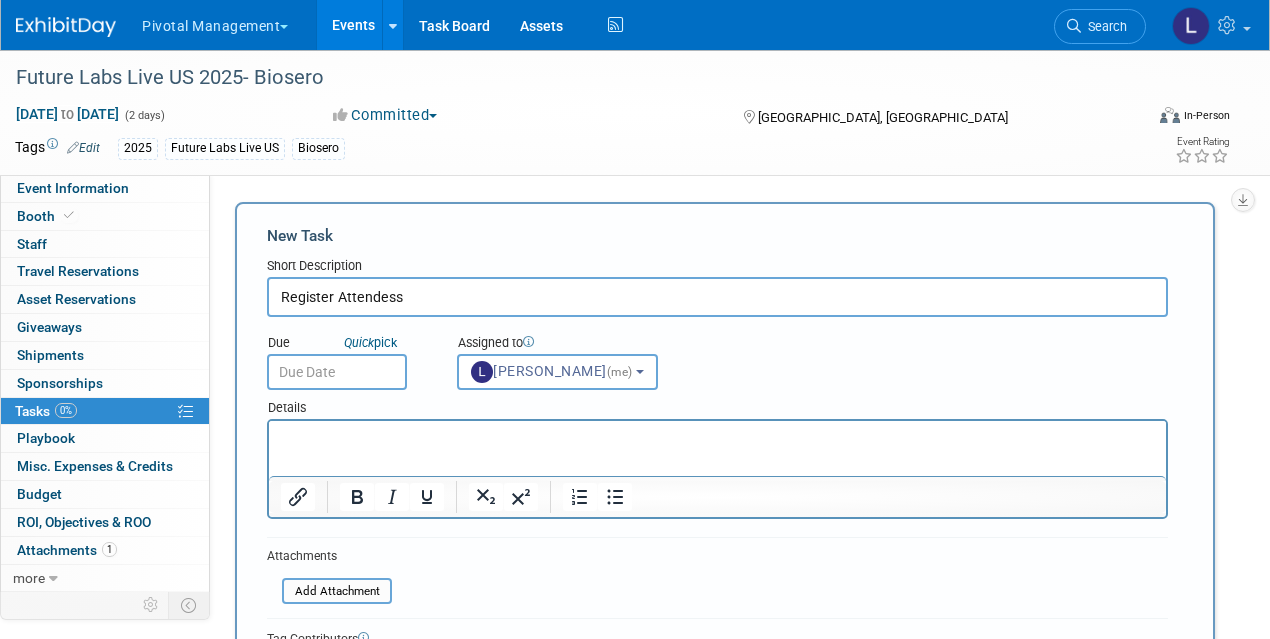 scroll, scrollTop: 170, scrollLeft: 0, axis: vertical 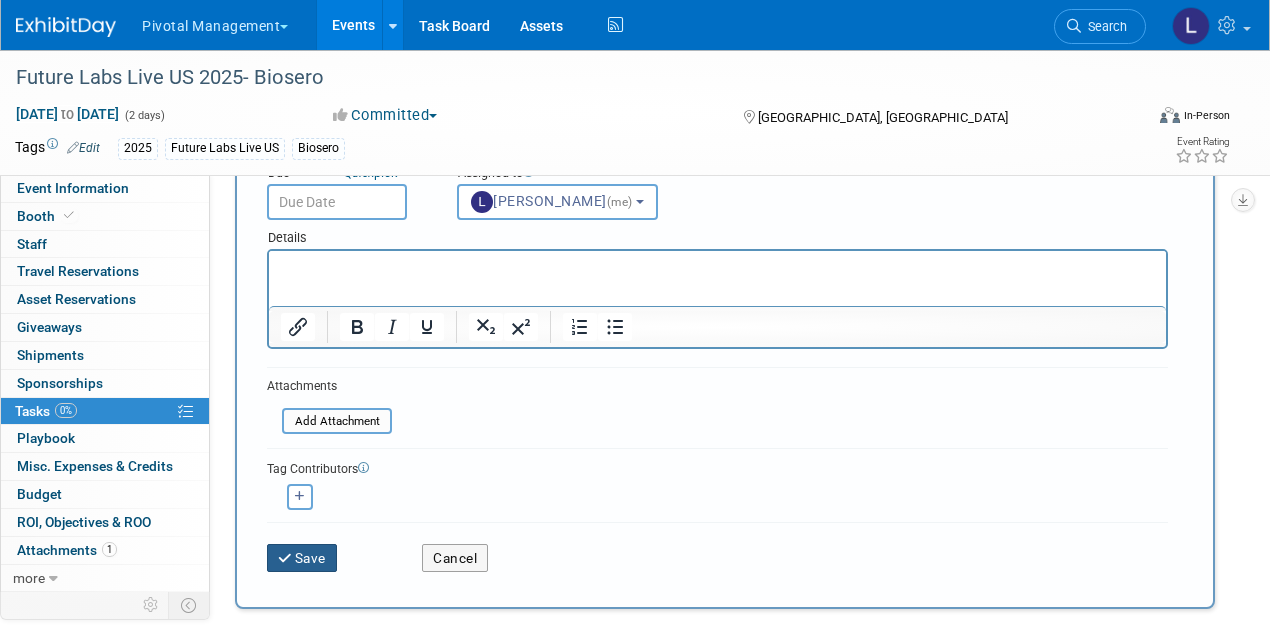 click on "Save" at bounding box center [302, 558] 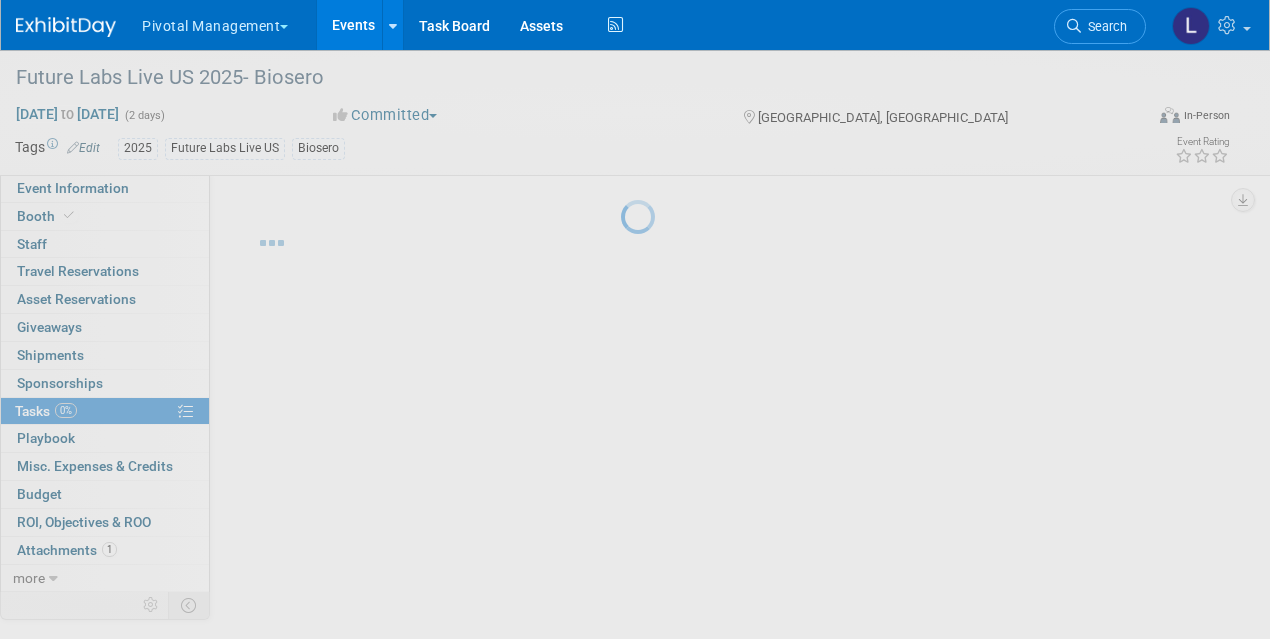 scroll, scrollTop: 0, scrollLeft: 0, axis: both 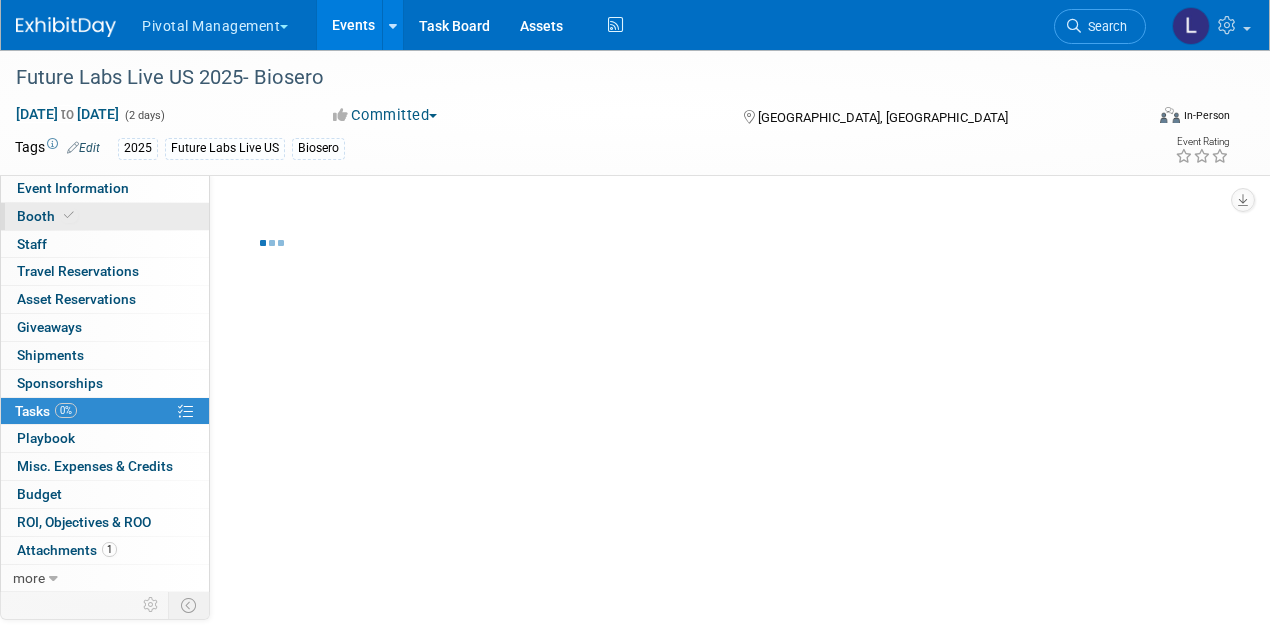 click on "Booth" at bounding box center [47, 216] 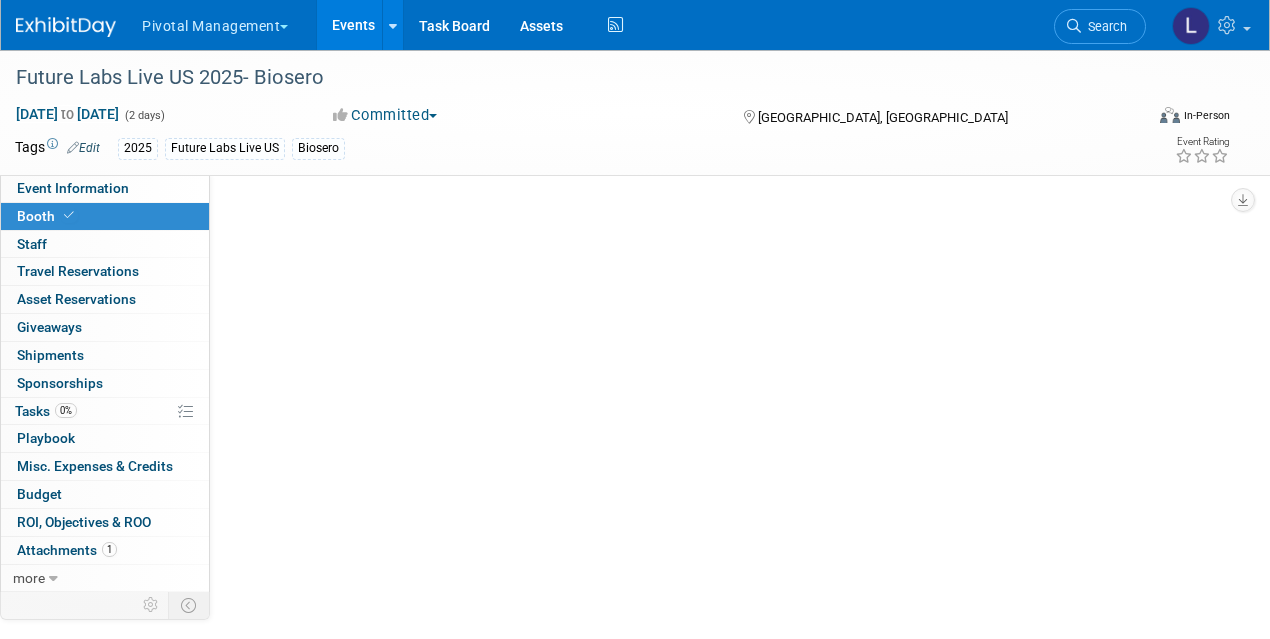 select on "Yes" 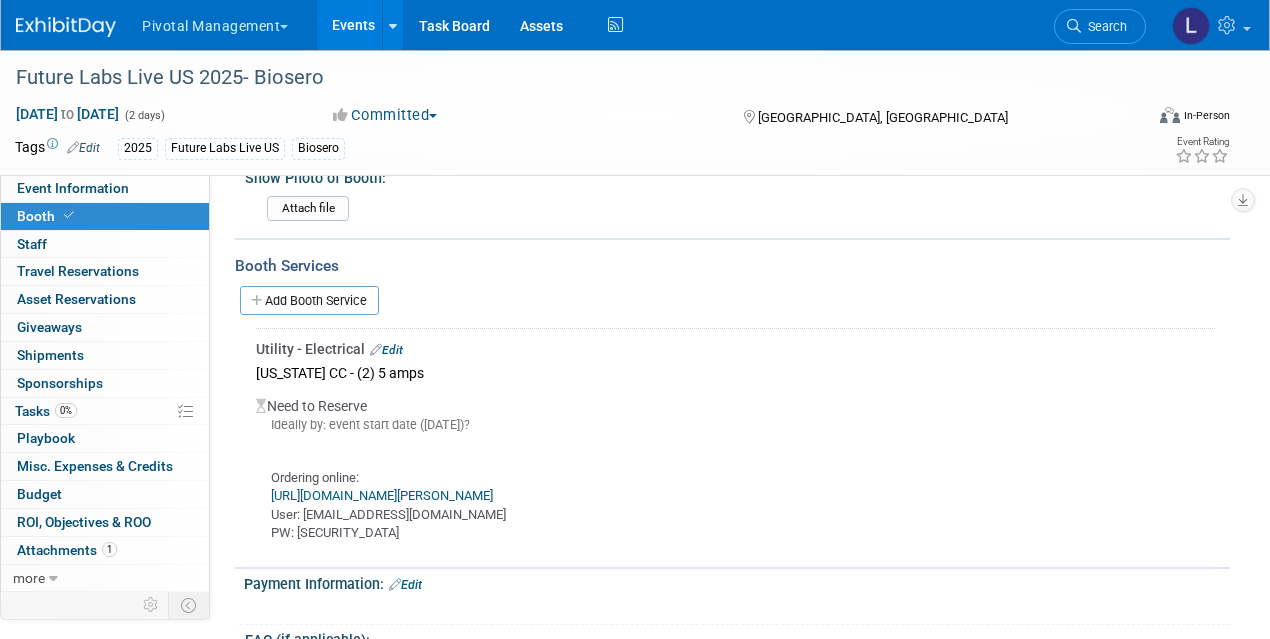 scroll, scrollTop: 1326, scrollLeft: 0, axis: vertical 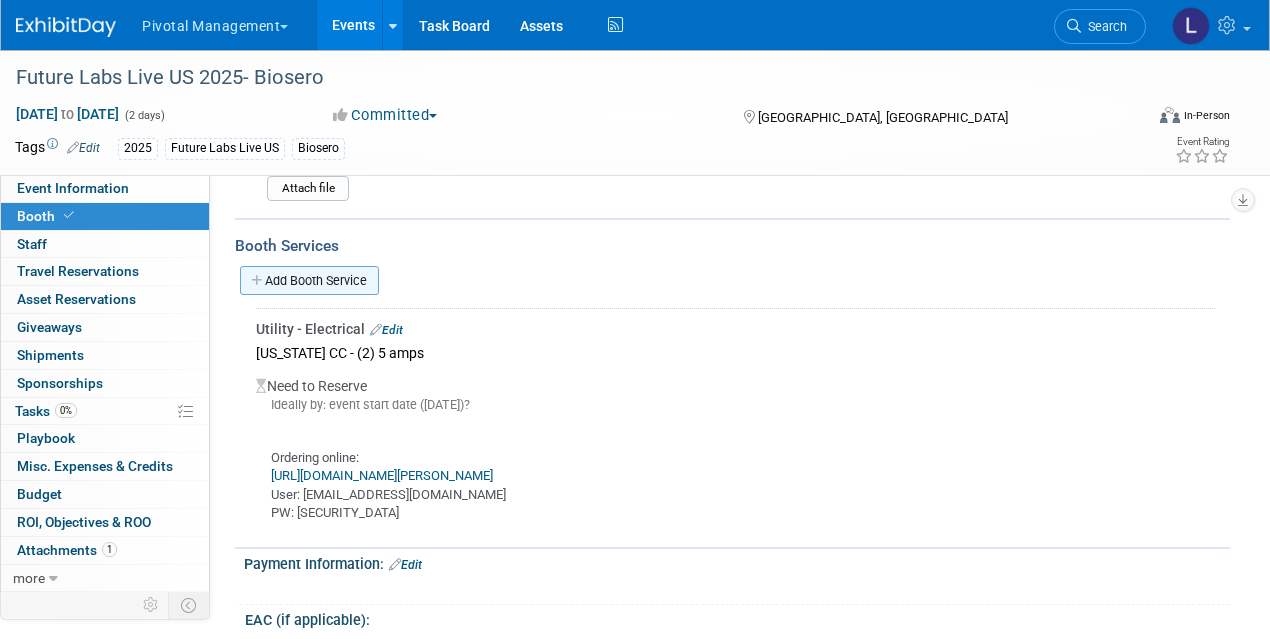 click on "Add Booth Service" at bounding box center (309, 280) 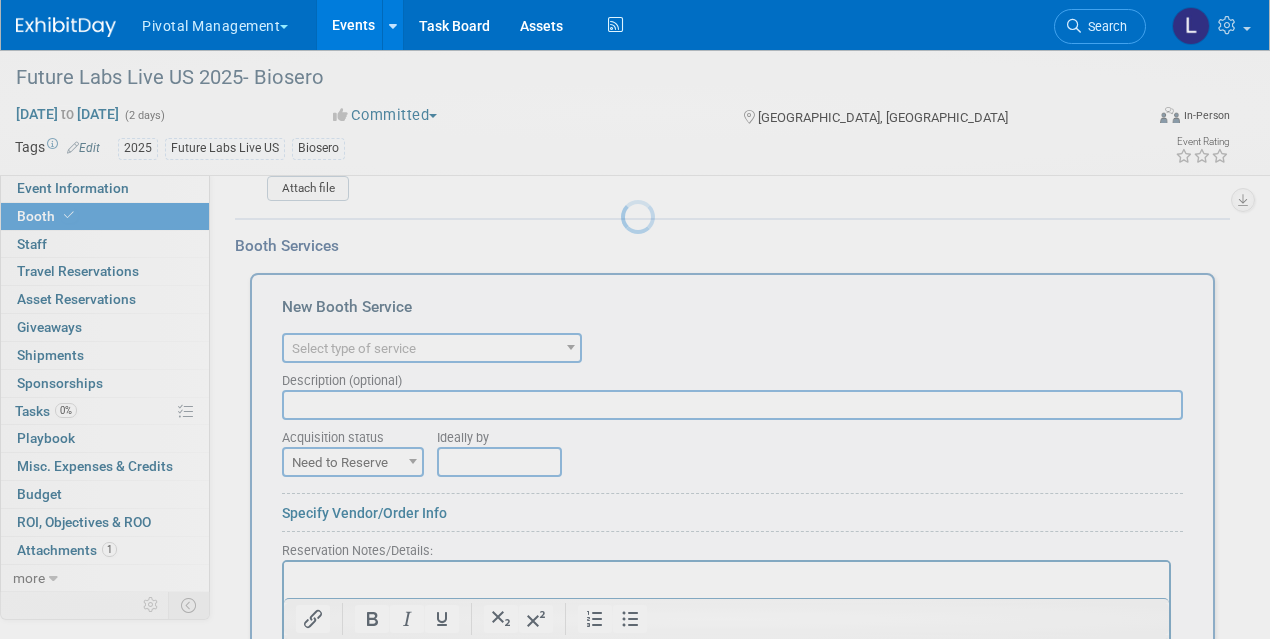 scroll, scrollTop: 0, scrollLeft: 0, axis: both 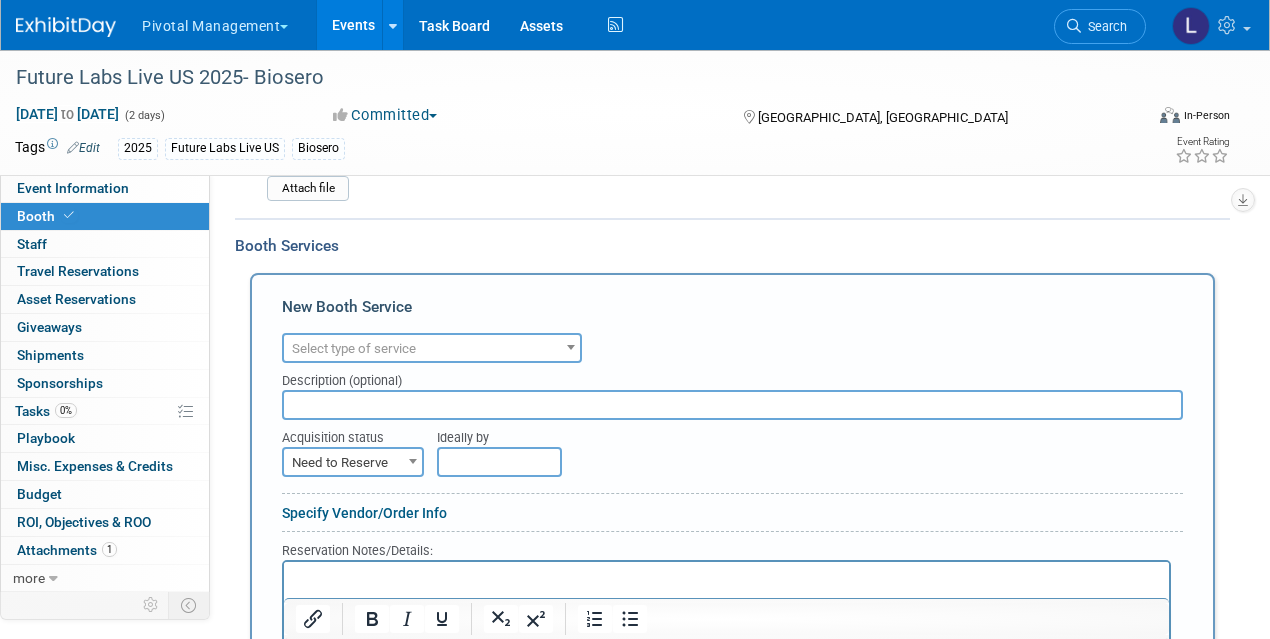 click on "Select type of service" at bounding box center (354, 348) 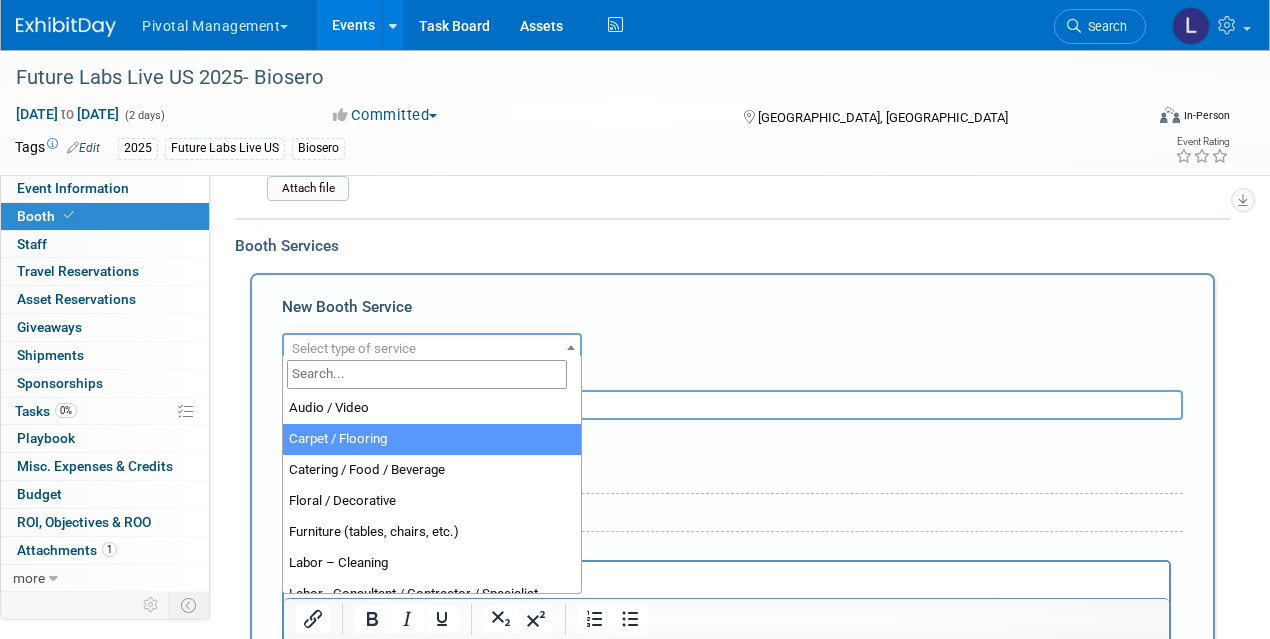 select on "4" 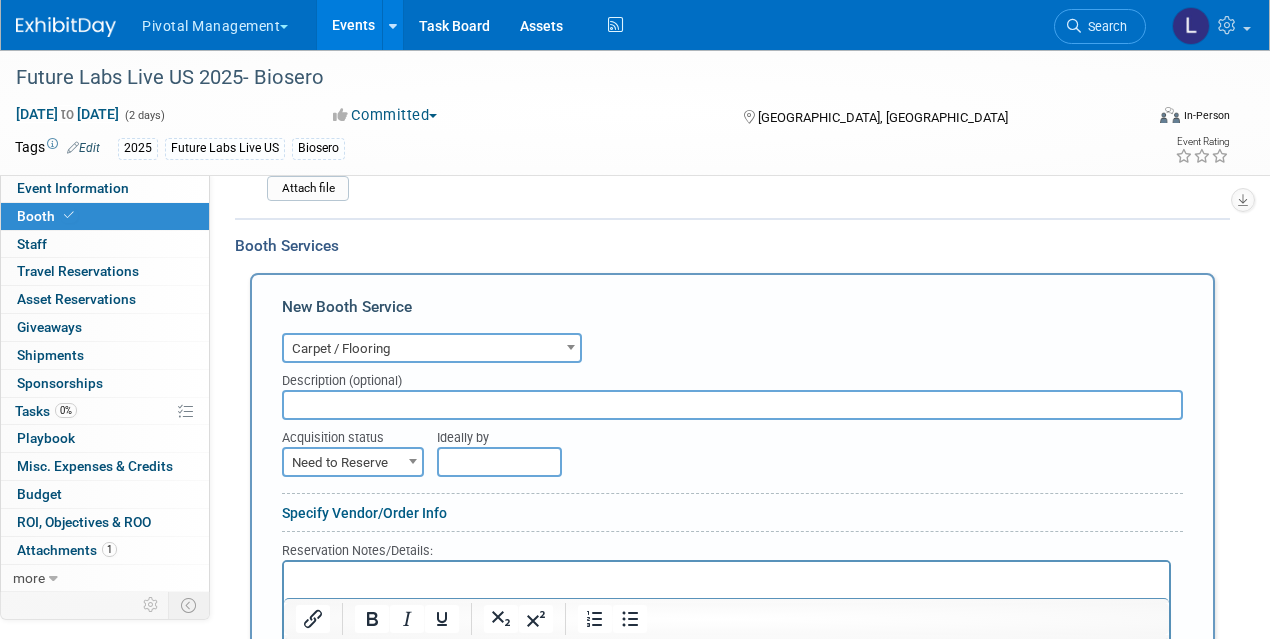 click at bounding box center [732, 405] 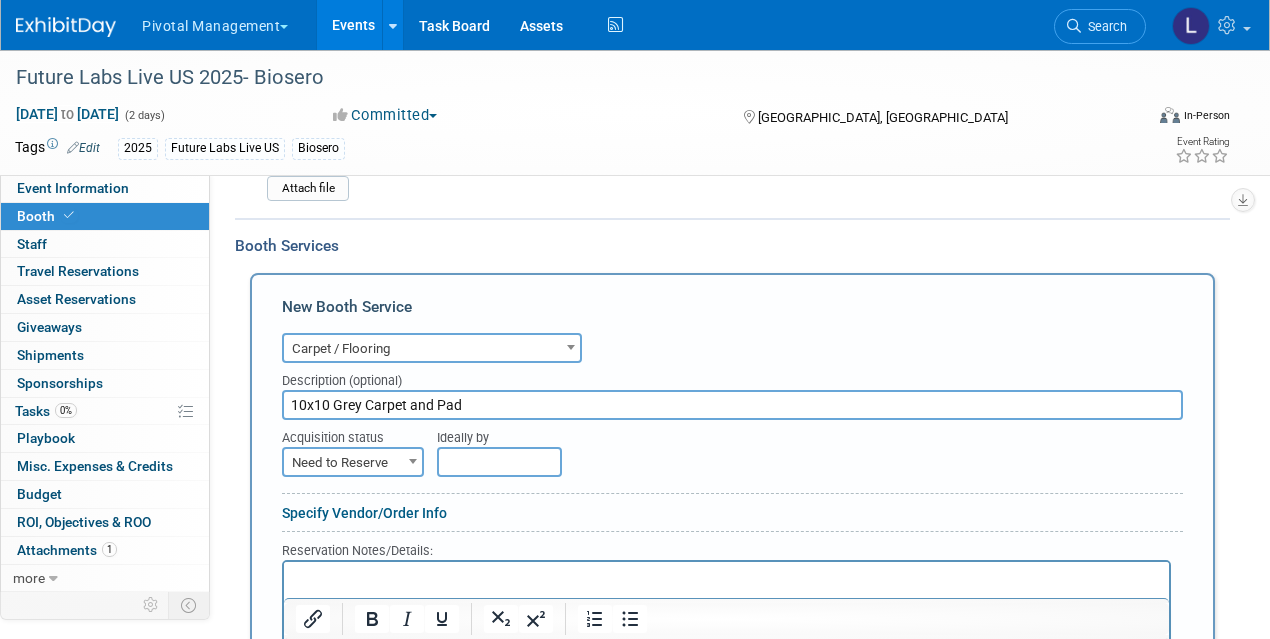 type on "10x10 Grey Carpet and Pad" 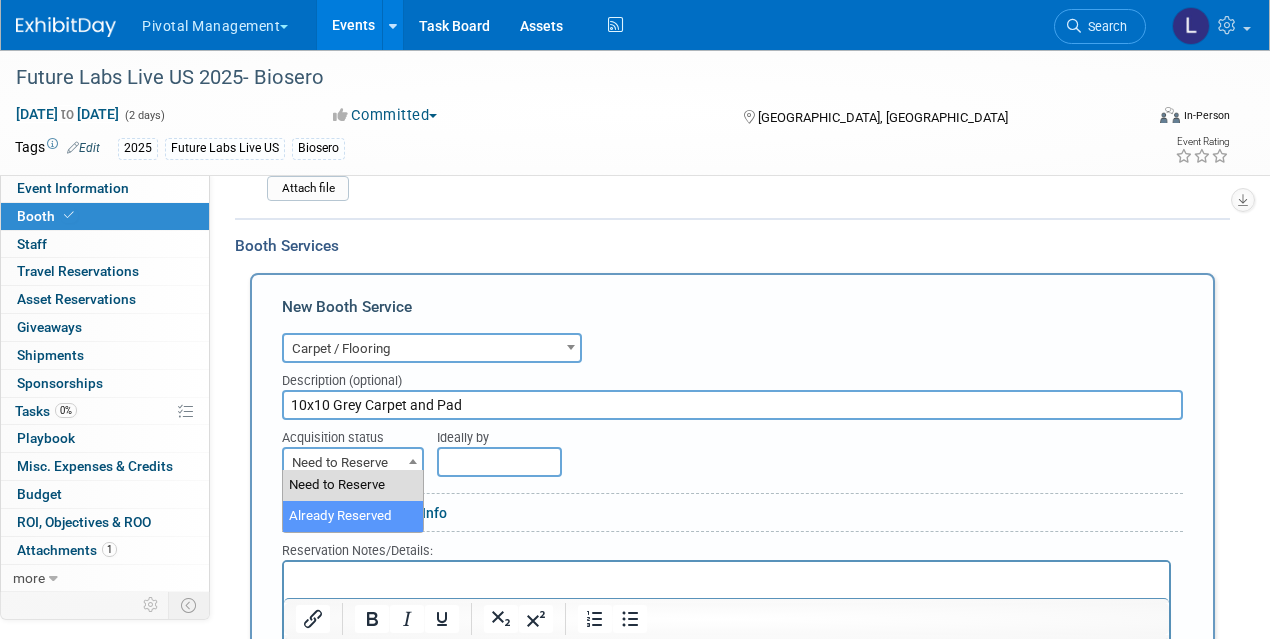 select on "2" 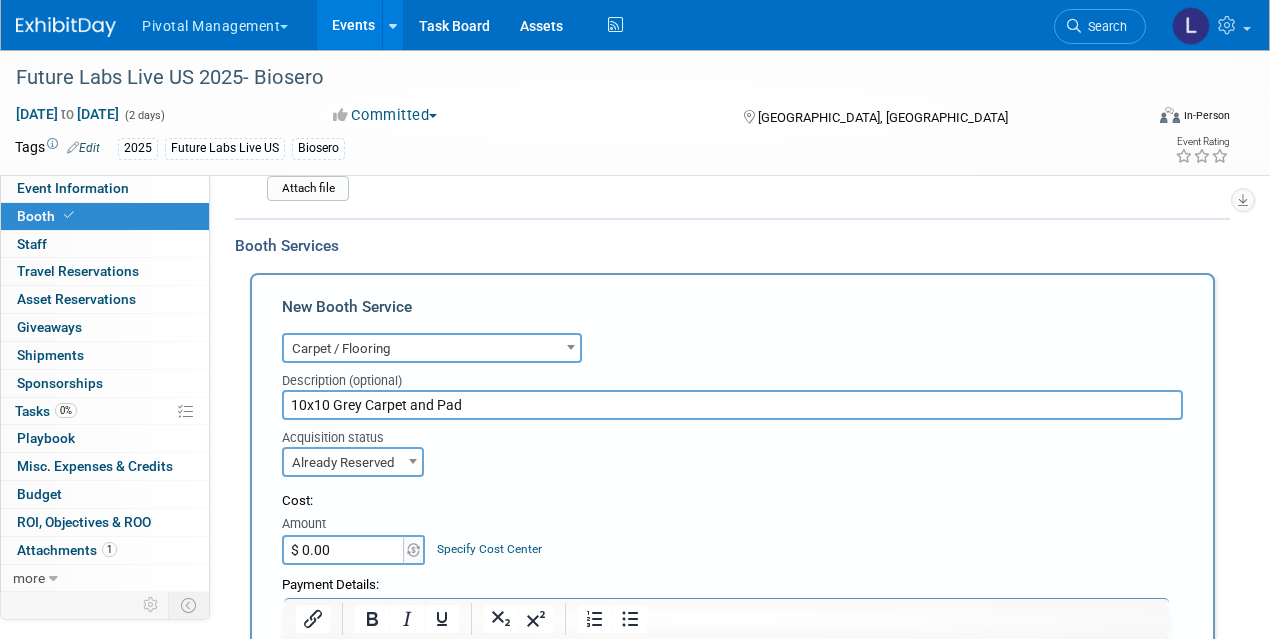 click on "$ 0.00" at bounding box center [344, 550] 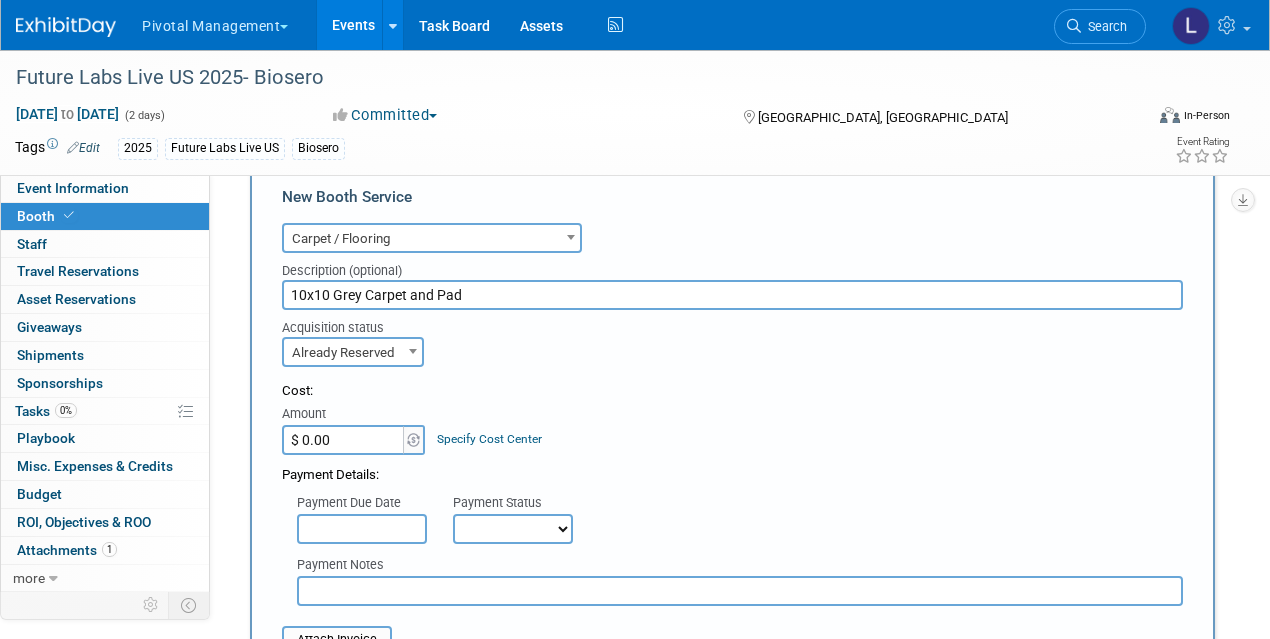 scroll, scrollTop: 1572, scrollLeft: 0, axis: vertical 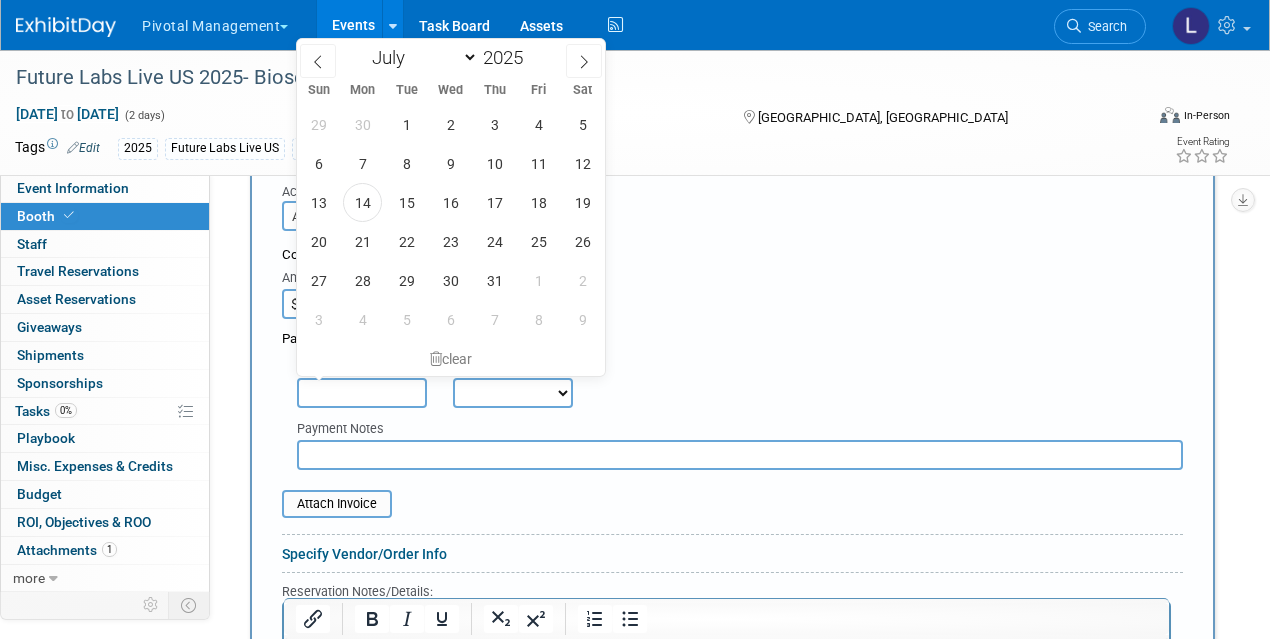 click at bounding box center (362, 393) 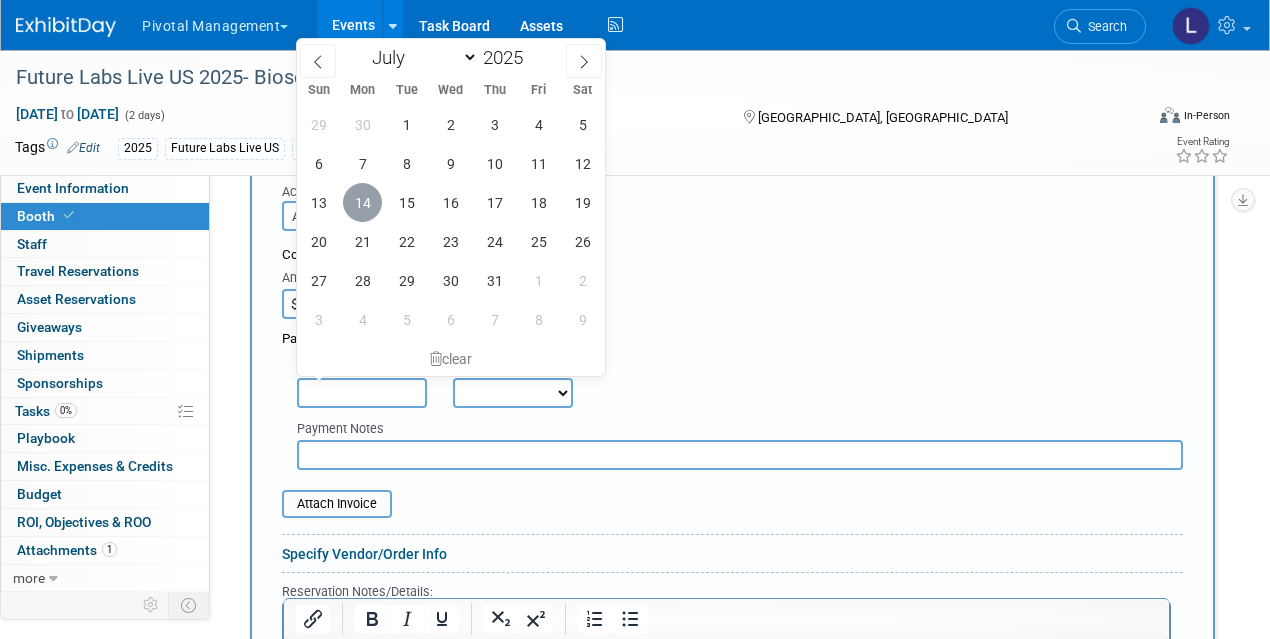 click on "14" at bounding box center [362, 202] 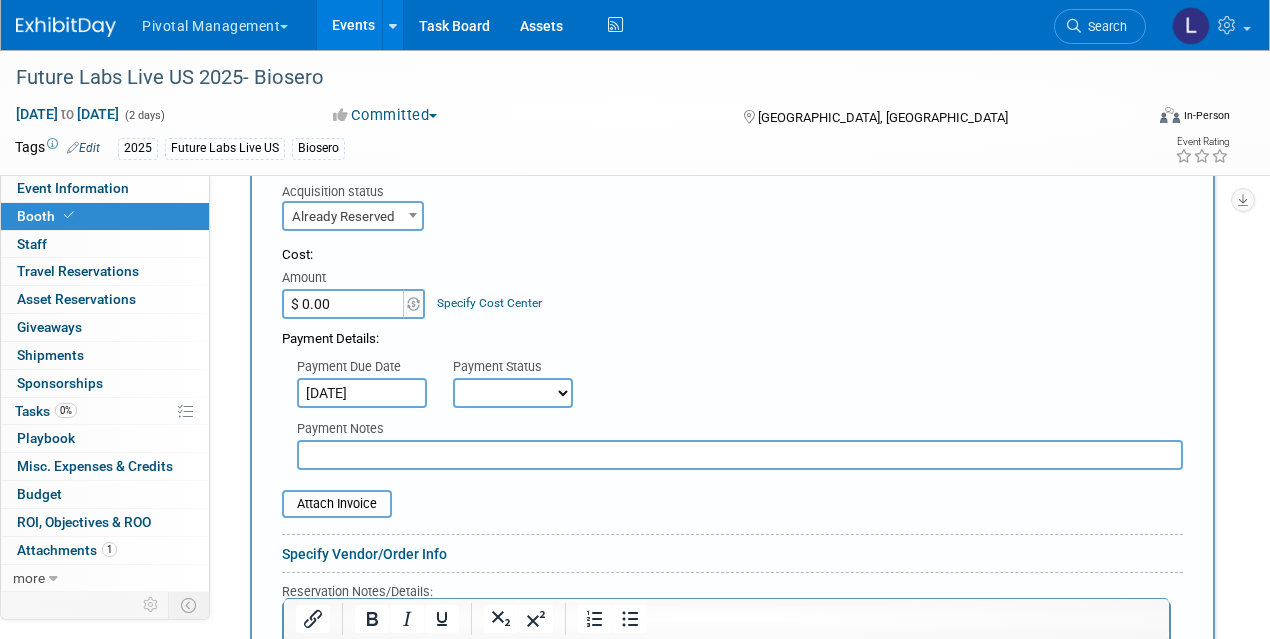 click on "Not Paid Yet
Partially Paid
Paid in Full" at bounding box center [513, 393] 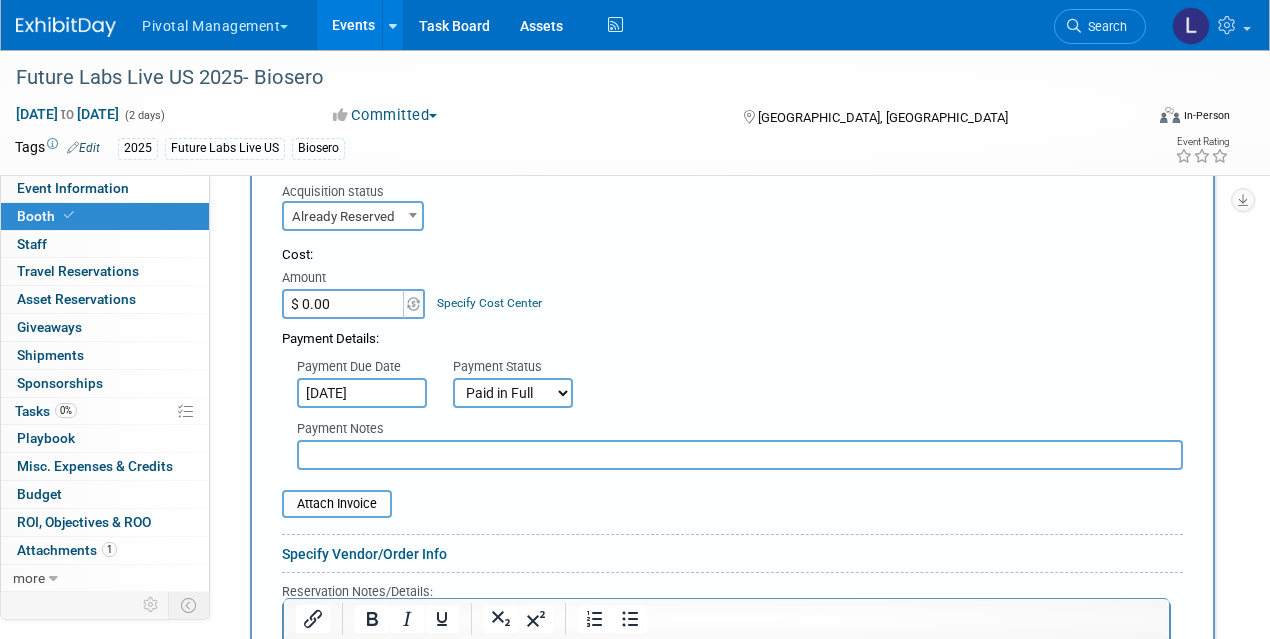 click at bounding box center (740, 455) 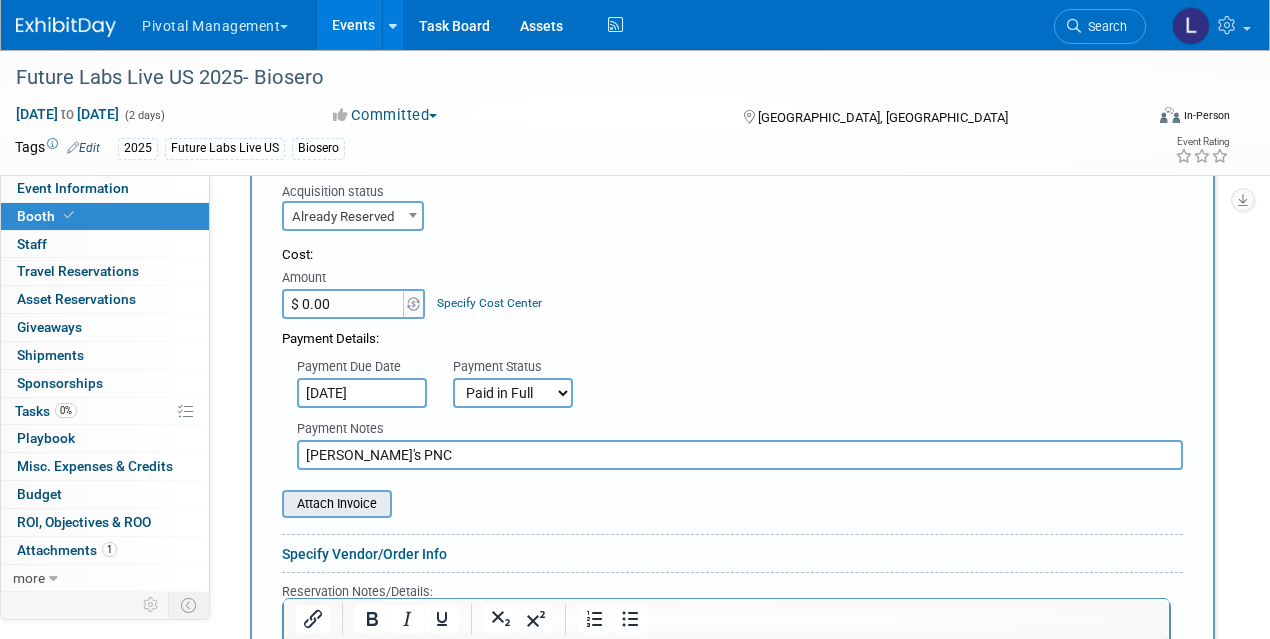 type on "[PERSON_NAME]'s PNC" 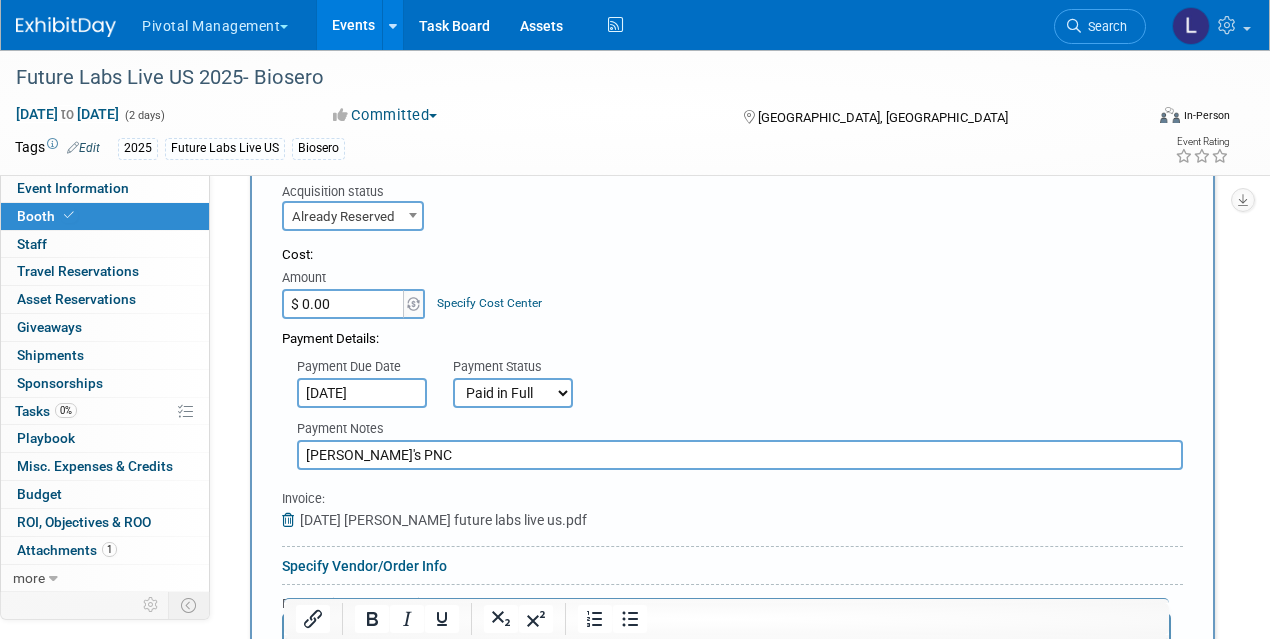 click on "$ 0.00" at bounding box center [344, 304] 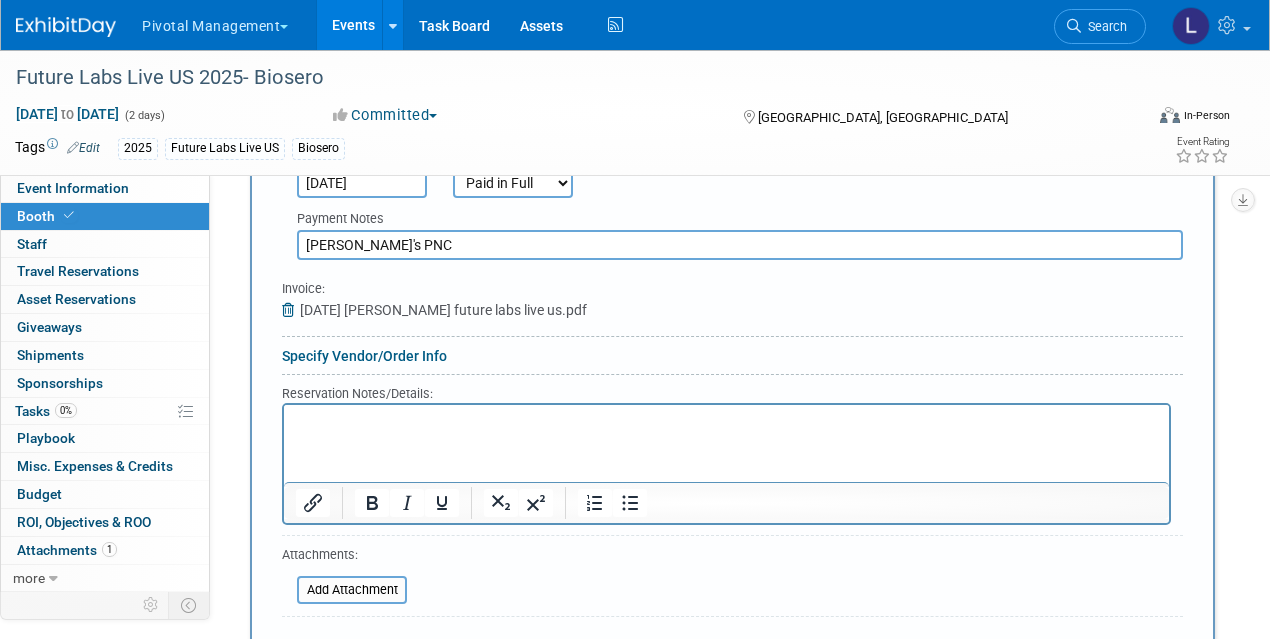 scroll, scrollTop: 1796, scrollLeft: 0, axis: vertical 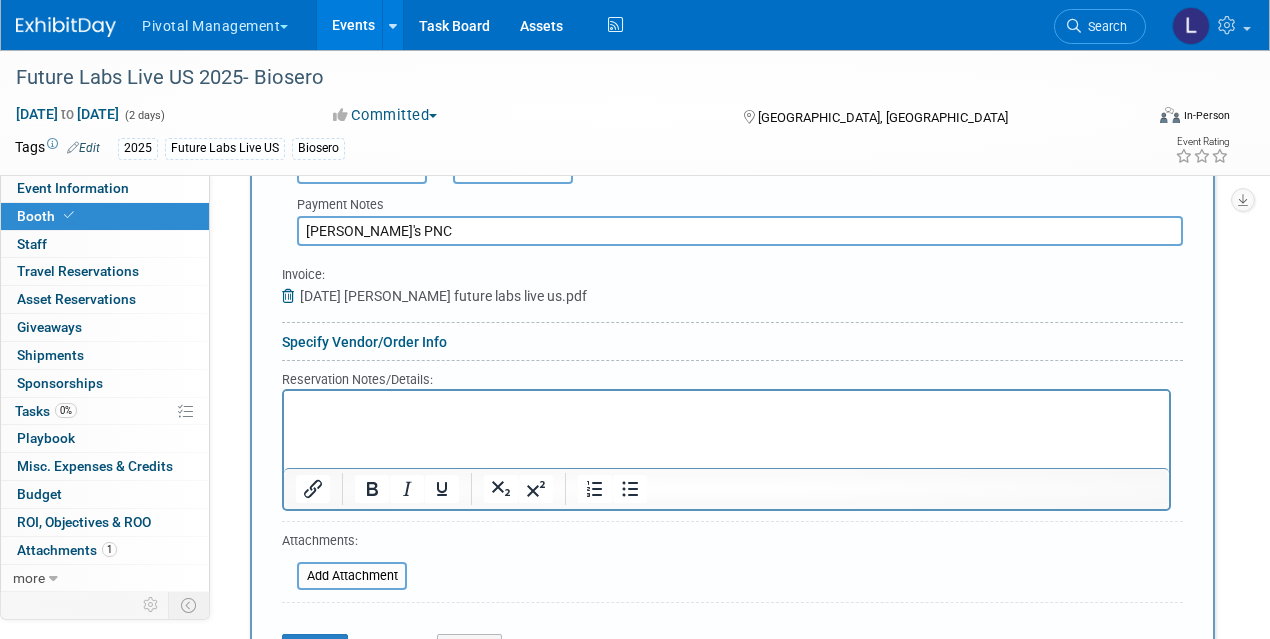 type on "$ 6,430.00" 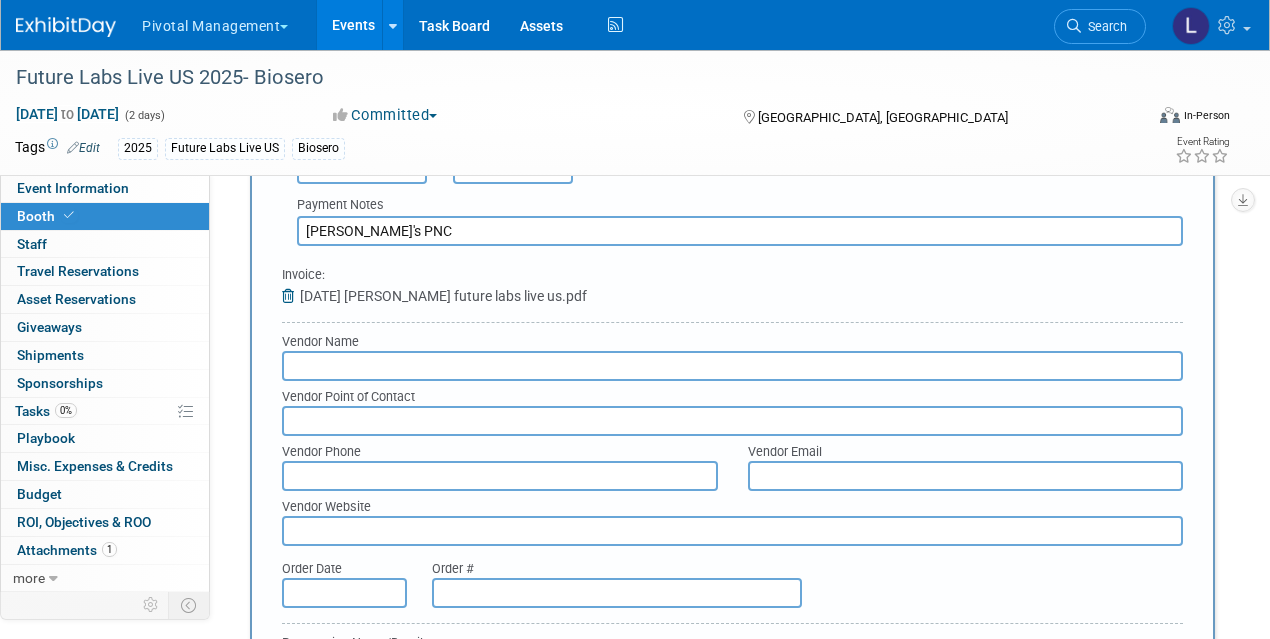 click at bounding box center [732, 366] 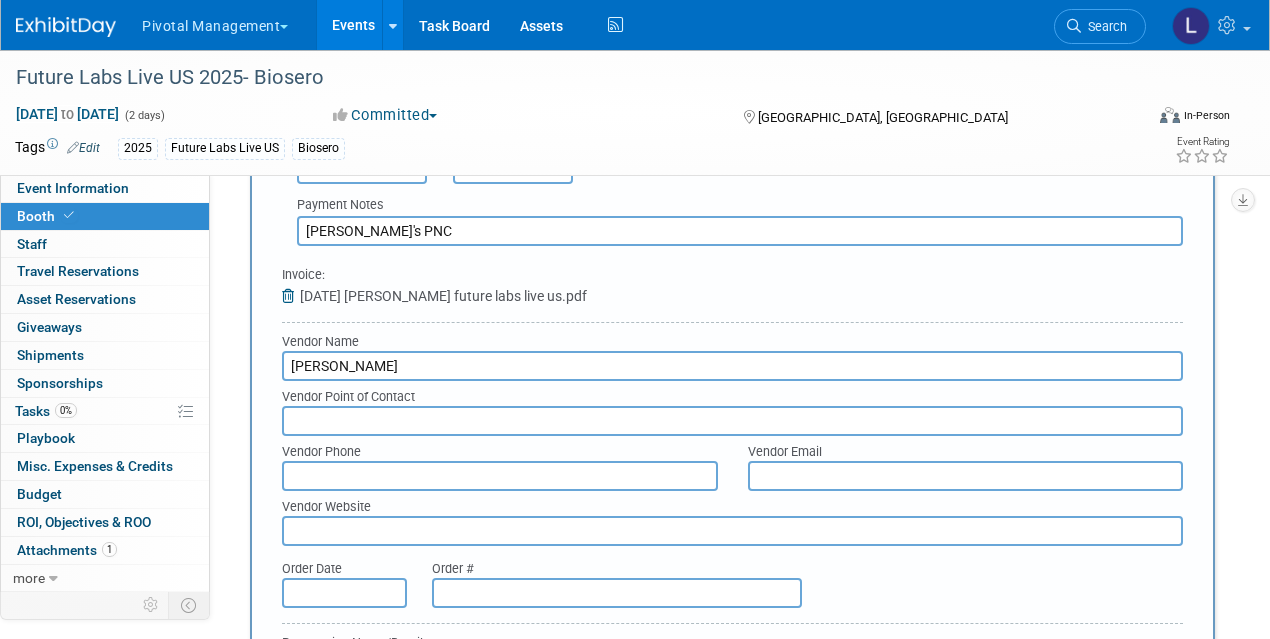 type on "[PERSON_NAME]" 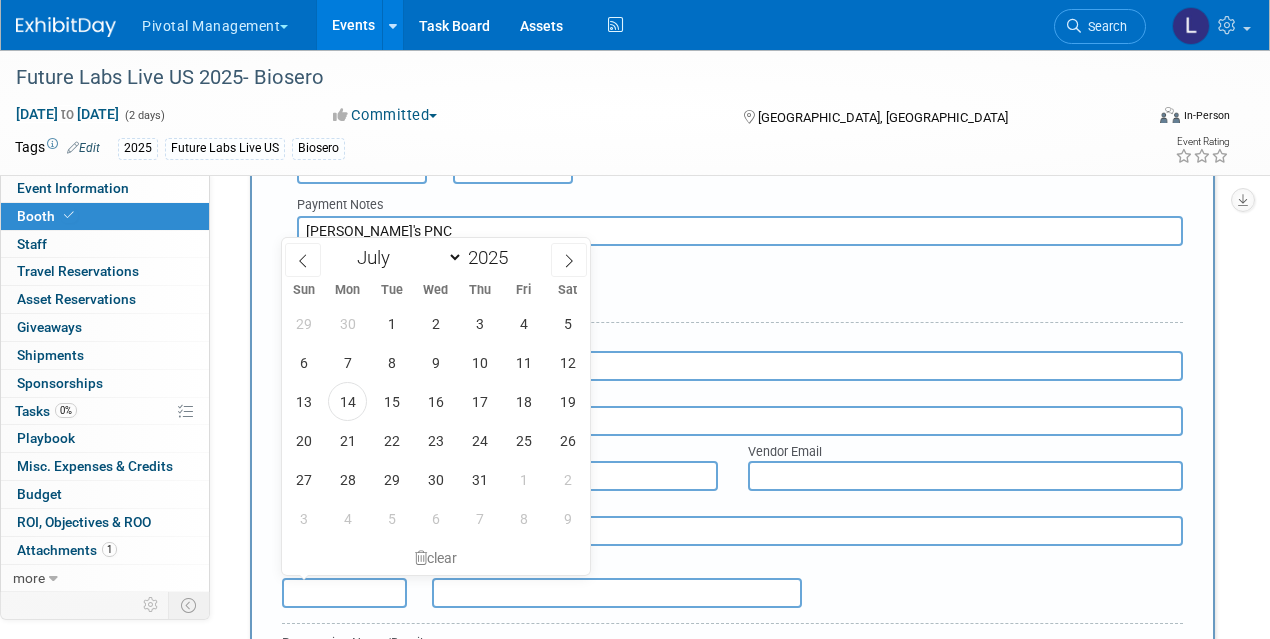 click at bounding box center [344, 593] 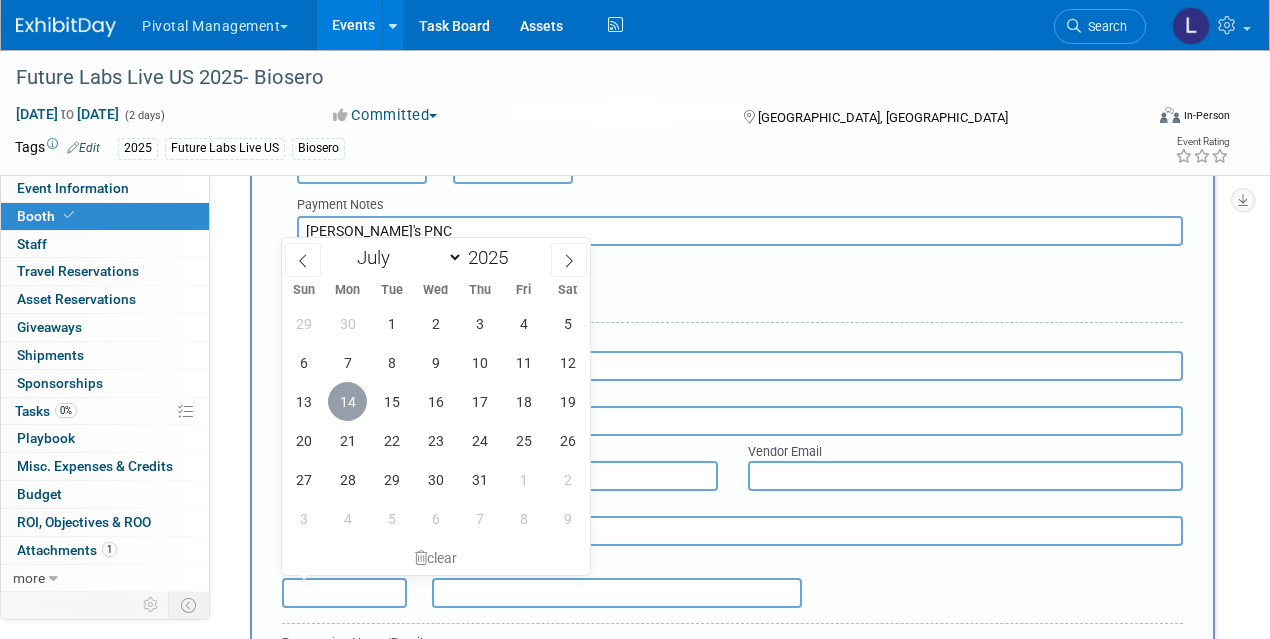 click on "14" at bounding box center [347, 401] 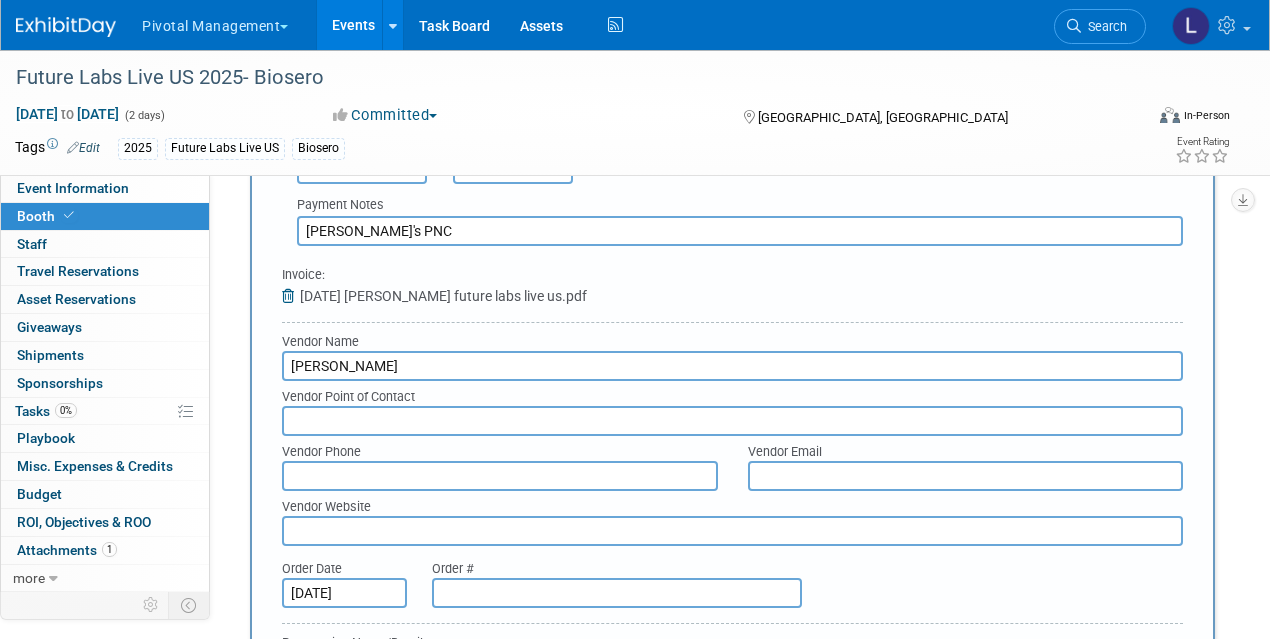 click at bounding box center (617, 593) 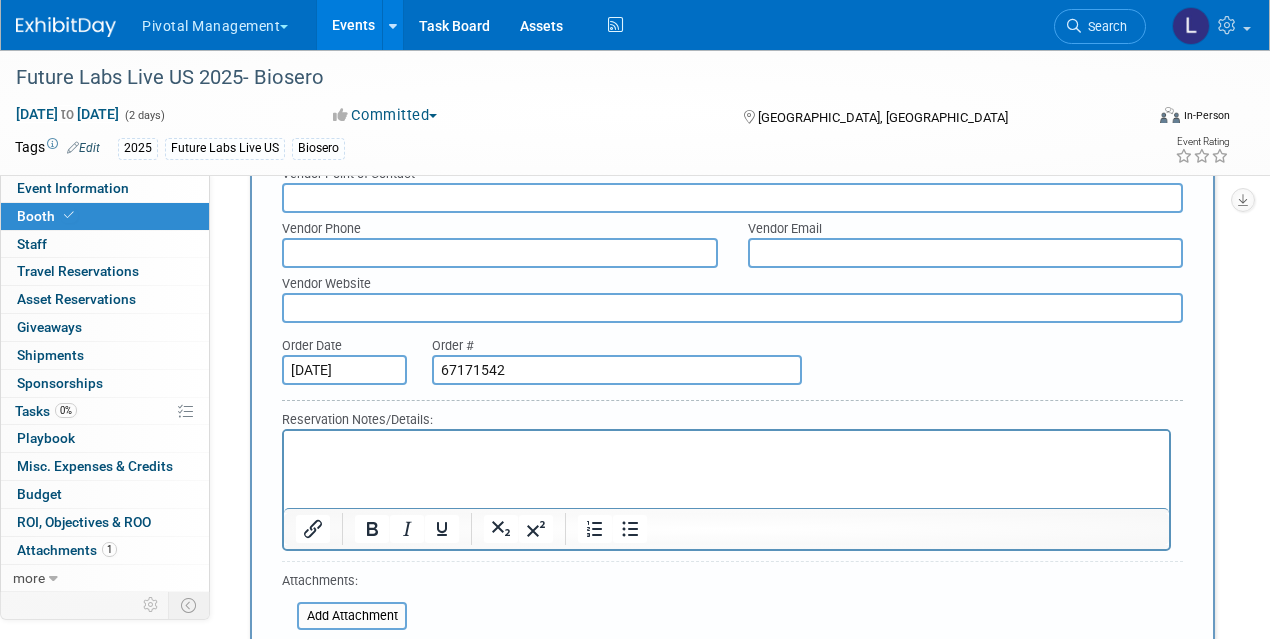 scroll, scrollTop: 2023, scrollLeft: 0, axis: vertical 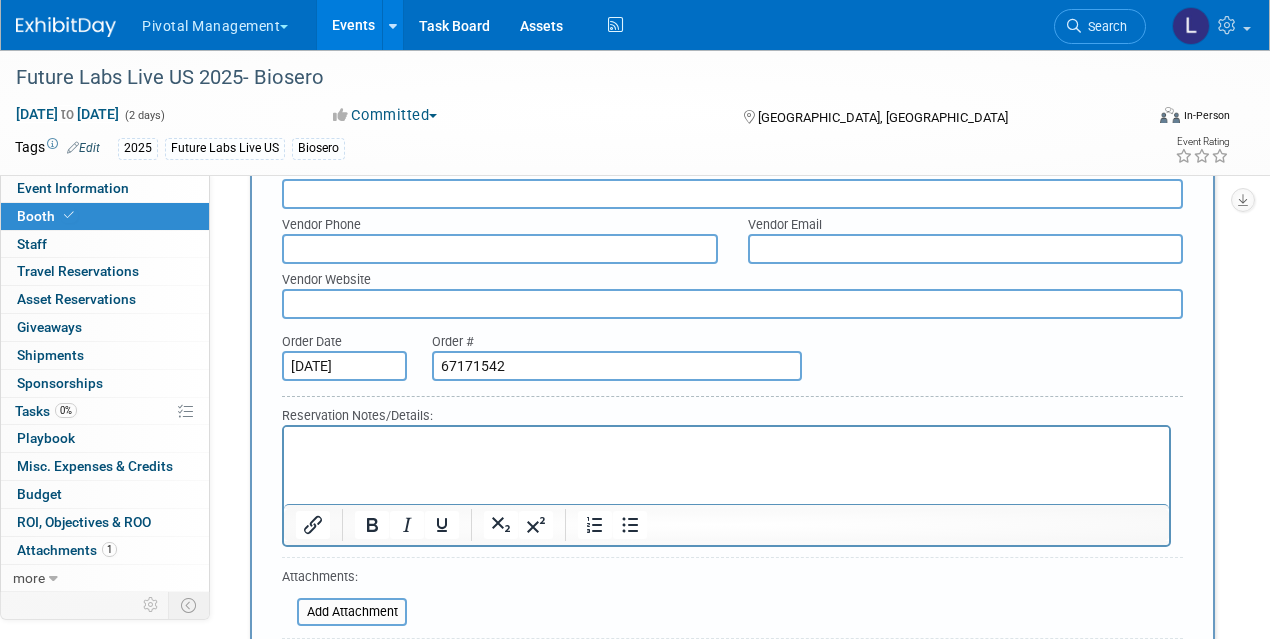 type on "67171542" 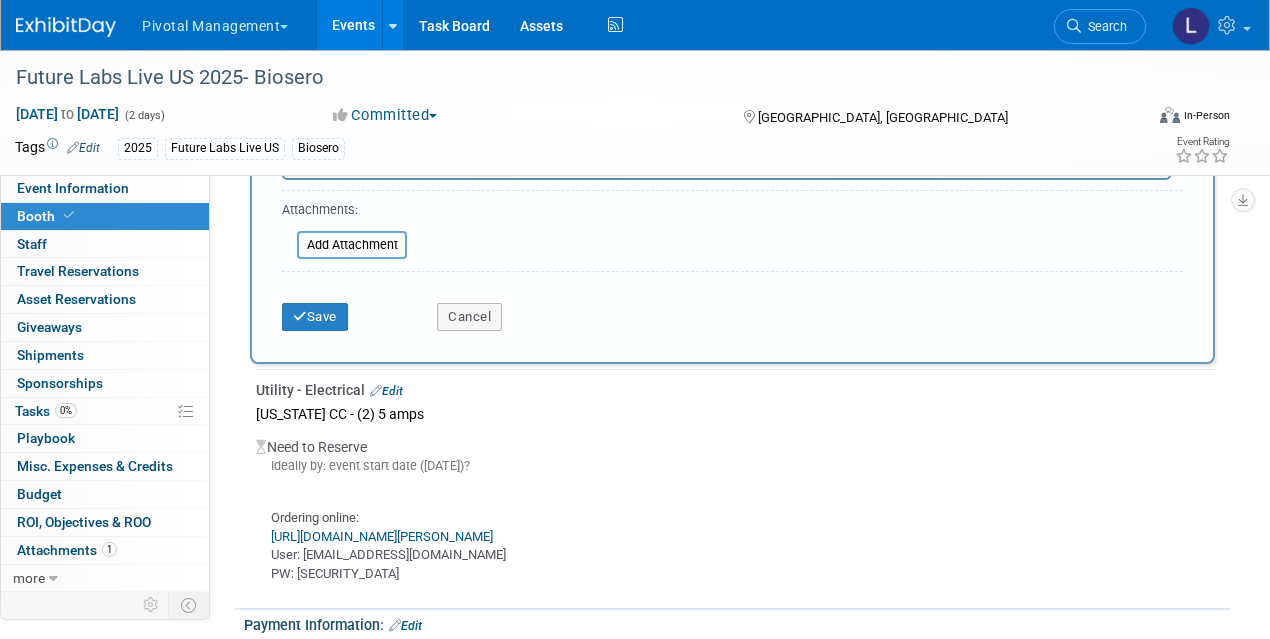 scroll, scrollTop: 2398, scrollLeft: 0, axis: vertical 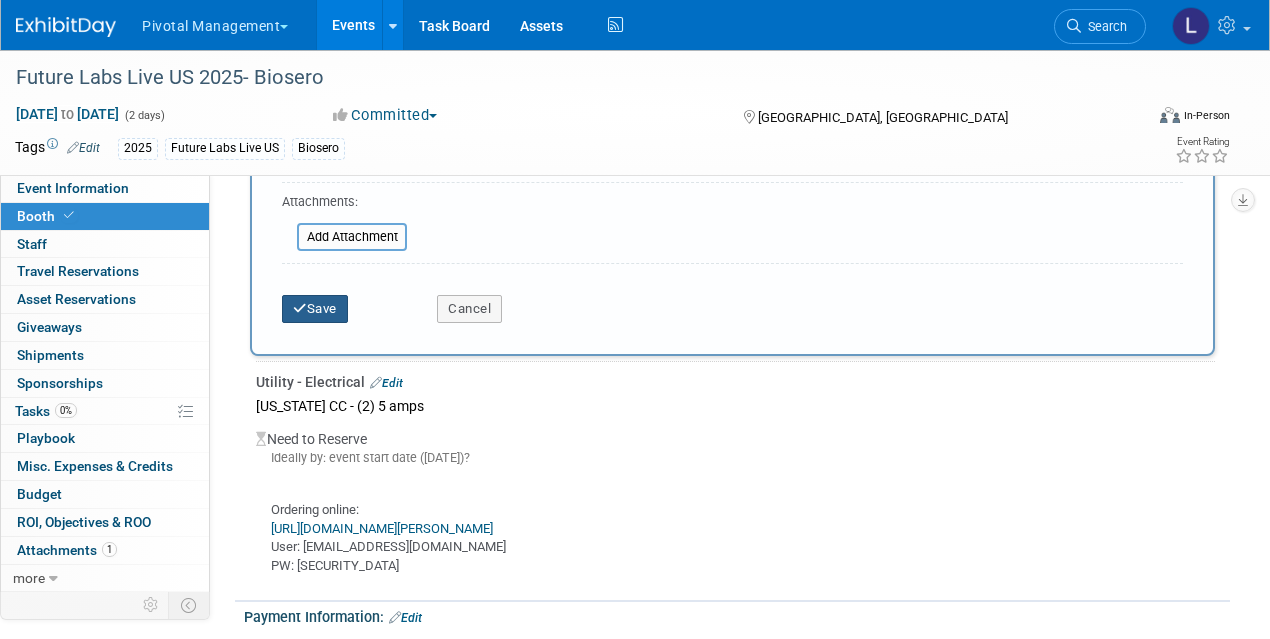 click on "Save" at bounding box center [315, 309] 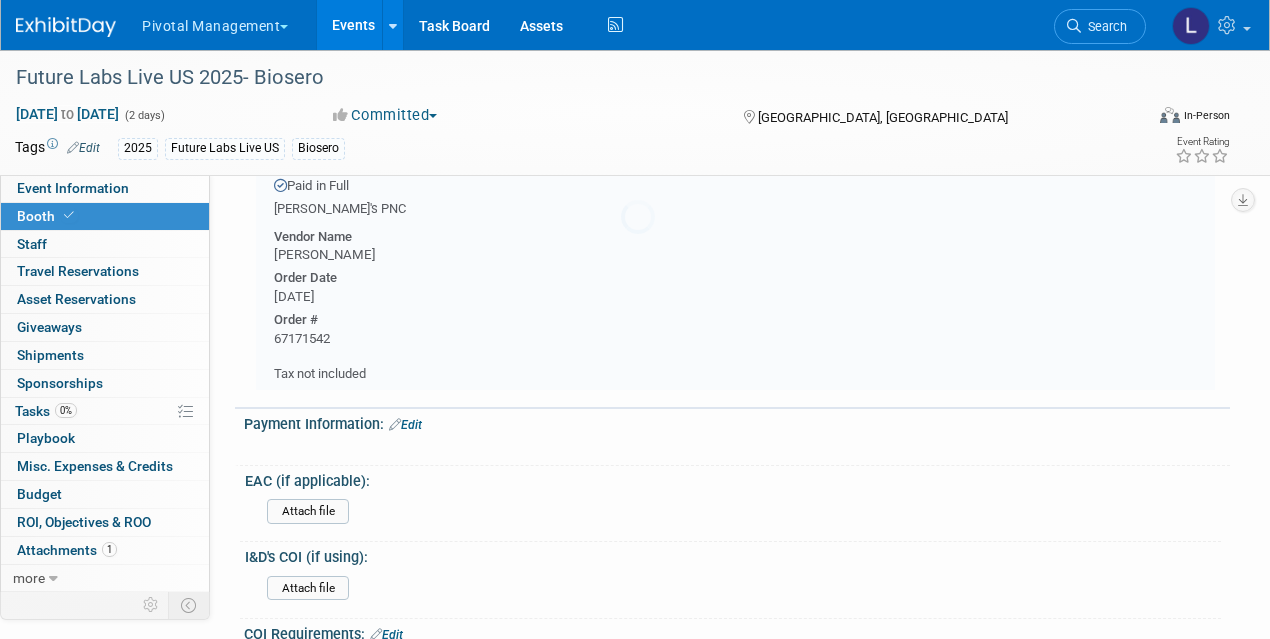 scroll, scrollTop: 1637, scrollLeft: 0, axis: vertical 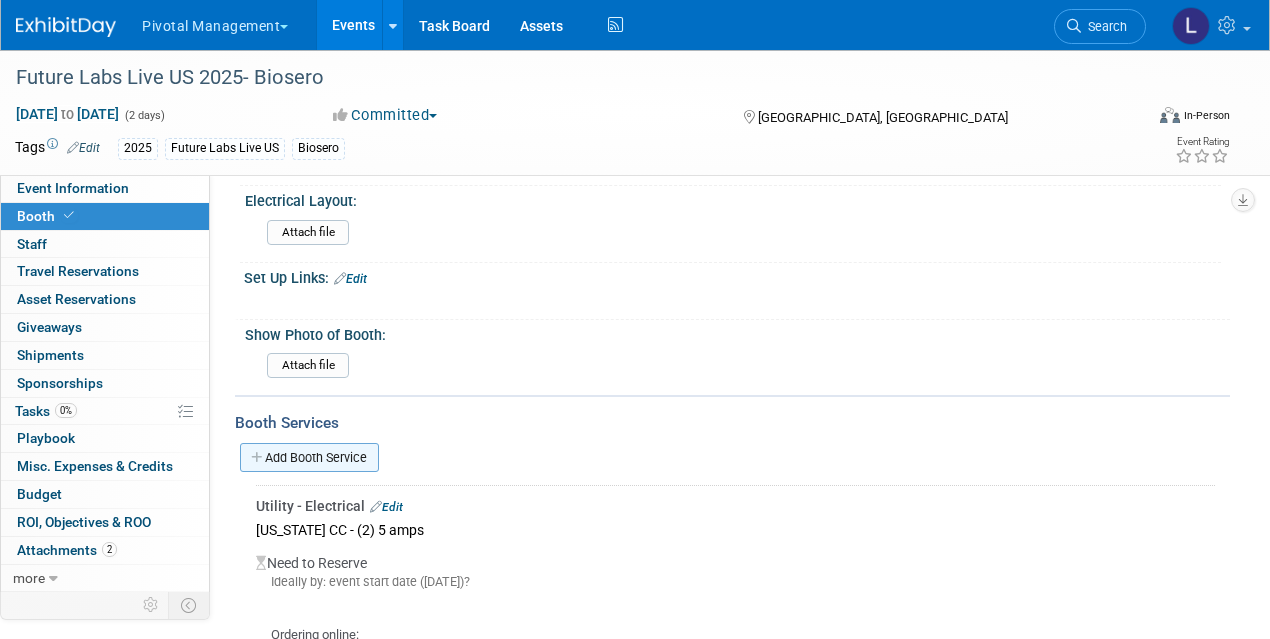 click on "Add Booth Service" at bounding box center (309, 457) 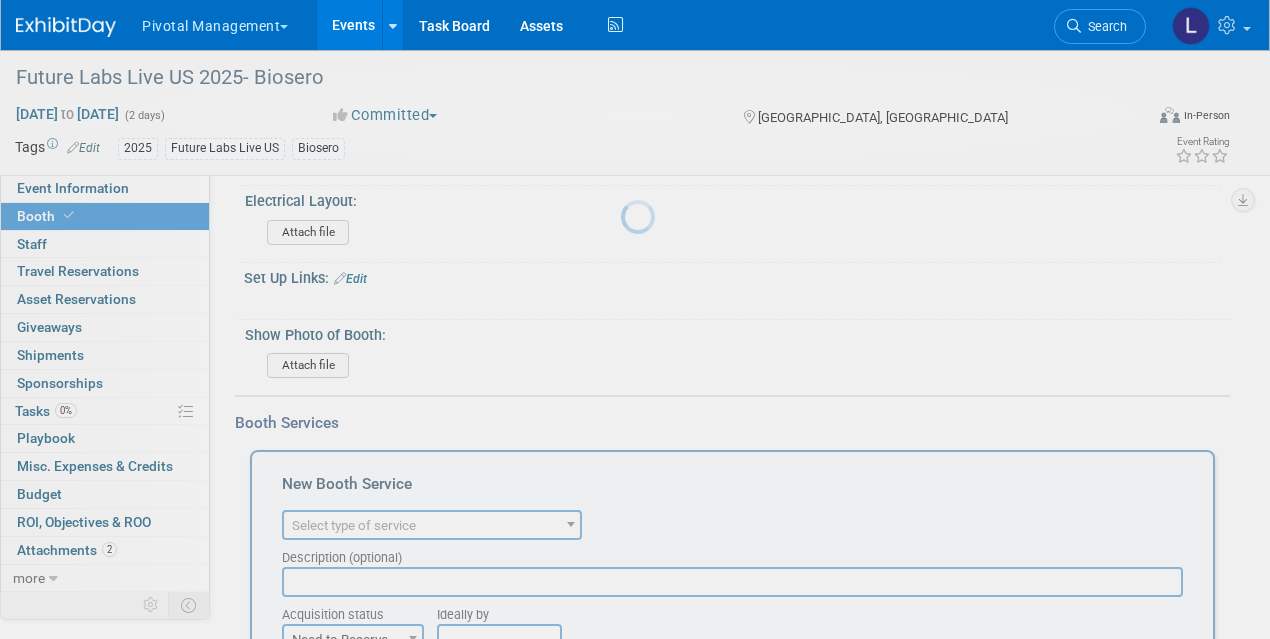 scroll, scrollTop: 0, scrollLeft: 0, axis: both 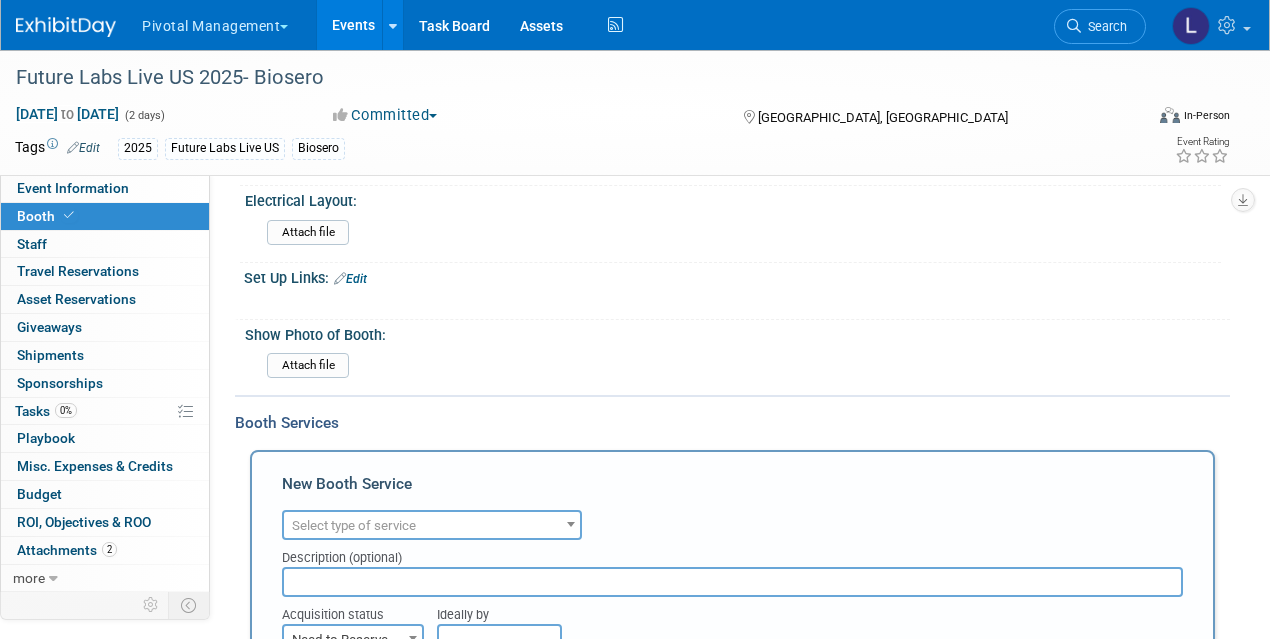 click on "Description (optional)" at bounding box center (732, 553) 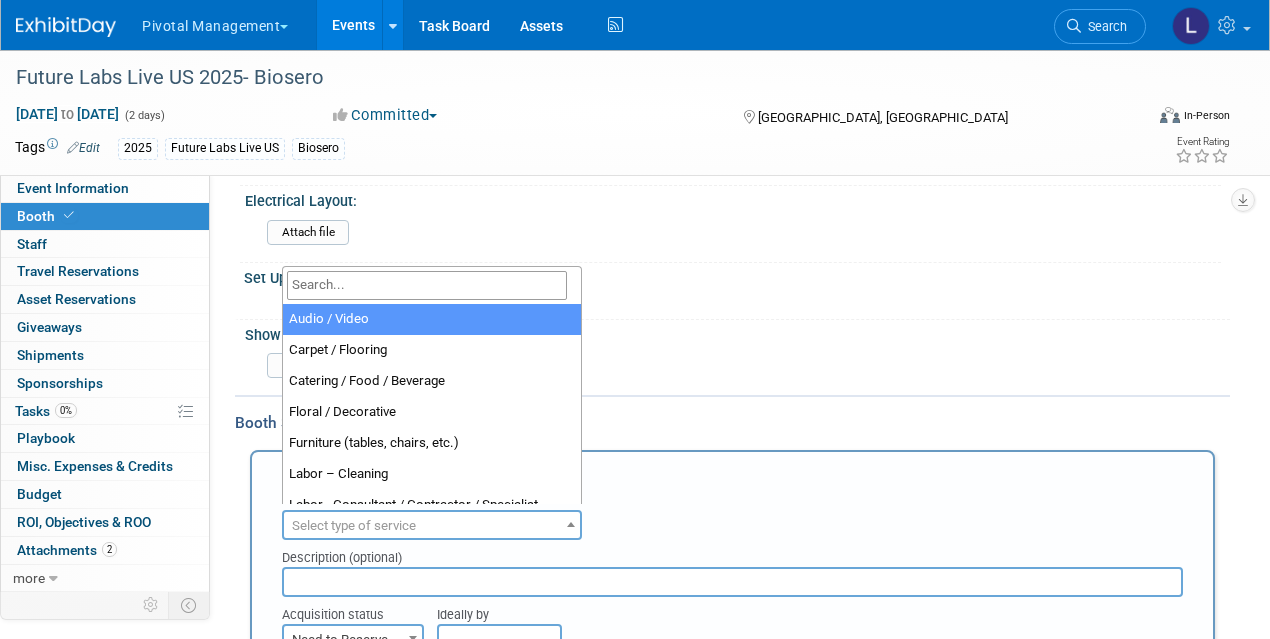 click on "Select type of service" at bounding box center [432, 526] 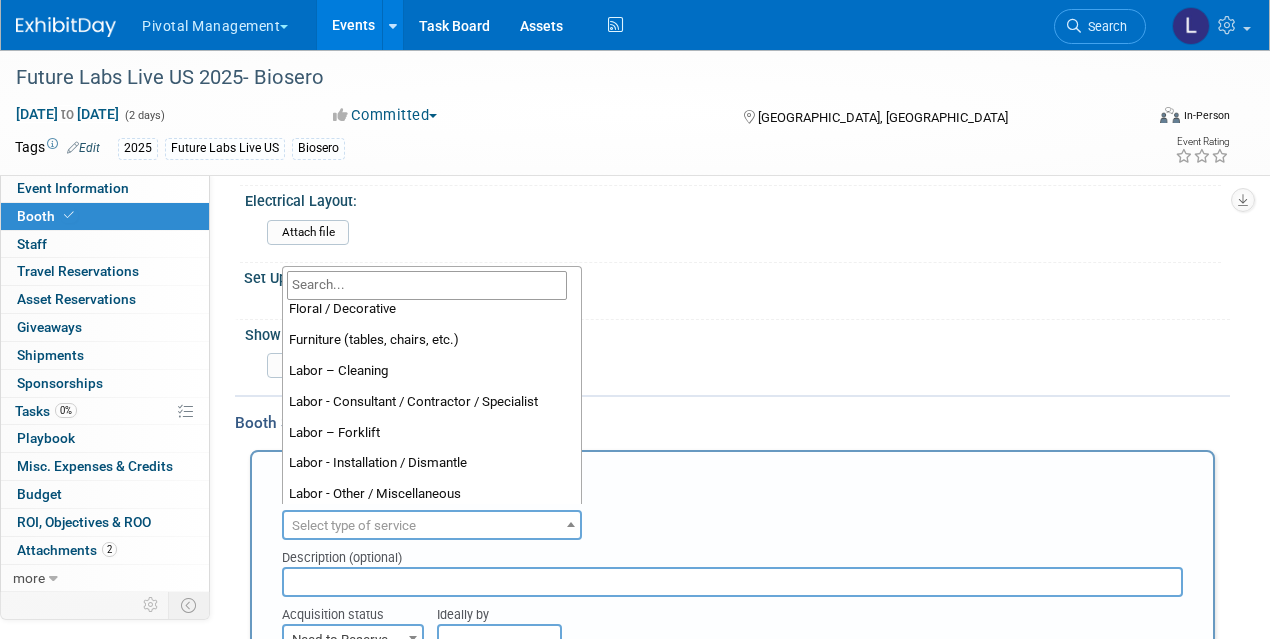 scroll, scrollTop: 96, scrollLeft: 0, axis: vertical 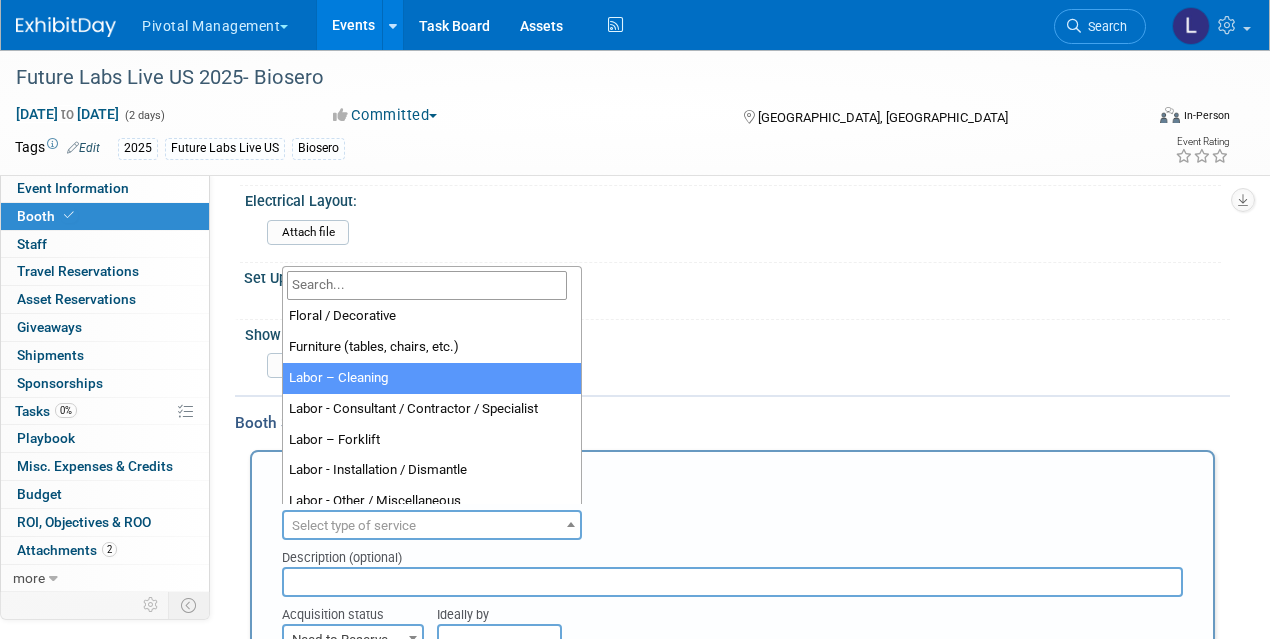 select on "14" 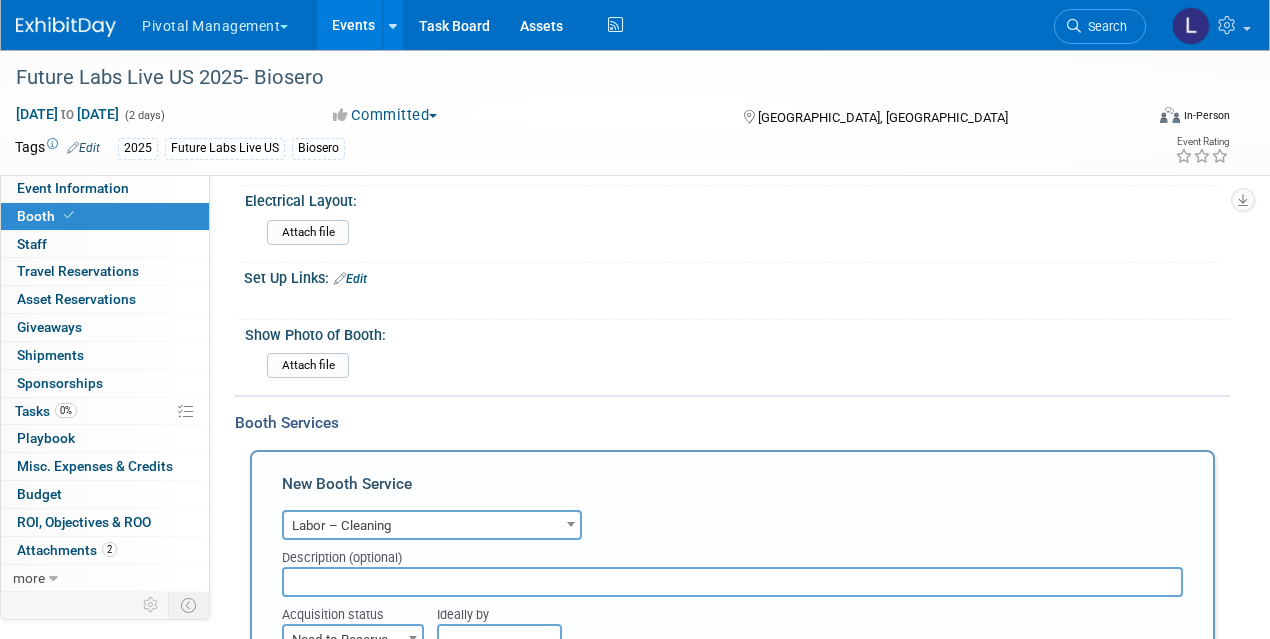 click at bounding box center (732, 582) 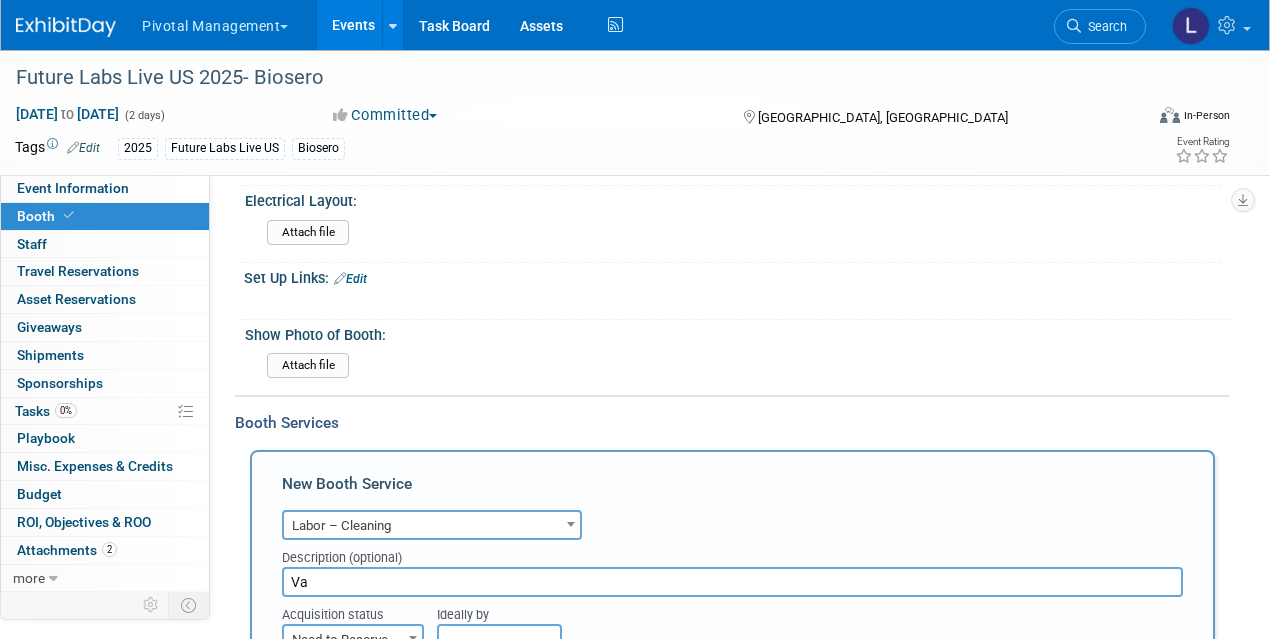 type on "V" 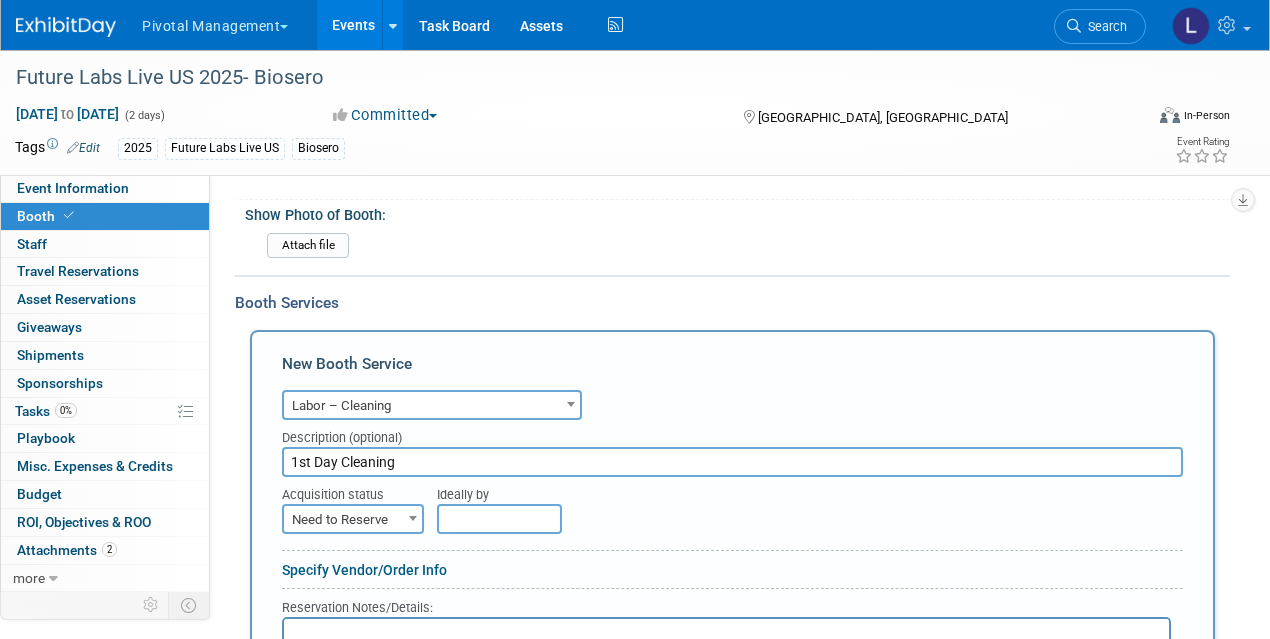 scroll, scrollTop: 1404, scrollLeft: 0, axis: vertical 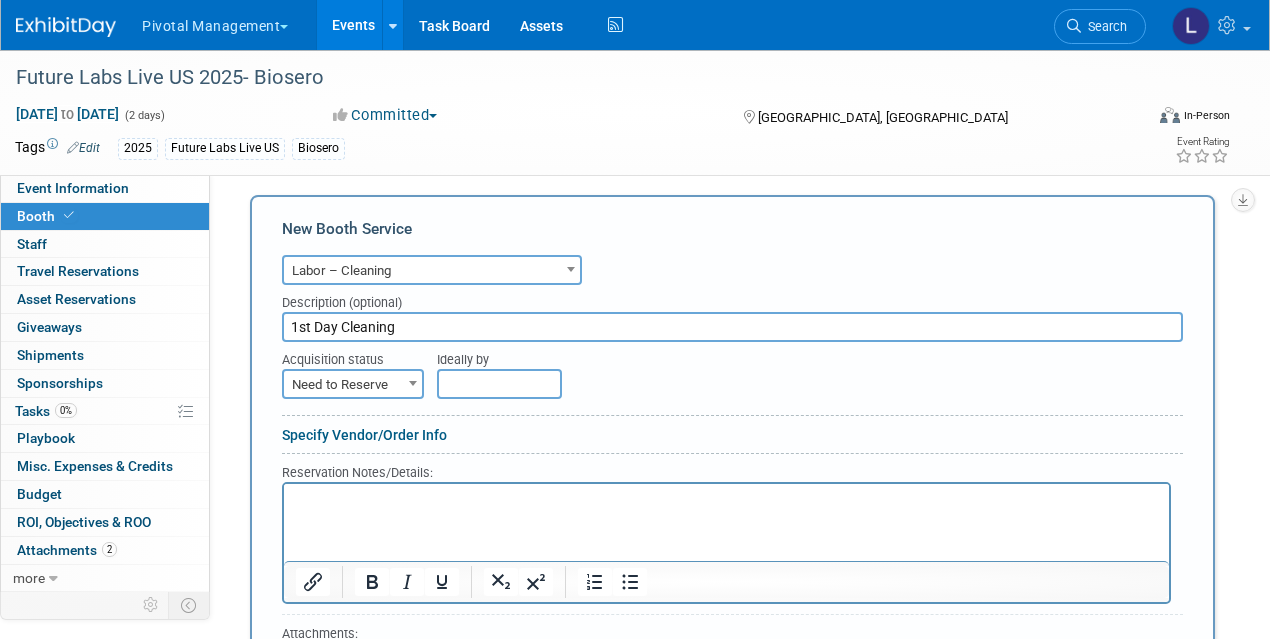 type on "1st Day Cleaning" 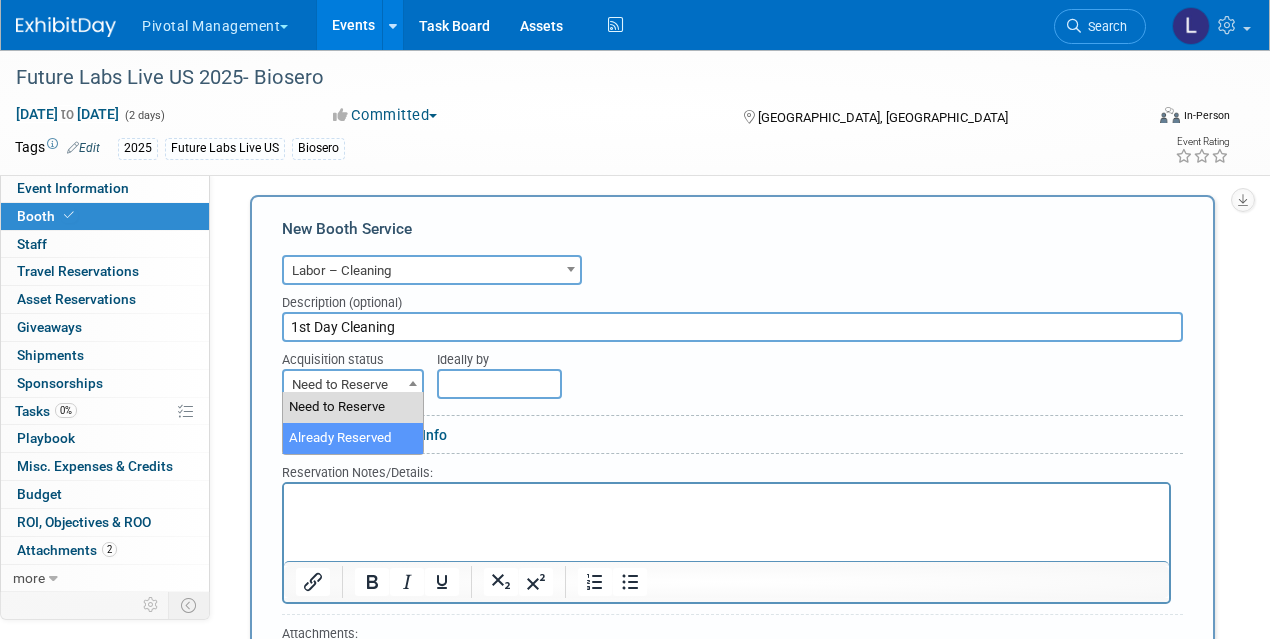 select on "2" 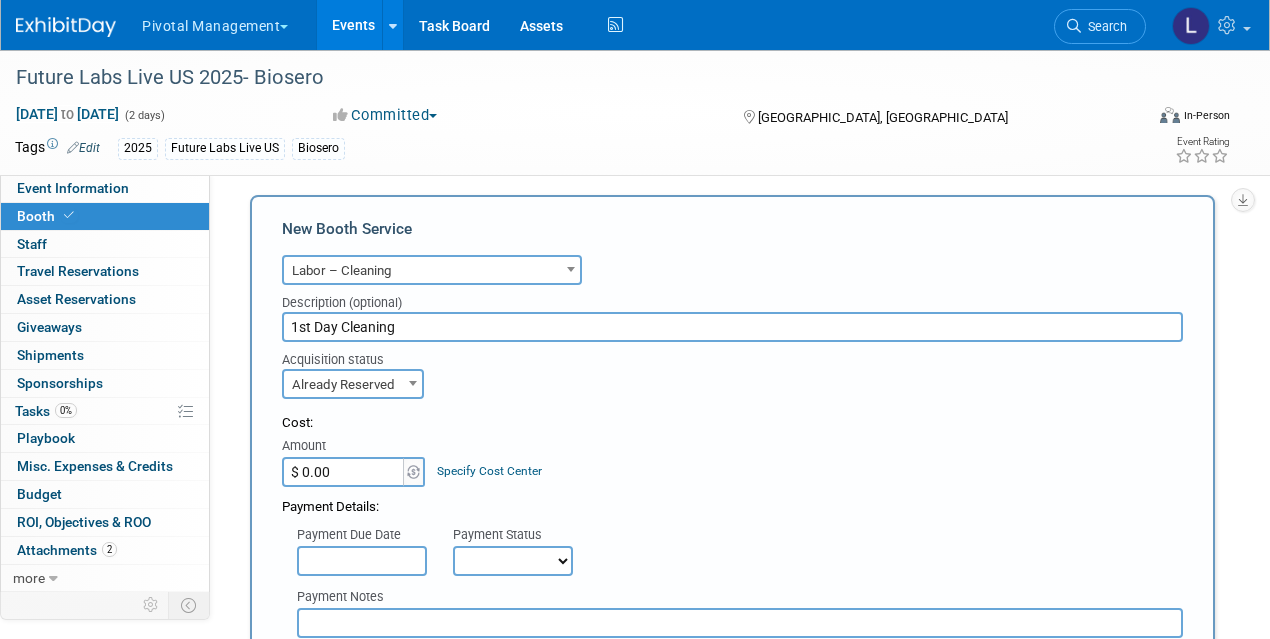 click on "$ 0.00" at bounding box center [344, 472] 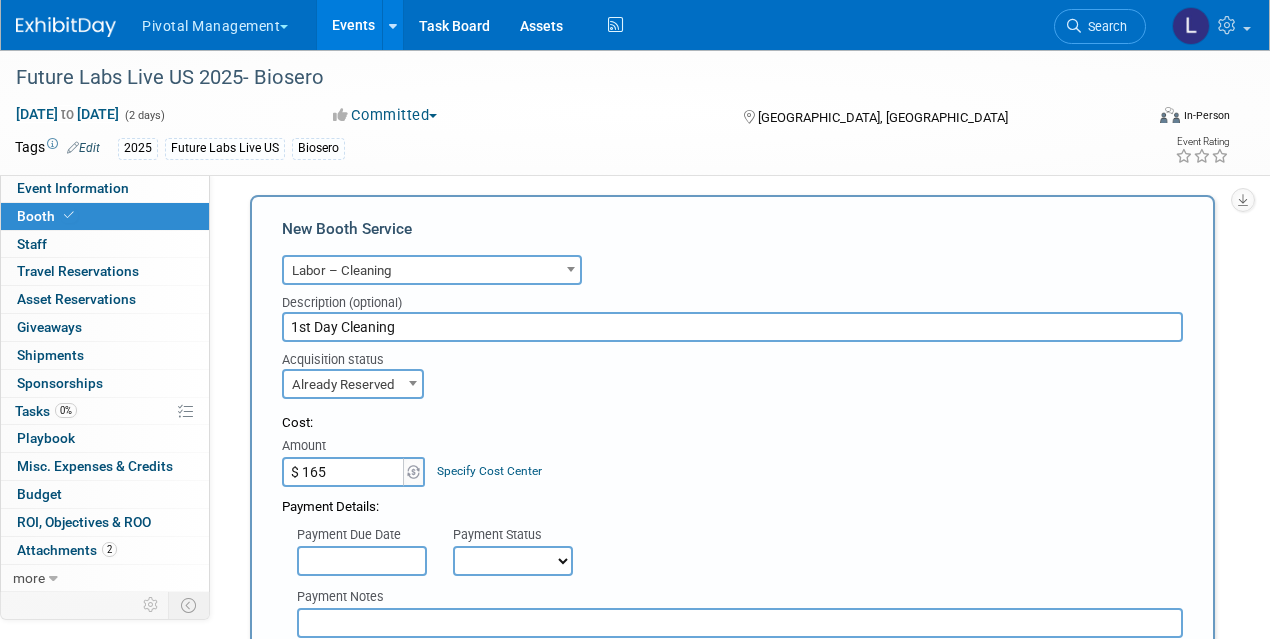 type on "$ 165.00" 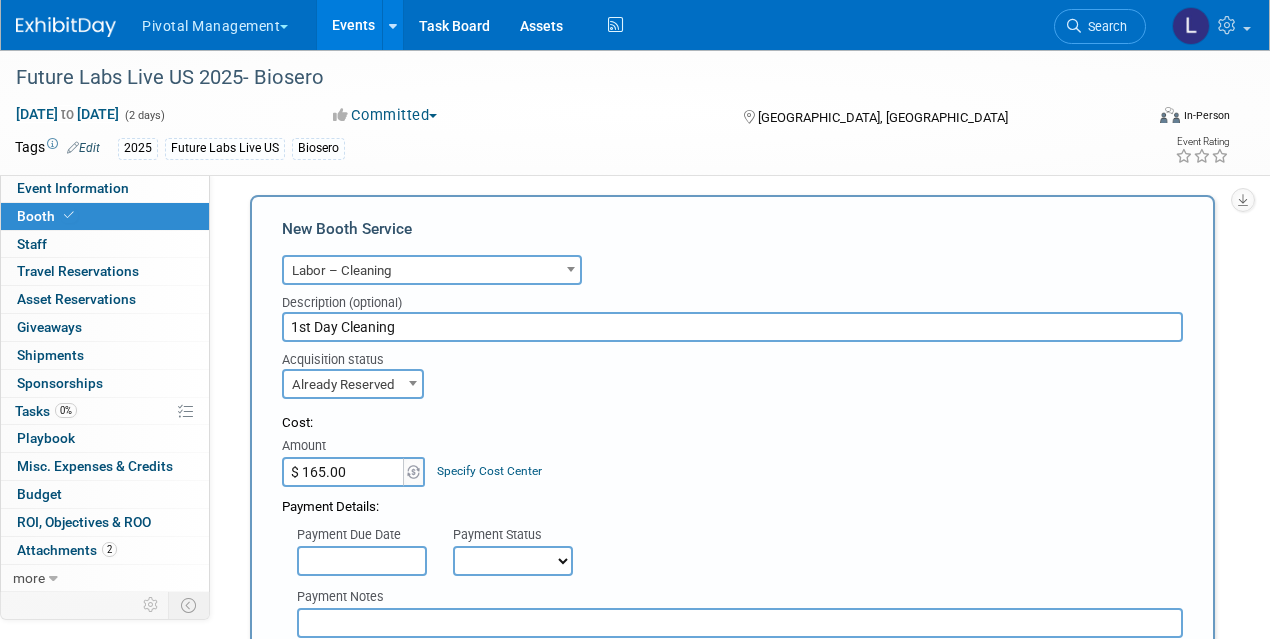 click at bounding box center (362, 561) 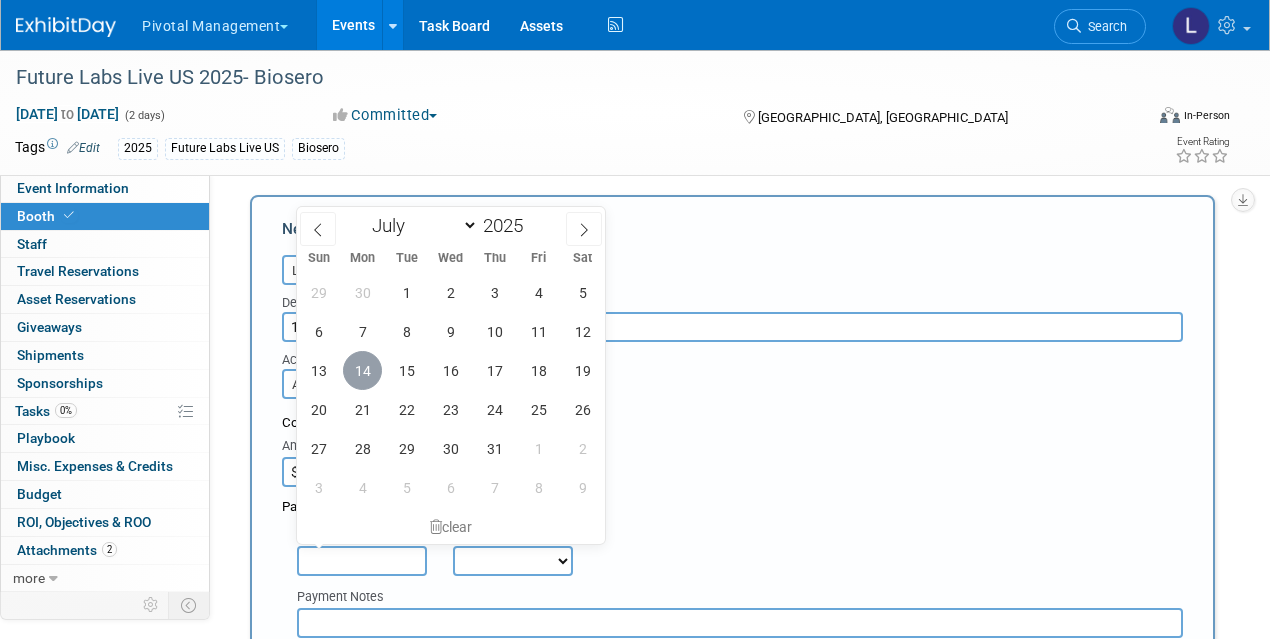 click on "14" at bounding box center [362, 370] 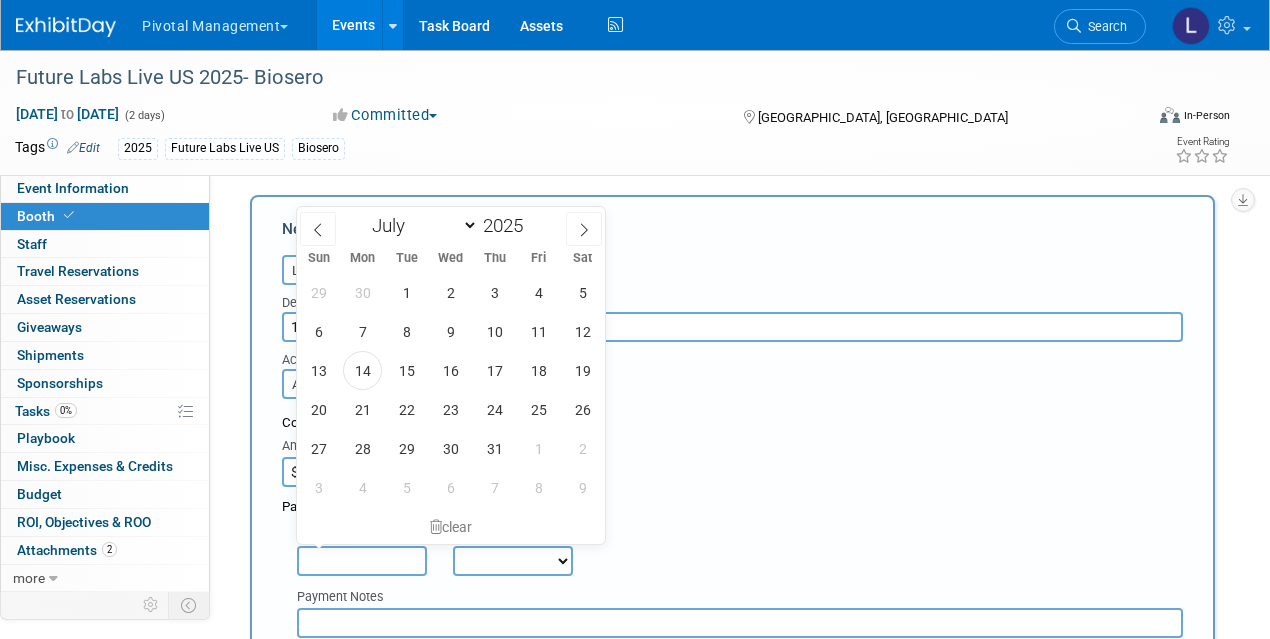 type on "[DATE]" 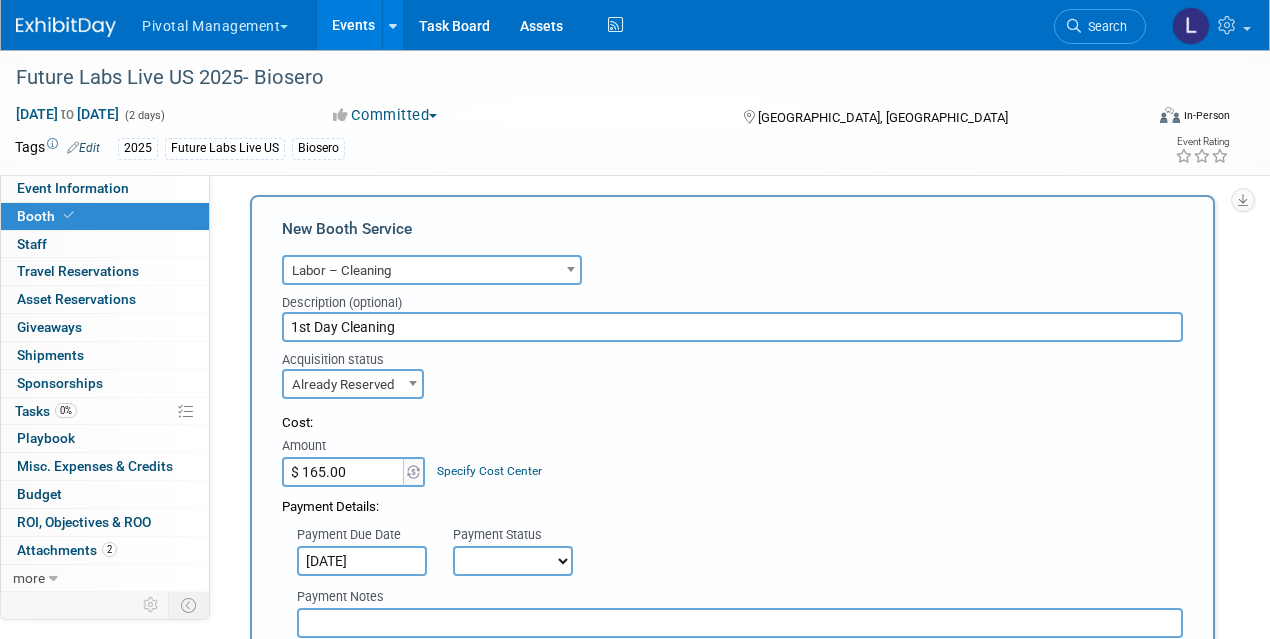 click on "Not Paid Yet
Partially Paid
Paid in Full" at bounding box center (513, 561) 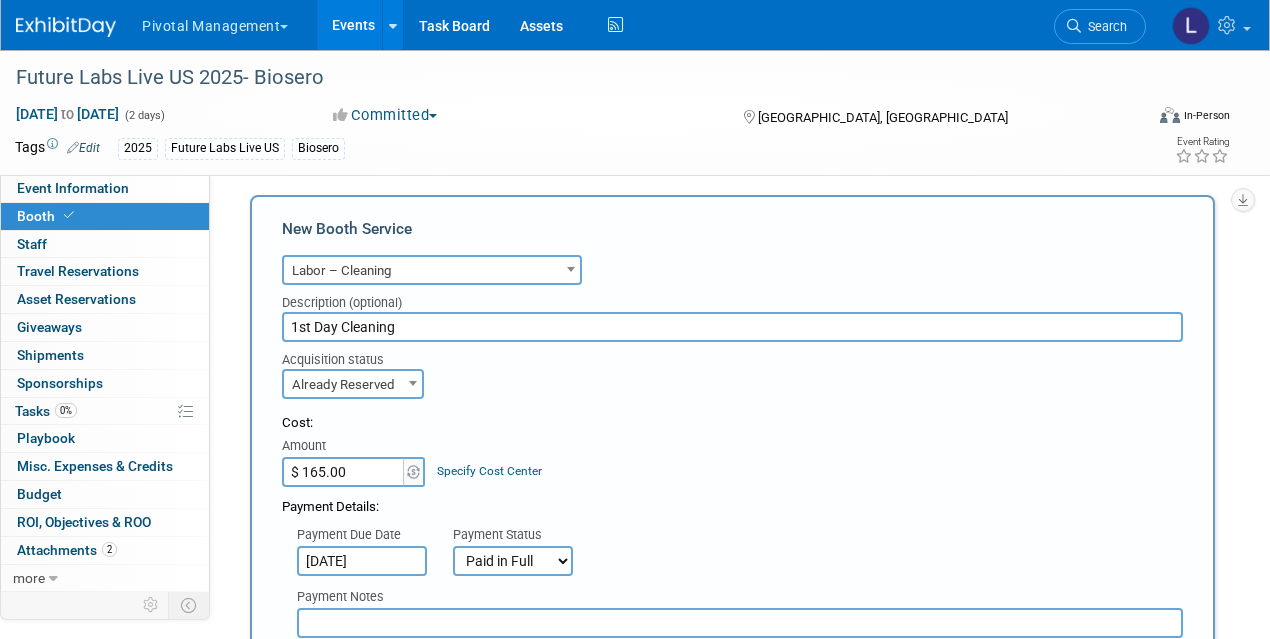 click at bounding box center (740, 623) 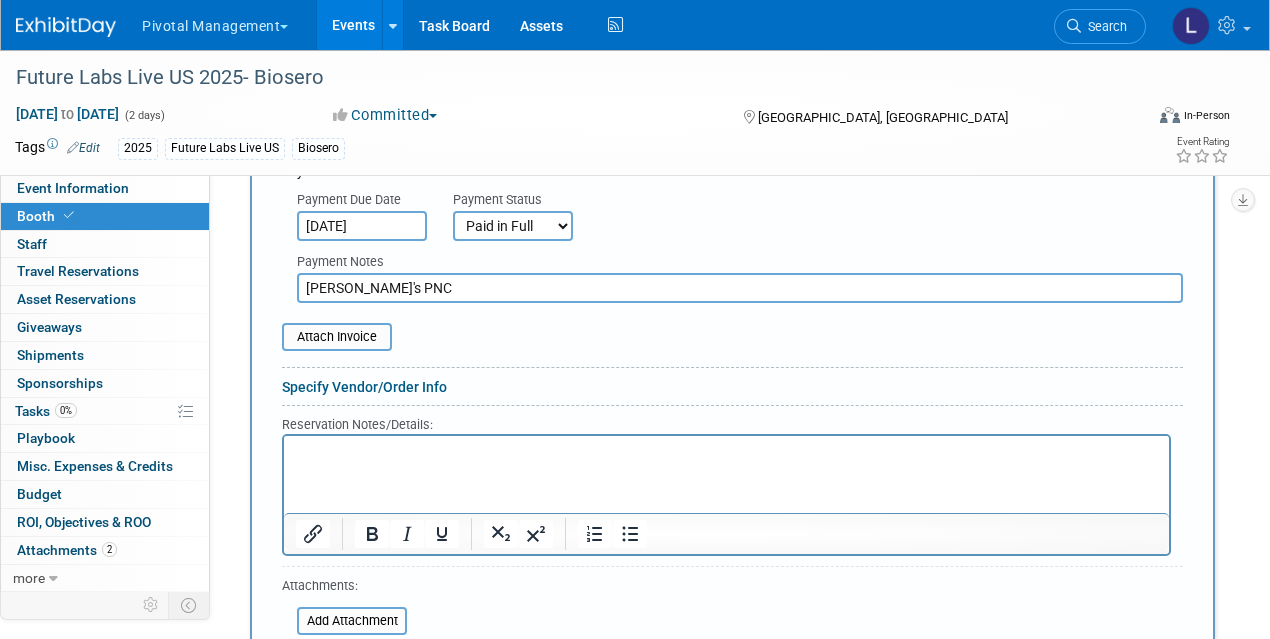 scroll, scrollTop: 1746, scrollLeft: 0, axis: vertical 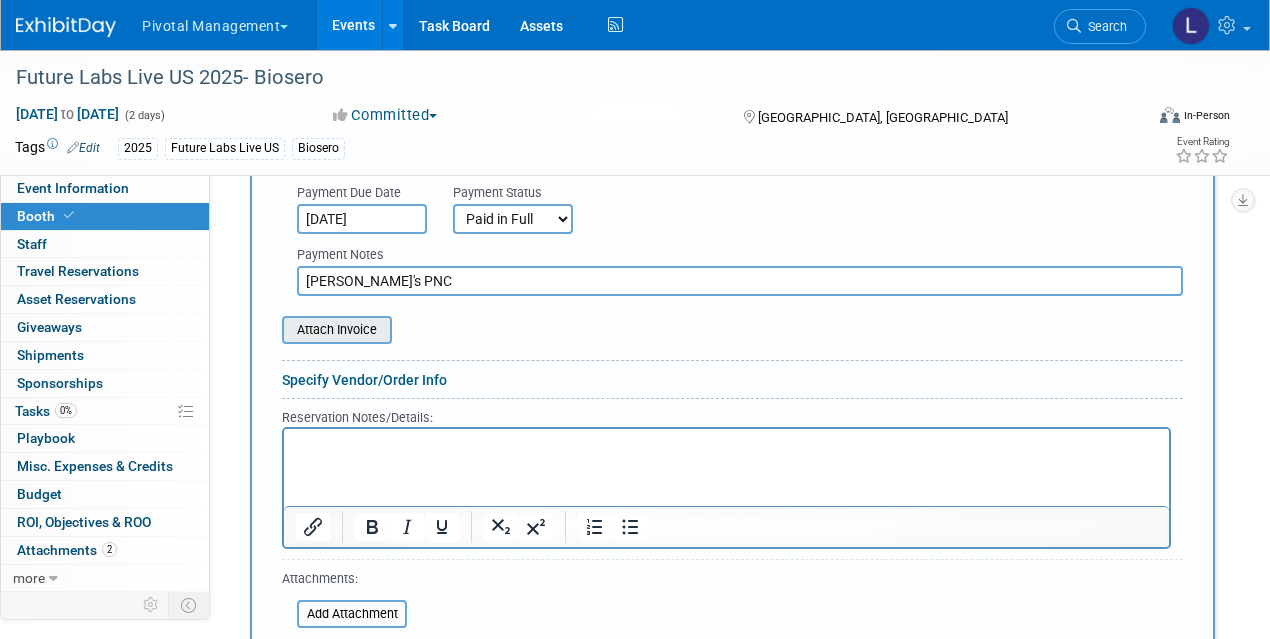type on "[PERSON_NAME]'s PNC" 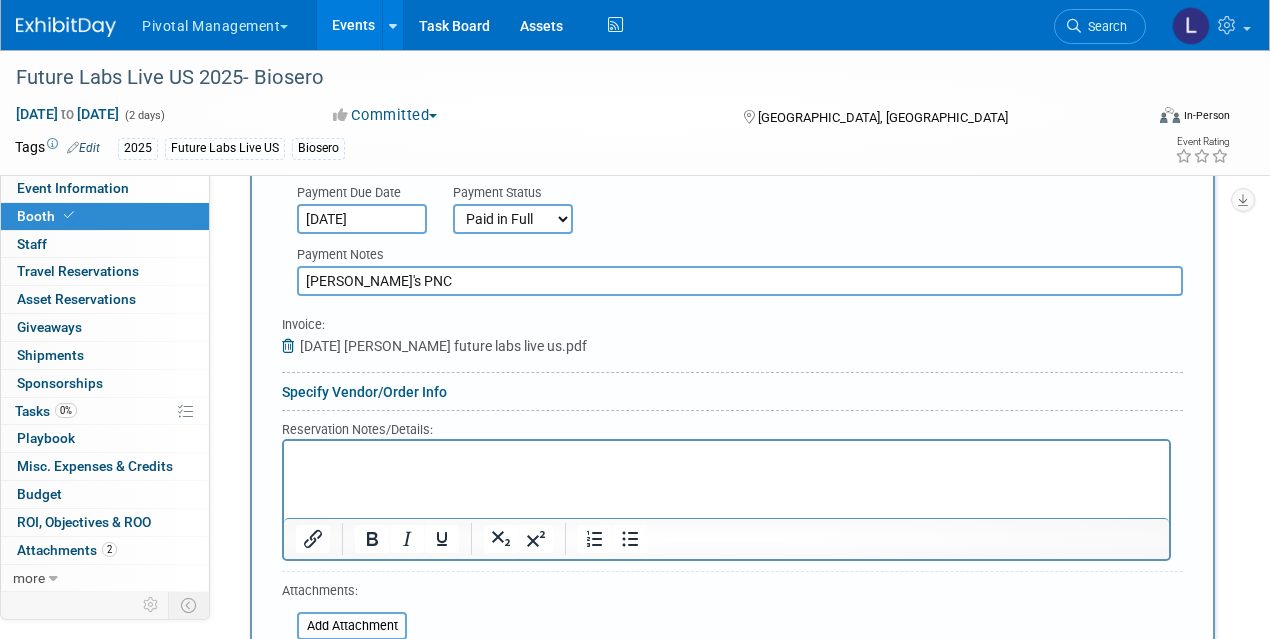 click on "Specify Vendor/Order Info" at bounding box center [364, 392] 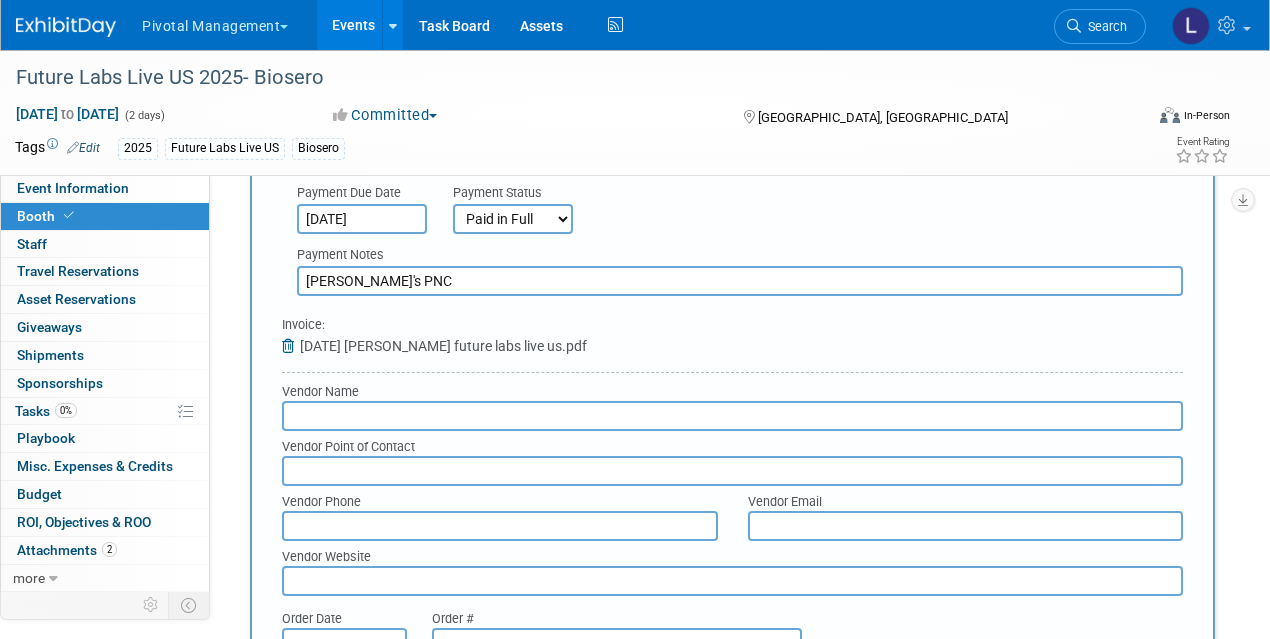 click at bounding box center [732, 416] 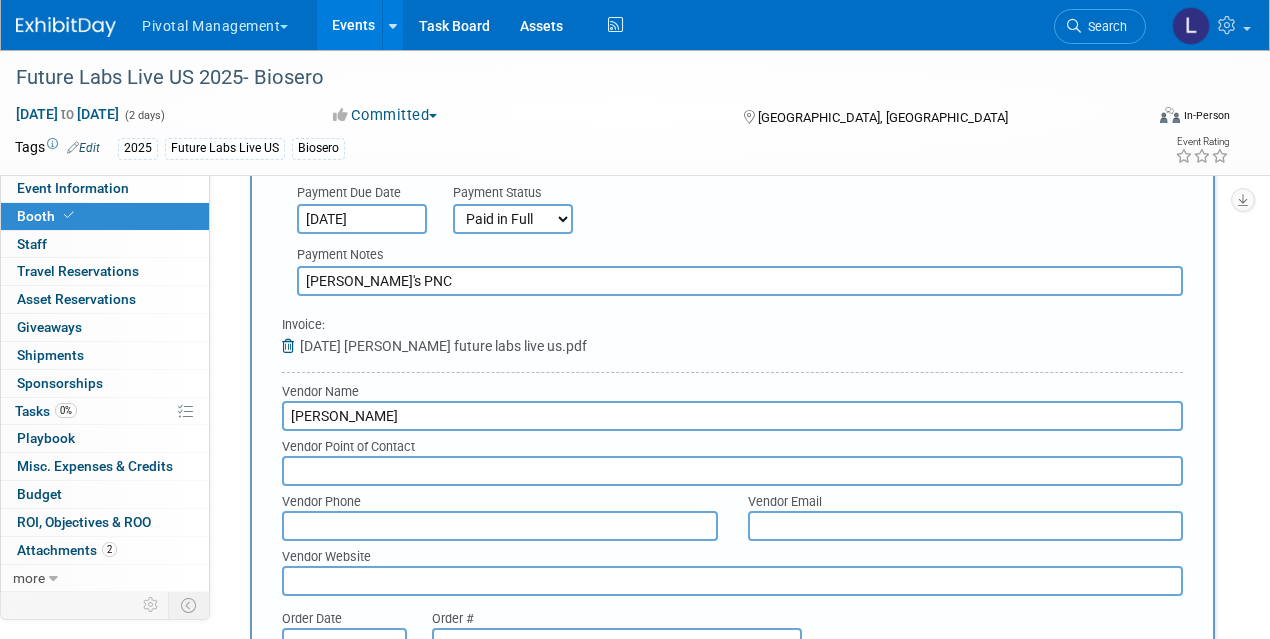 type on "[PERSON_NAME]" 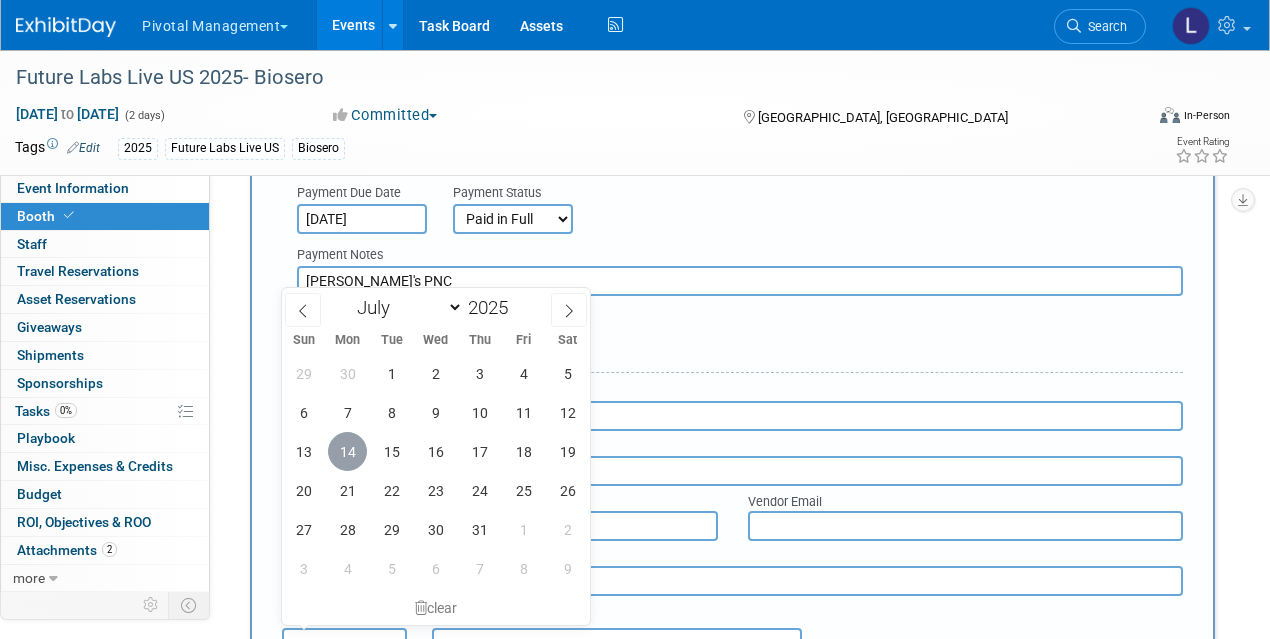 drag, startPoint x: 350, startPoint y: 446, endPoint x: 490, endPoint y: 634, distance: 234.40137 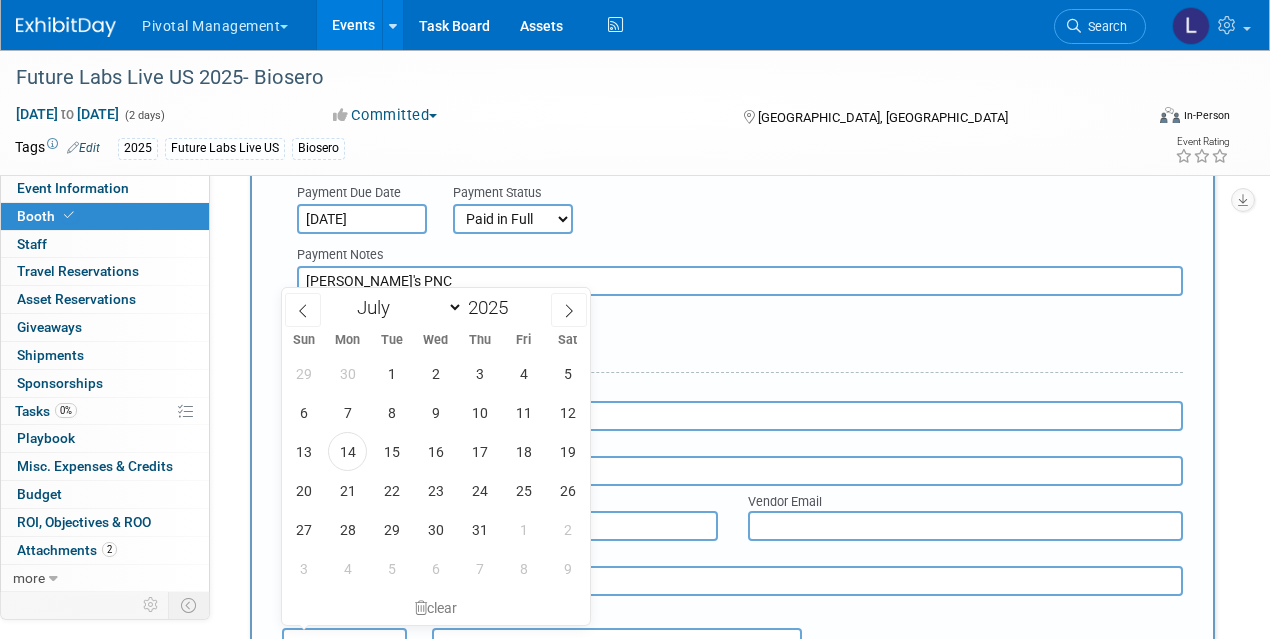 type on "[DATE]" 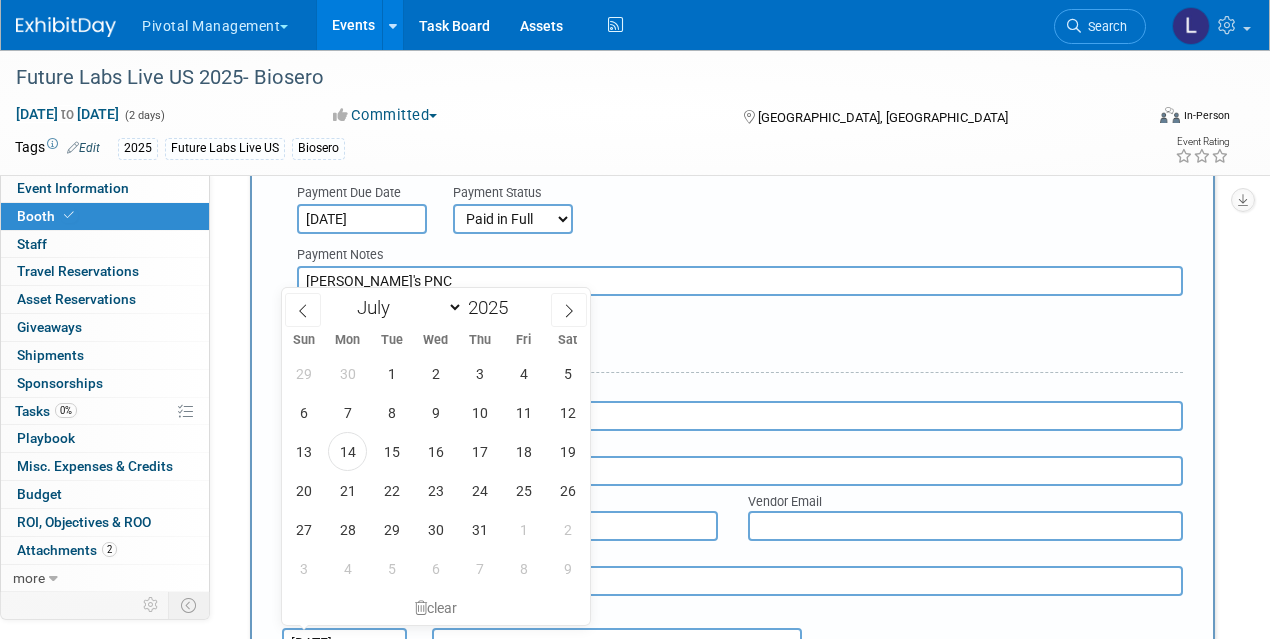 scroll, scrollTop: 1757, scrollLeft: 0, axis: vertical 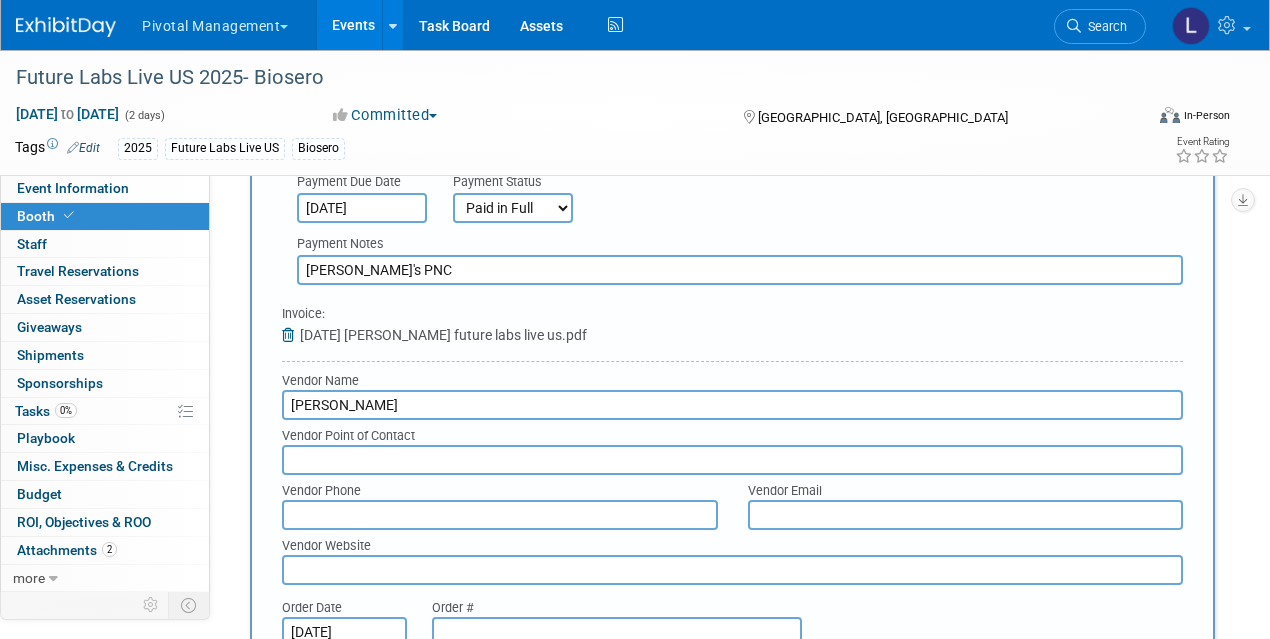 click at bounding box center (617, 632) 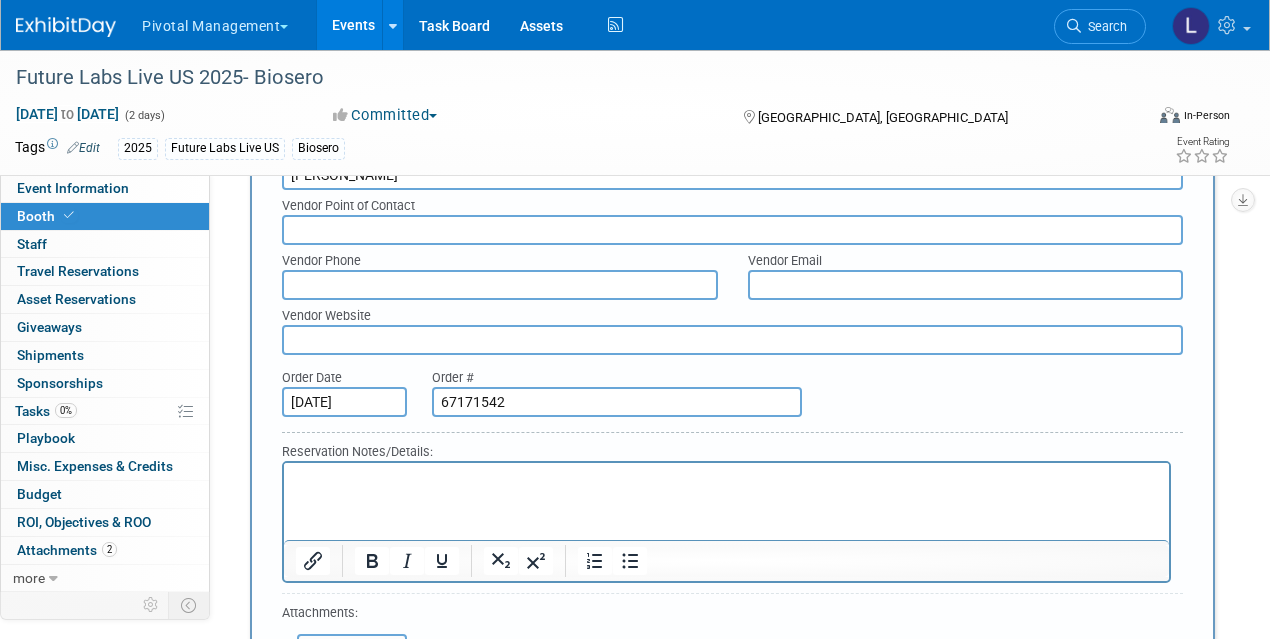 scroll, scrollTop: 2036, scrollLeft: 0, axis: vertical 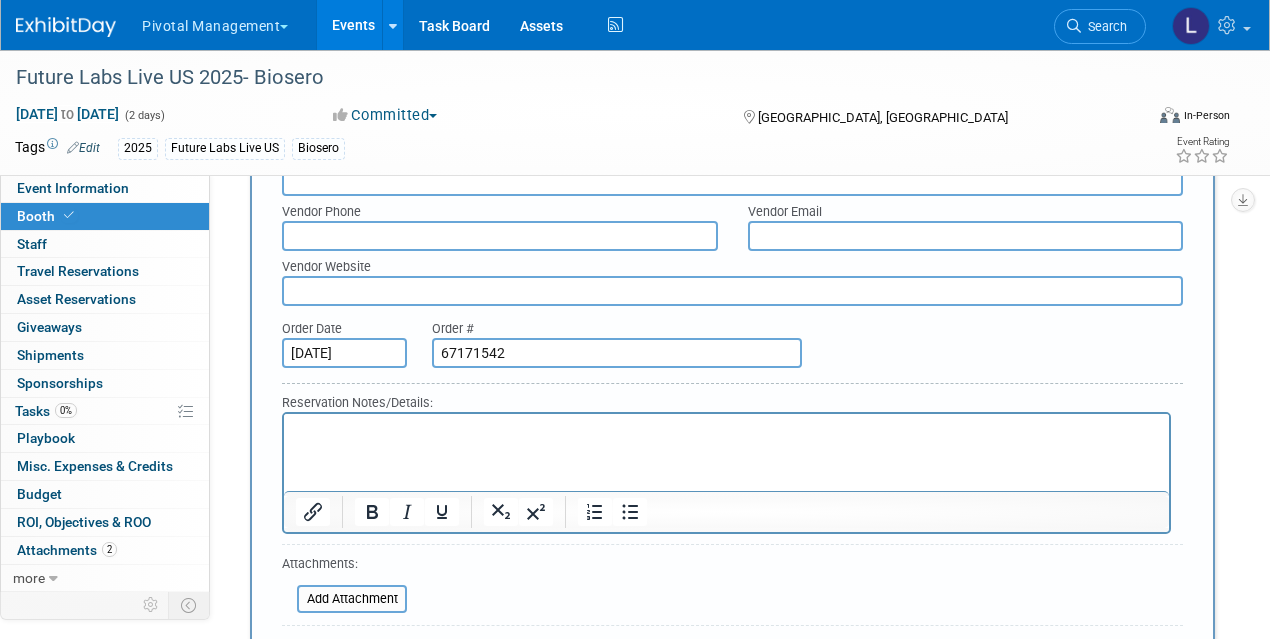 type on "67171542" 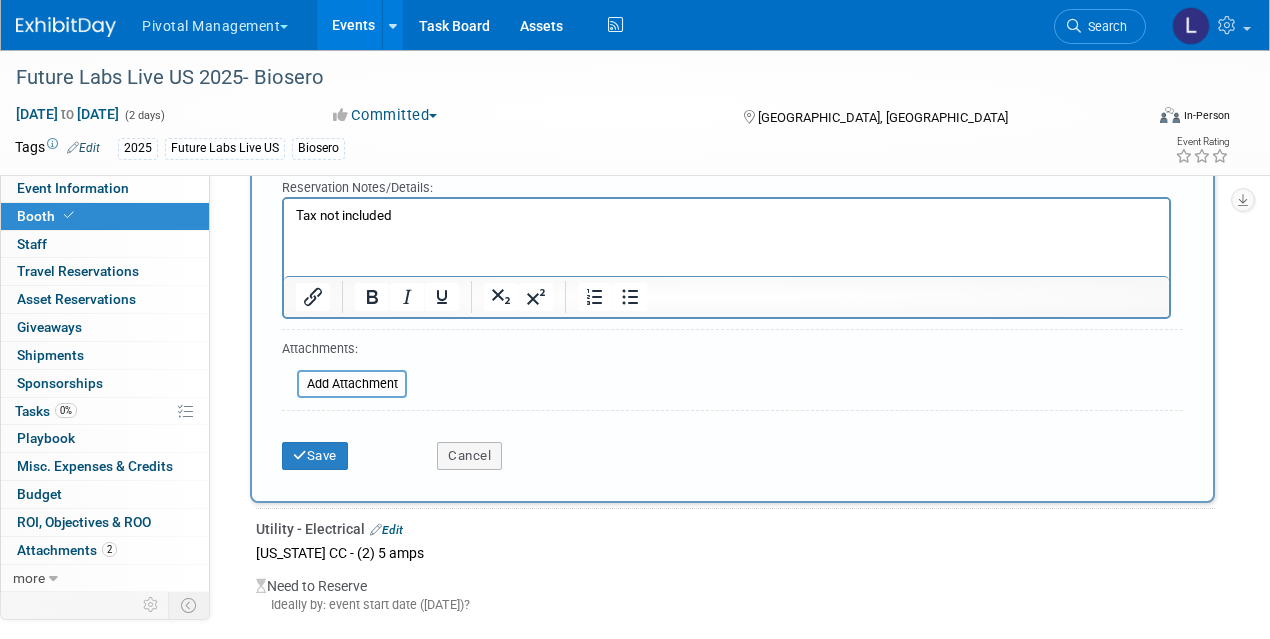 scroll, scrollTop: 2276, scrollLeft: 0, axis: vertical 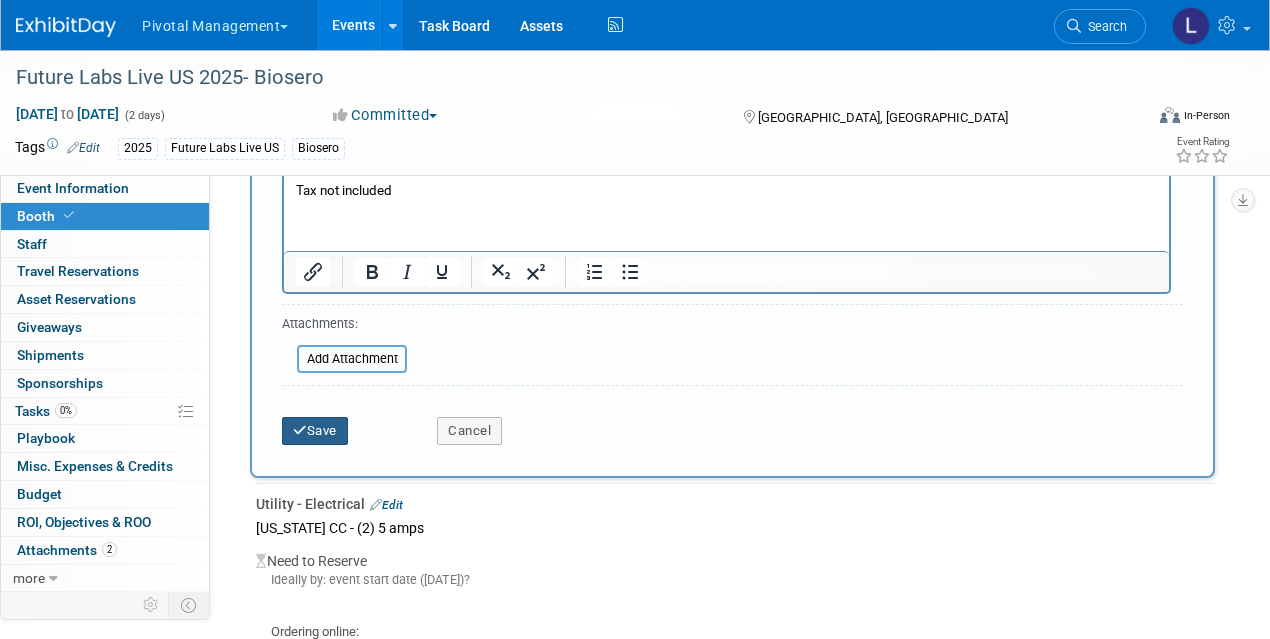click on "Save" at bounding box center [315, 431] 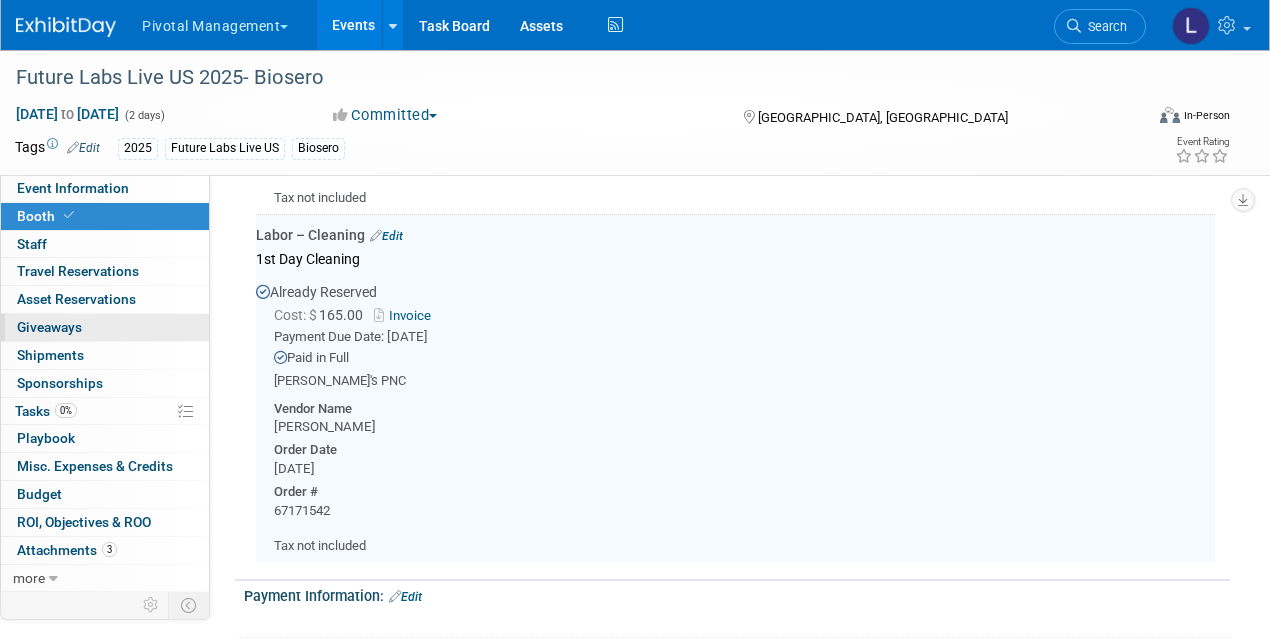 scroll, scrollTop: 1984, scrollLeft: 0, axis: vertical 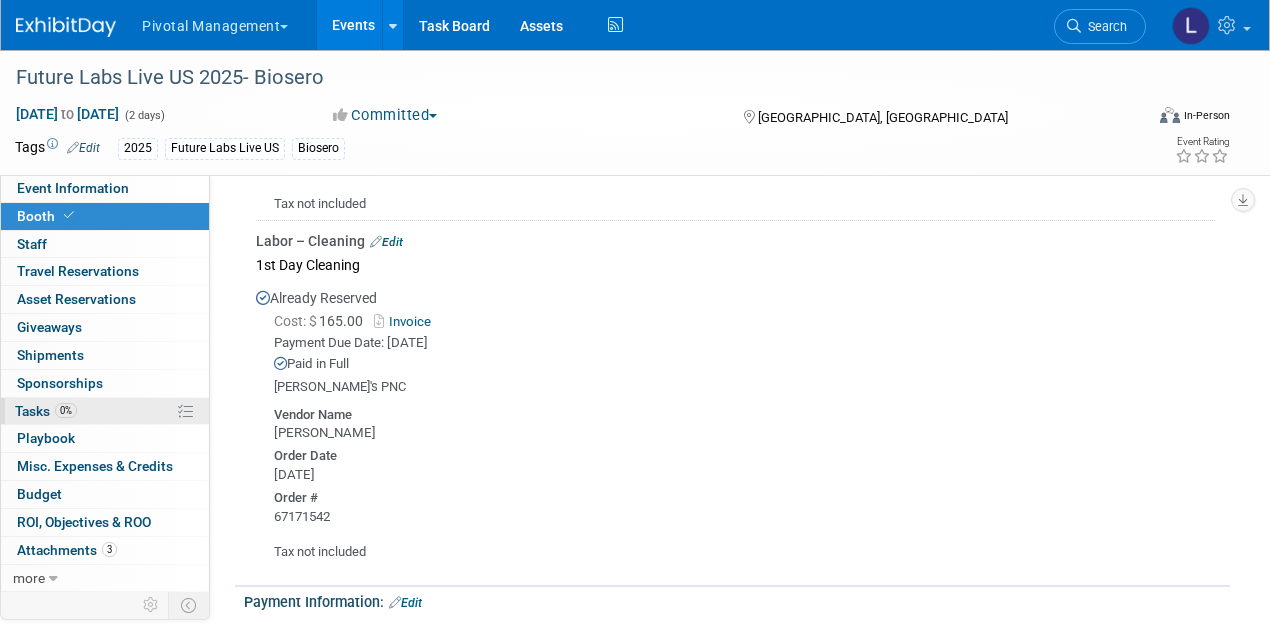click on "Tasks 0%" at bounding box center [46, 411] 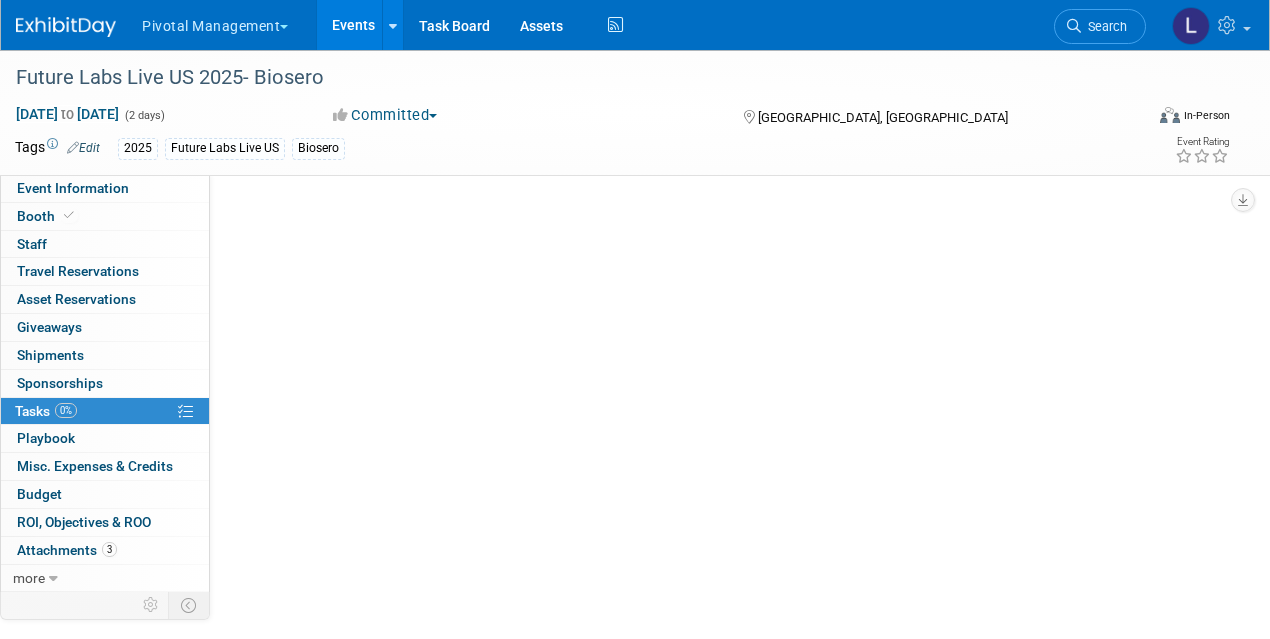 scroll, scrollTop: 0, scrollLeft: 0, axis: both 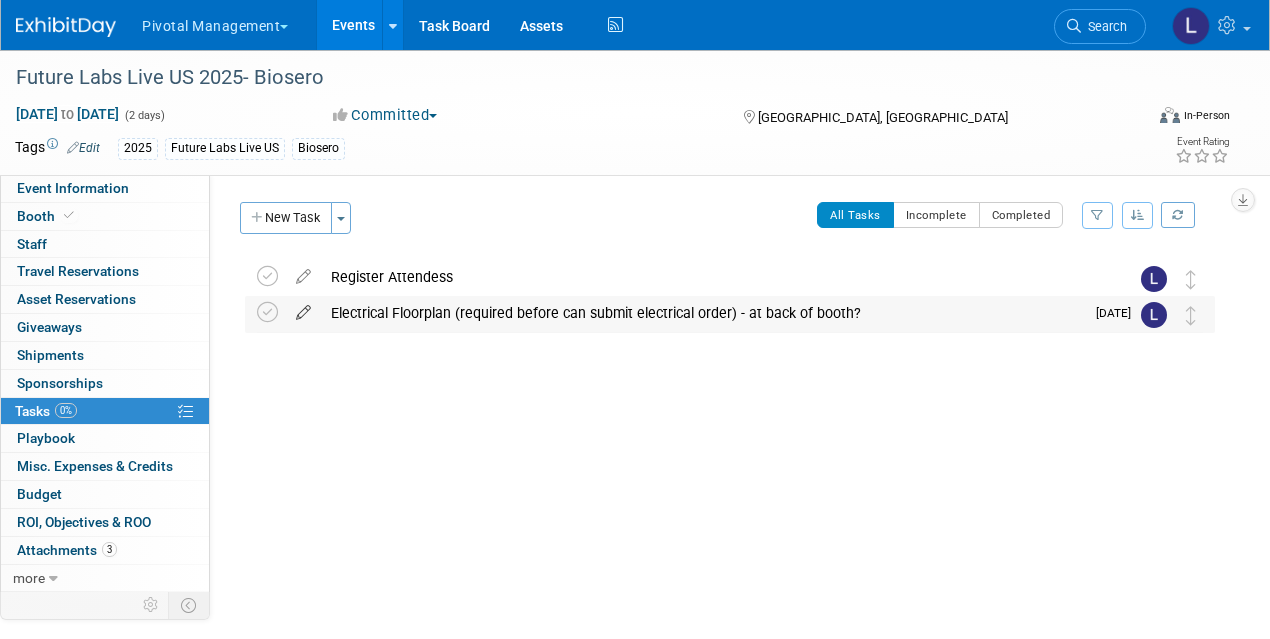 click at bounding box center [303, 308] 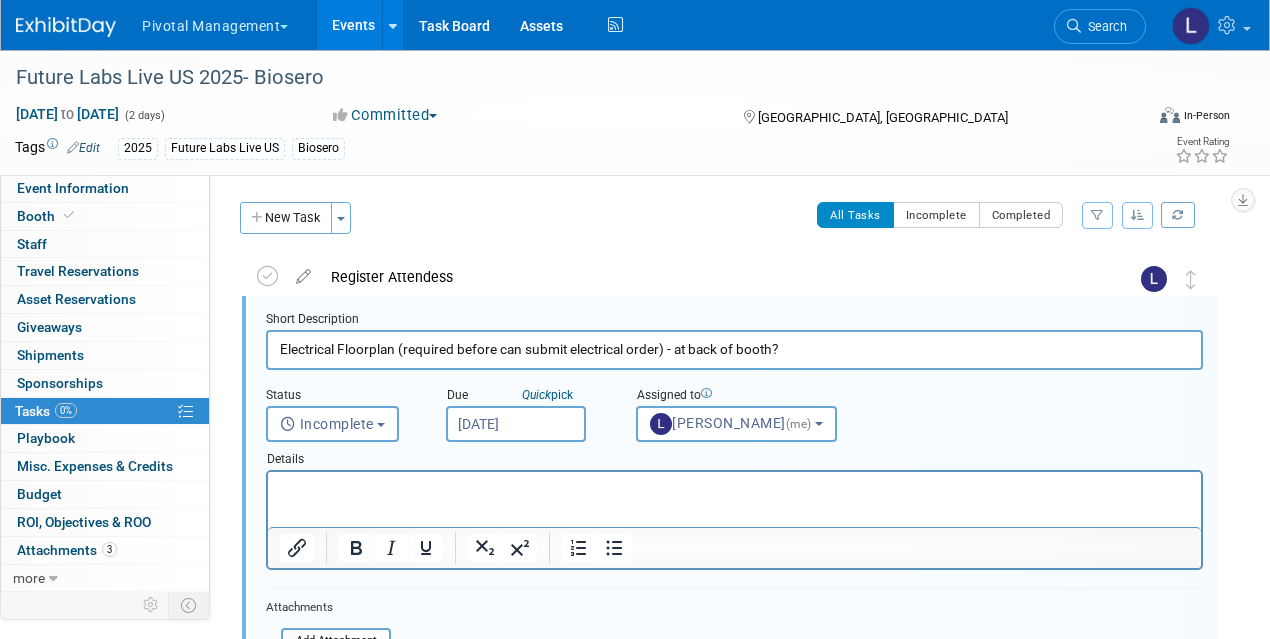 scroll, scrollTop: 2, scrollLeft: 0, axis: vertical 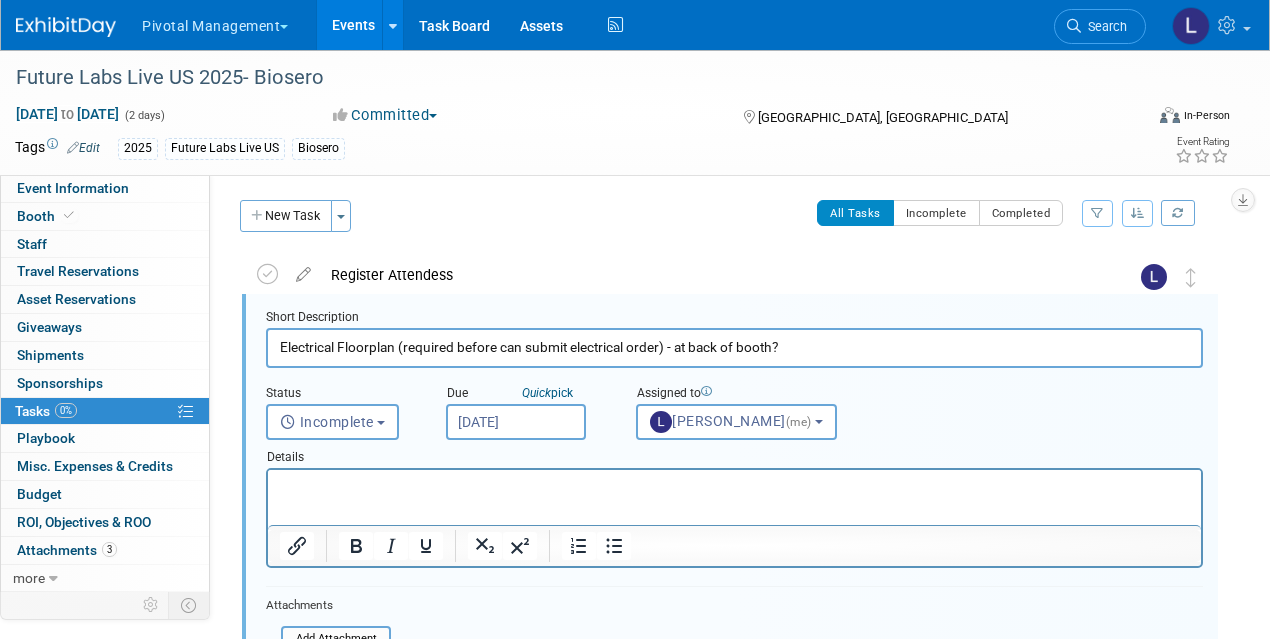 click on "Electrical Floorplan (required before can submit electrical order) - at back of booth?" at bounding box center (734, 347) 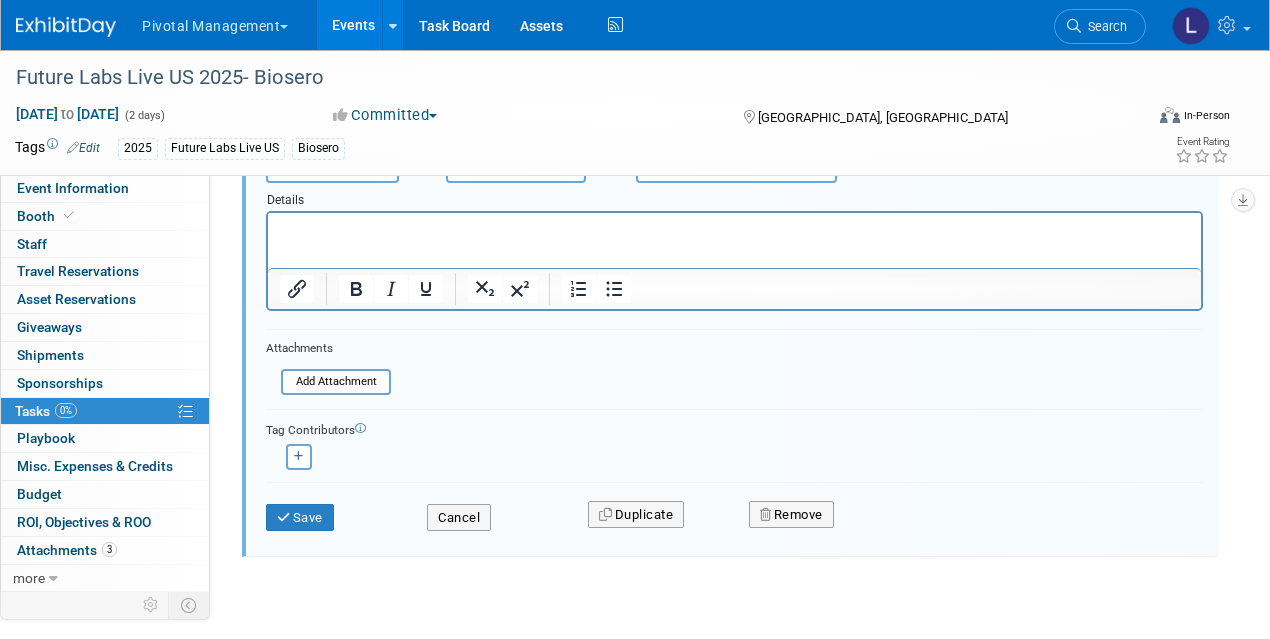 scroll, scrollTop: 298, scrollLeft: 0, axis: vertical 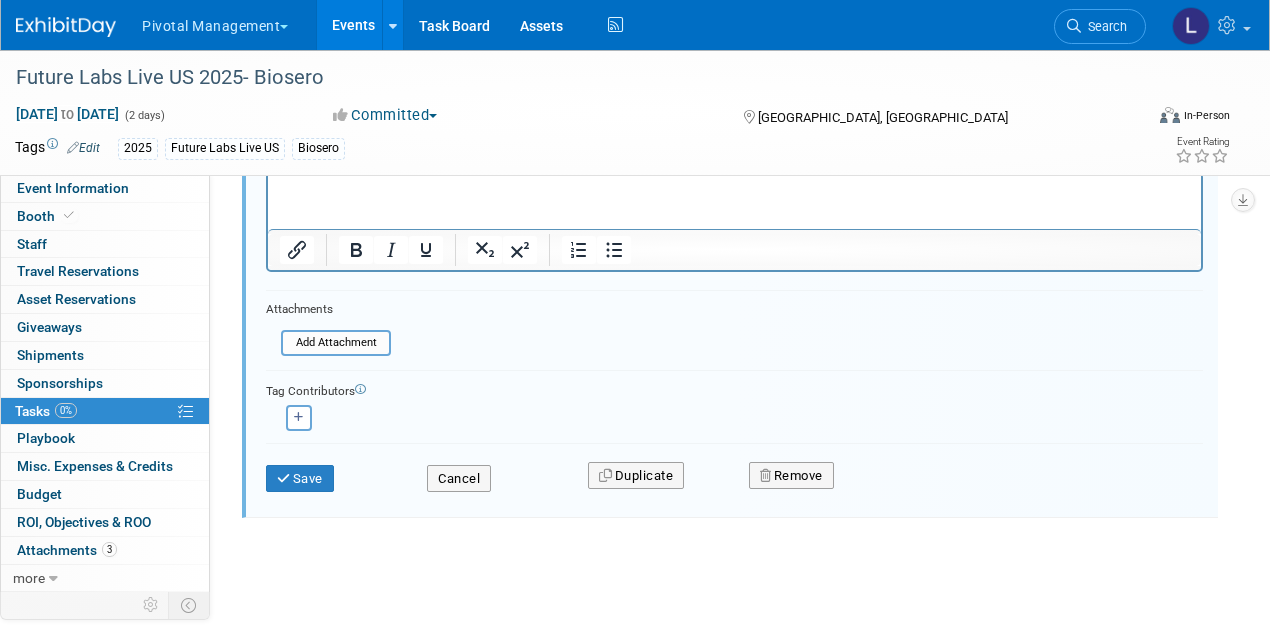 type on "ORDER ELECTRICAL Electrical Floorplan (required before can submit electrical order) - at back of booth?" 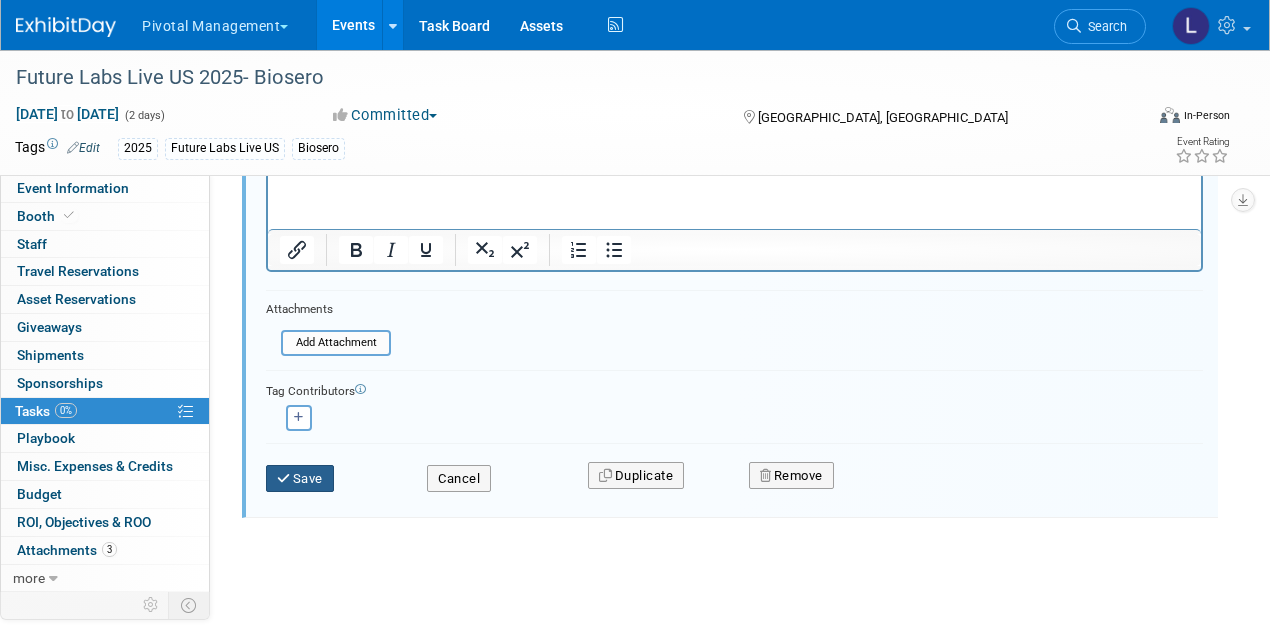 click on "Save" at bounding box center (300, 479) 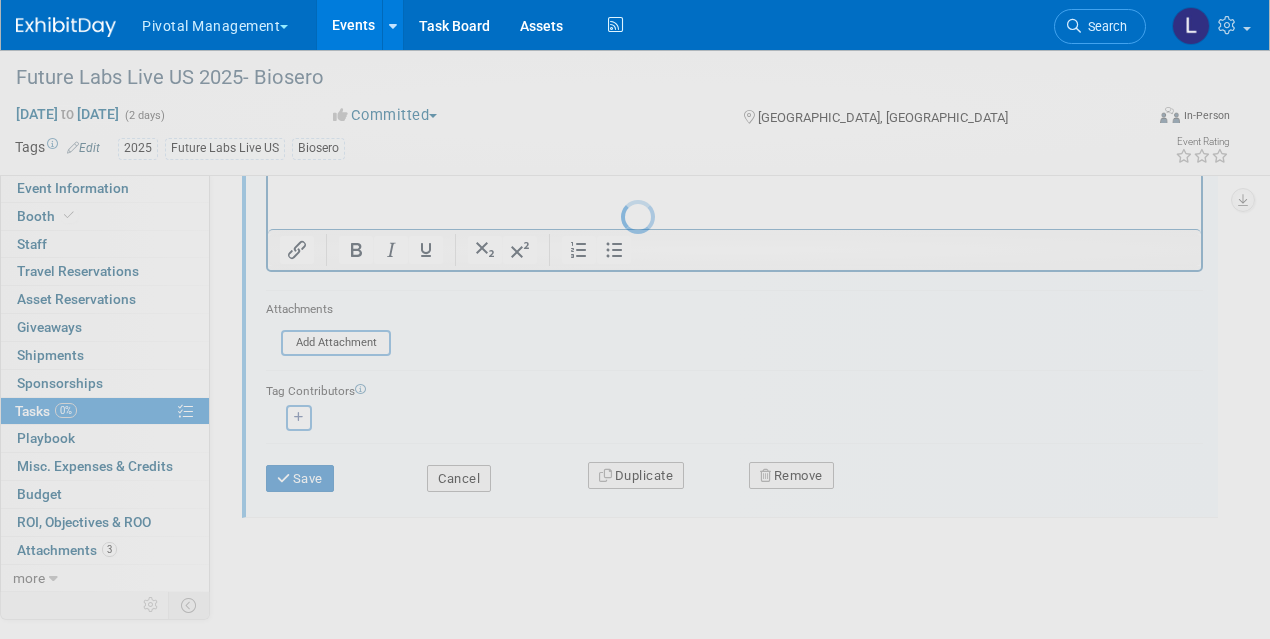 scroll, scrollTop: 0, scrollLeft: 0, axis: both 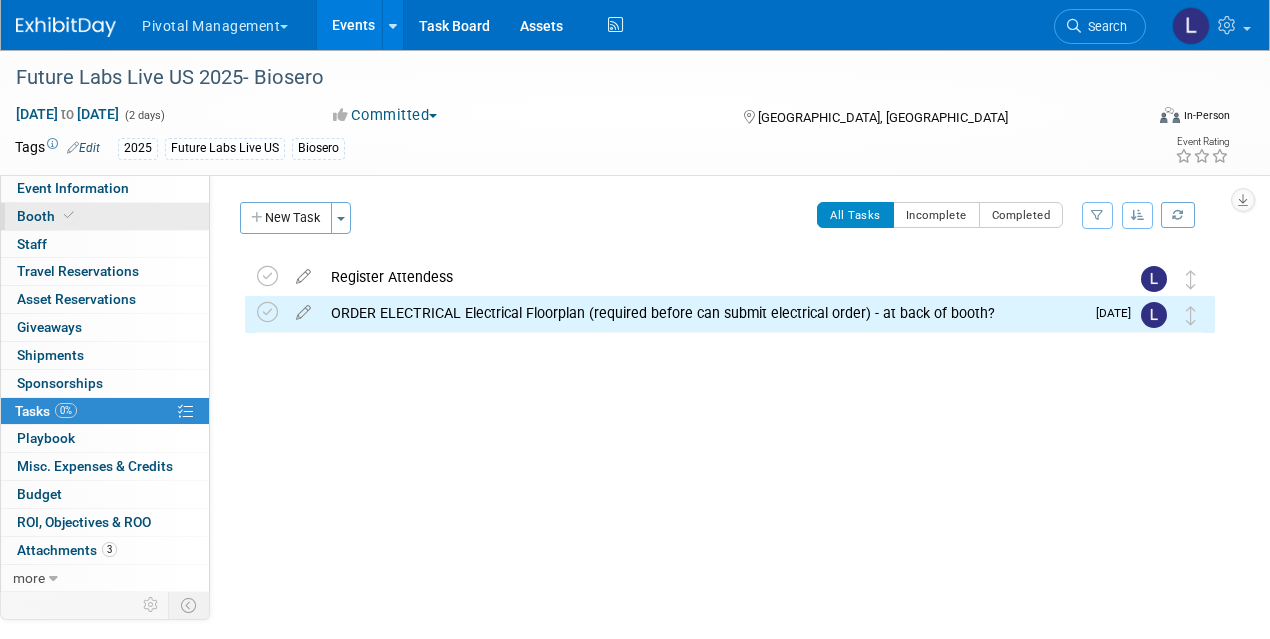 click on "Booth" at bounding box center [47, 216] 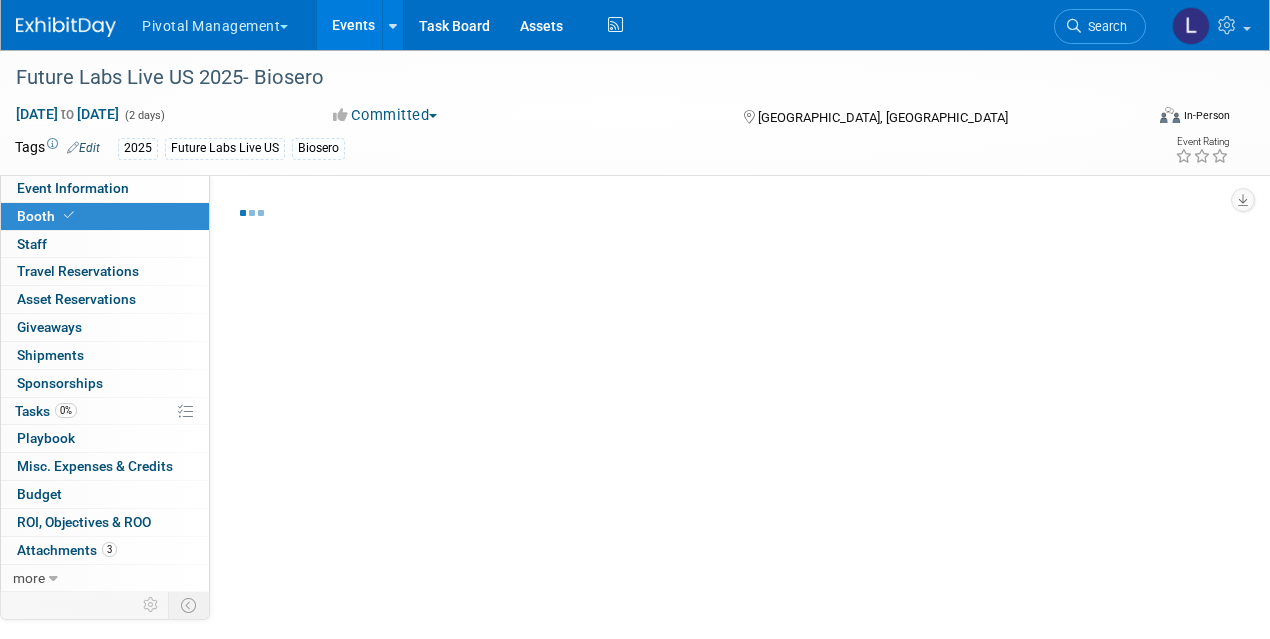 select on "Yes" 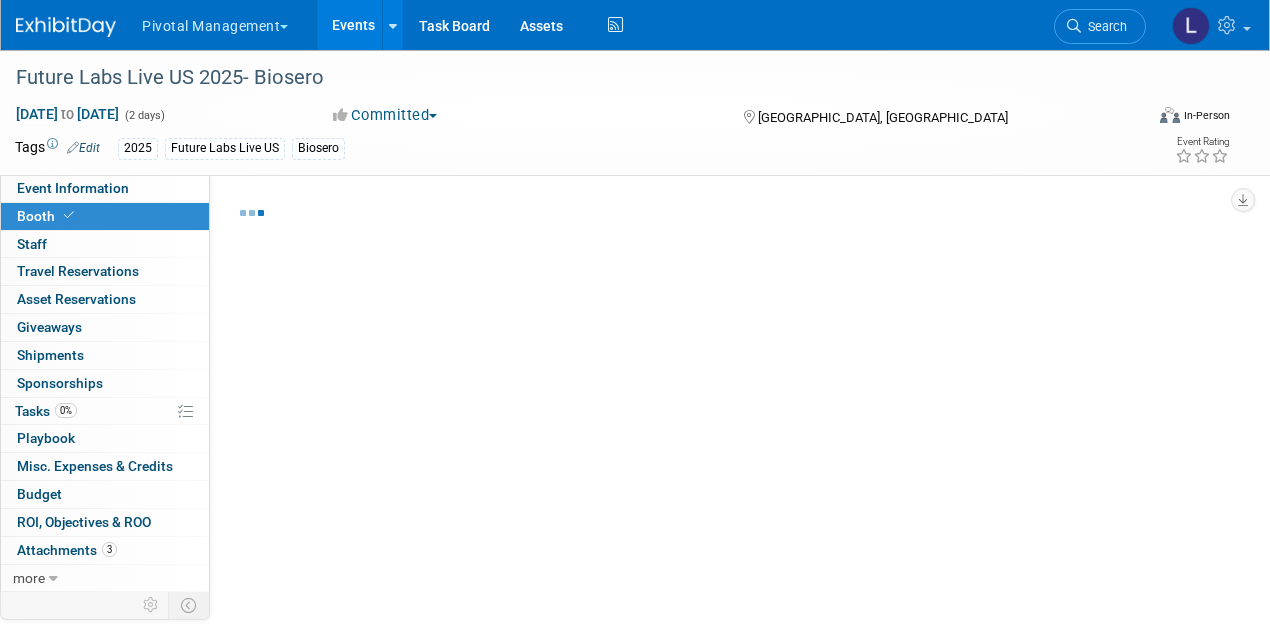 select on "Yes" 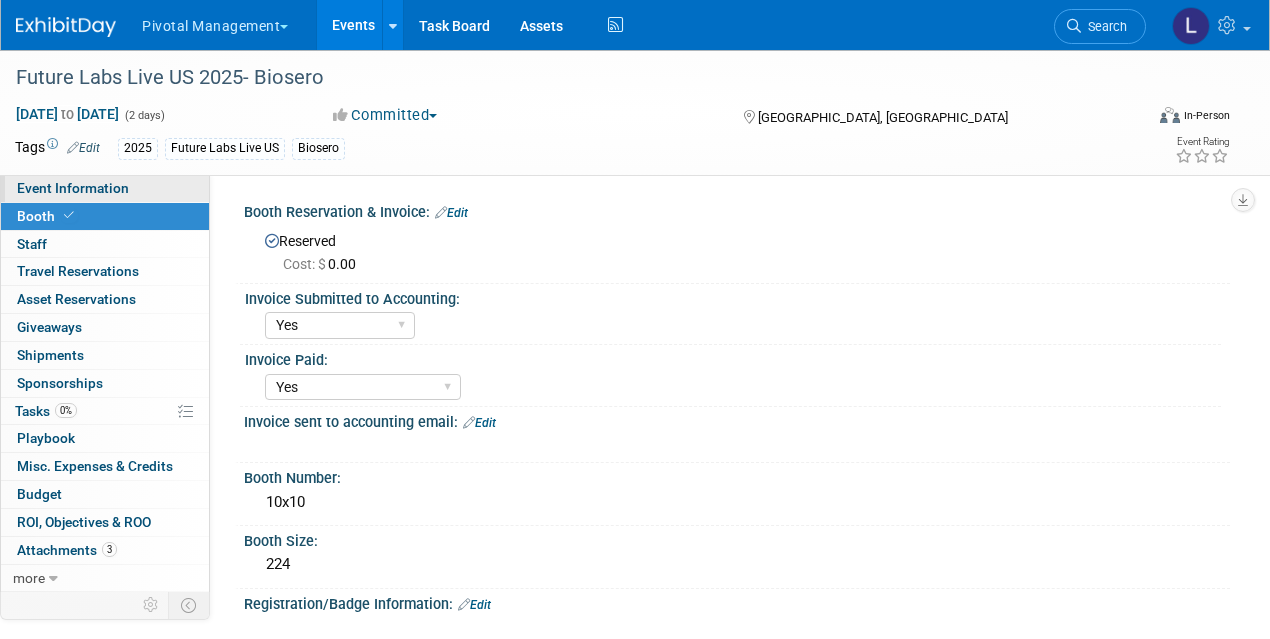 click on "Event Information" at bounding box center (73, 188) 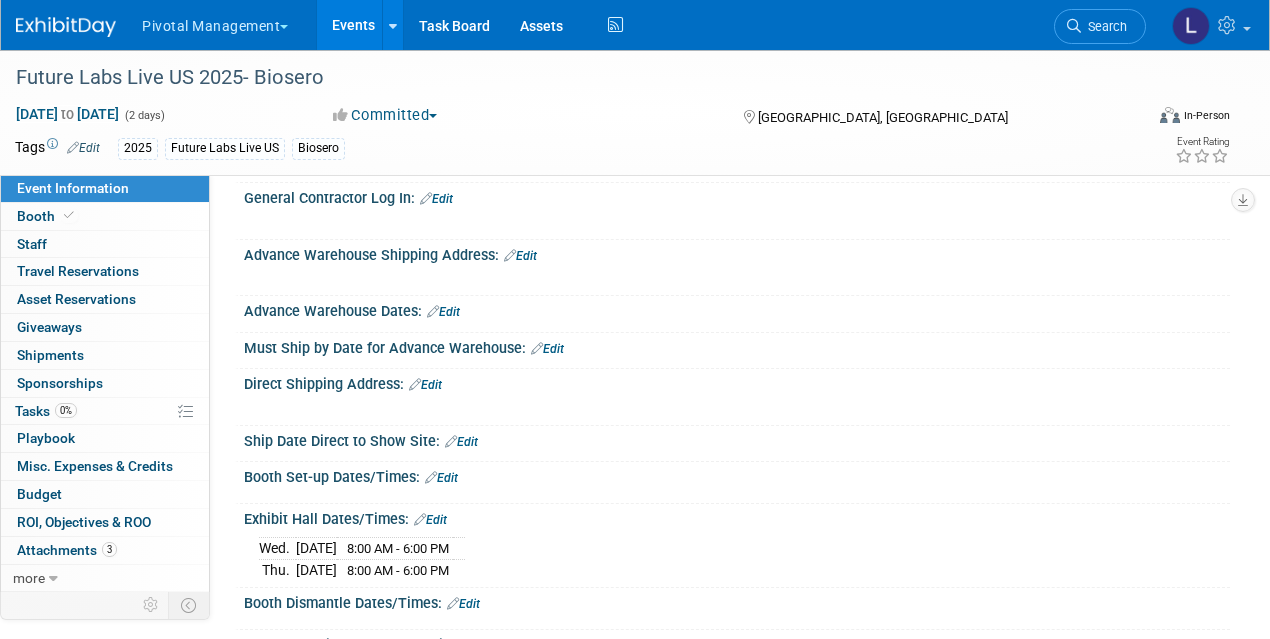 scroll, scrollTop: 1578, scrollLeft: 0, axis: vertical 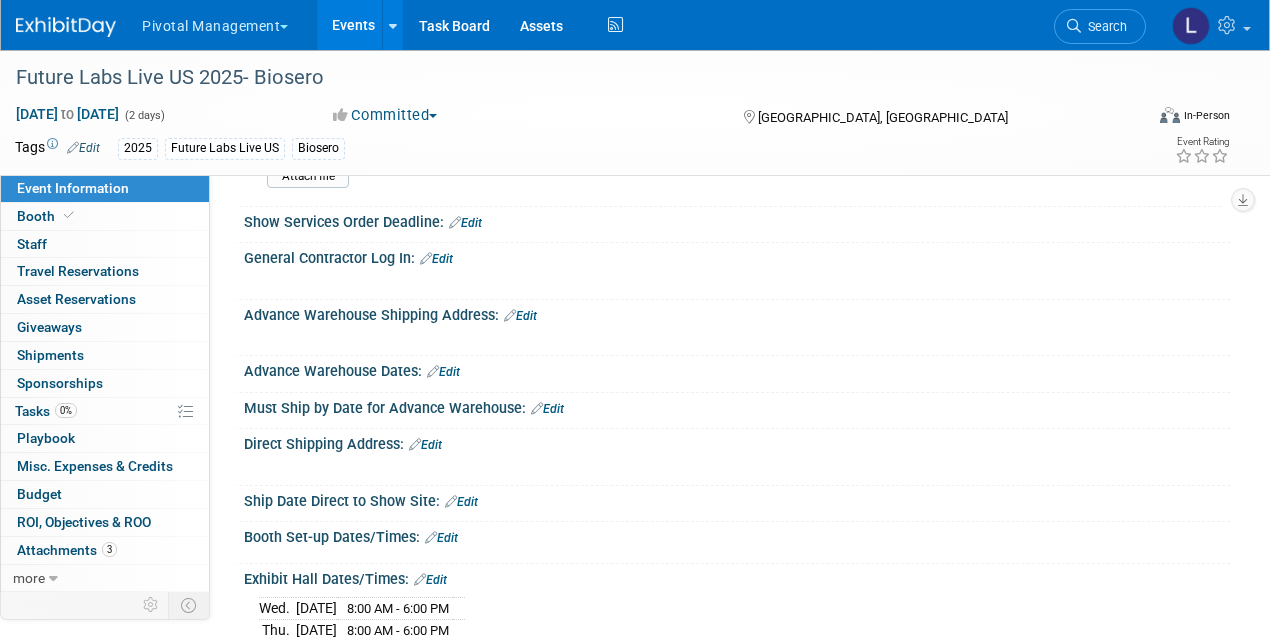 click on "Edit" at bounding box center [436, 259] 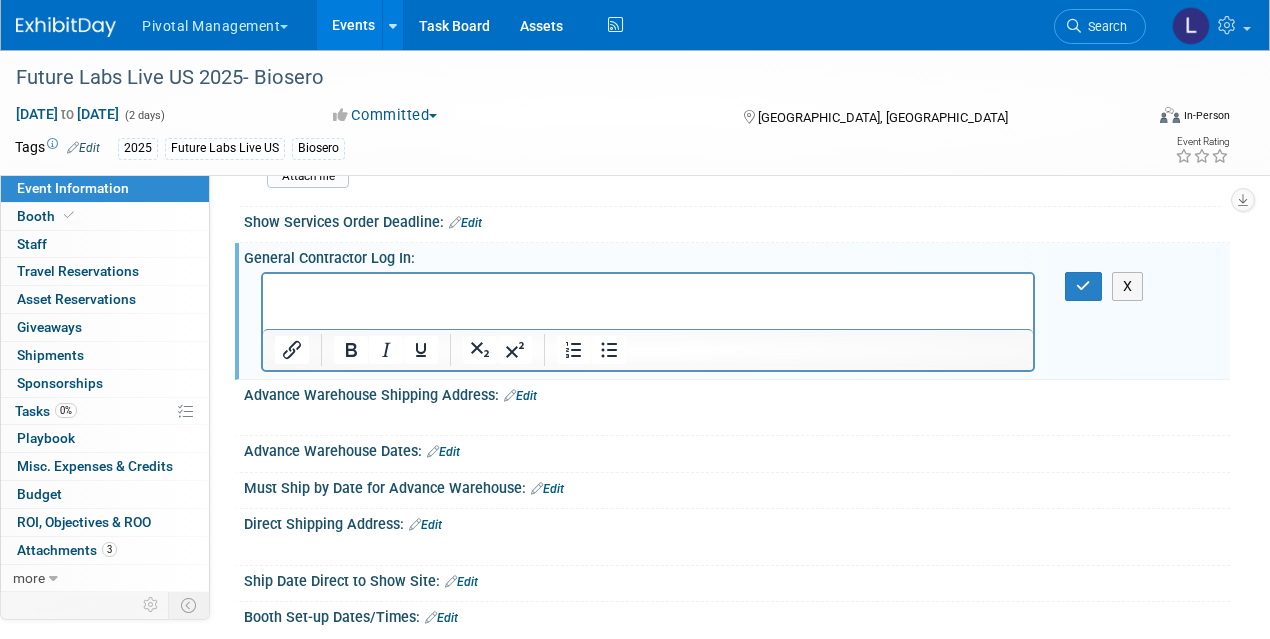 scroll, scrollTop: 0, scrollLeft: 0, axis: both 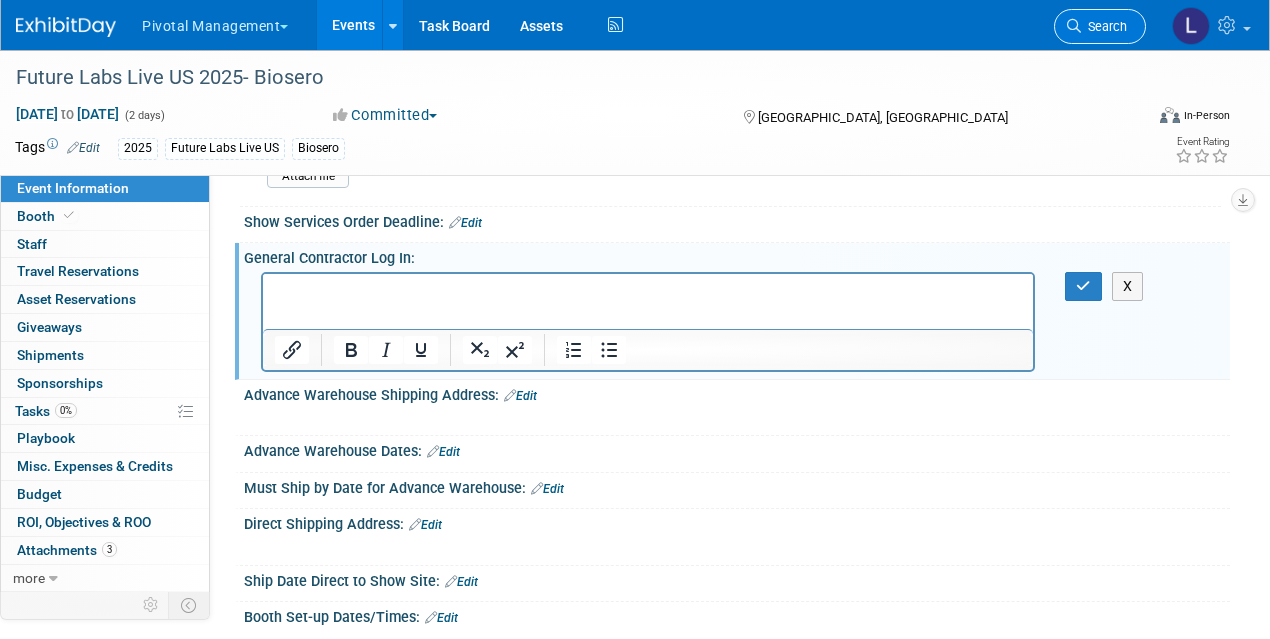 click on "Search" at bounding box center (1104, 26) 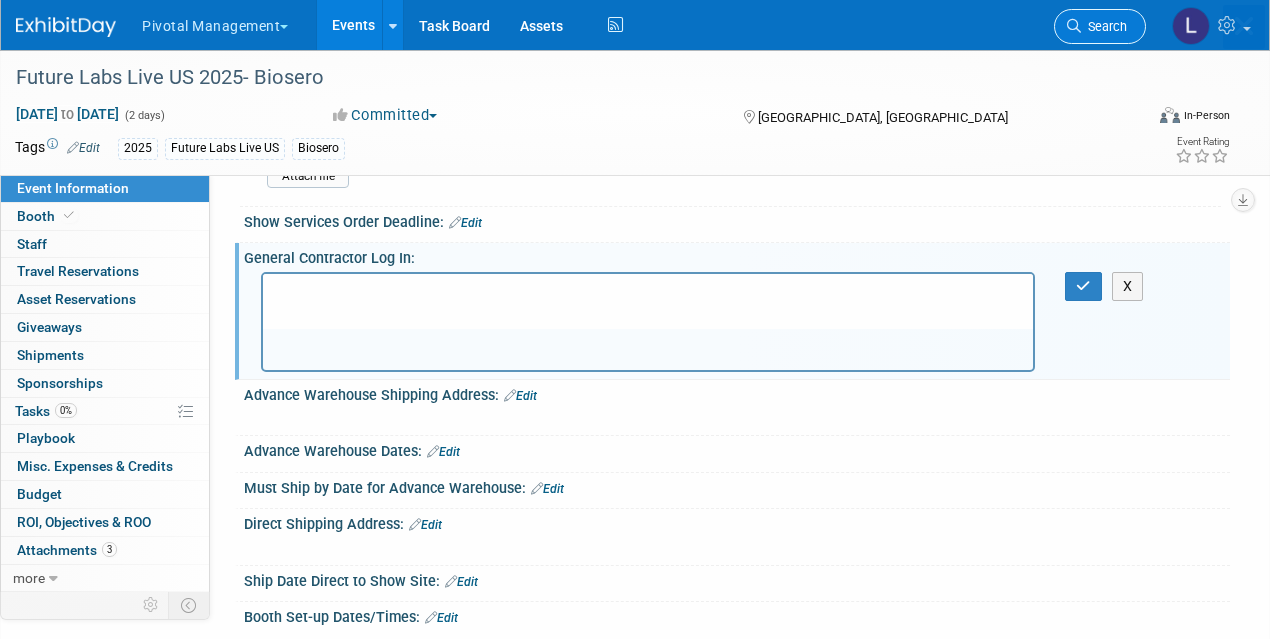 scroll, scrollTop: 0, scrollLeft: 0, axis: both 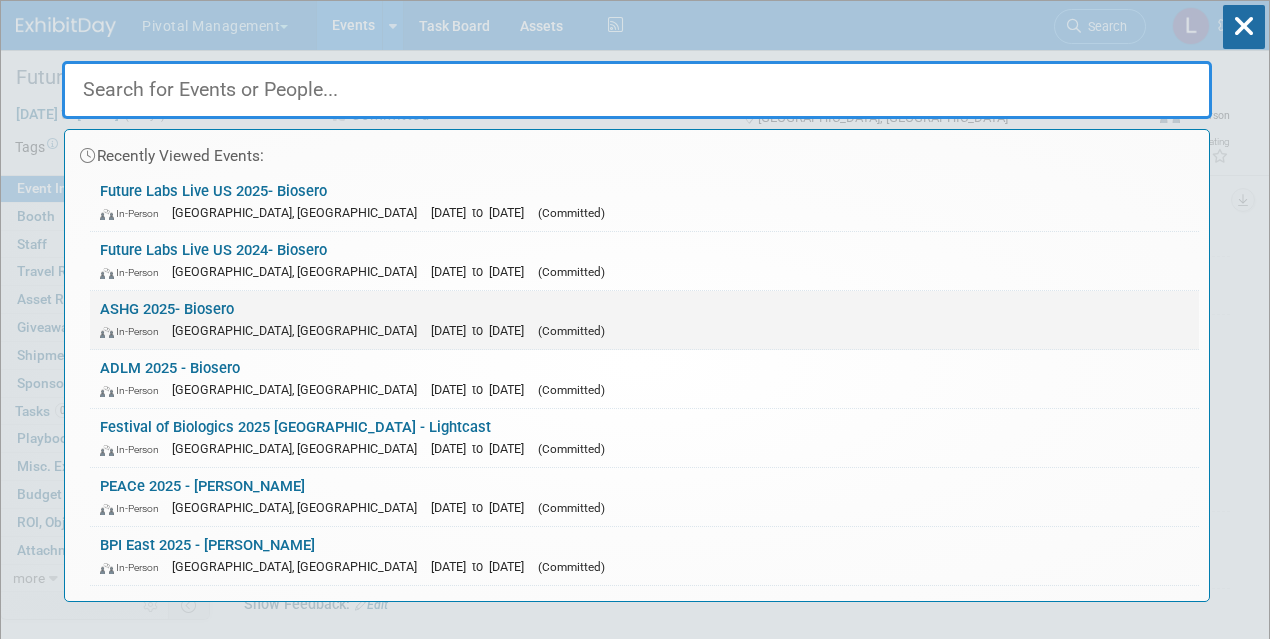 click on "[DATE]  to  [DATE]" at bounding box center [482, 330] 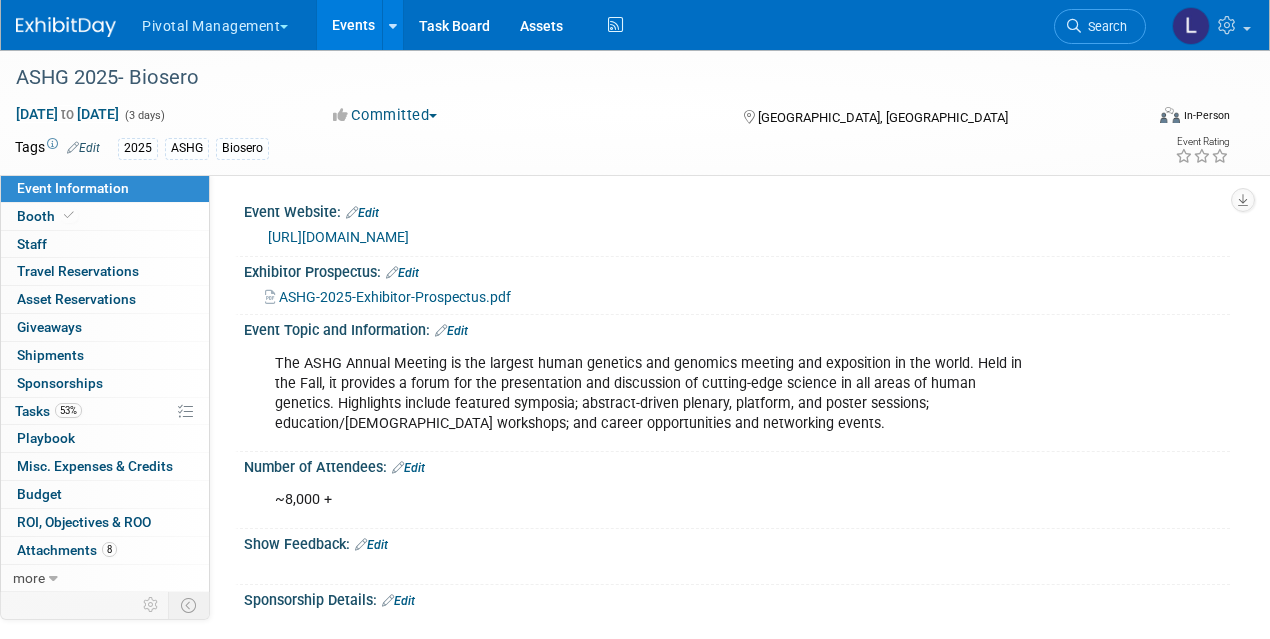 scroll, scrollTop: 0, scrollLeft: 0, axis: both 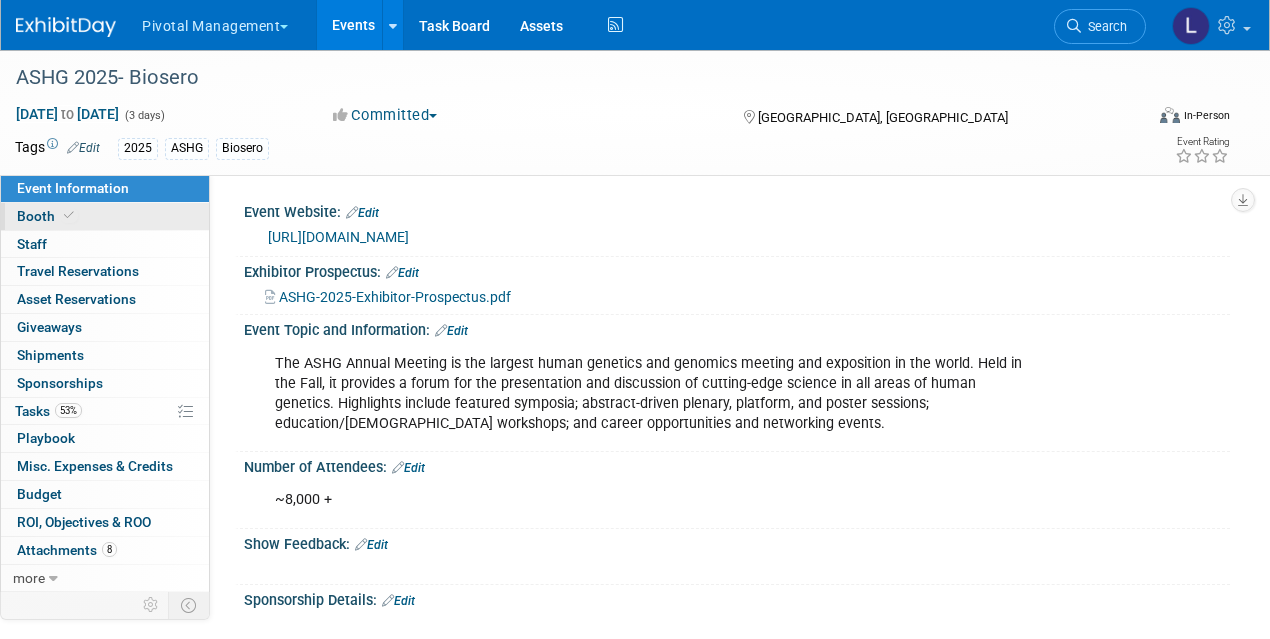 click on "Booth" at bounding box center (47, 216) 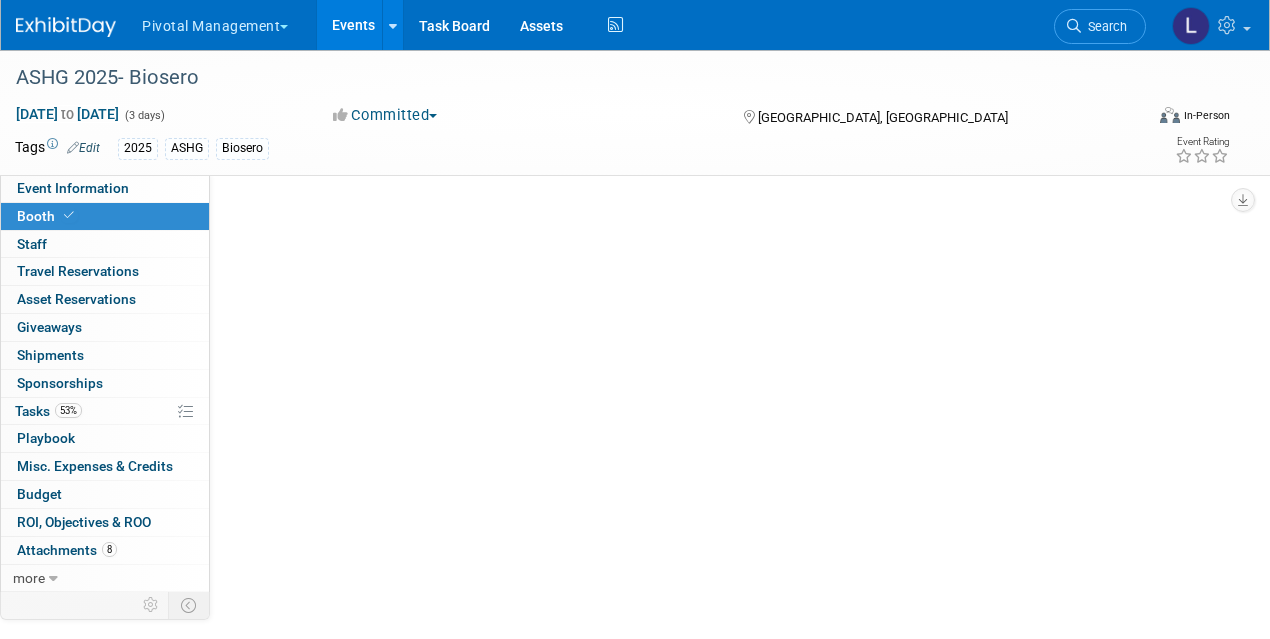 select on "Yes" 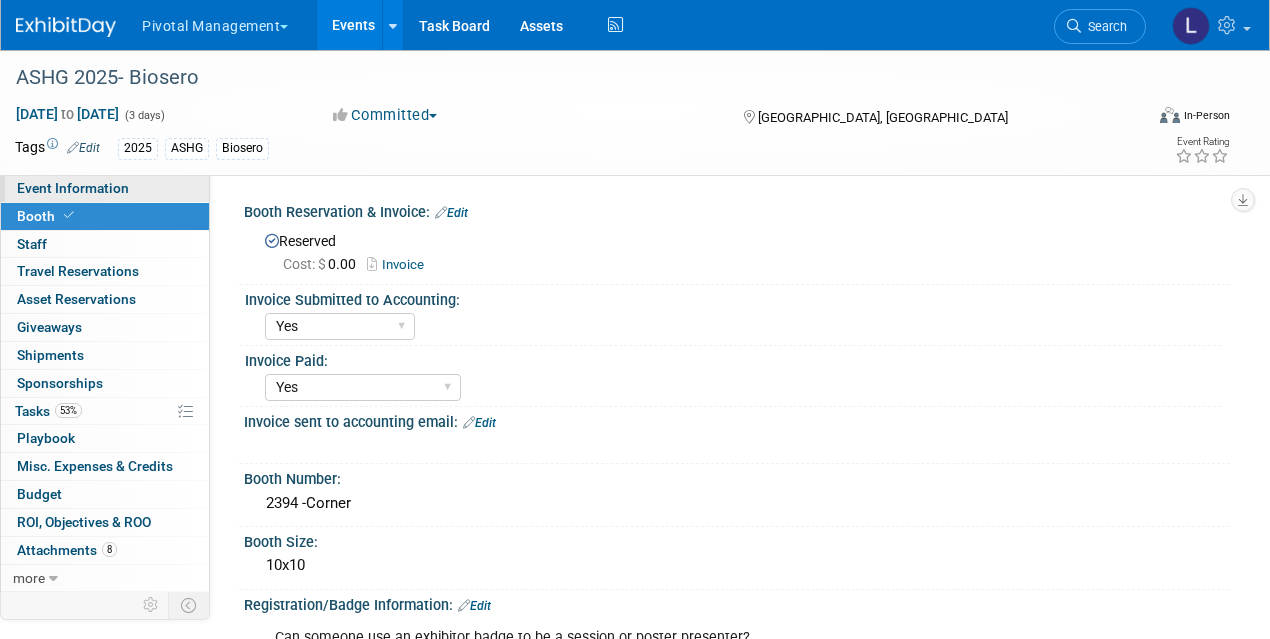 click on "Event Information" at bounding box center (73, 188) 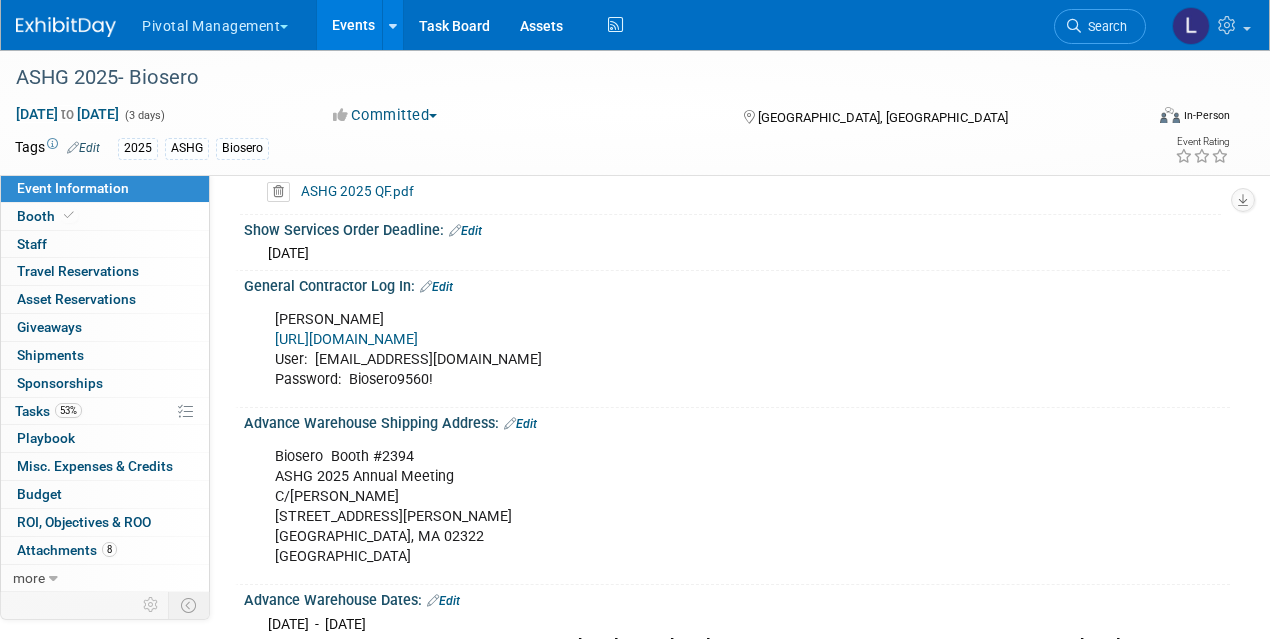 scroll, scrollTop: 1707, scrollLeft: 0, axis: vertical 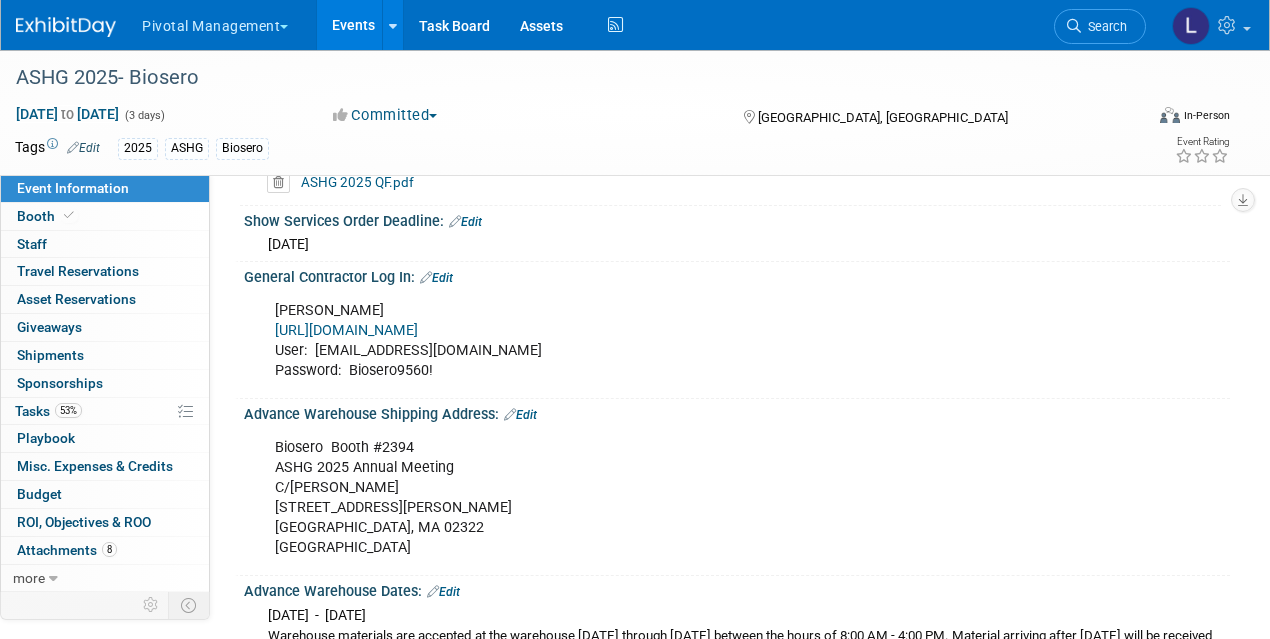 click on "Freeman https://www.freemanco.com/store/show/ User:  valerieweld@biosero.com Password:  Biosero9560!" at bounding box center [648, 341] 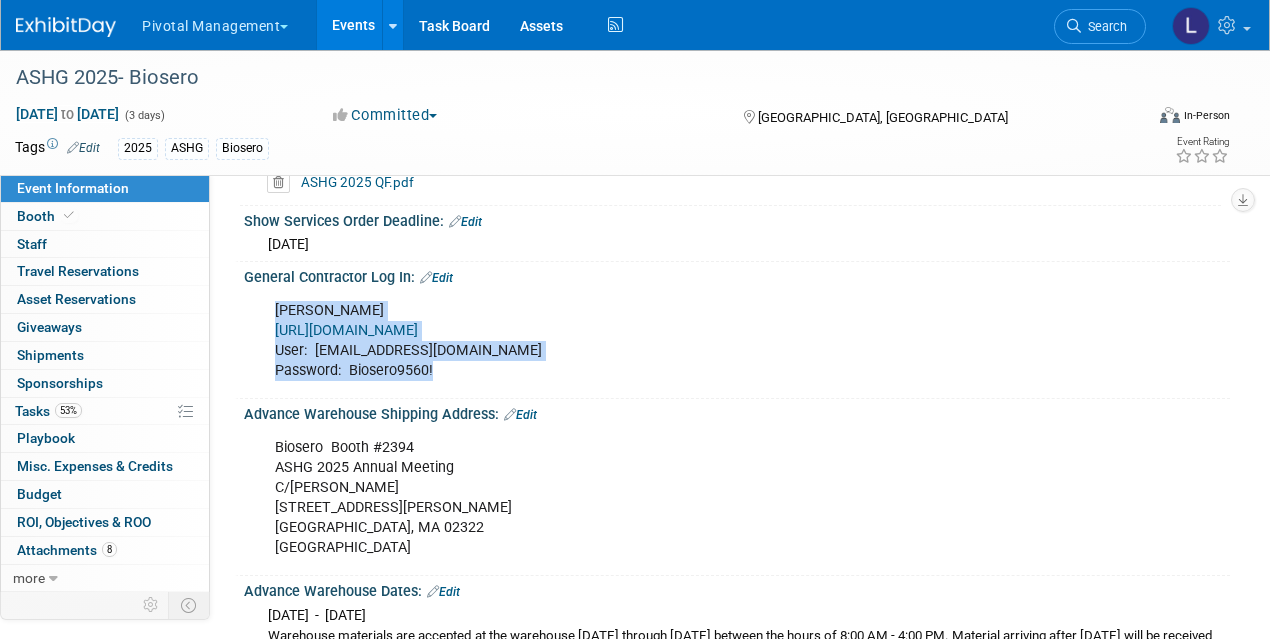 drag, startPoint x: 274, startPoint y: 300, endPoint x: 477, endPoint y: 356, distance: 210.58252 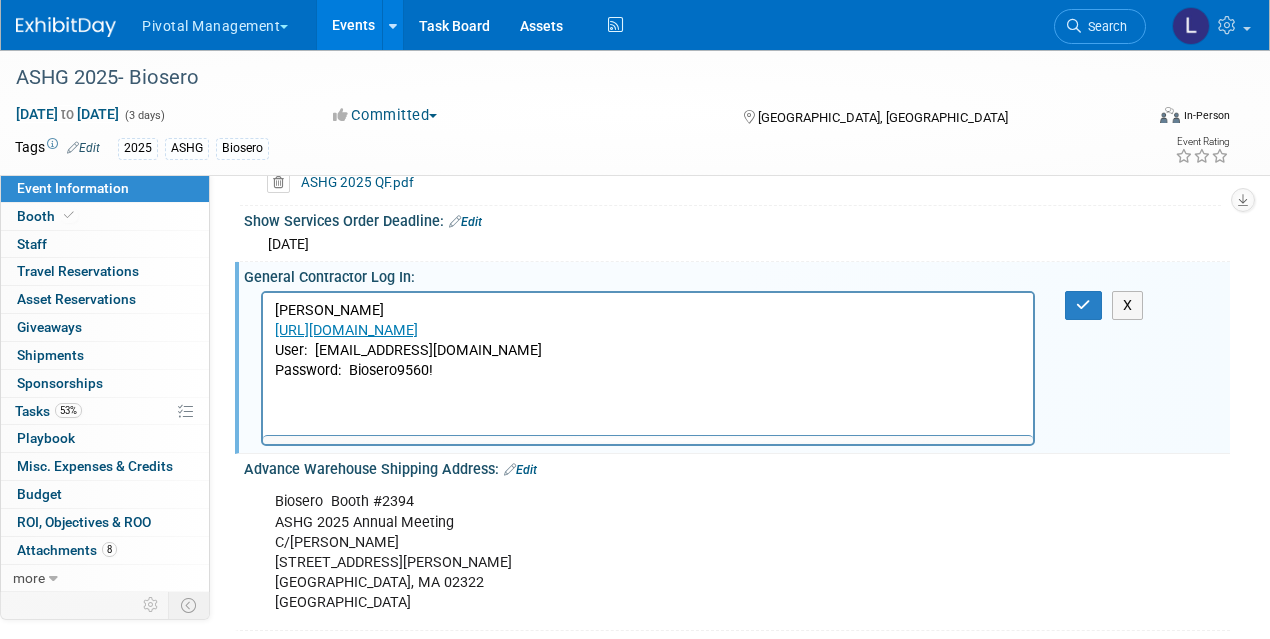 scroll, scrollTop: 0, scrollLeft: 0, axis: both 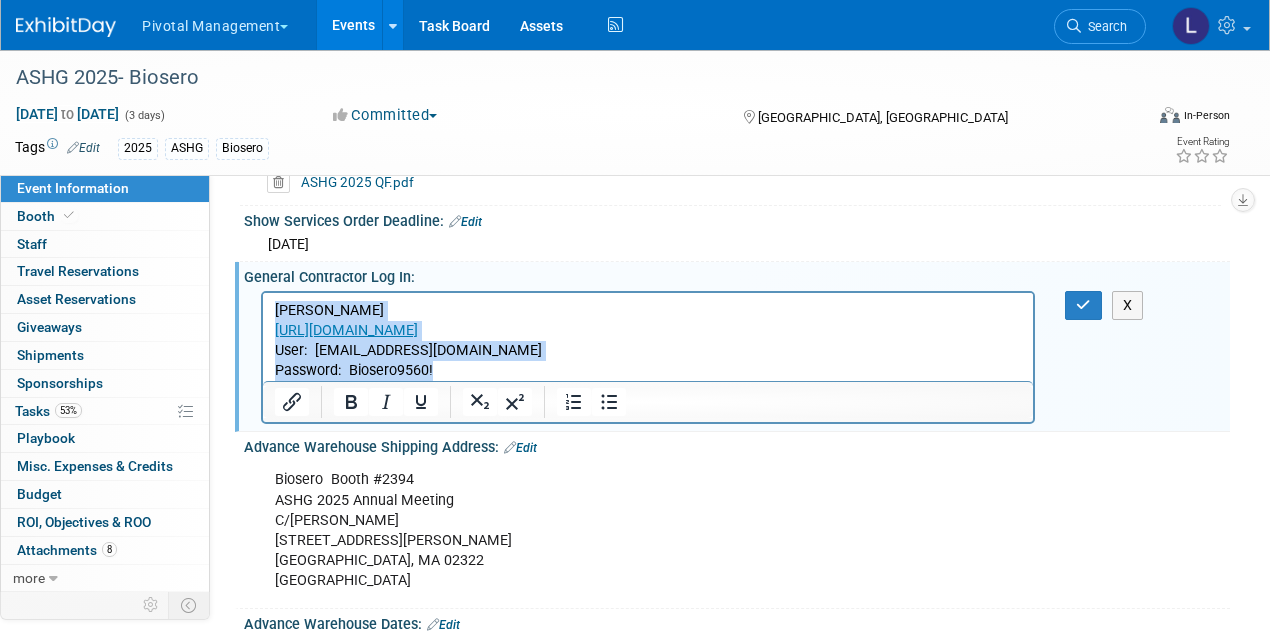 drag, startPoint x: 464, startPoint y: 370, endPoint x: 242, endPoint y: 287, distance: 237.00844 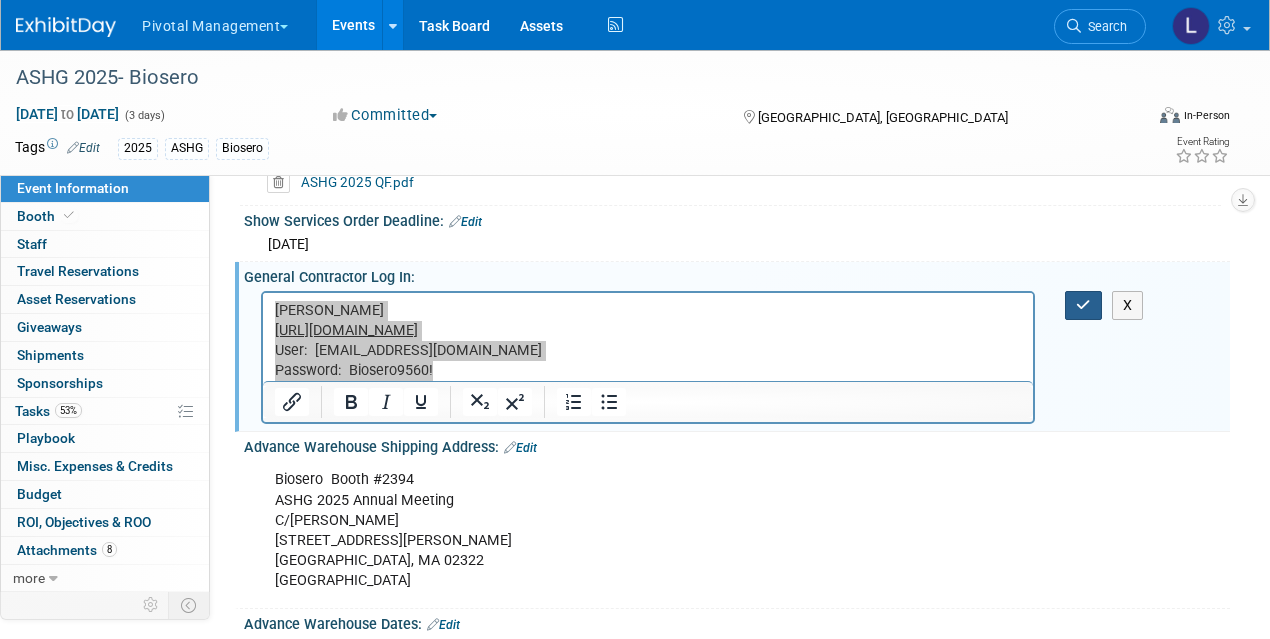 click at bounding box center [1083, 305] 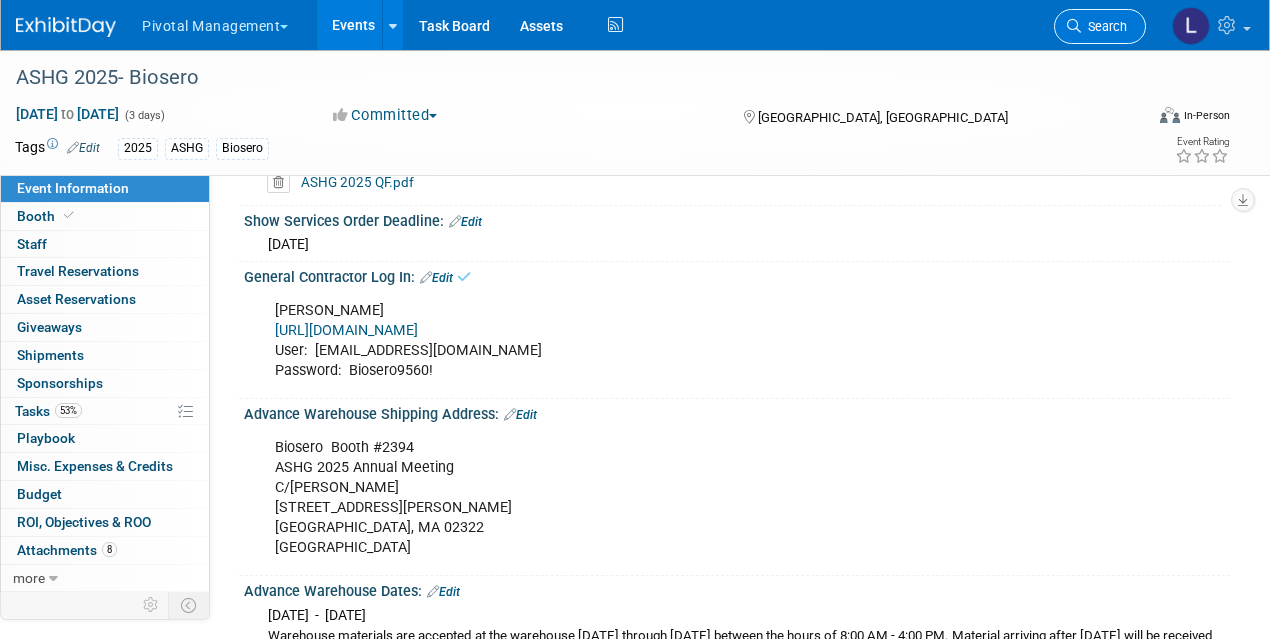 click on "Search" at bounding box center [1104, 26] 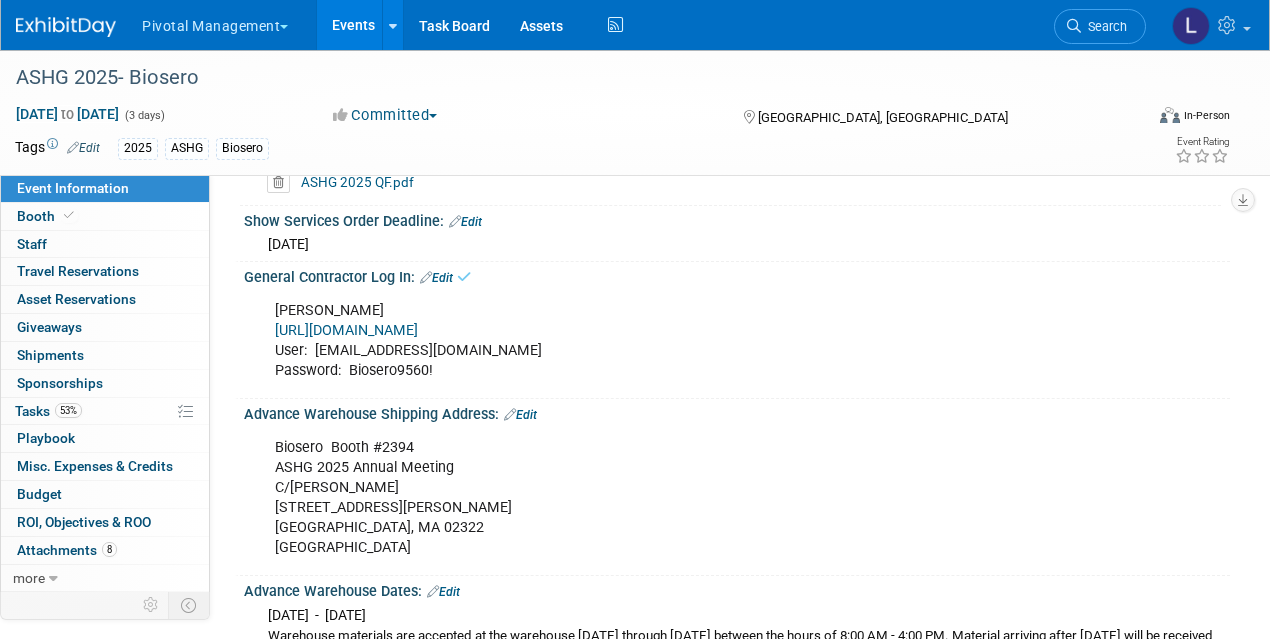 scroll, scrollTop: 0, scrollLeft: 0, axis: both 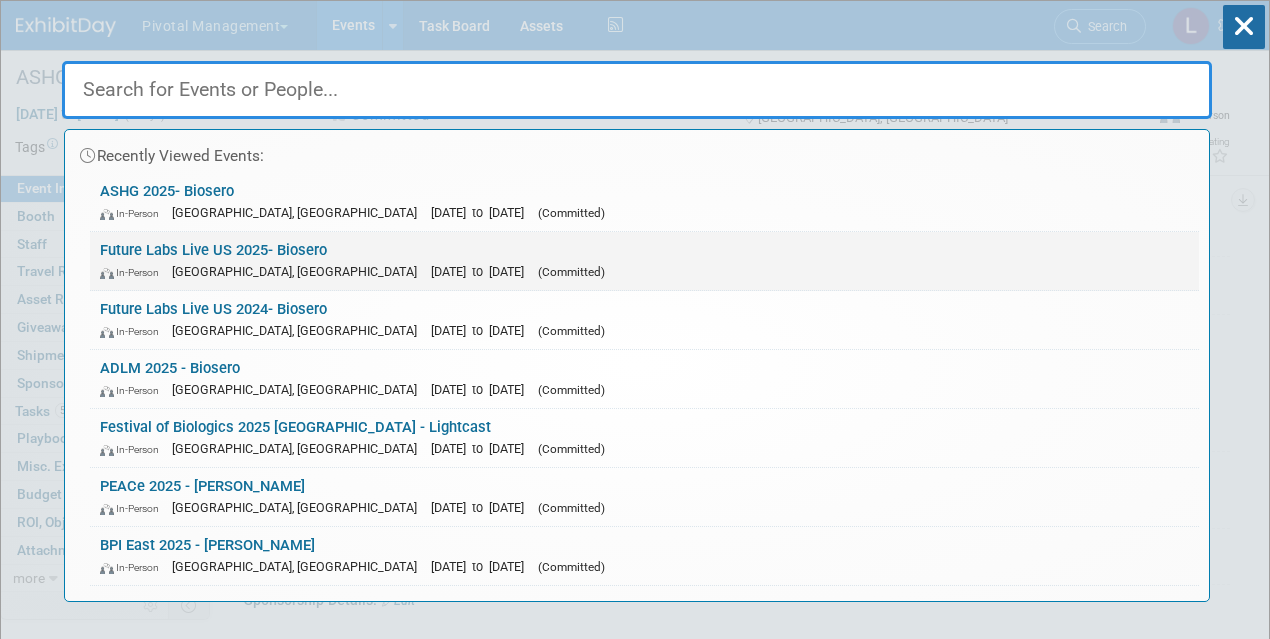 click on "In-Person
Philadelphia, PA
Oct 15, 2025  to  Oct 16, 2025
(Committed)" at bounding box center [644, 271] 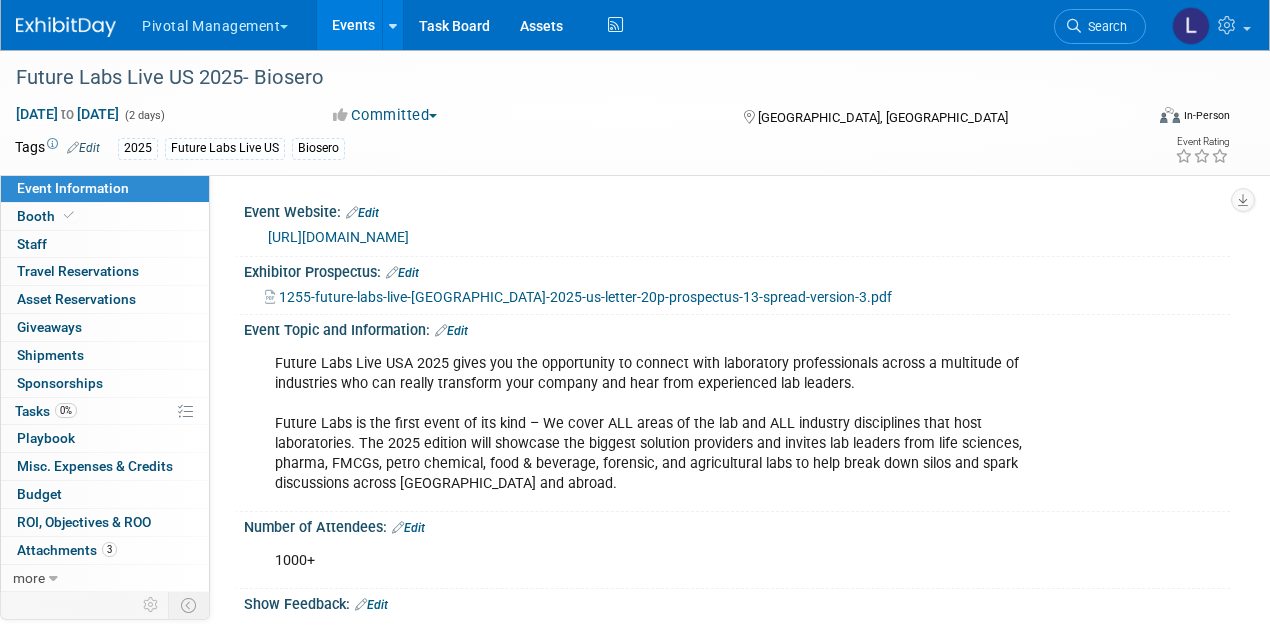 scroll, scrollTop: 0, scrollLeft: 0, axis: both 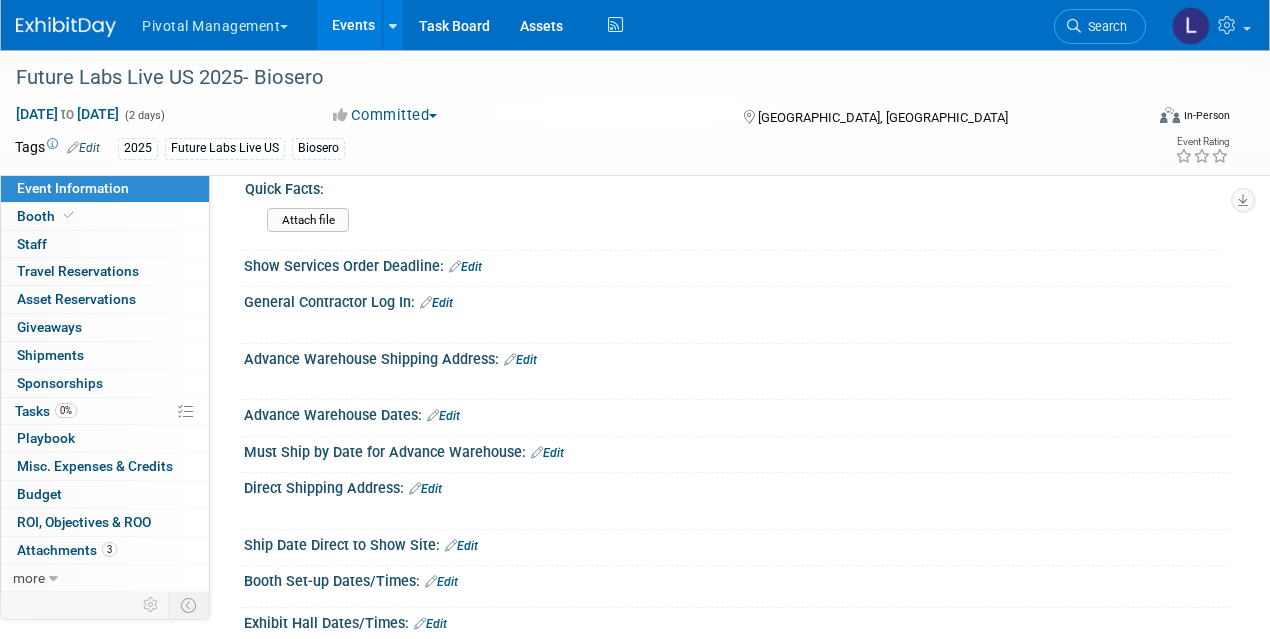 click on "X" at bounding box center [734, 316] 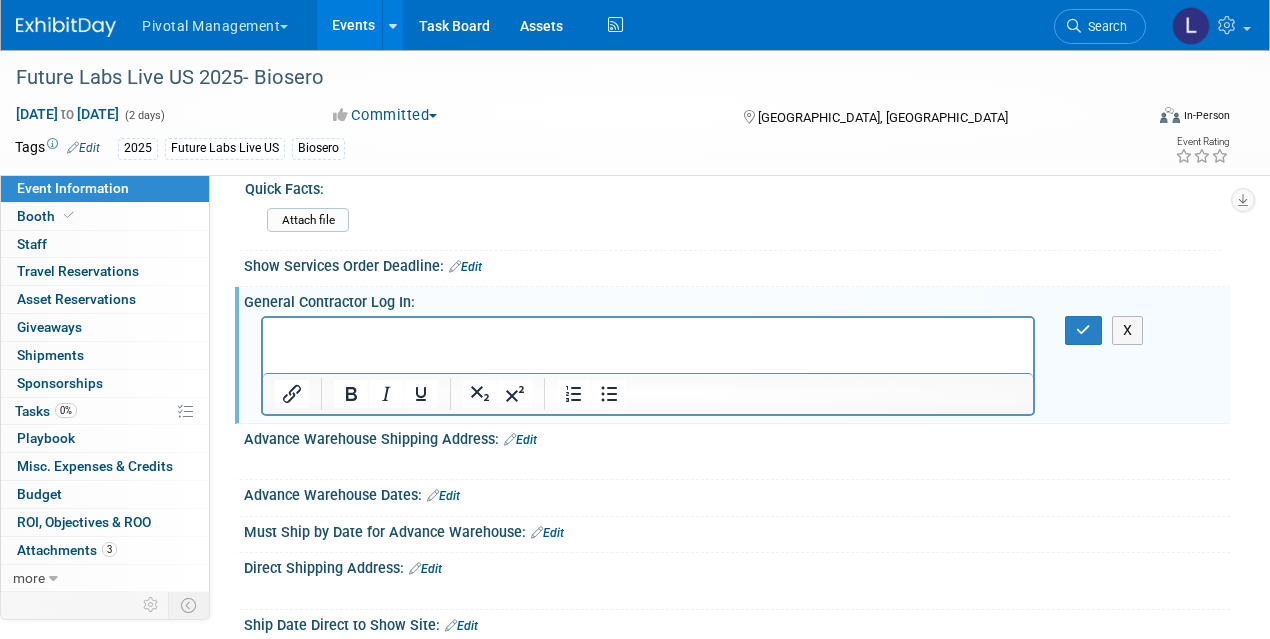 scroll, scrollTop: 0, scrollLeft: 0, axis: both 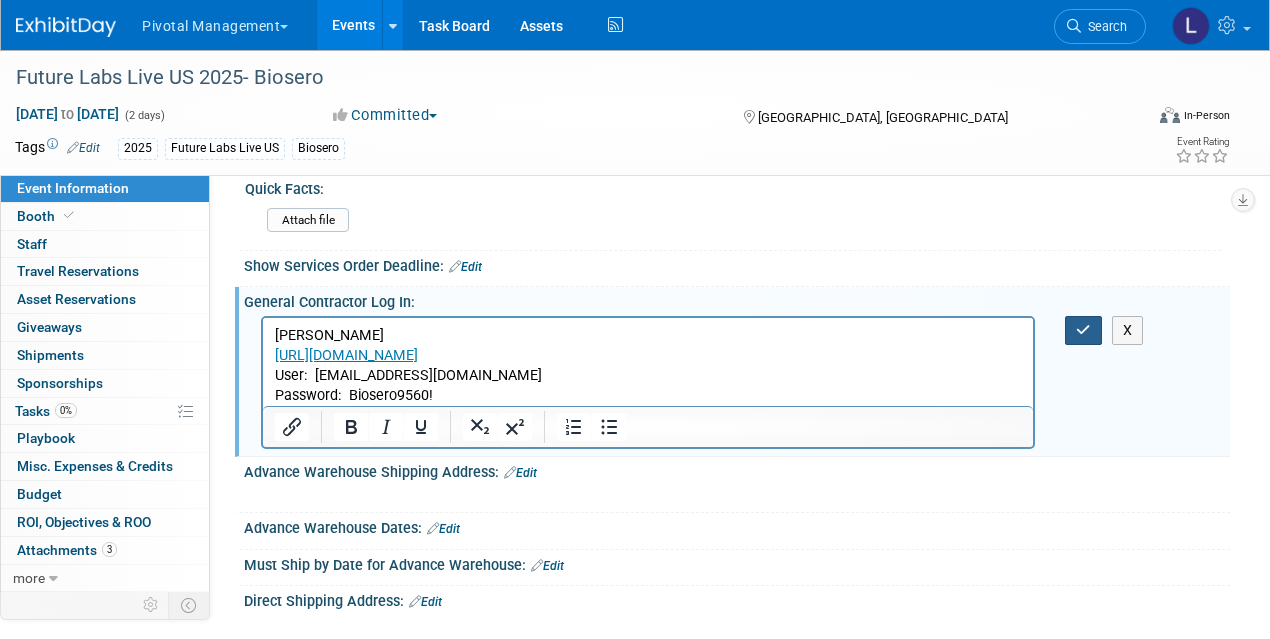 click at bounding box center [1083, 330] 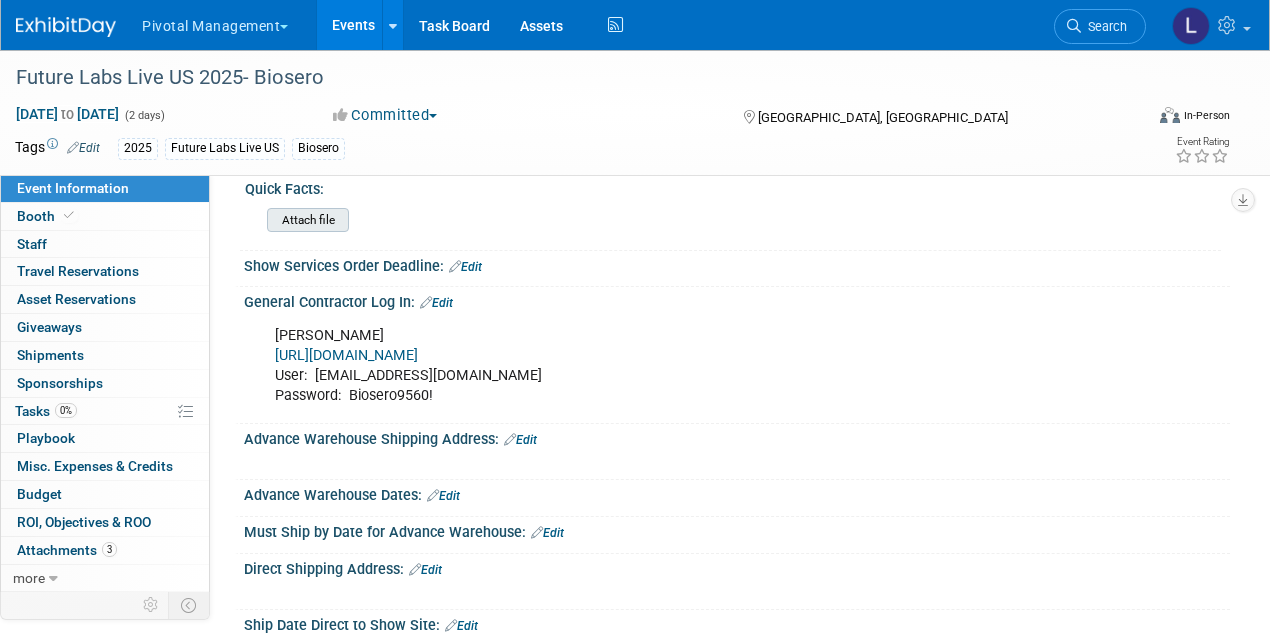 click at bounding box center (212, 220) 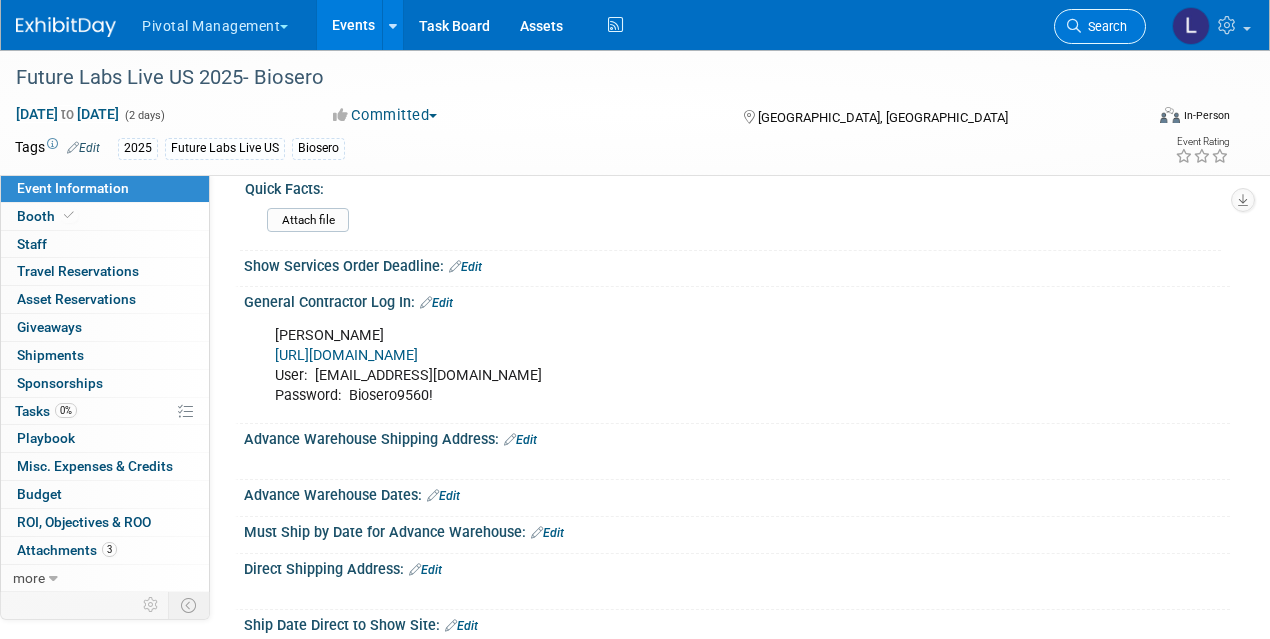 click on "Search" at bounding box center [1104, 26] 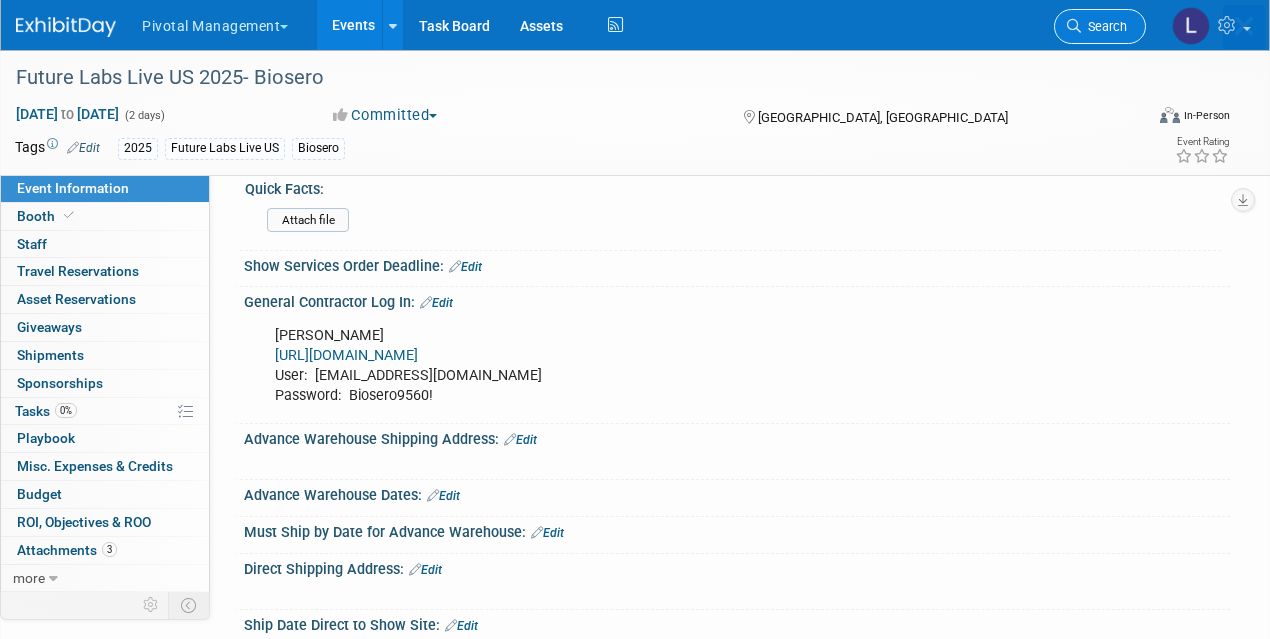 scroll, scrollTop: 0, scrollLeft: 0, axis: both 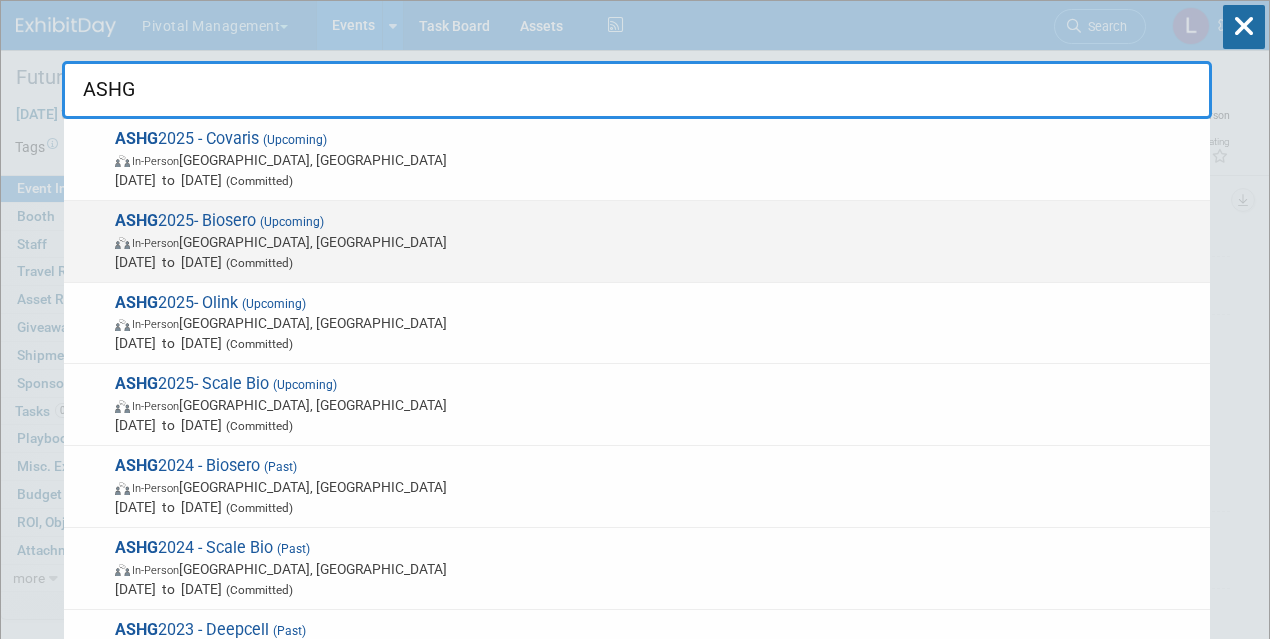 type on "ASHG" 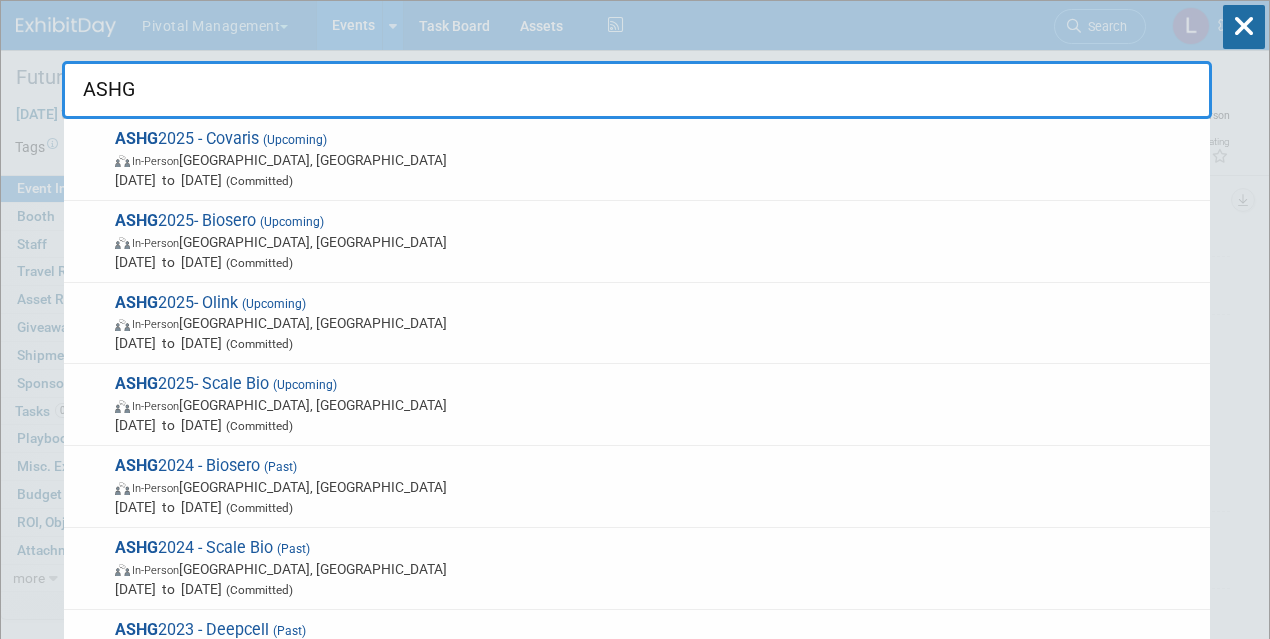 click on "In-Person     Boston, MA" at bounding box center [657, 242] 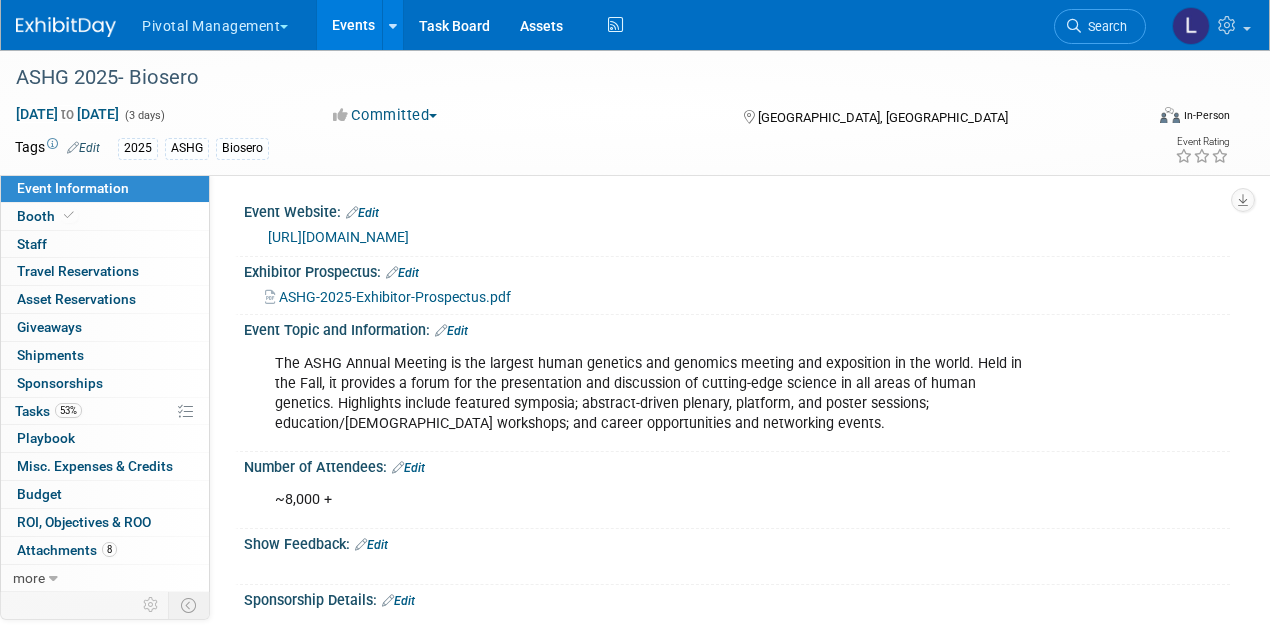 scroll, scrollTop: 0, scrollLeft: 0, axis: both 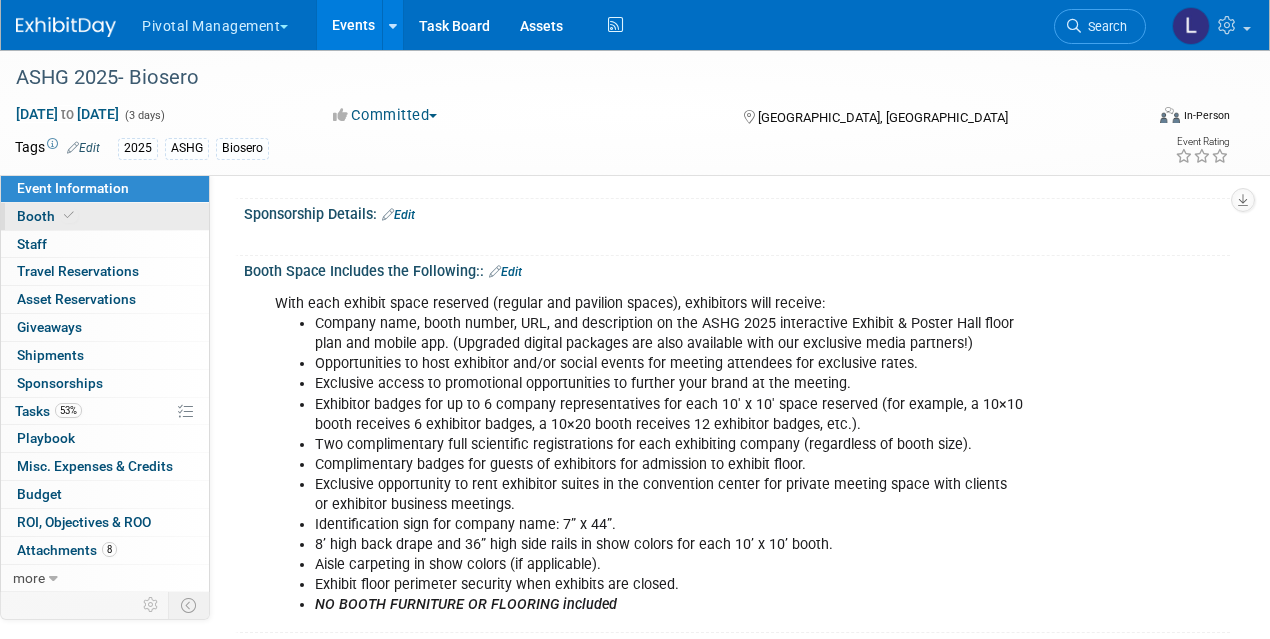 click on "Booth" at bounding box center [47, 216] 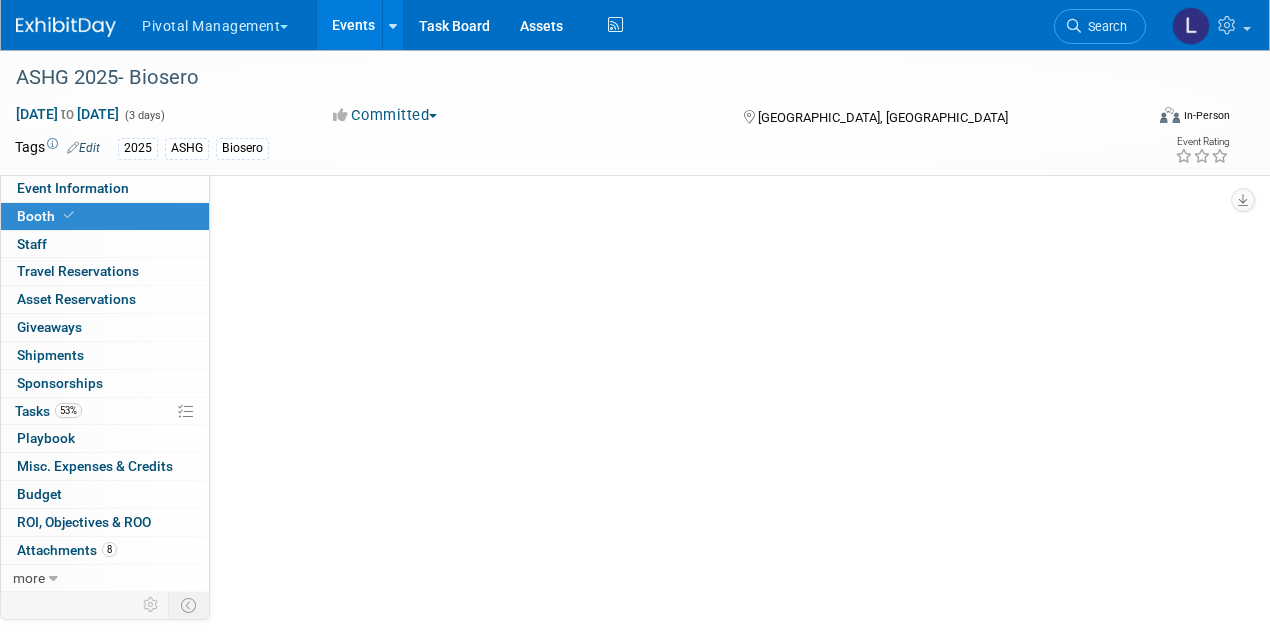 scroll, scrollTop: 0, scrollLeft: 0, axis: both 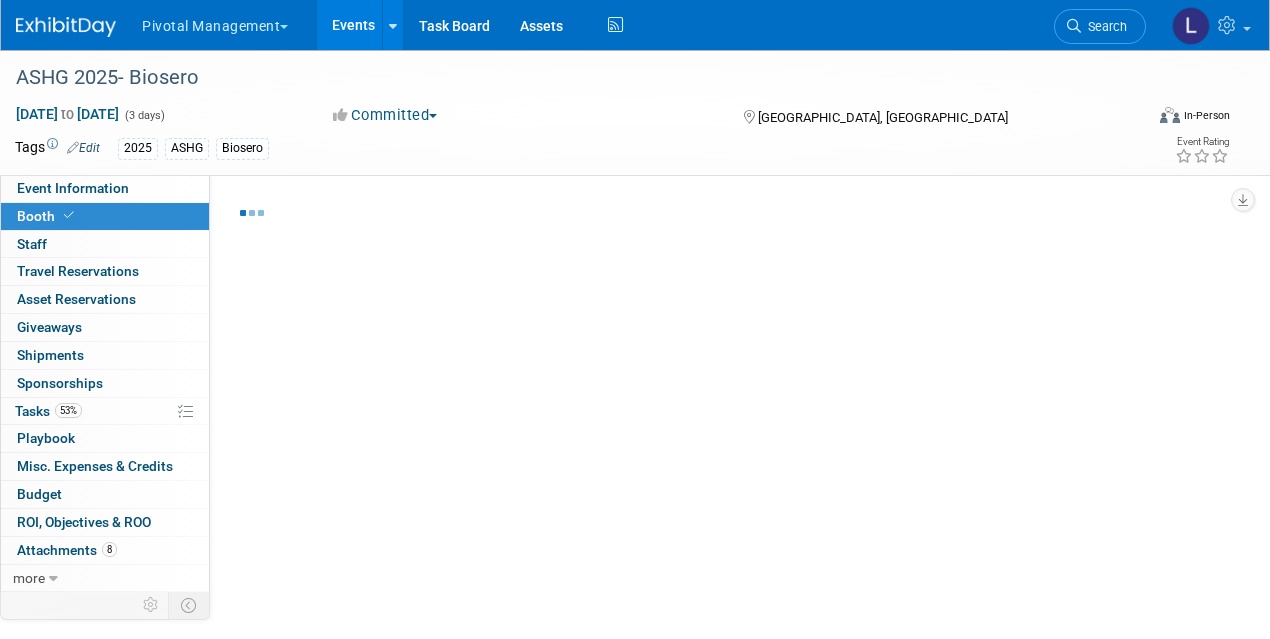 select on "Yes" 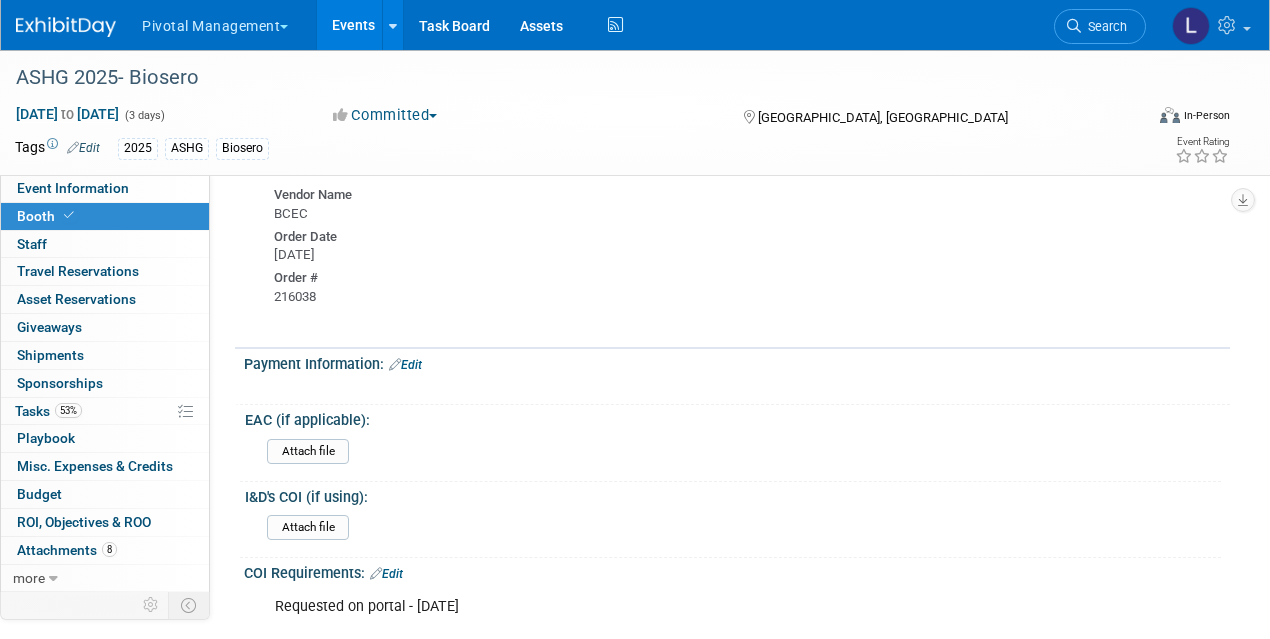scroll, scrollTop: 2417, scrollLeft: 0, axis: vertical 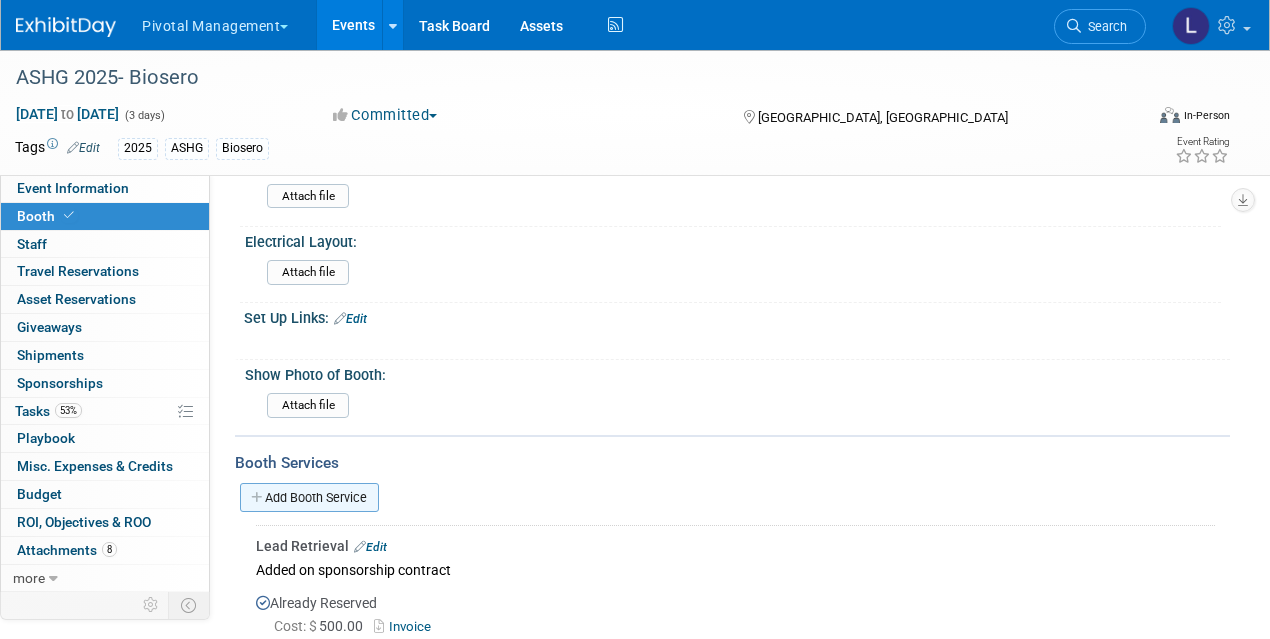 click on "Add Booth Service" at bounding box center (309, 497) 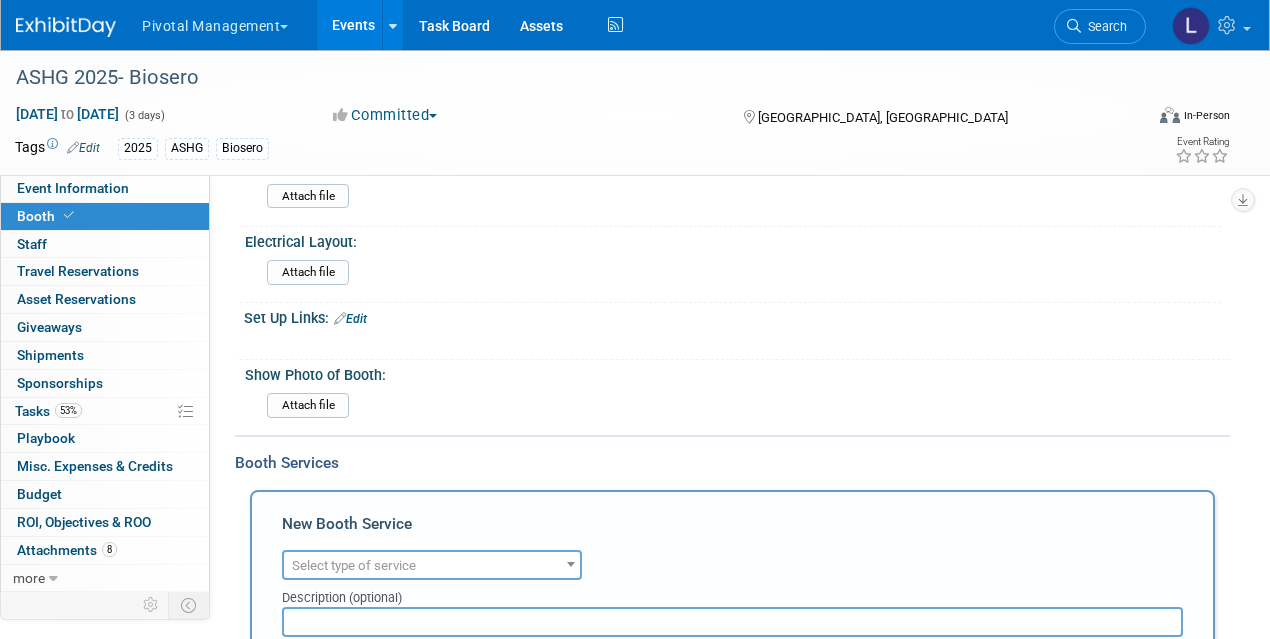 scroll, scrollTop: 0, scrollLeft: 0, axis: both 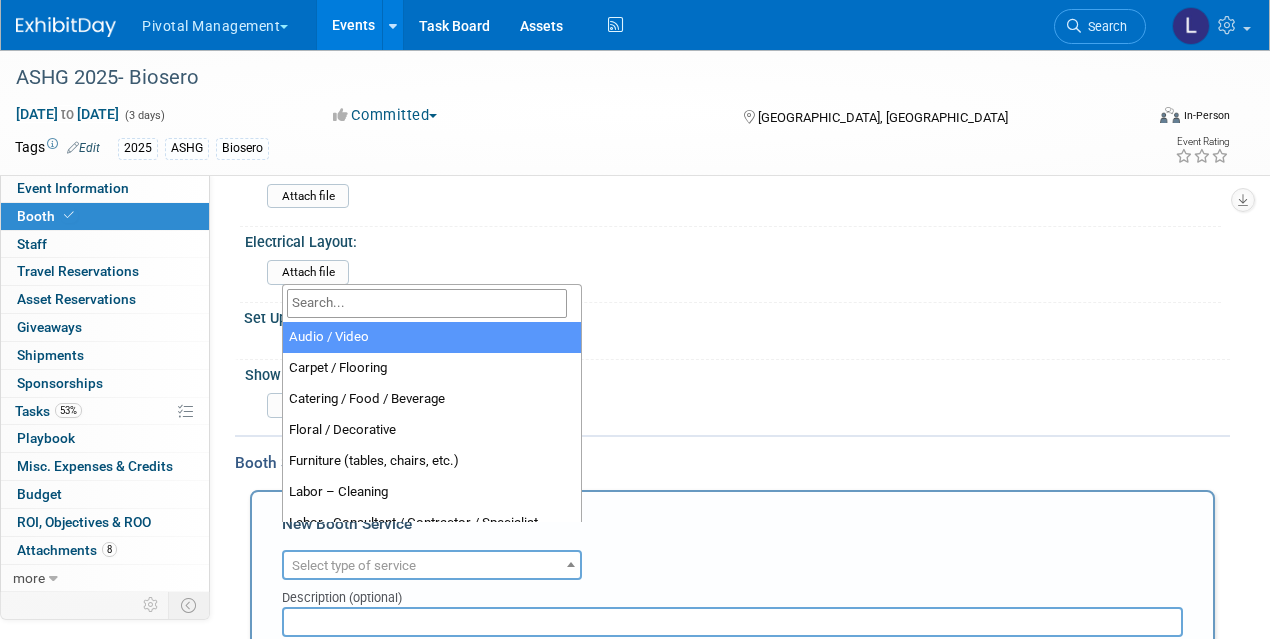 click on "Select type of service" at bounding box center (432, 566) 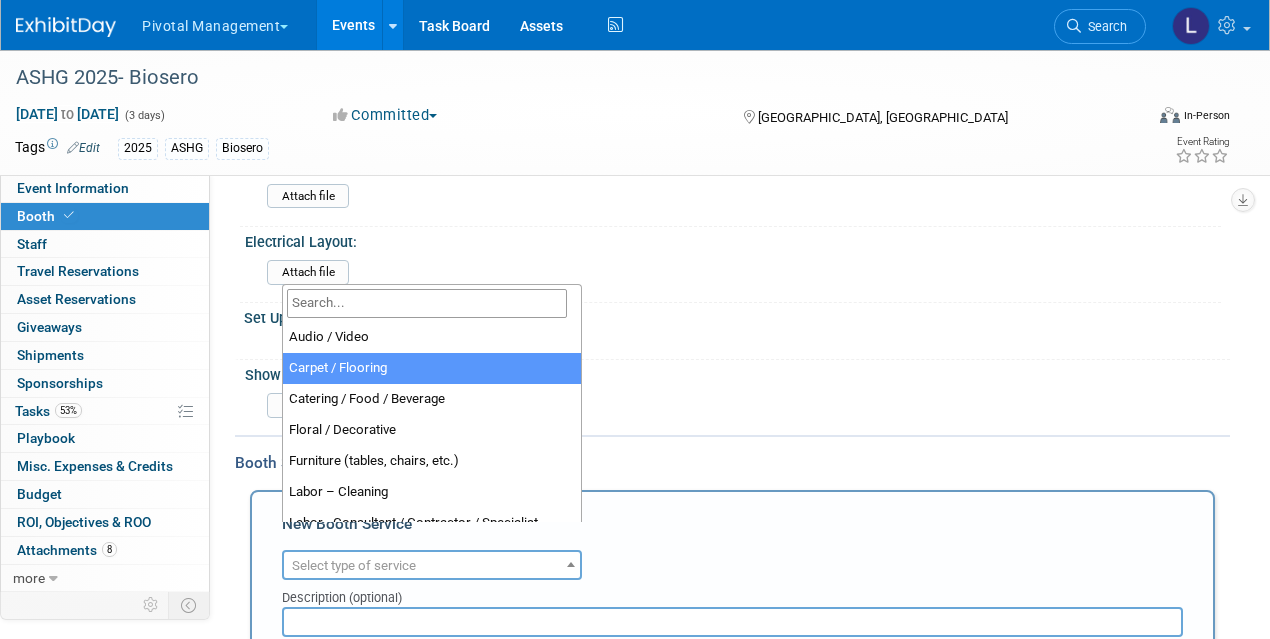 select on "4" 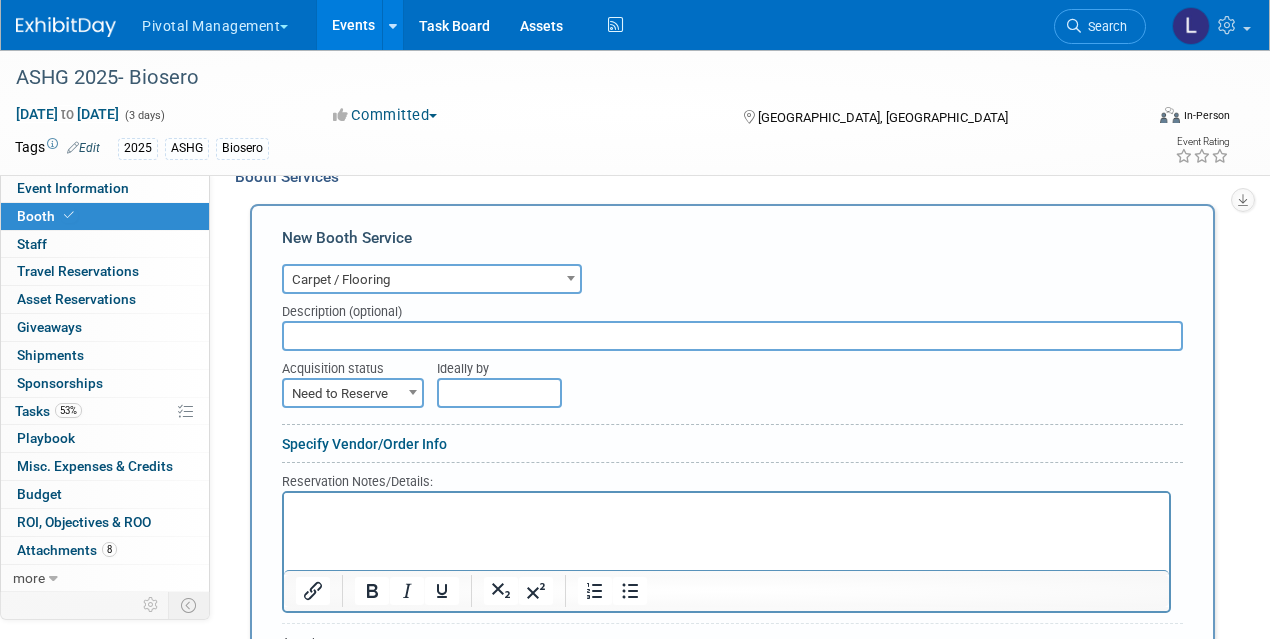 scroll, scrollTop: 1940, scrollLeft: 0, axis: vertical 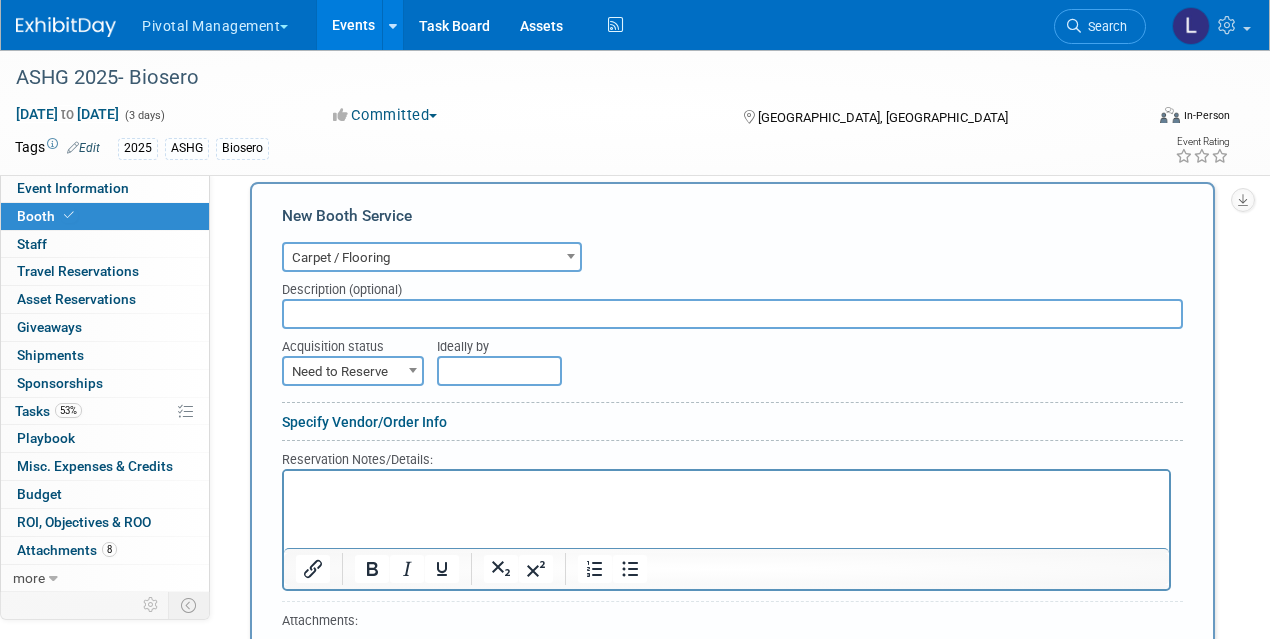 click at bounding box center (732, 314) 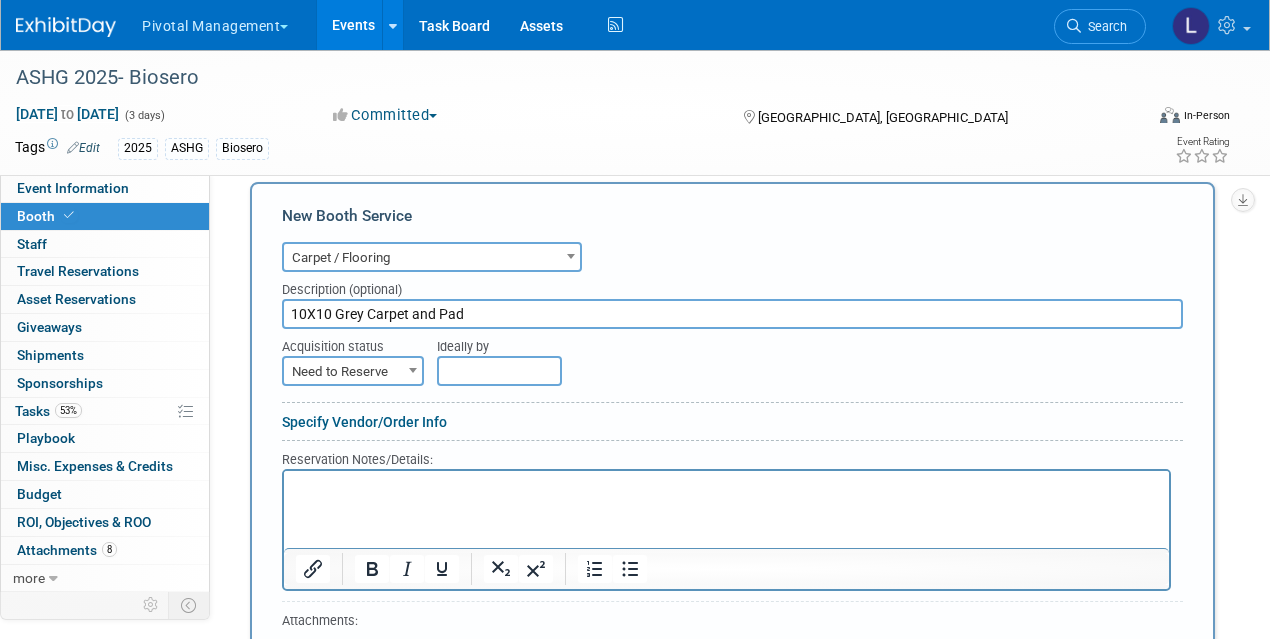 type on "10X10 Grey Carpet and Pad" 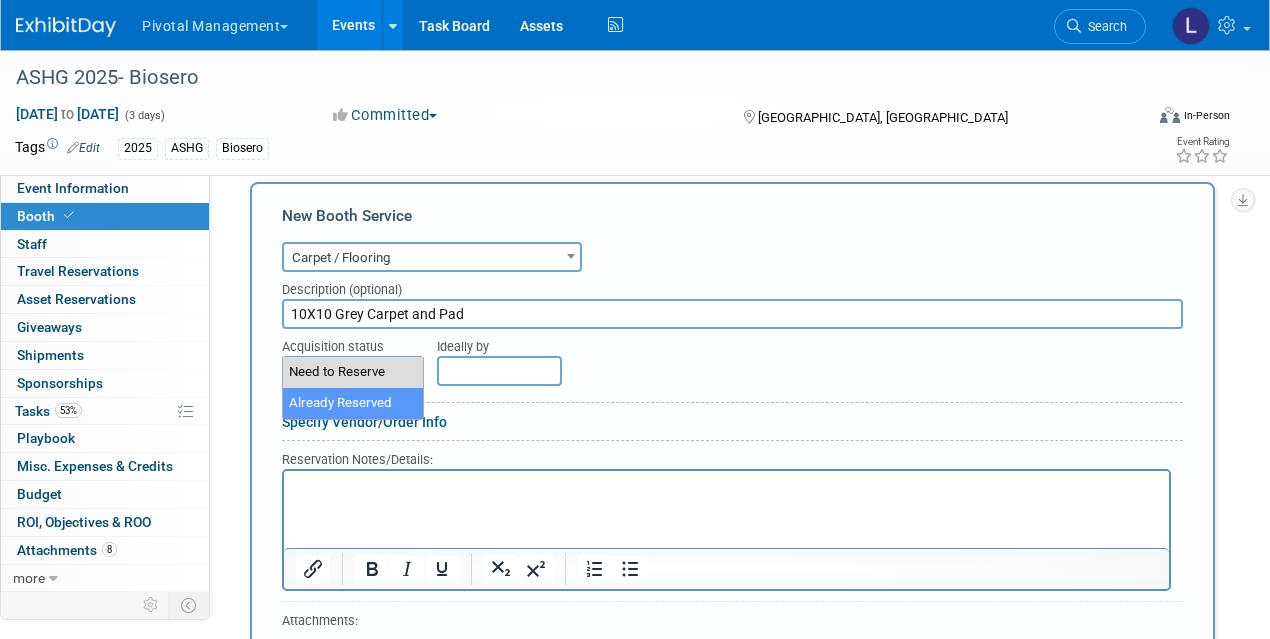 select on "2" 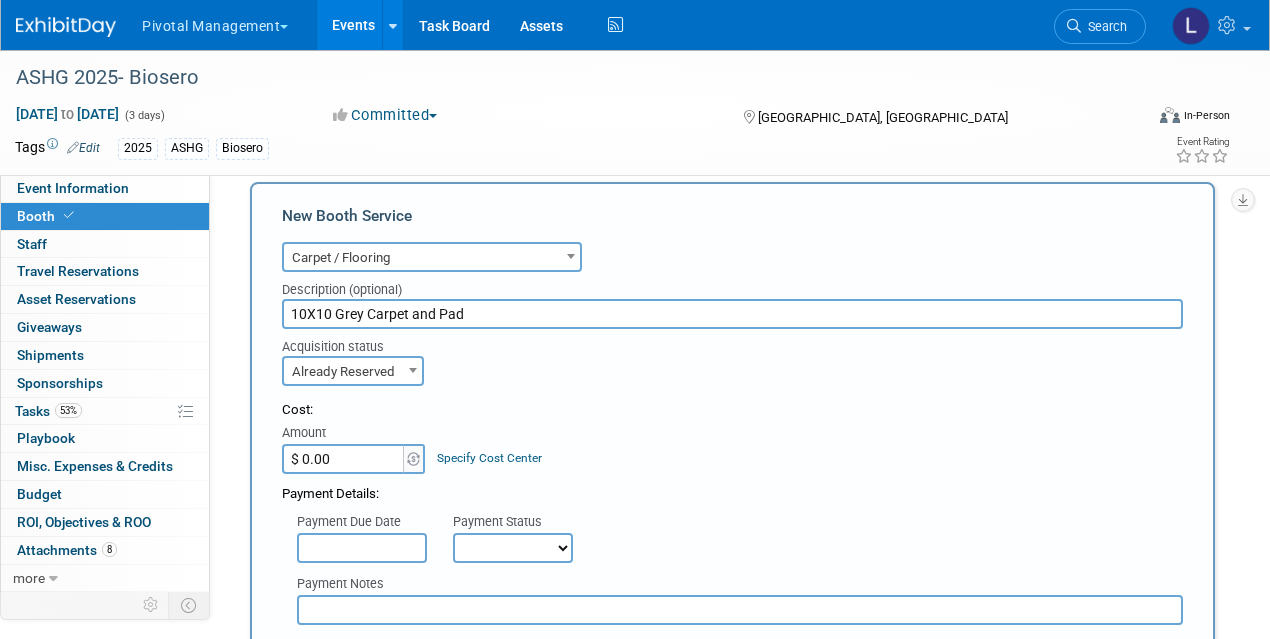 click on "$ 0.00" at bounding box center (344, 459) 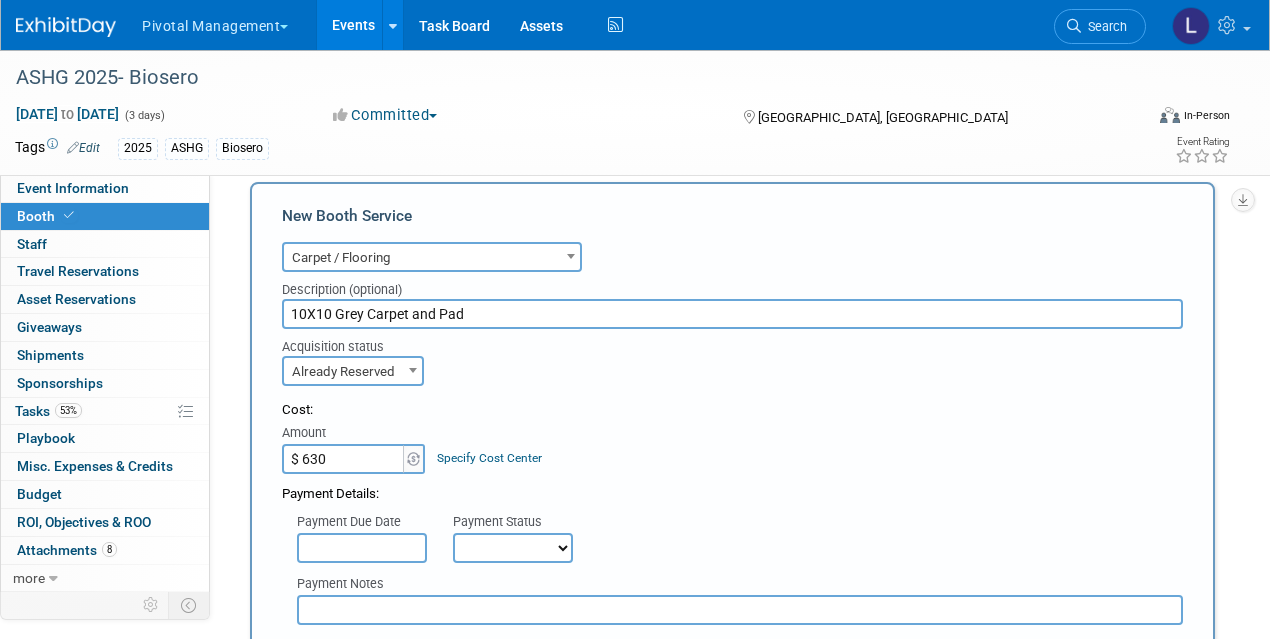 type on "$ 630.00" 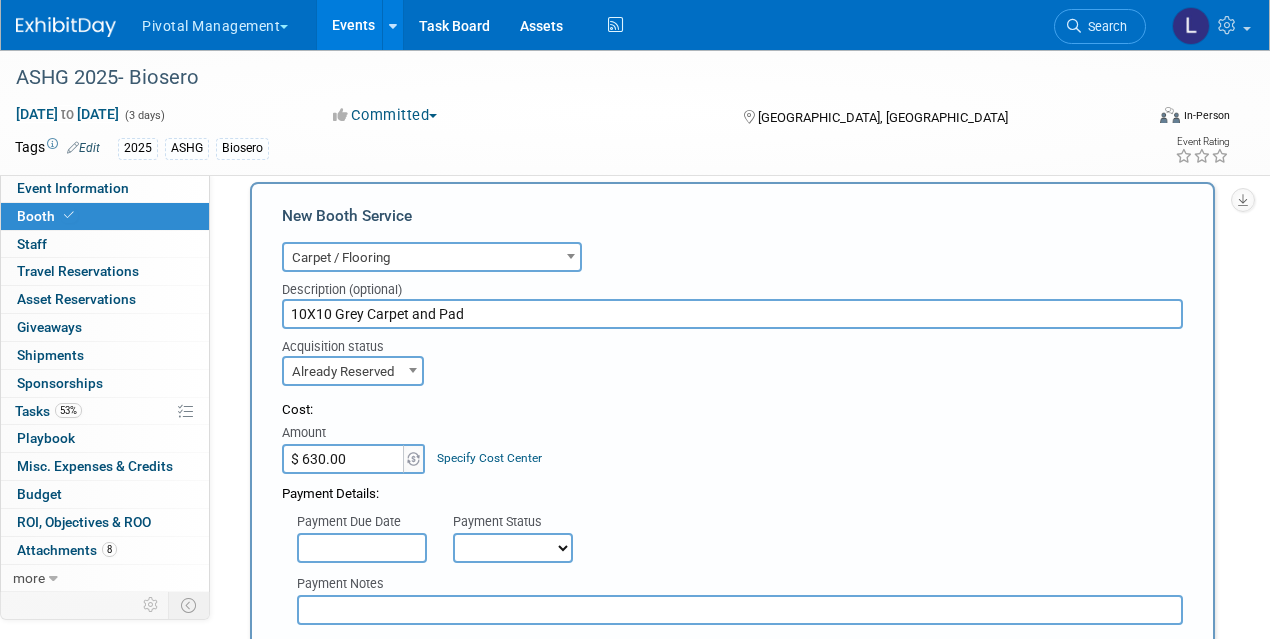 click at bounding box center [362, 548] 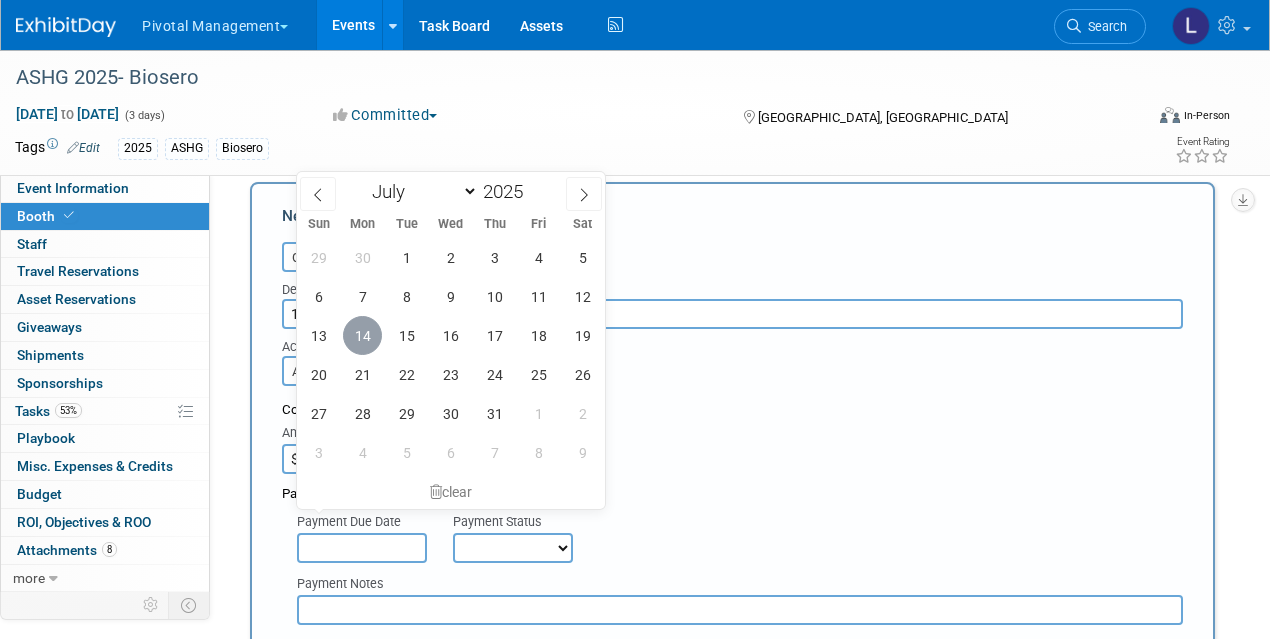 click on "14" at bounding box center (362, 335) 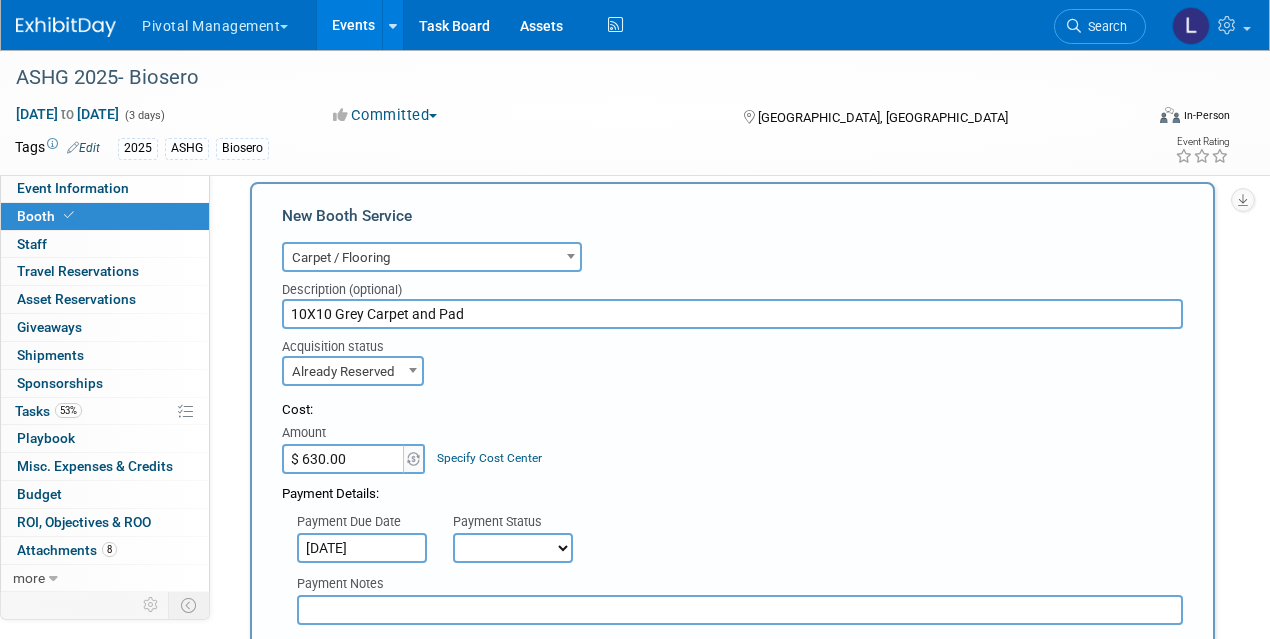 click on "Not Paid Yet
Partially Paid
Paid in Full" at bounding box center (513, 548) 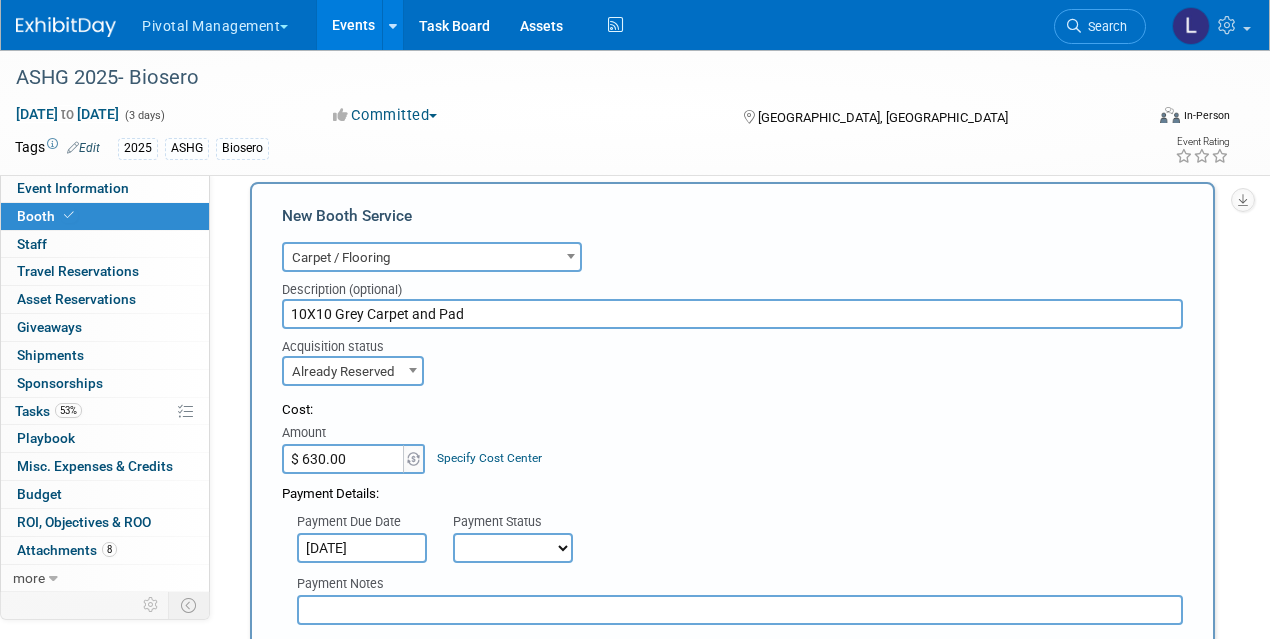 select on "1" 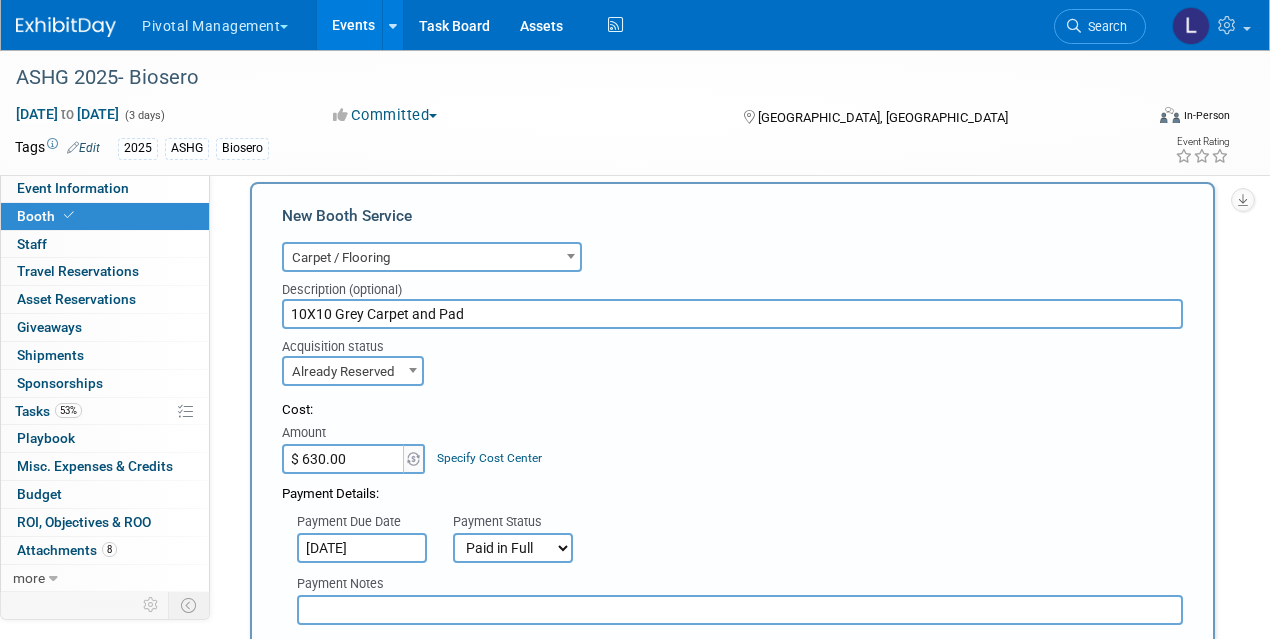 click at bounding box center (740, 610) 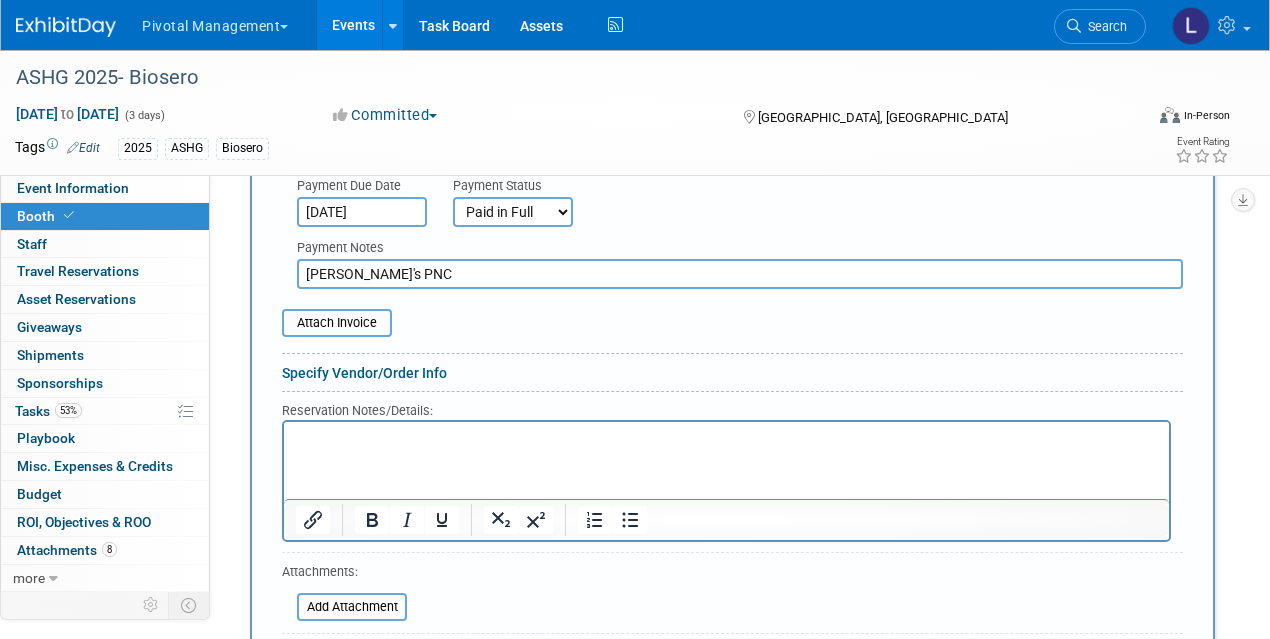 scroll, scrollTop: 2286, scrollLeft: 0, axis: vertical 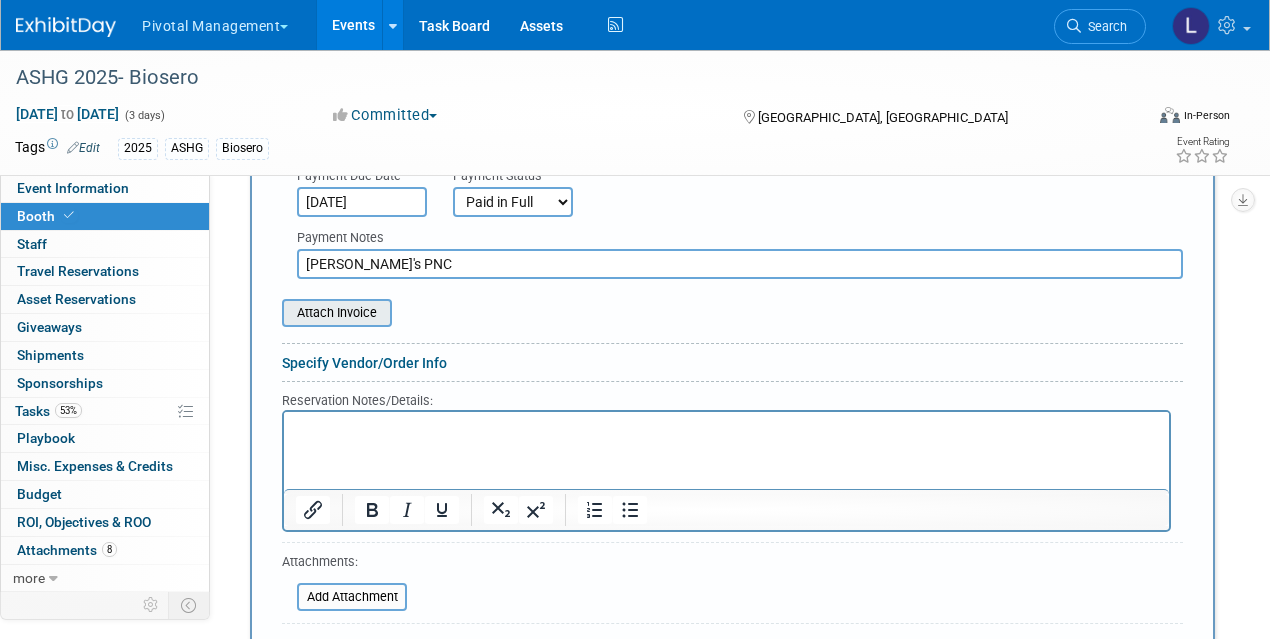 type on "[PERSON_NAME]'s PNC" 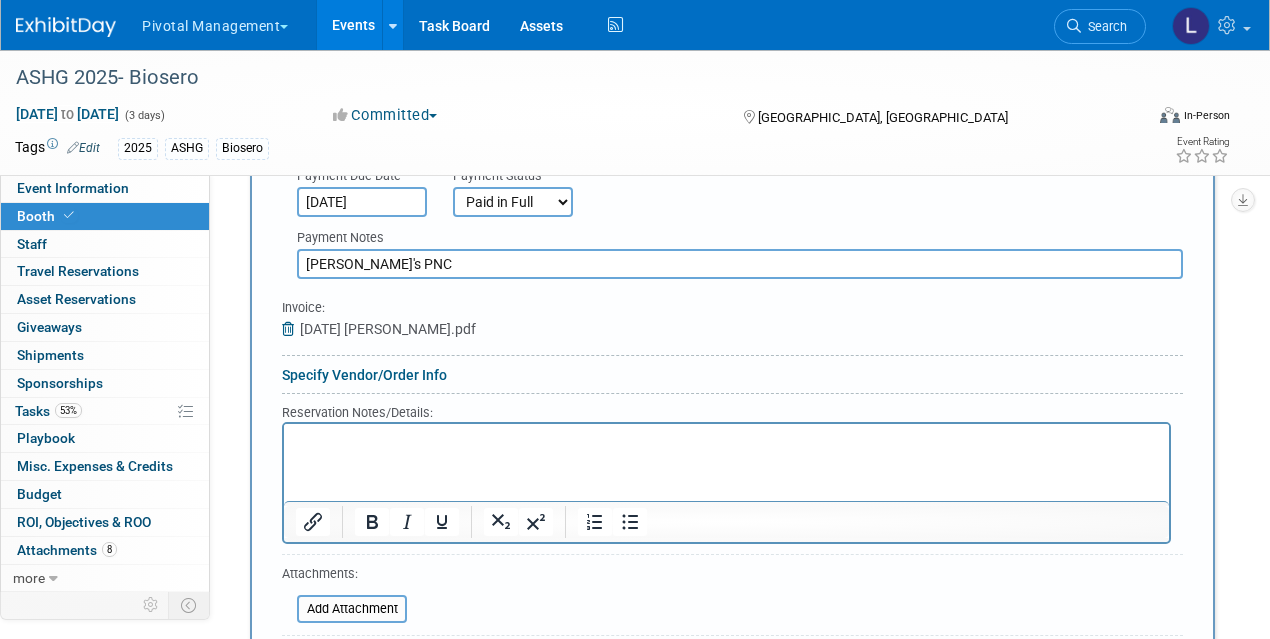 click at bounding box center [727, 440] 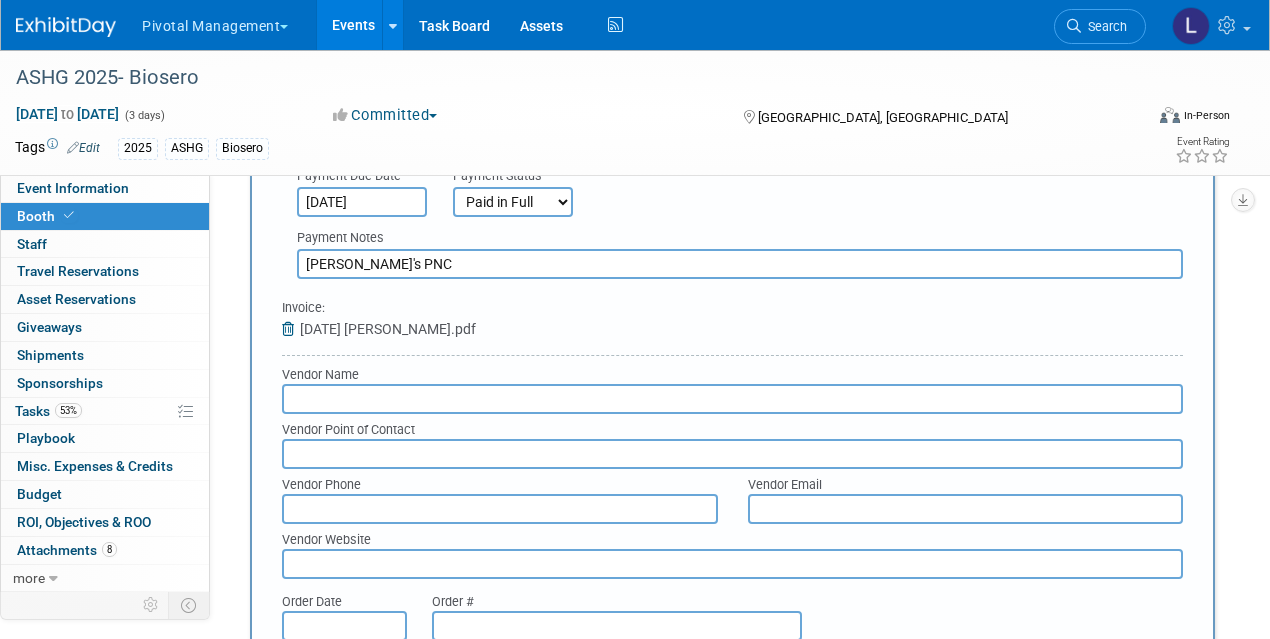 click at bounding box center (732, 399) 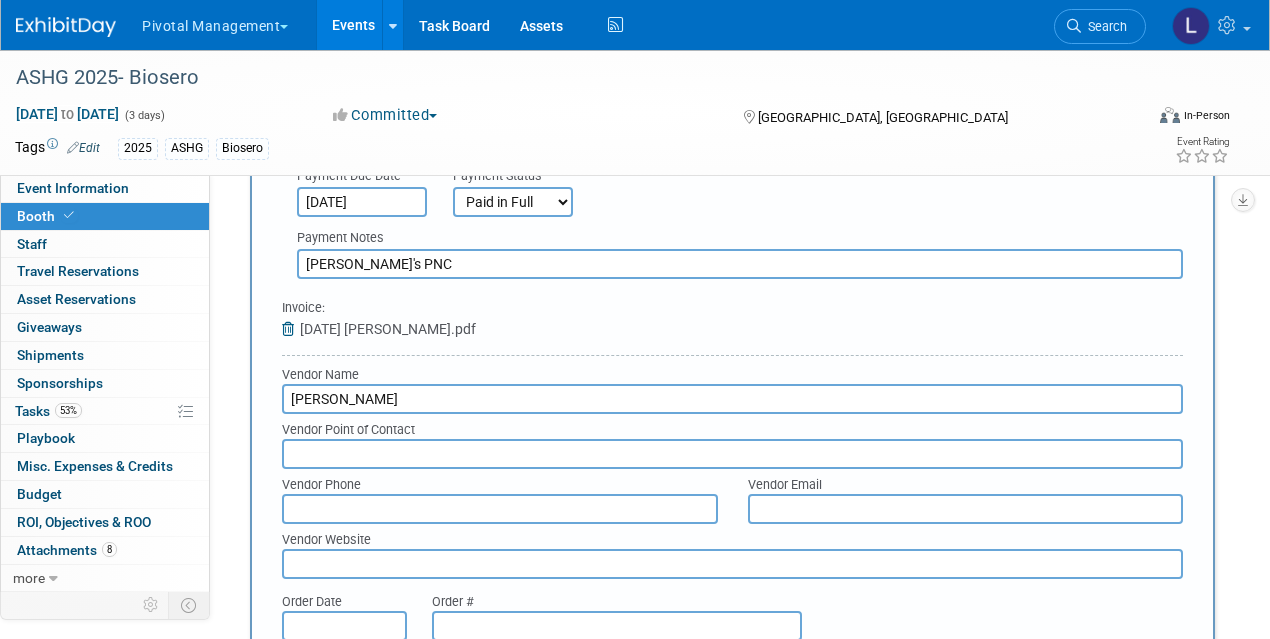 type on "[PERSON_NAME]" 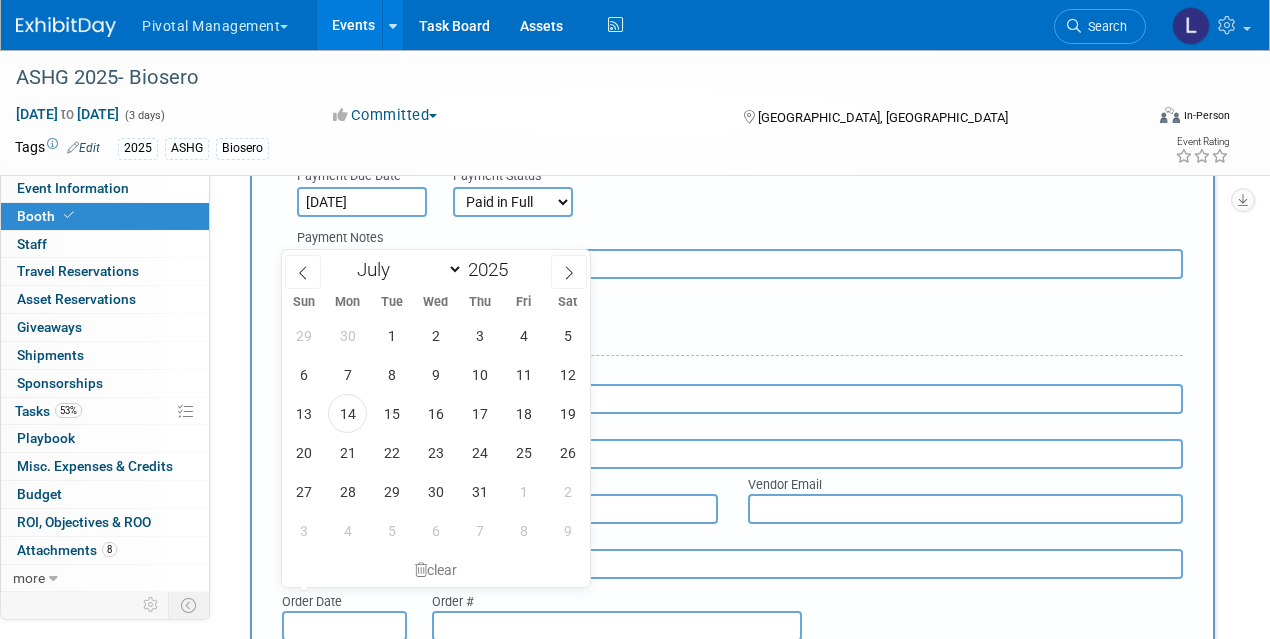 click at bounding box center [344, 626] 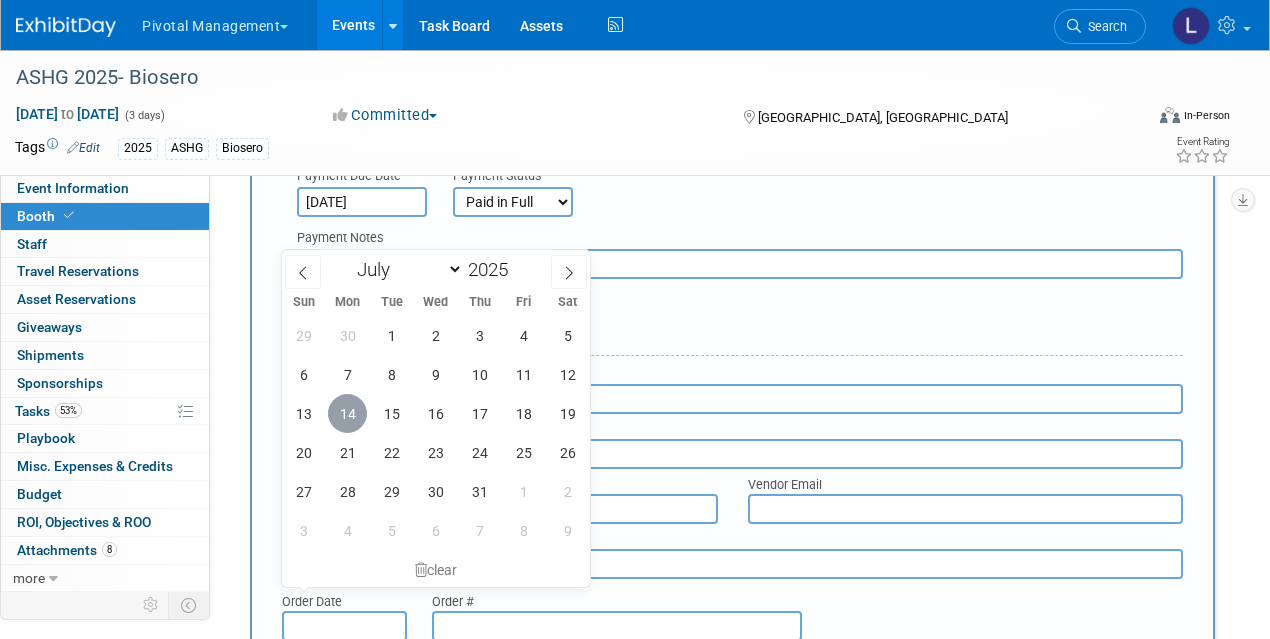 click on "14" at bounding box center [347, 413] 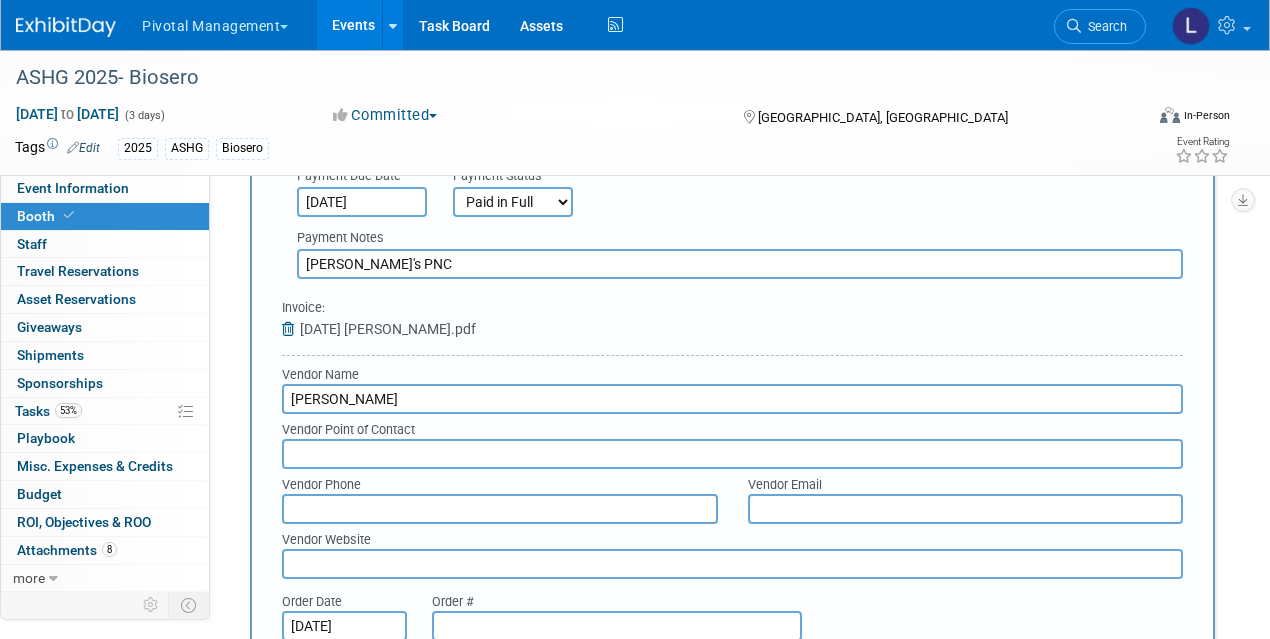 click at bounding box center (617, 626) 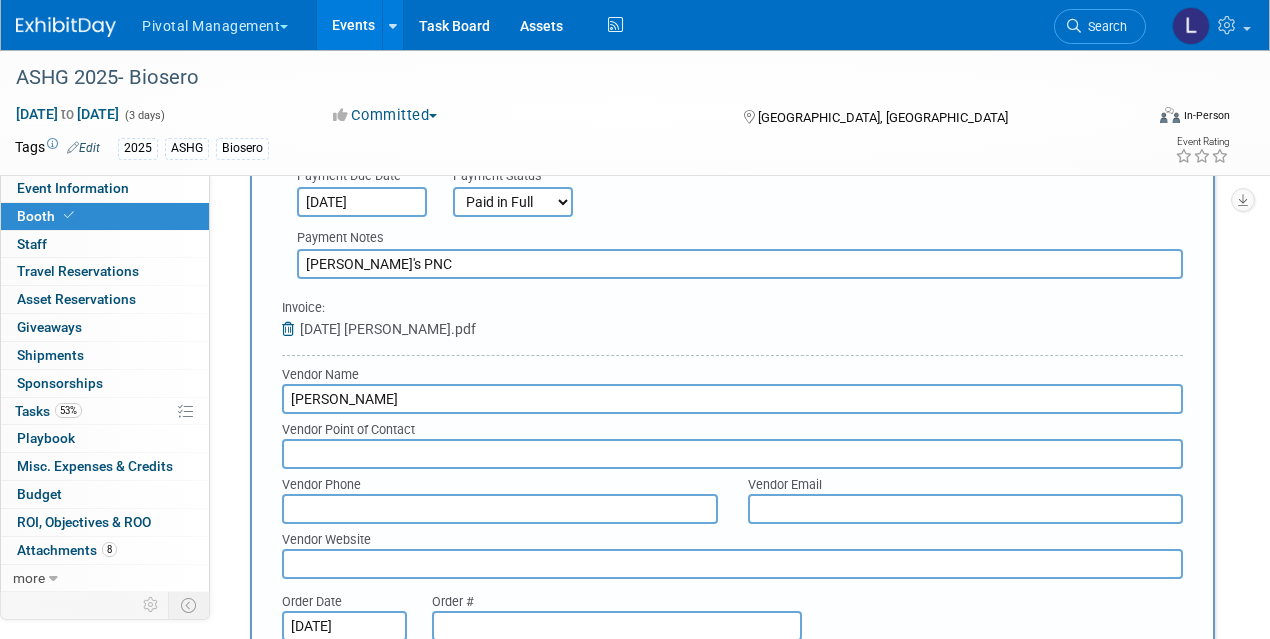 paste on "69221349" 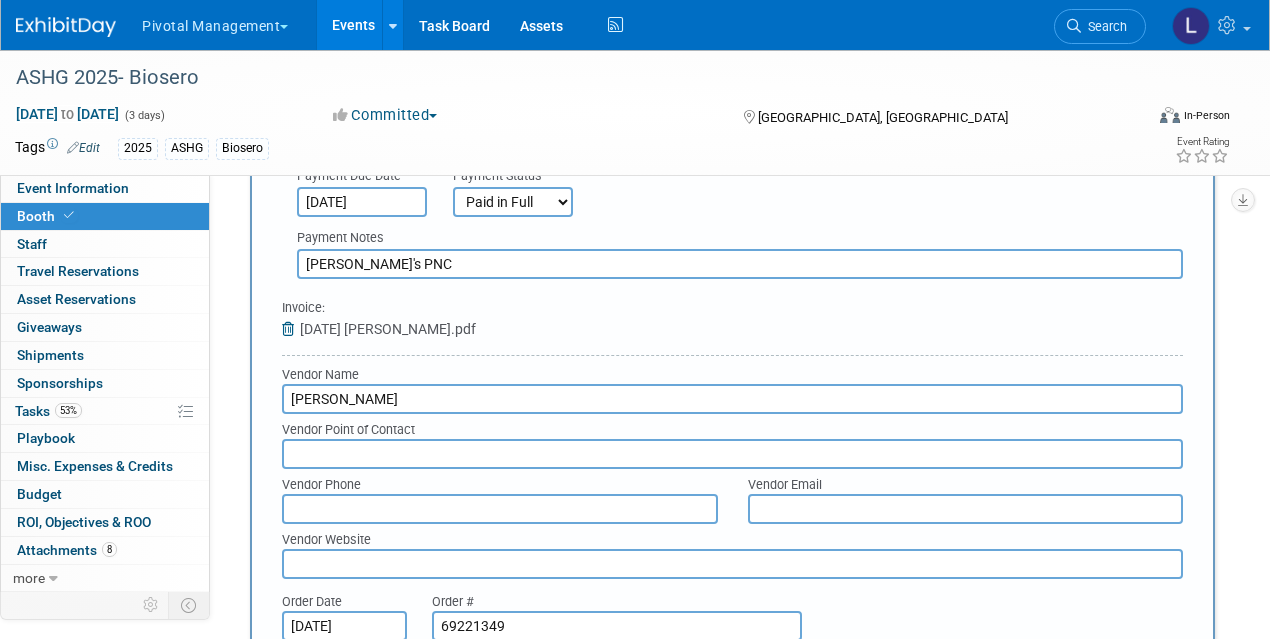 type on "69221349" 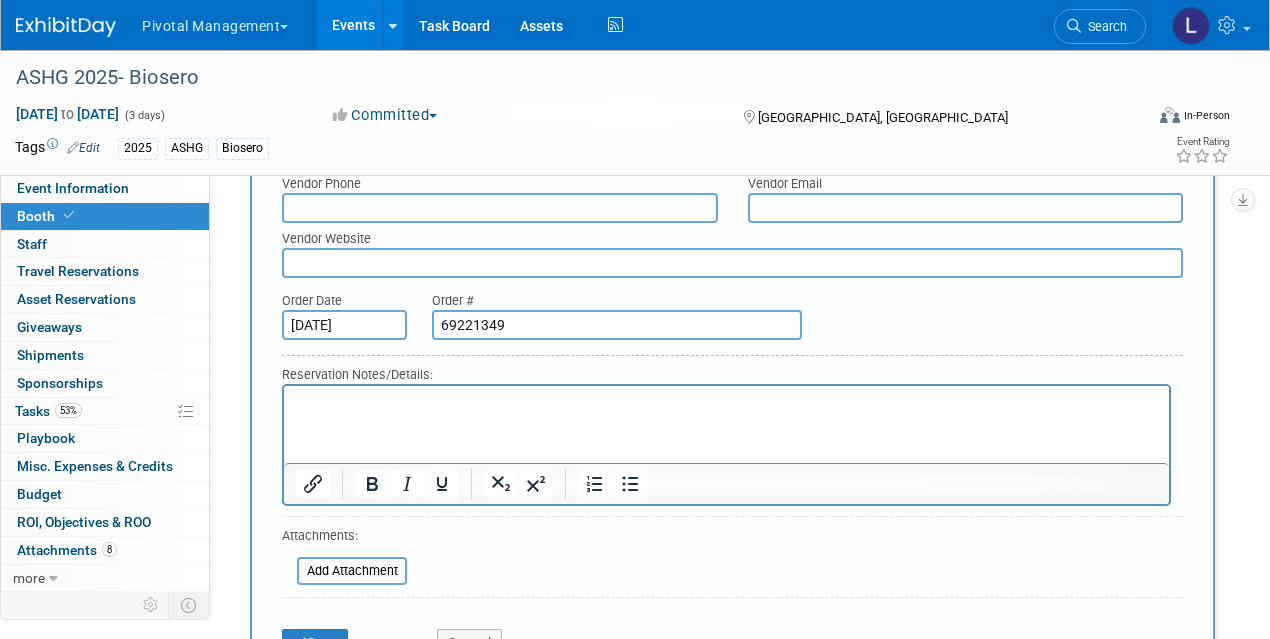 scroll, scrollTop: 2680, scrollLeft: 0, axis: vertical 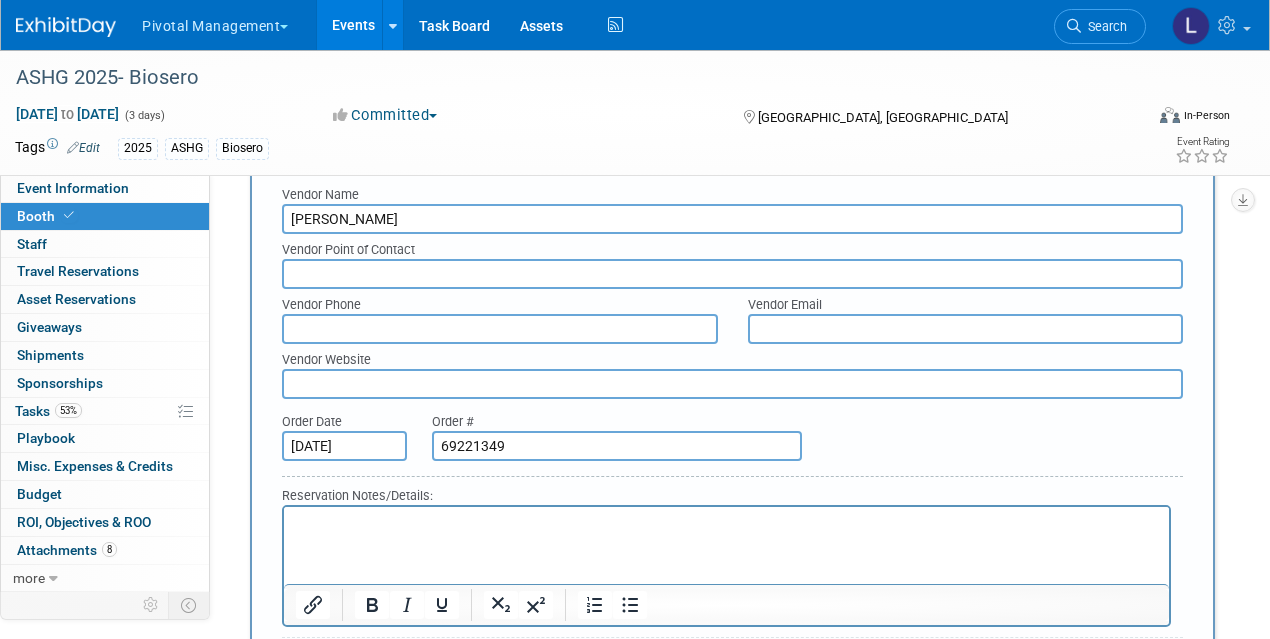 click at bounding box center (727, 523) 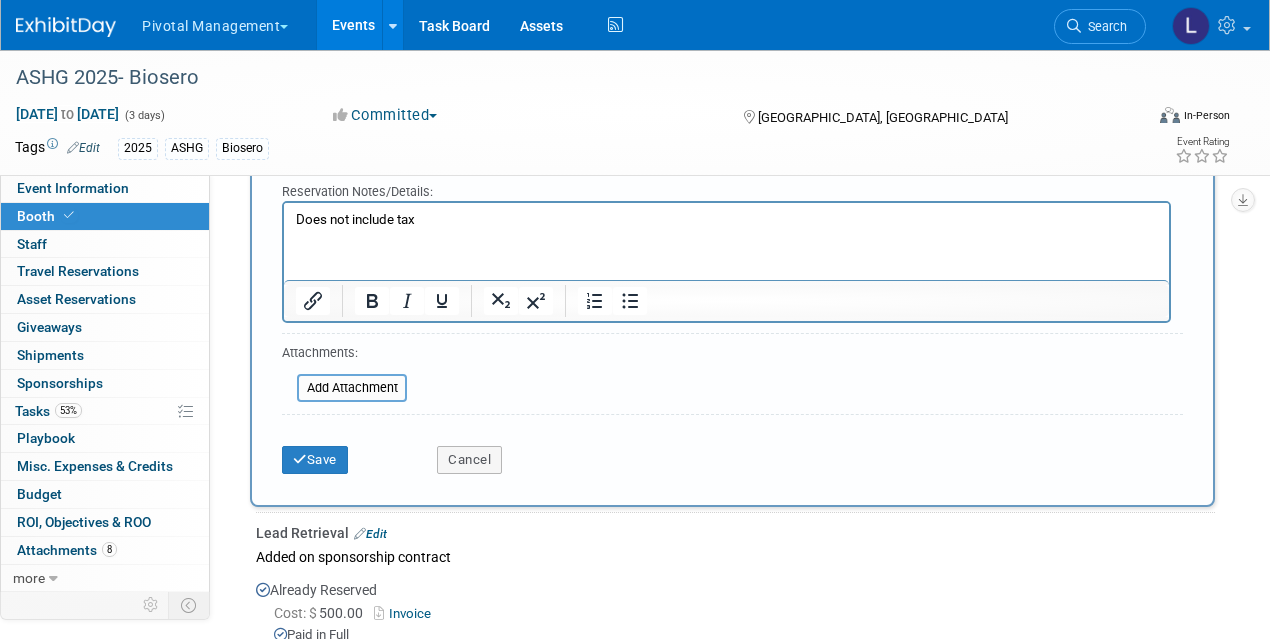 scroll, scrollTop: 2842, scrollLeft: 0, axis: vertical 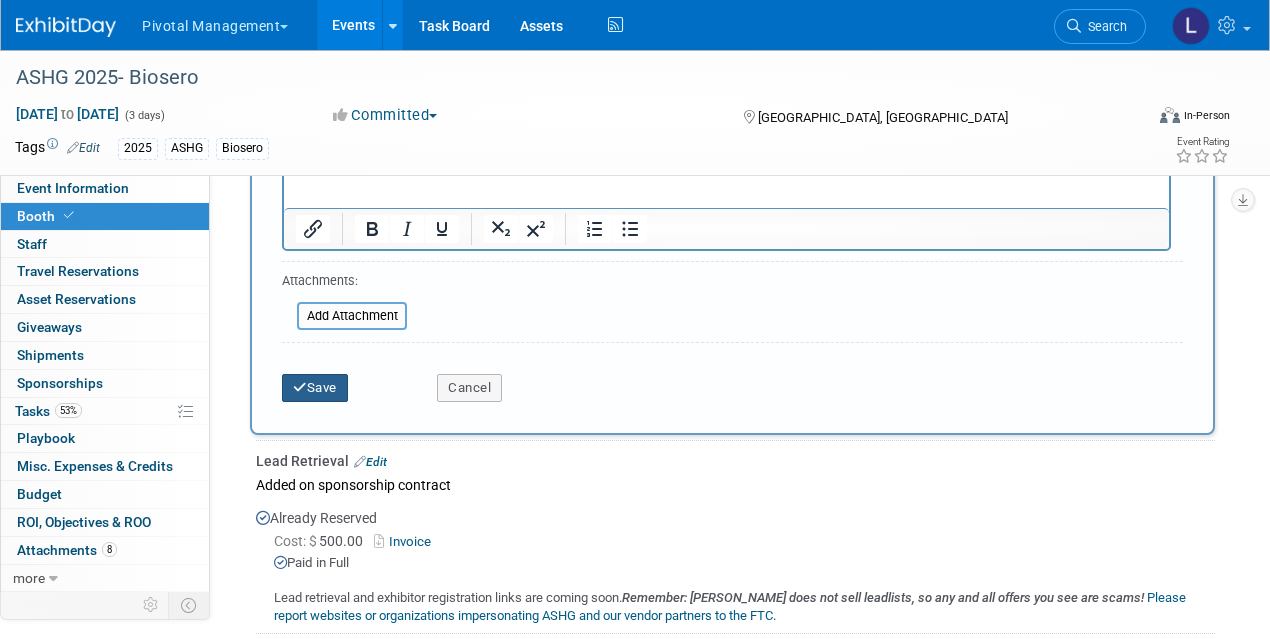 click on "Save" at bounding box center (315, 388) 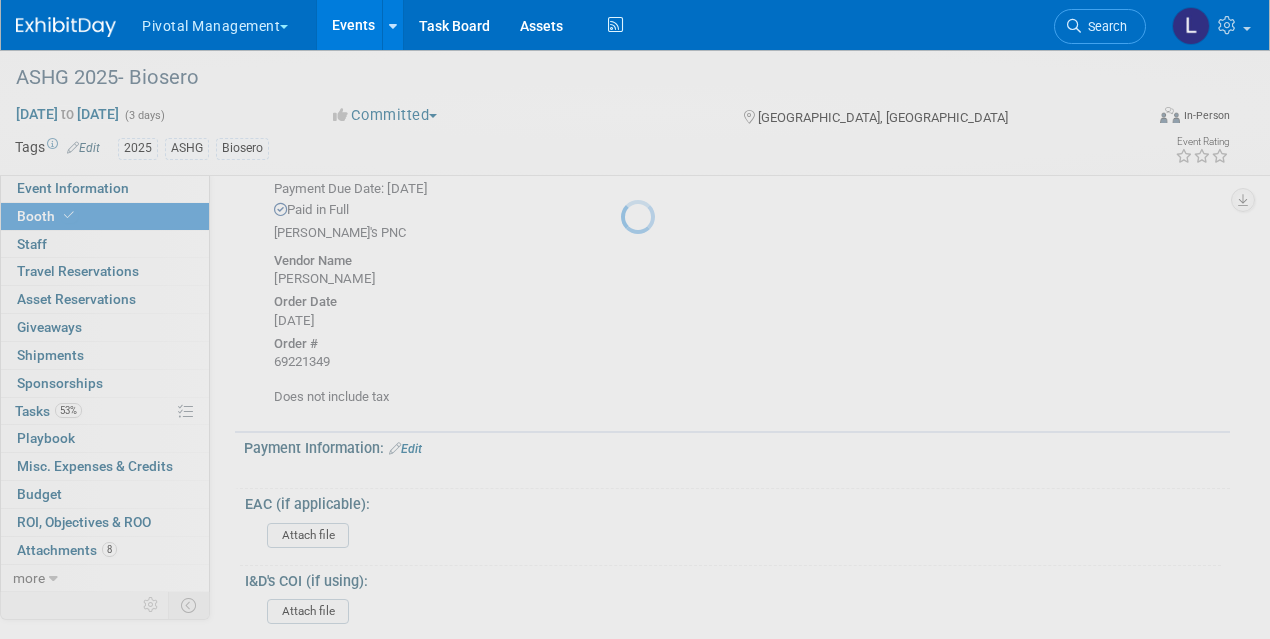 scroll, scrollTop: 2438, scrollLeft: 0, axis: vertical 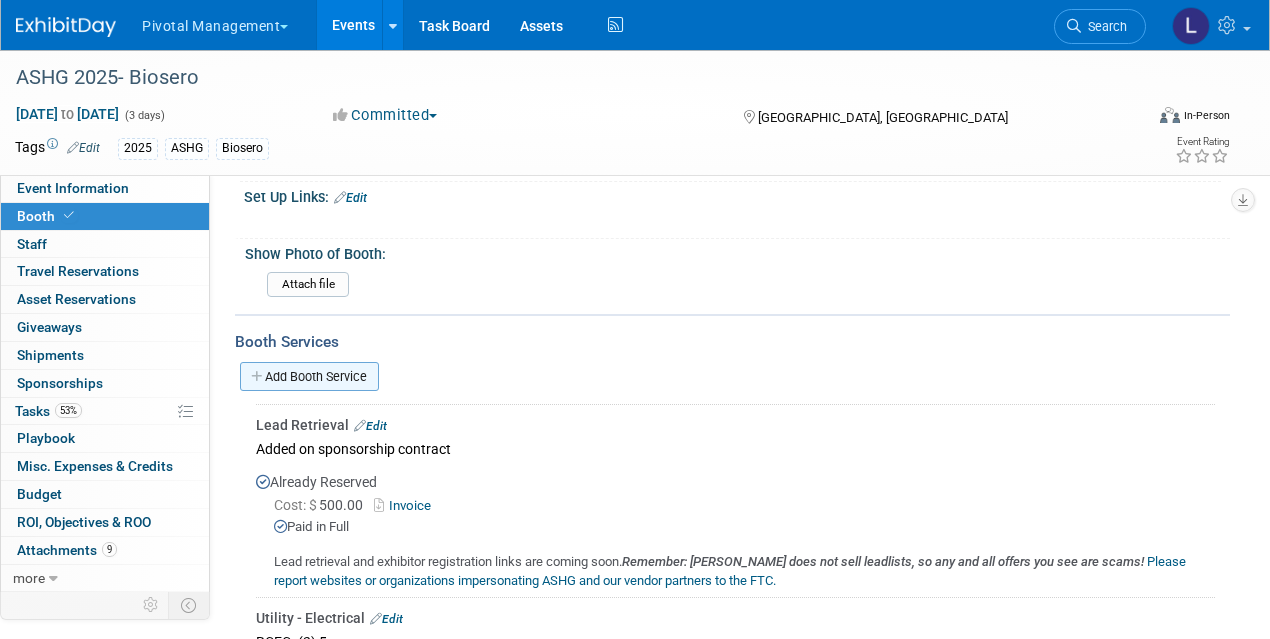 click on "Add Booth Service" at bounding box center [309, 376] 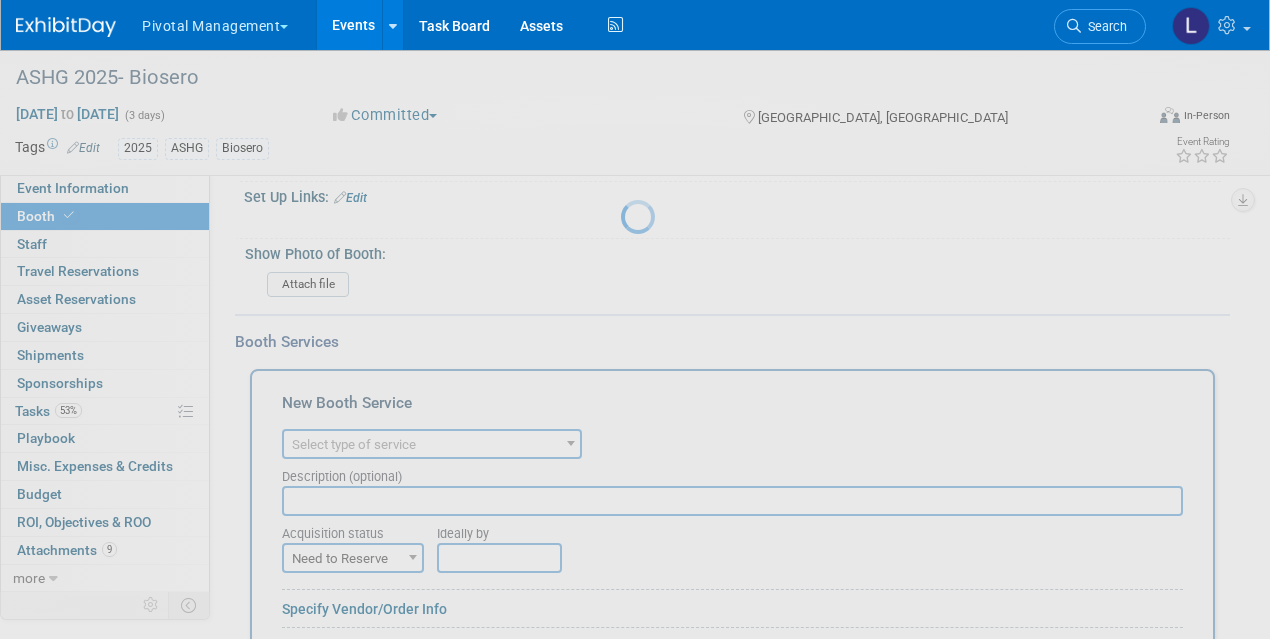scroll, scrollTop: 0, scrollLeft: 0, axis: both 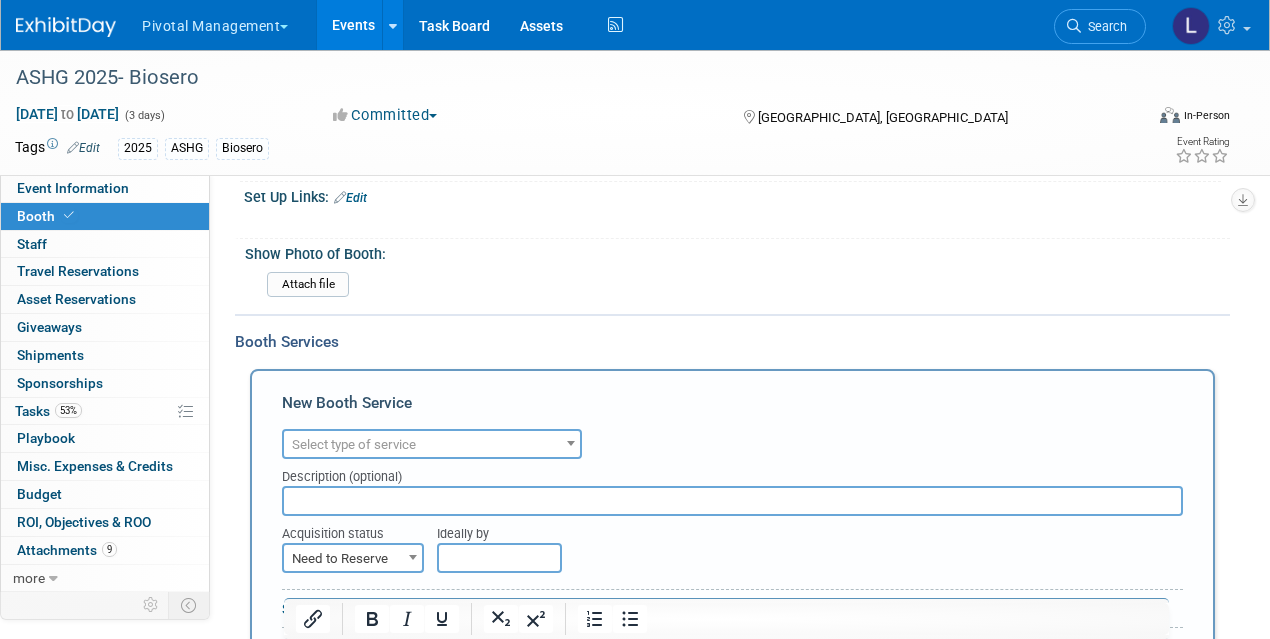 click on "Select type of service" at bounding box center [432, 445] 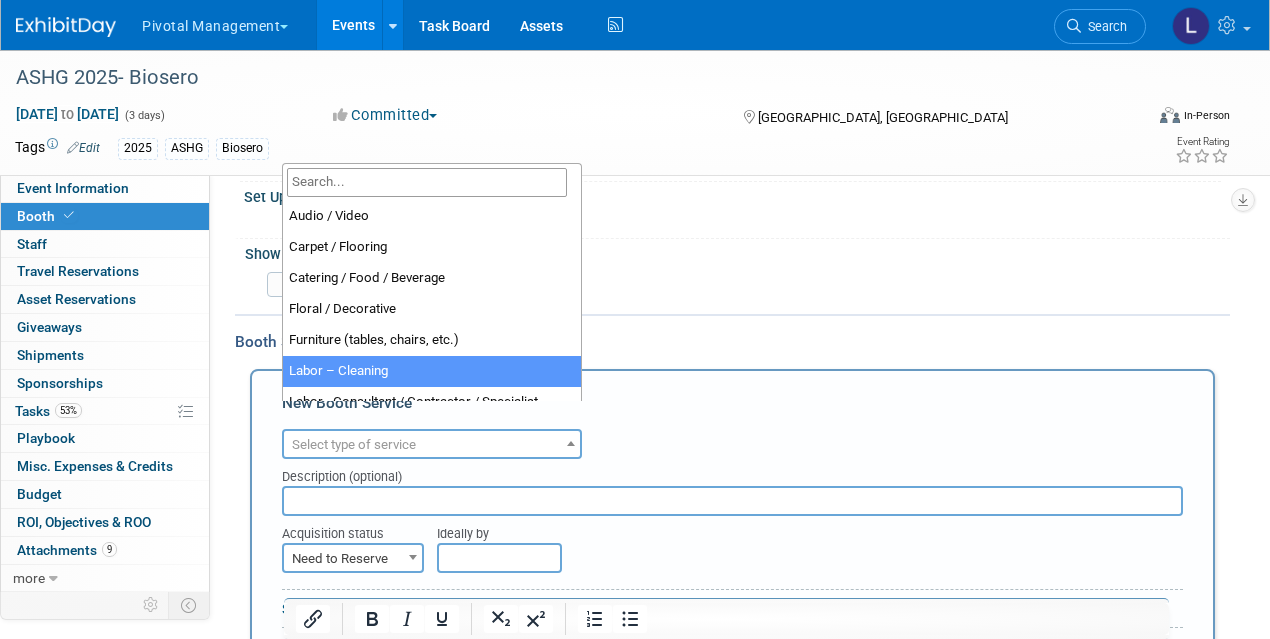 select on "14" 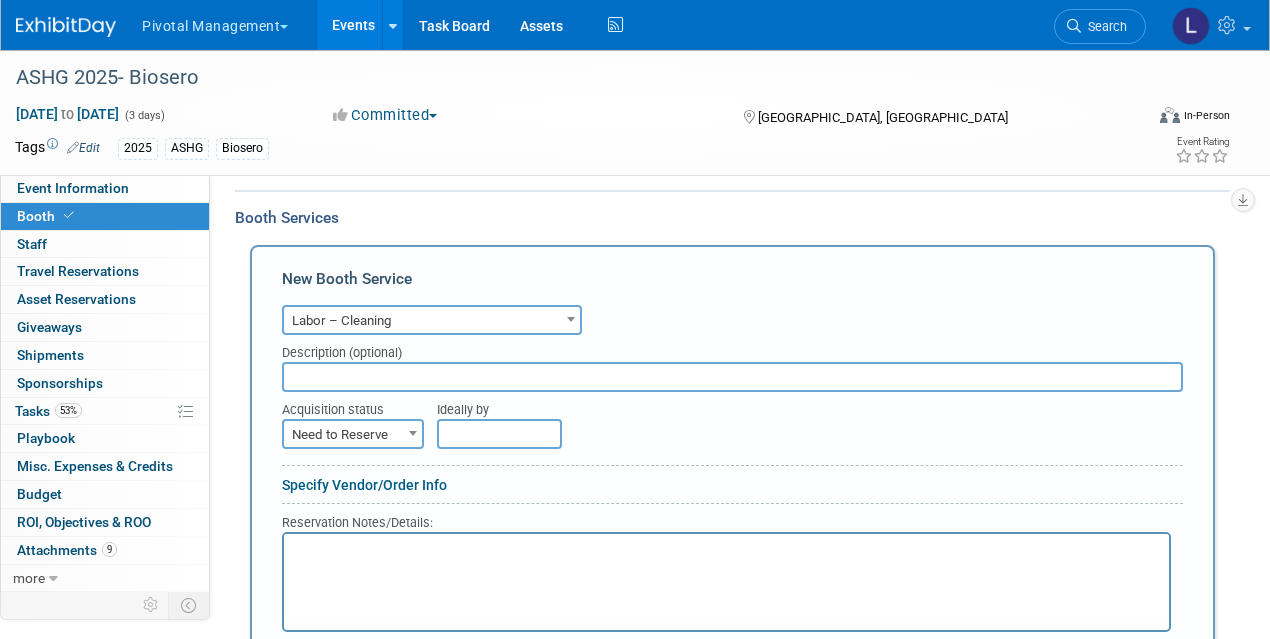 scroll, scrollTop: 1892, scrollLeft: 0, axis: vertical 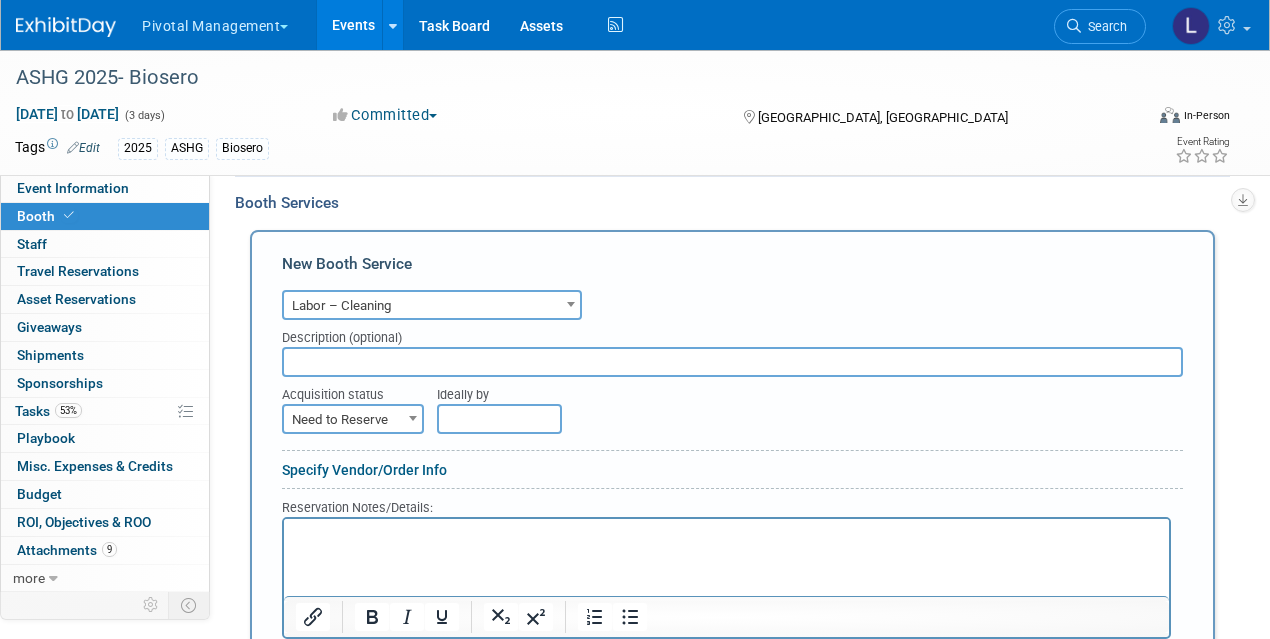 click at bounding box center [732, 362] 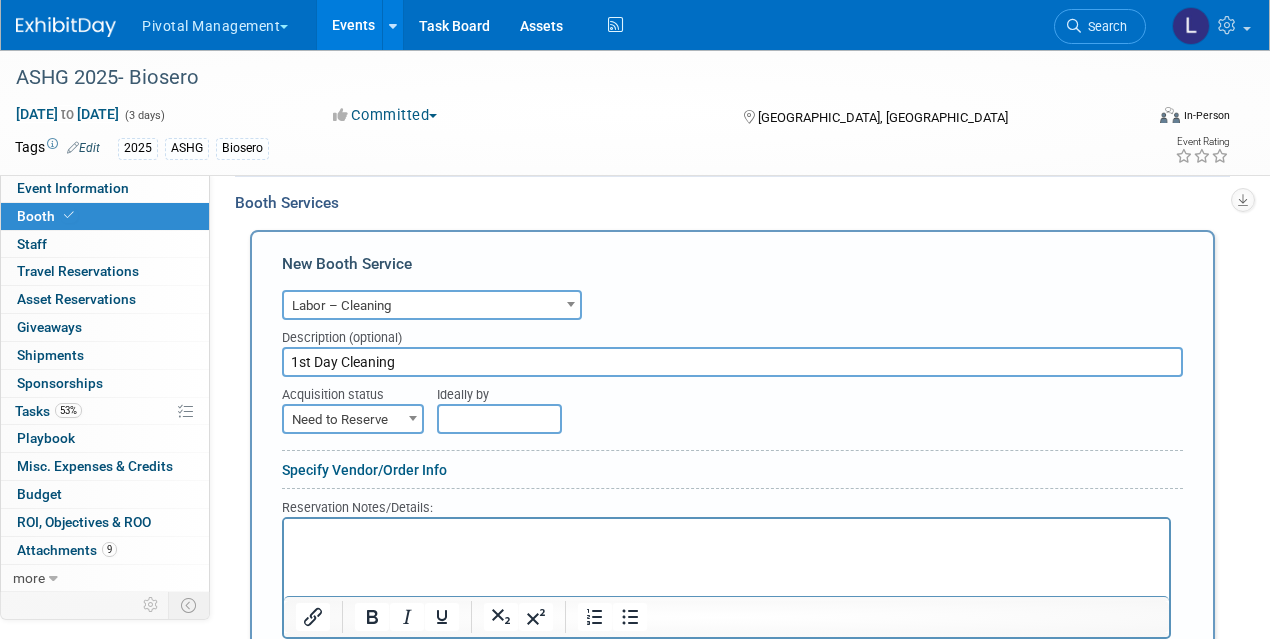 type on "1st Day Cleaning" 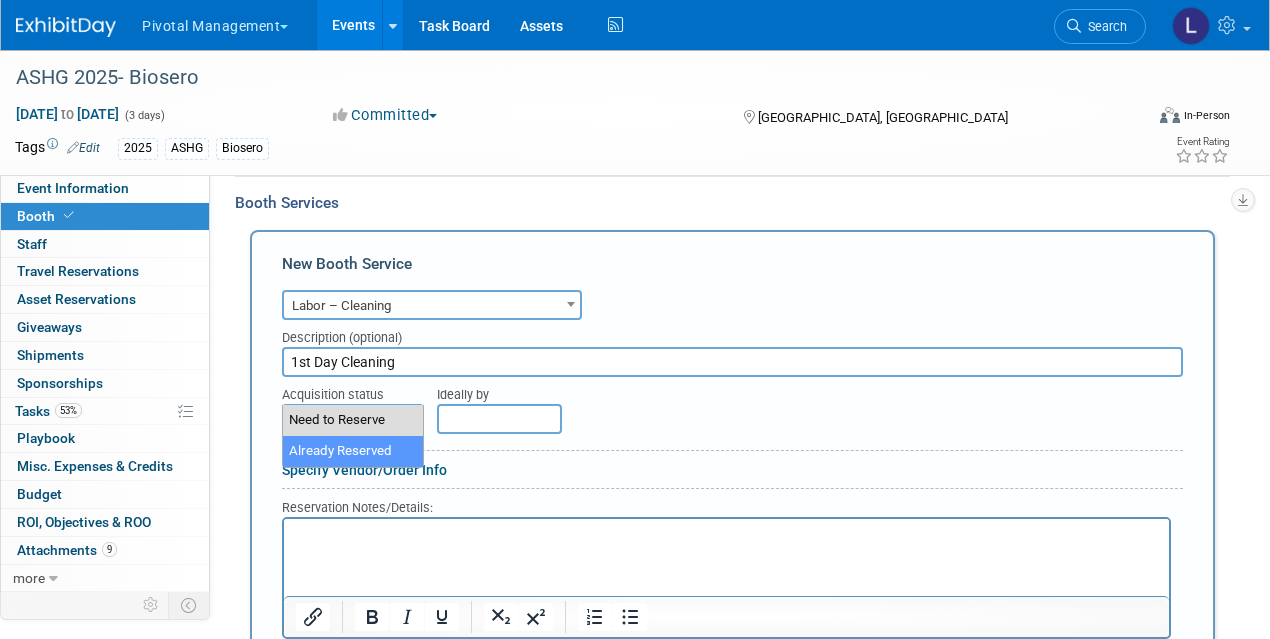 select on "2" 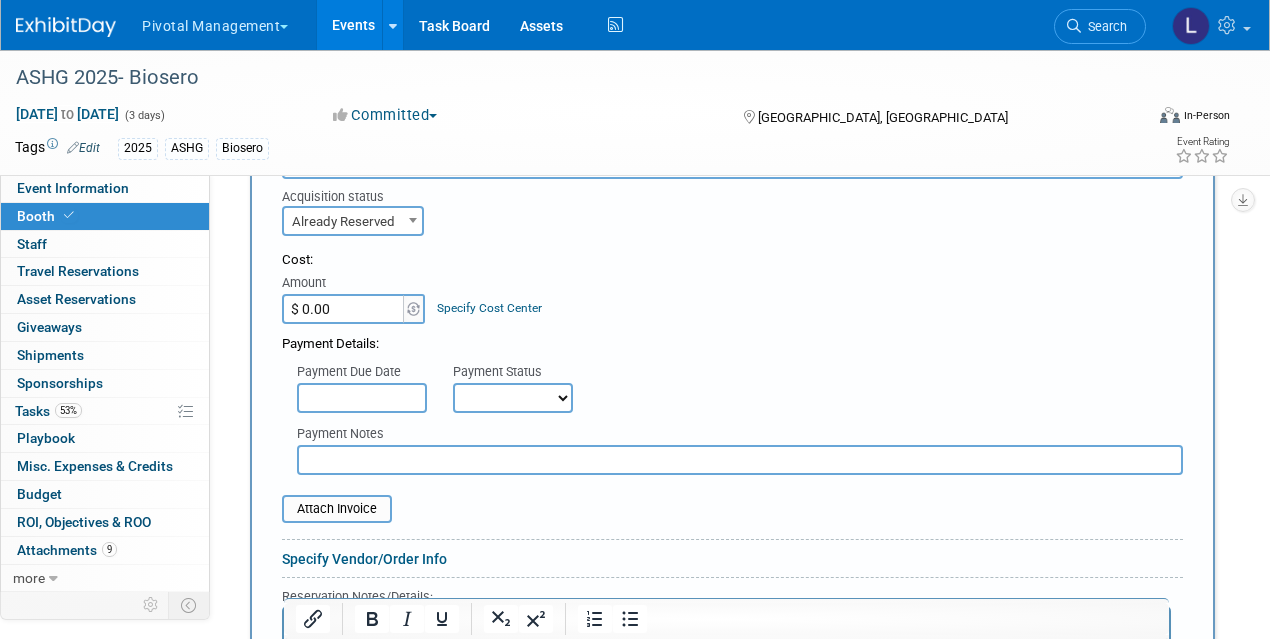 scroll, scrollTop: 2106, scrollLeft: 0, axis: vertical 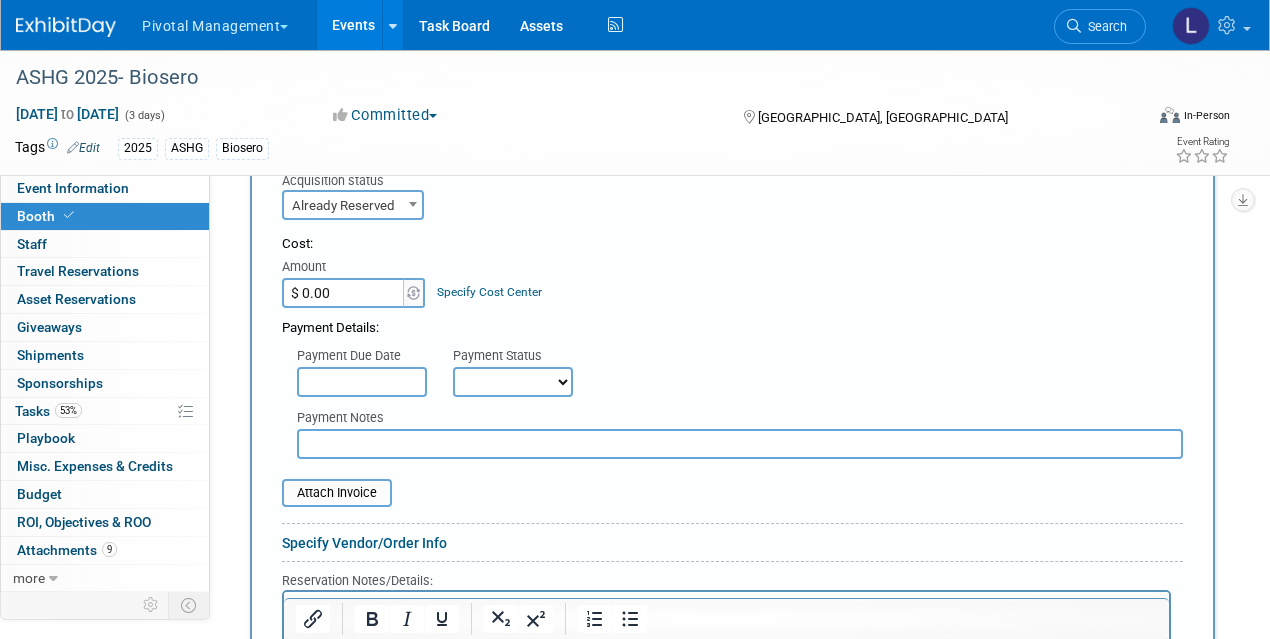 click on "$ 0.00" at bounding box center (344, 293) 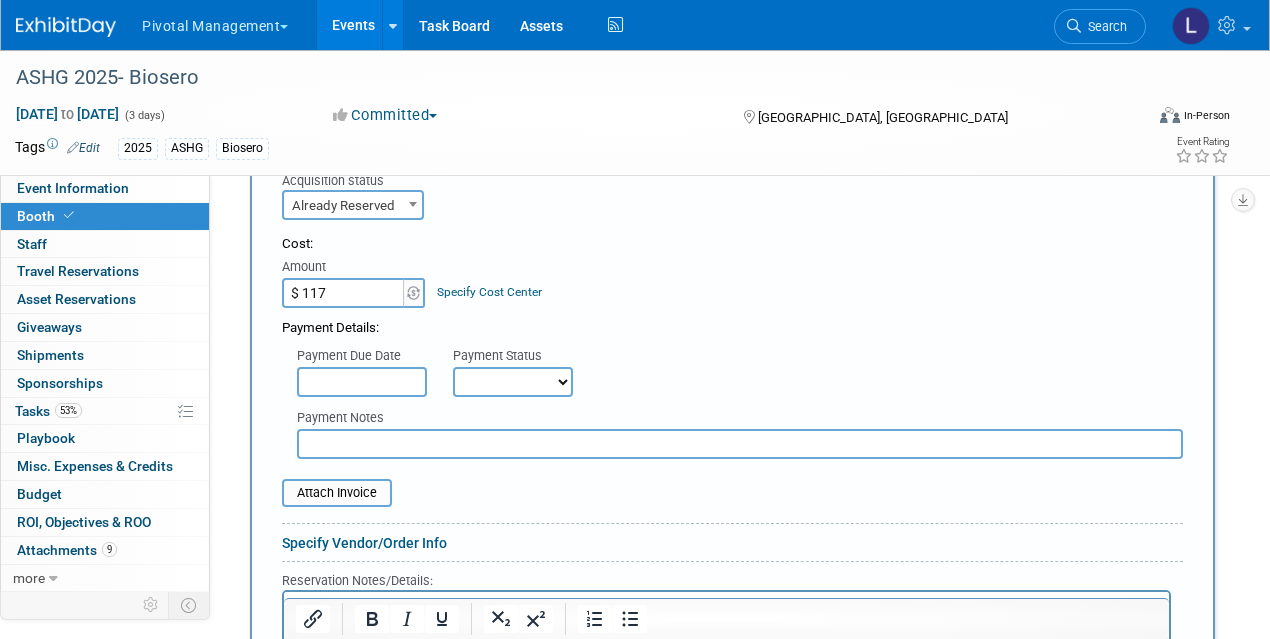 type on "$ 117.00" 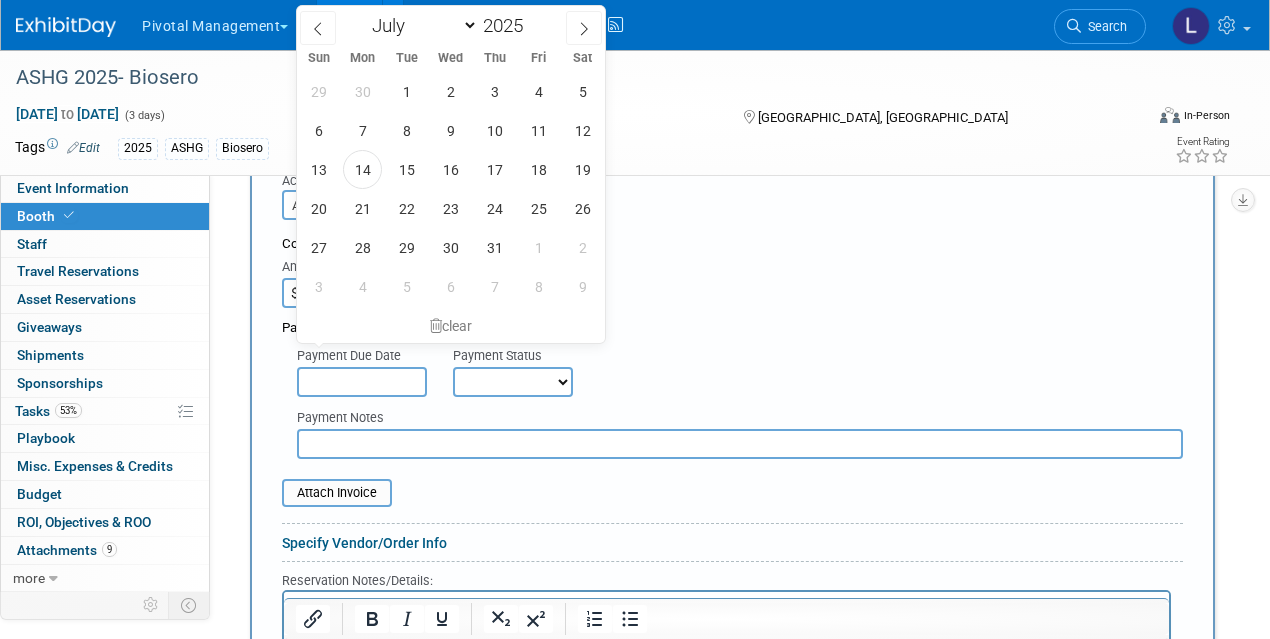 click at bounding box center (362, 382) 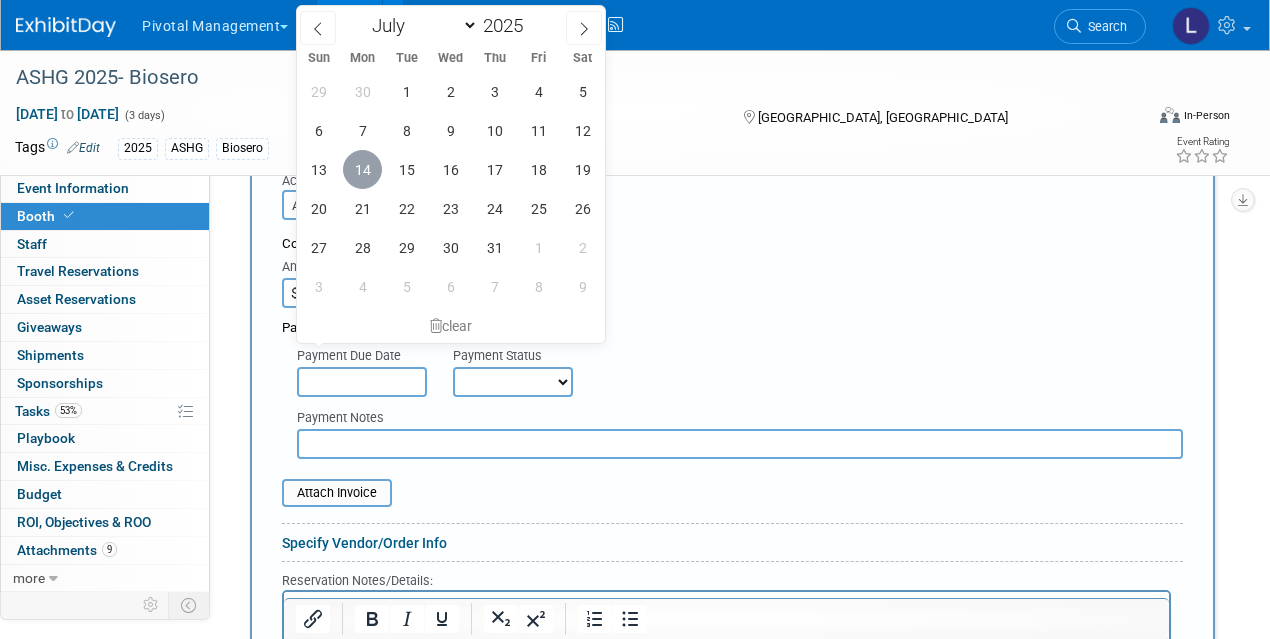 click on "14" at bounding box center [362, 169] 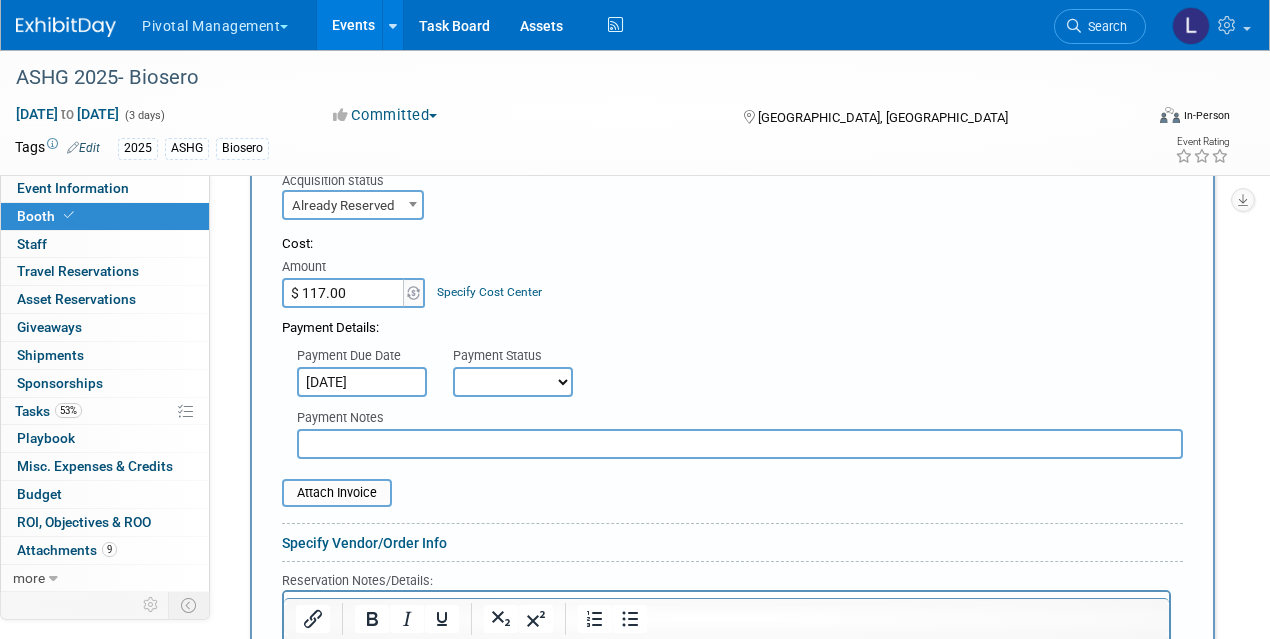 click on "Not Paid Yet
Partially Paid
Paid in Full" at bounding box center (513, 382) 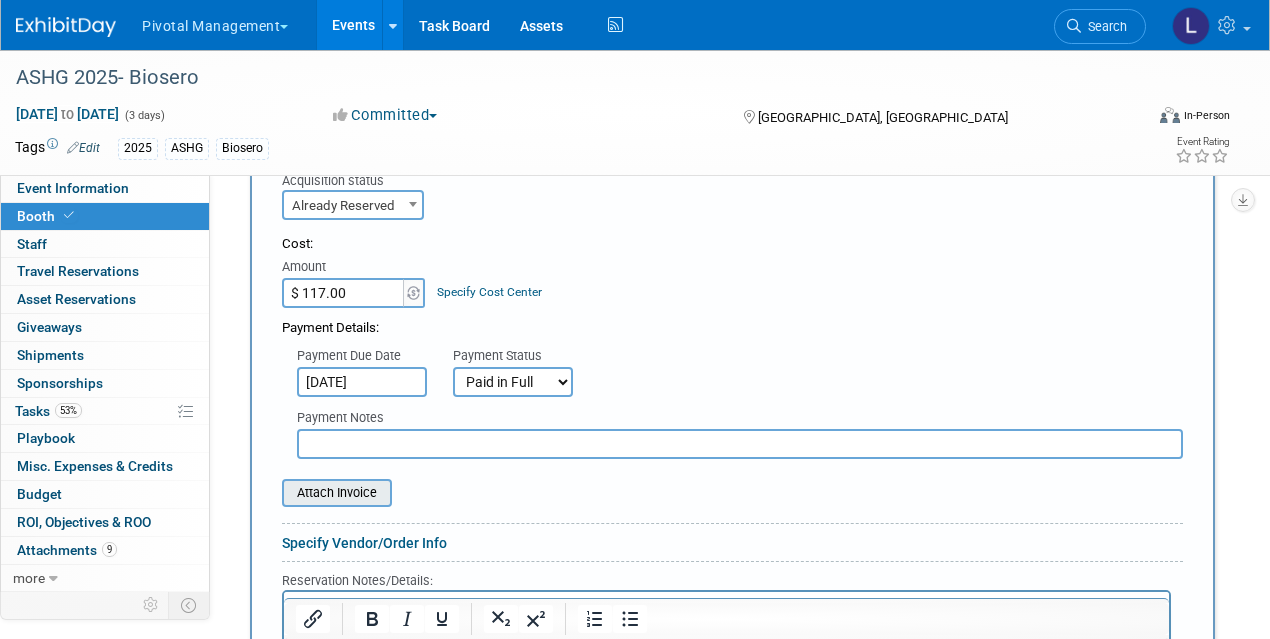 click at bounding box center (271, 493) 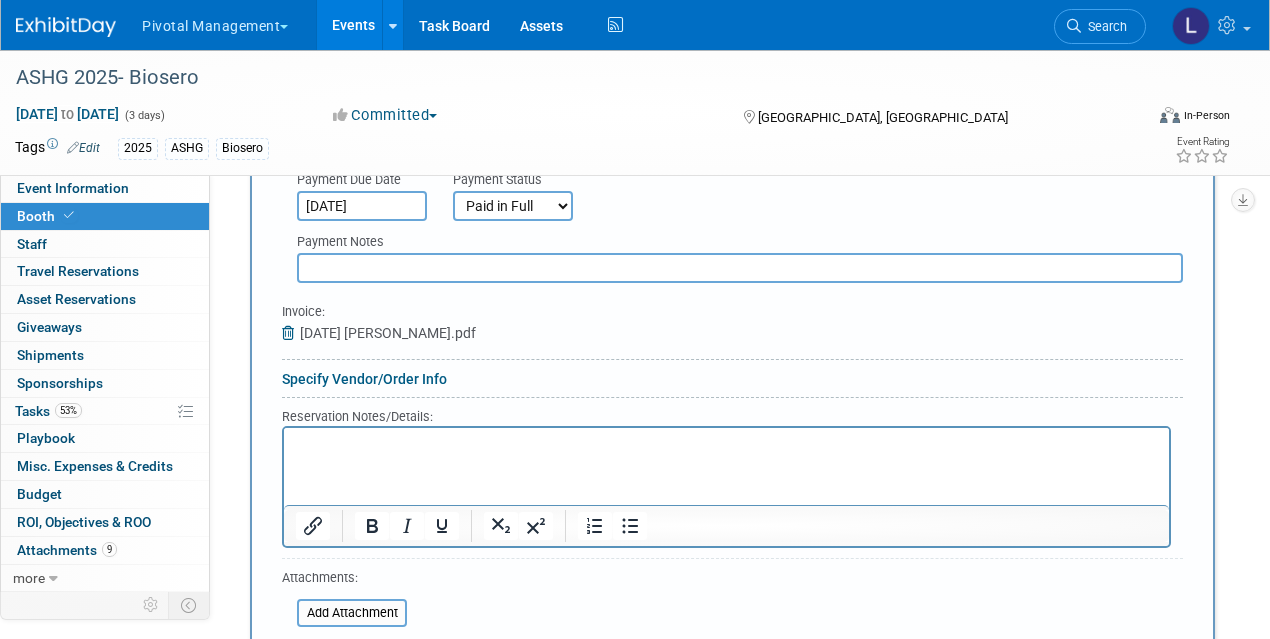 scroll, scrollTop: 2287, scrollLeft: 0, axis: vertical 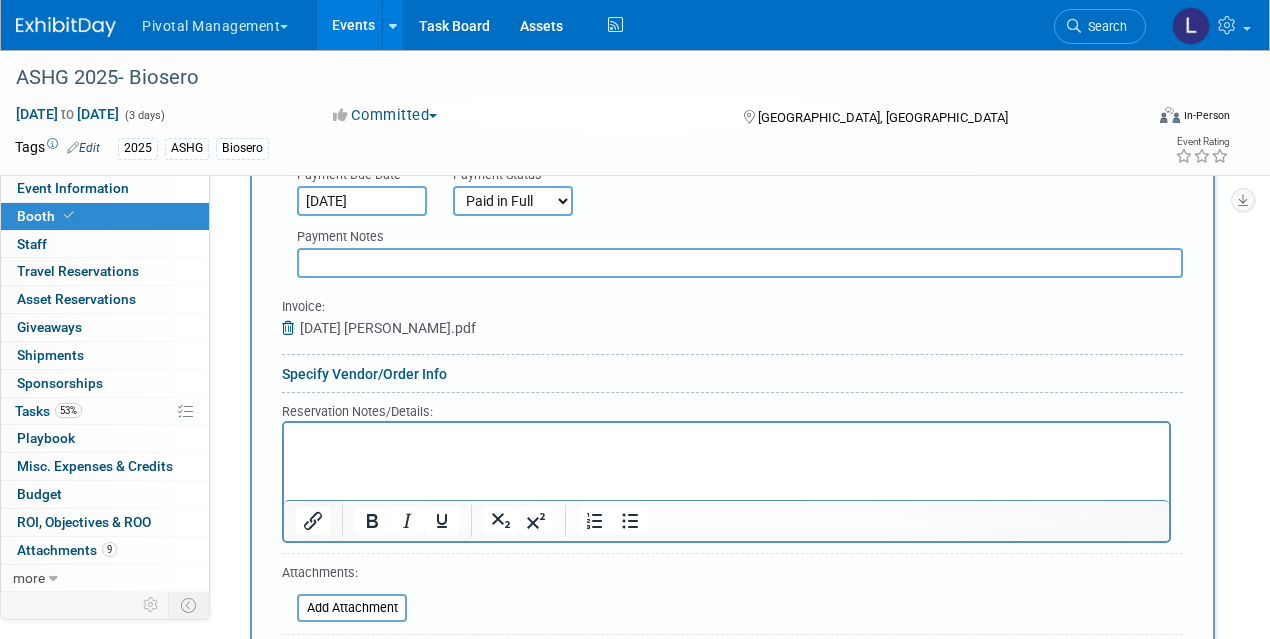 click at bounding box center [740, 263] 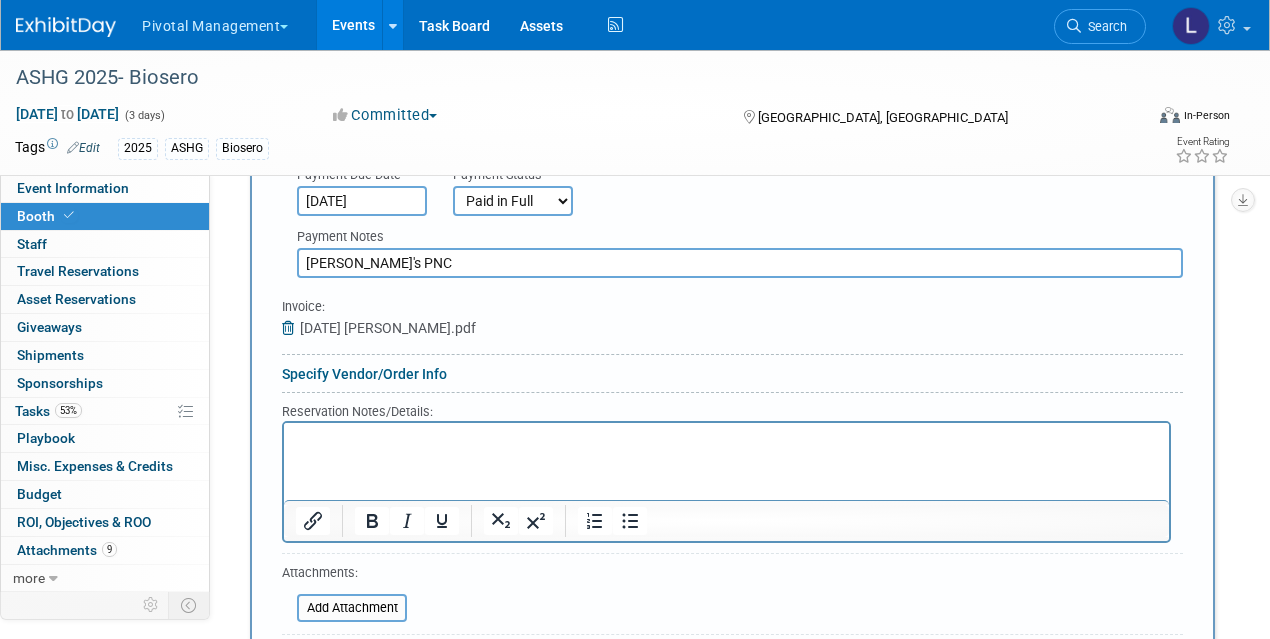 type on "[PERSON_NAME]'s PNC" 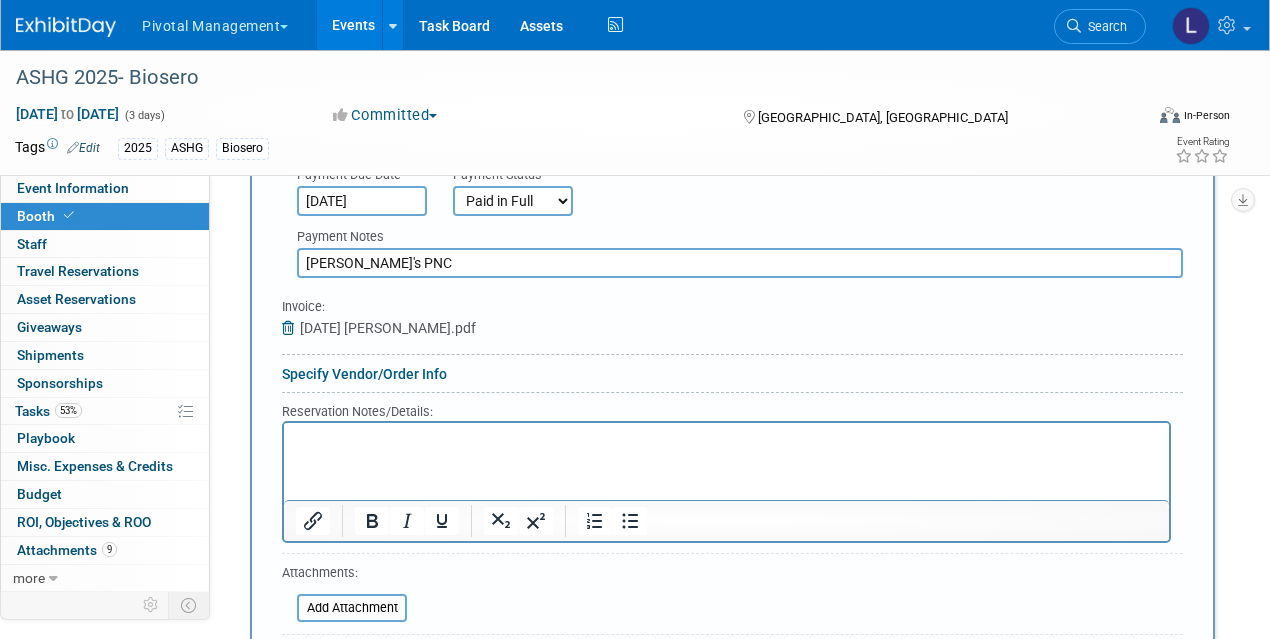click on "Specify Vendor/Order Info" at bounding box center (364, 374) 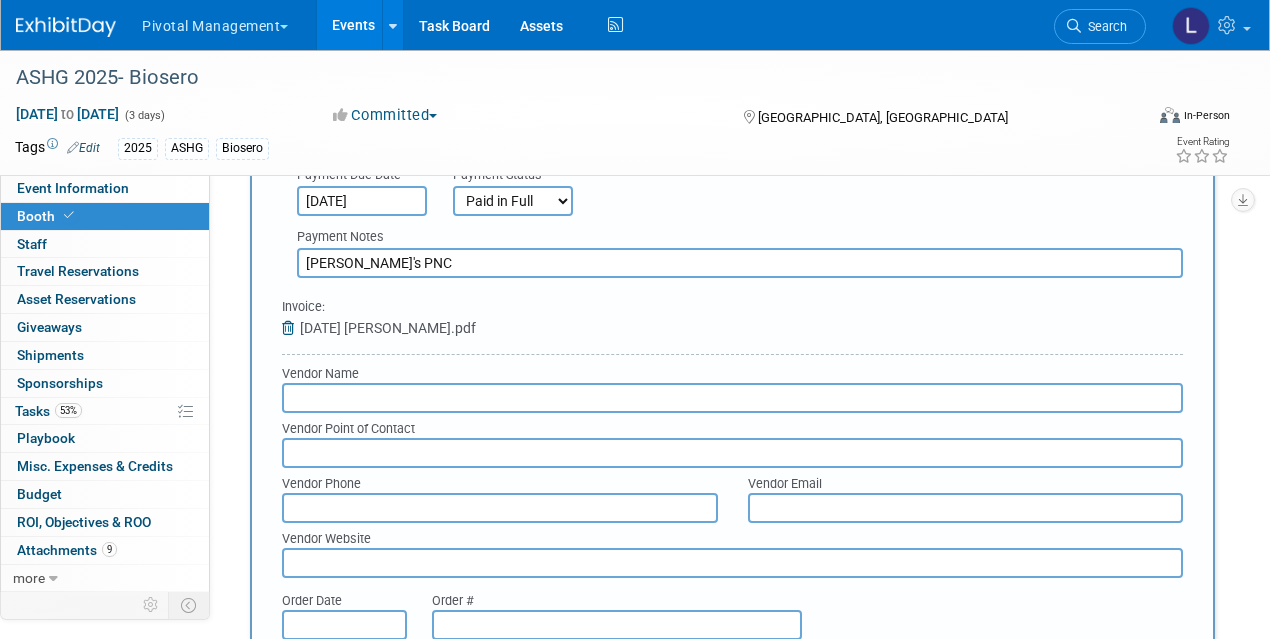 click at bounding box center [732, 398] 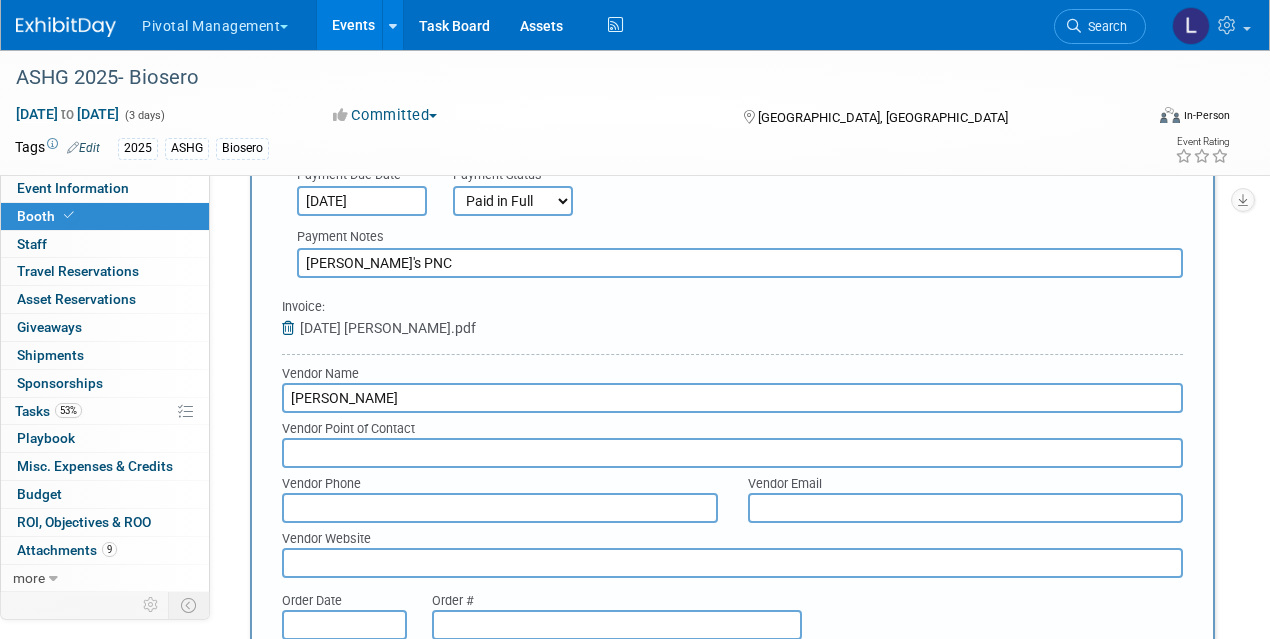 type on "[PERSON_NAME]" 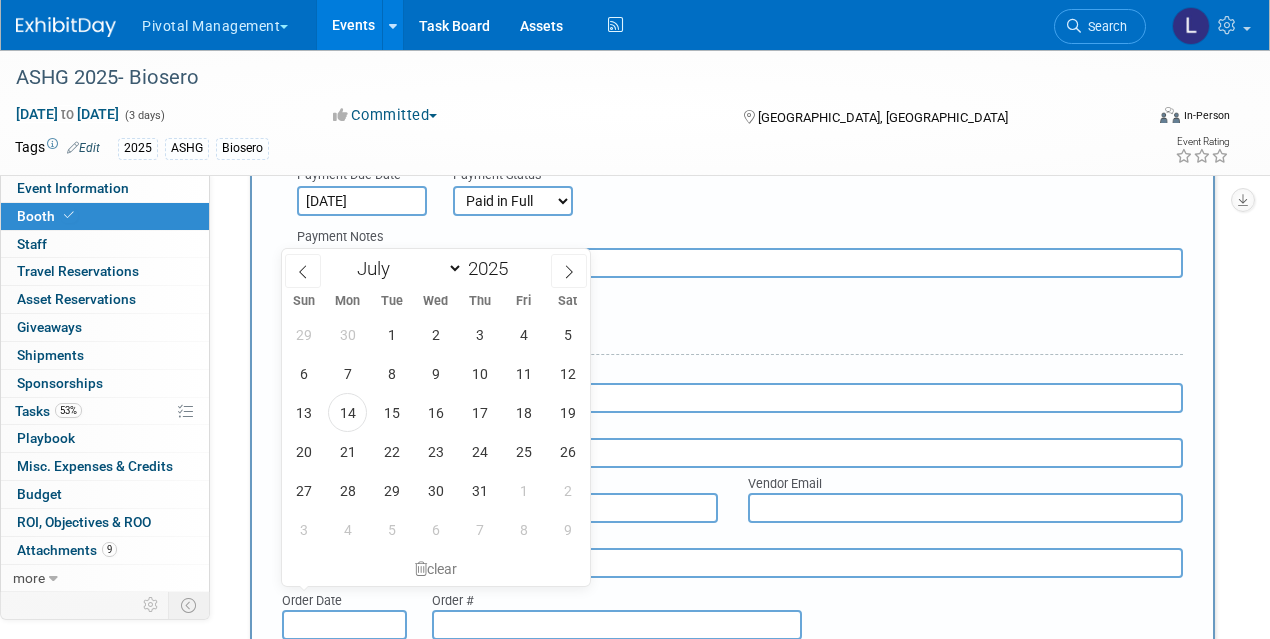 click at bounding box center [344, 625] 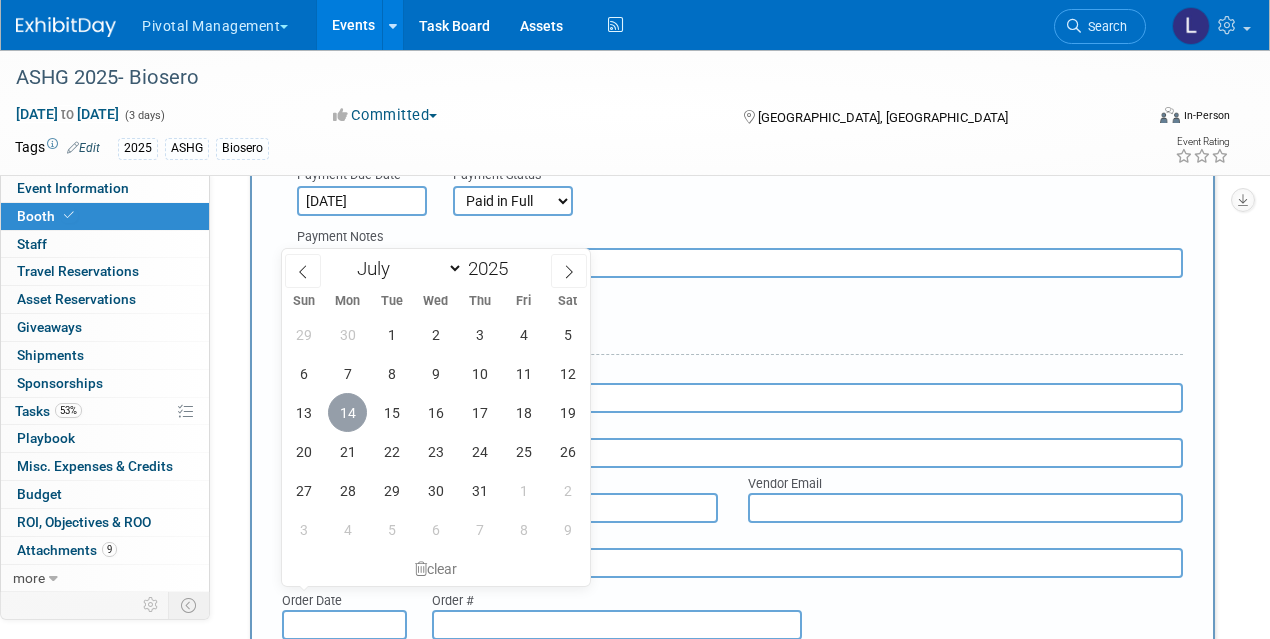click on "14" at bounding box center [347, 412] 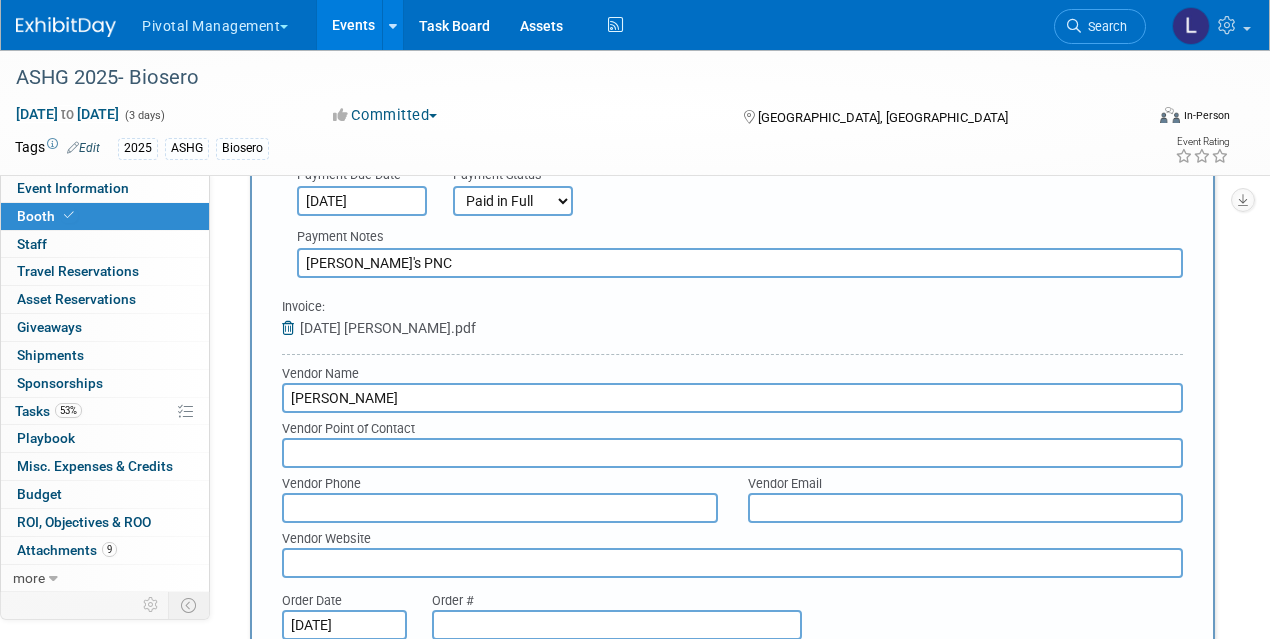 click at bounding box center (617, 625) 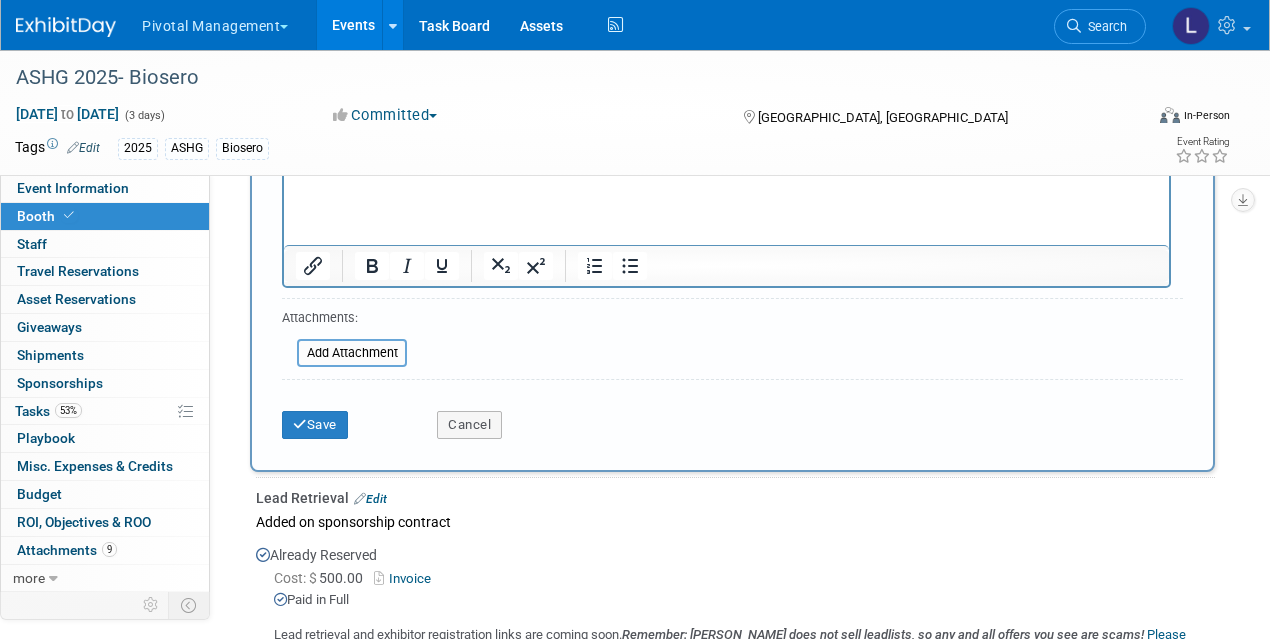 scroll, scrollTop: 2711, scrollLeft: 0, axis: vertical 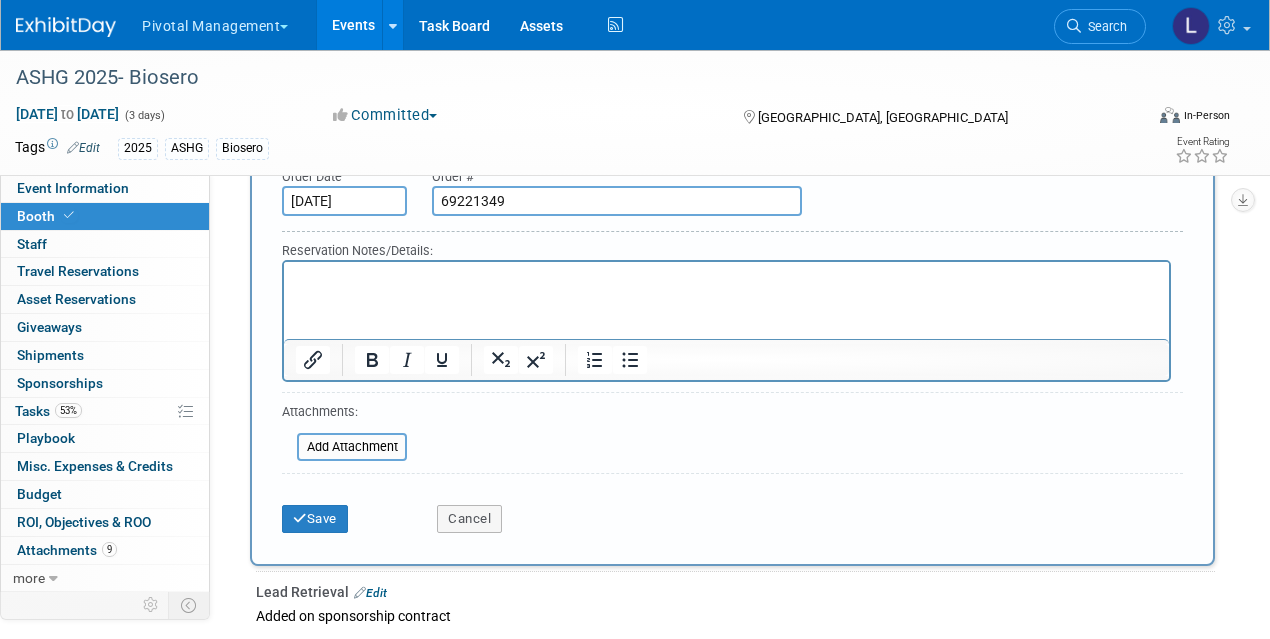 type on "69221349" 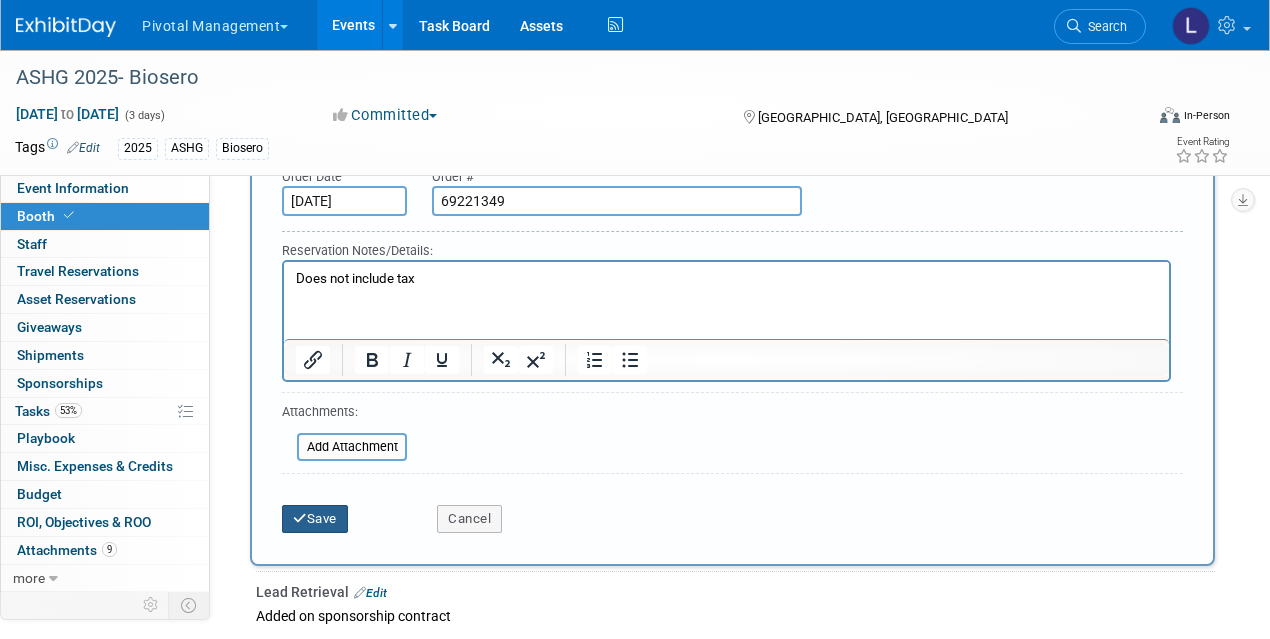 click on "Save" at bounding box center [315, 519] 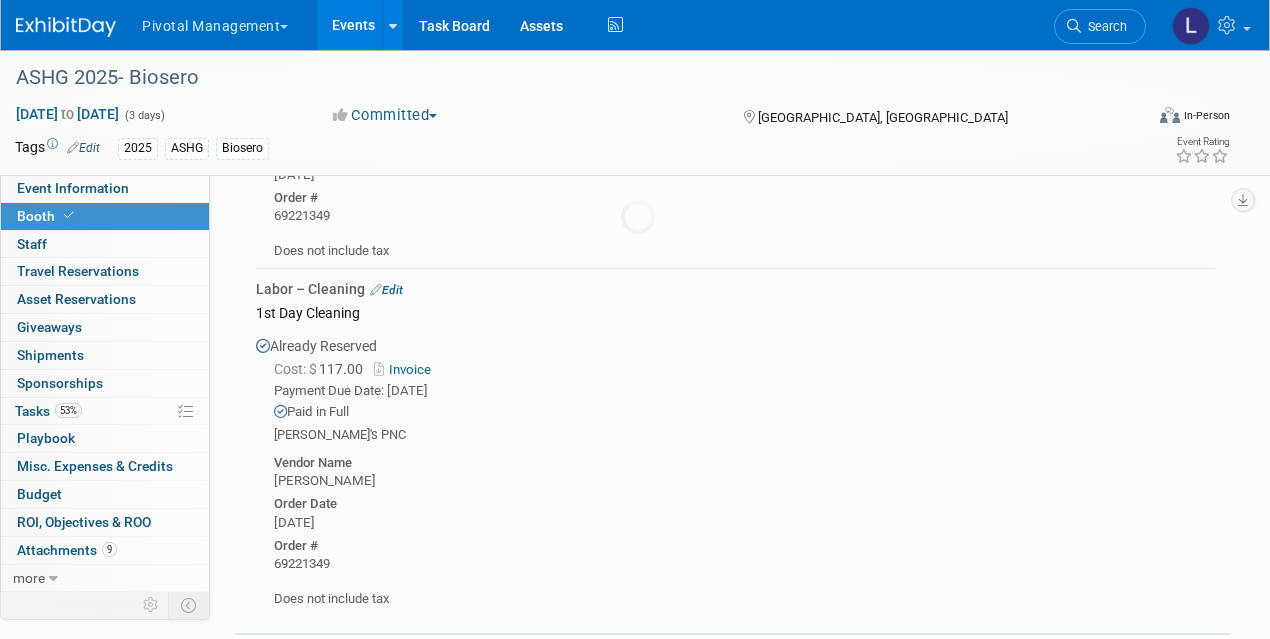 scroll, scrollTop: 2784, scrollLeft: 0, axis: vertical 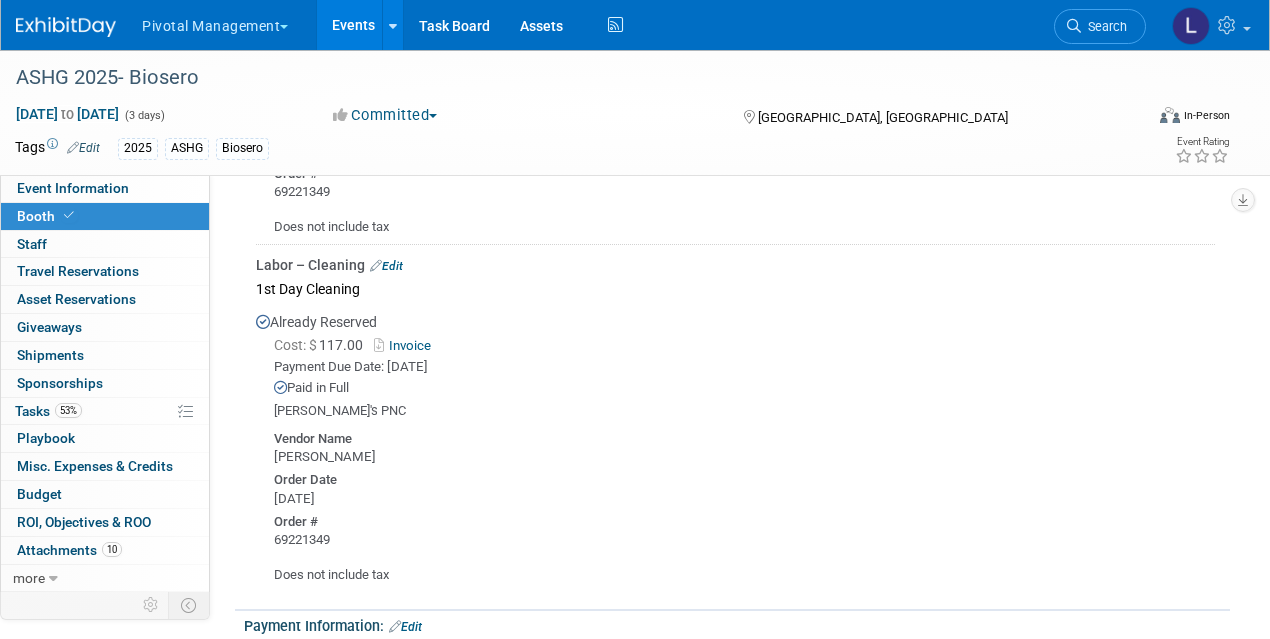 click on "Already Reserved
Cost: $  117.00
Invoice
Payment Due Date:
[DATE]
Paid in Full" at bounding box center [735, 443] 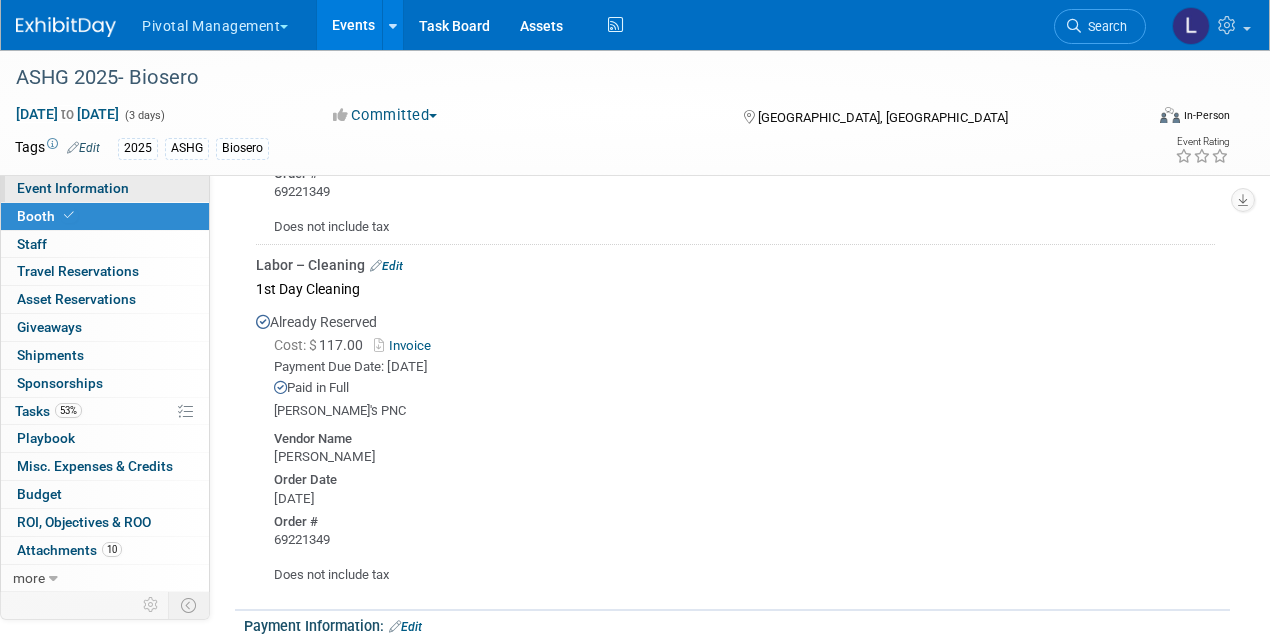 click on "Event Information" at bounding box center (73, 188) 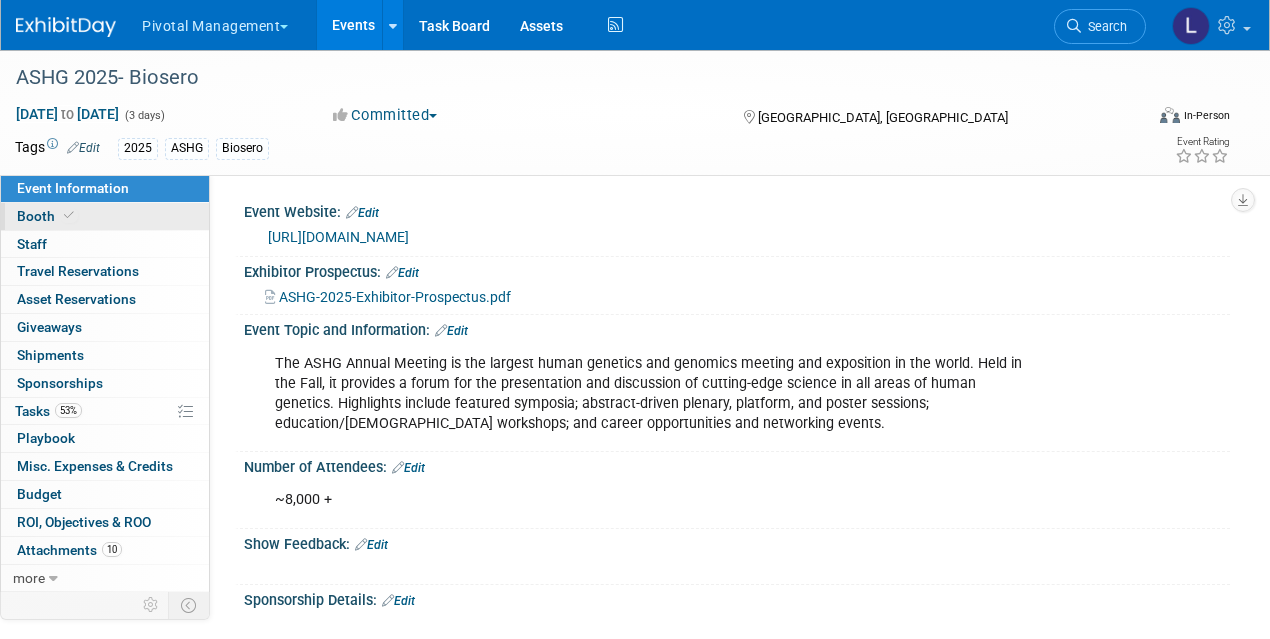 click at bounding box center [69, 215] 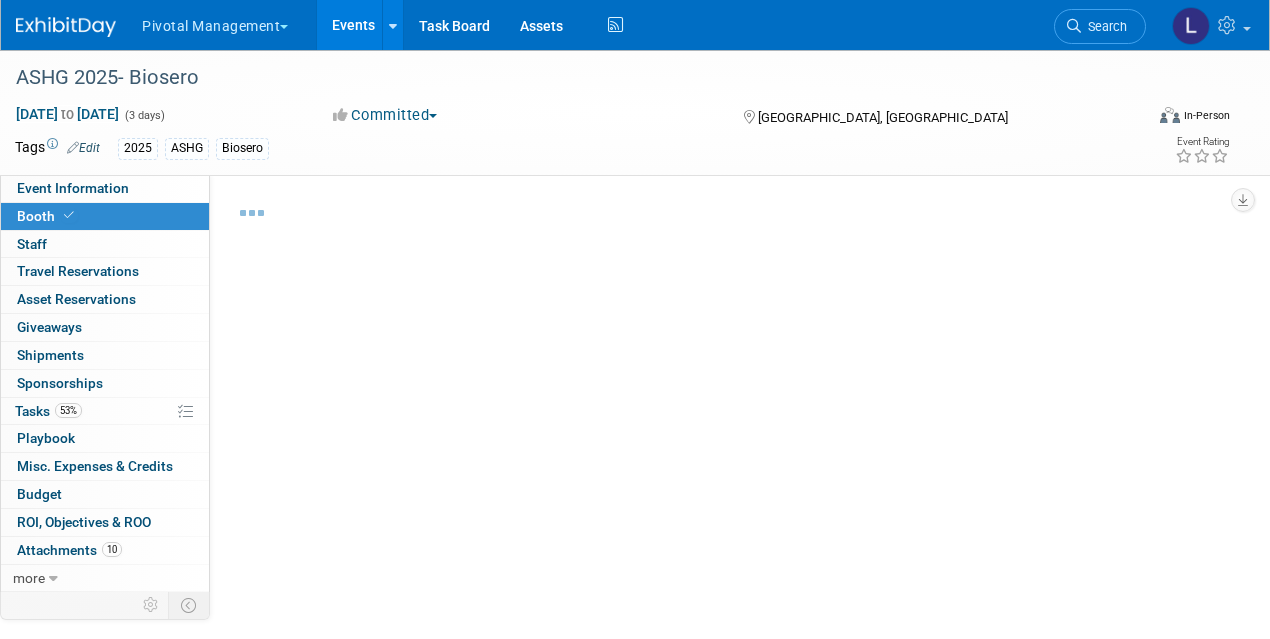 select on "Yes" 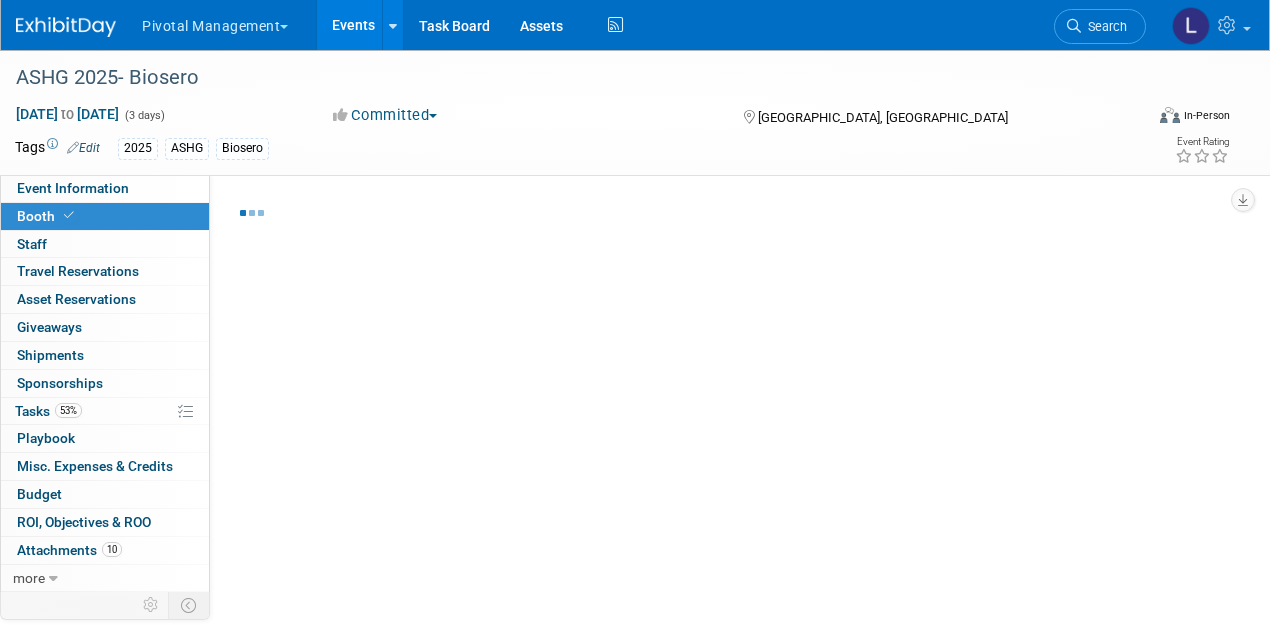 select on "Yes" 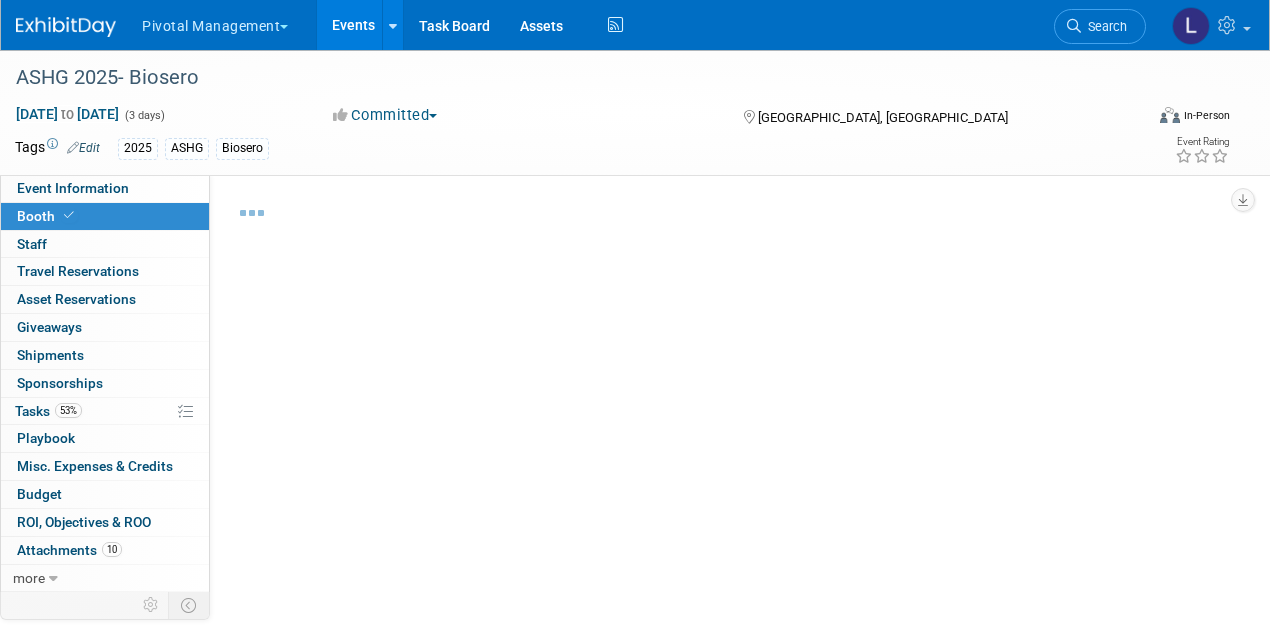 select on "Yes" 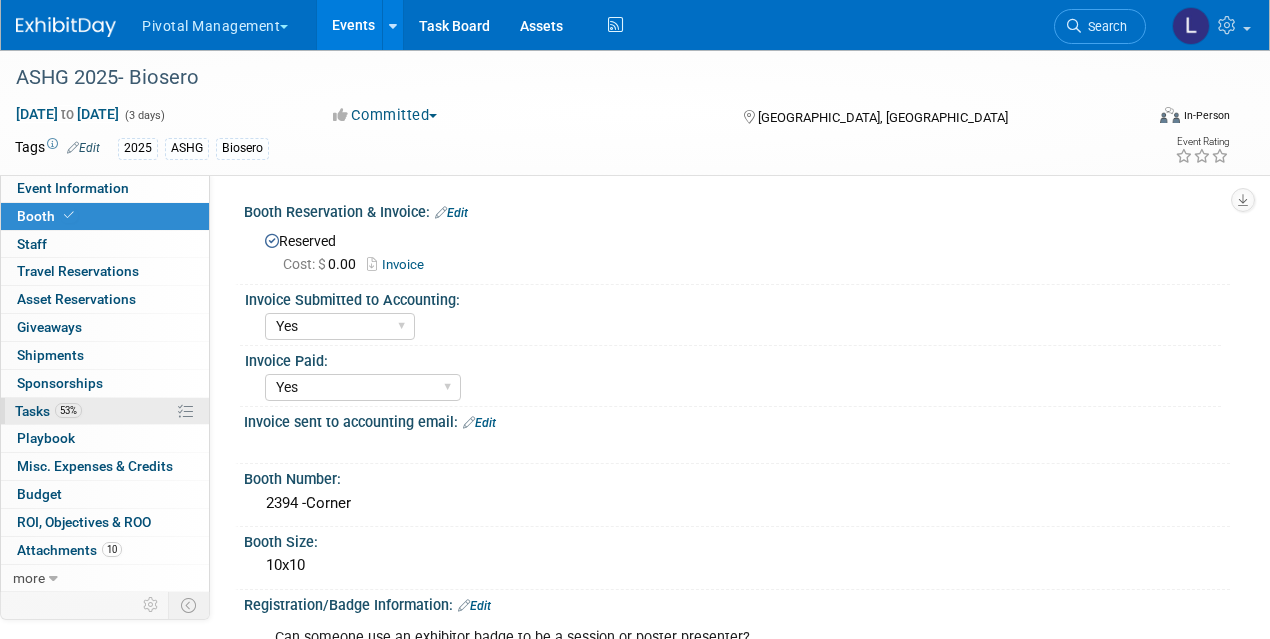 click on "Tasks 53%" at bounding box center (48, 411) 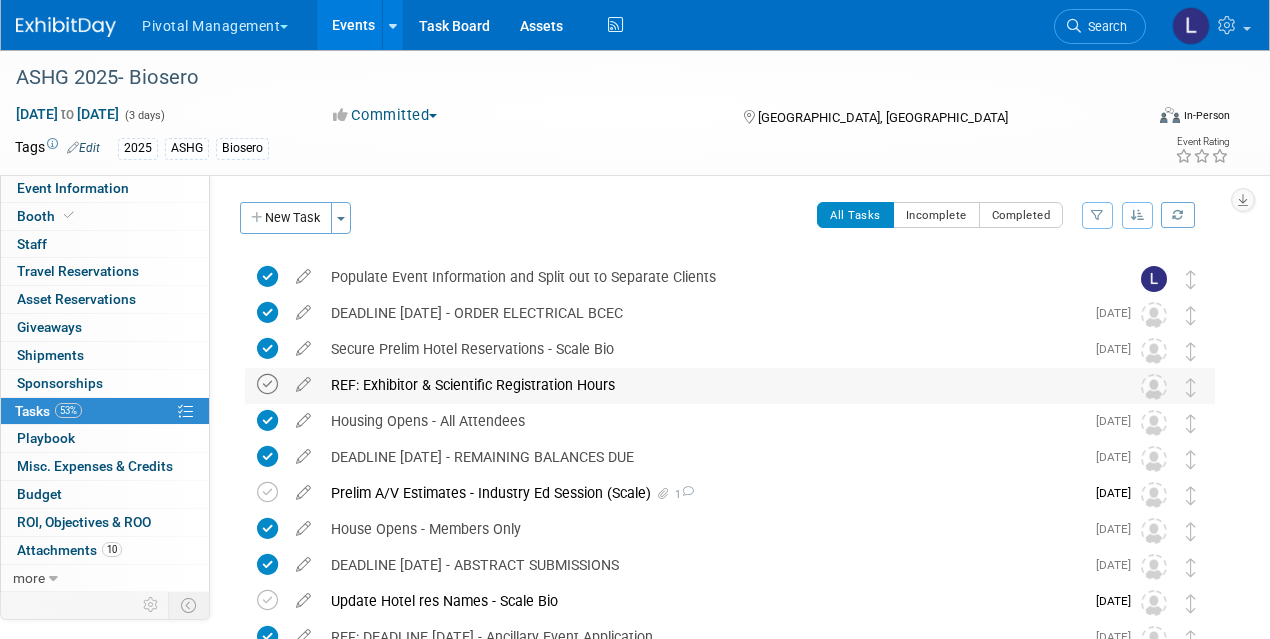 click at bounding box center (267, 384) 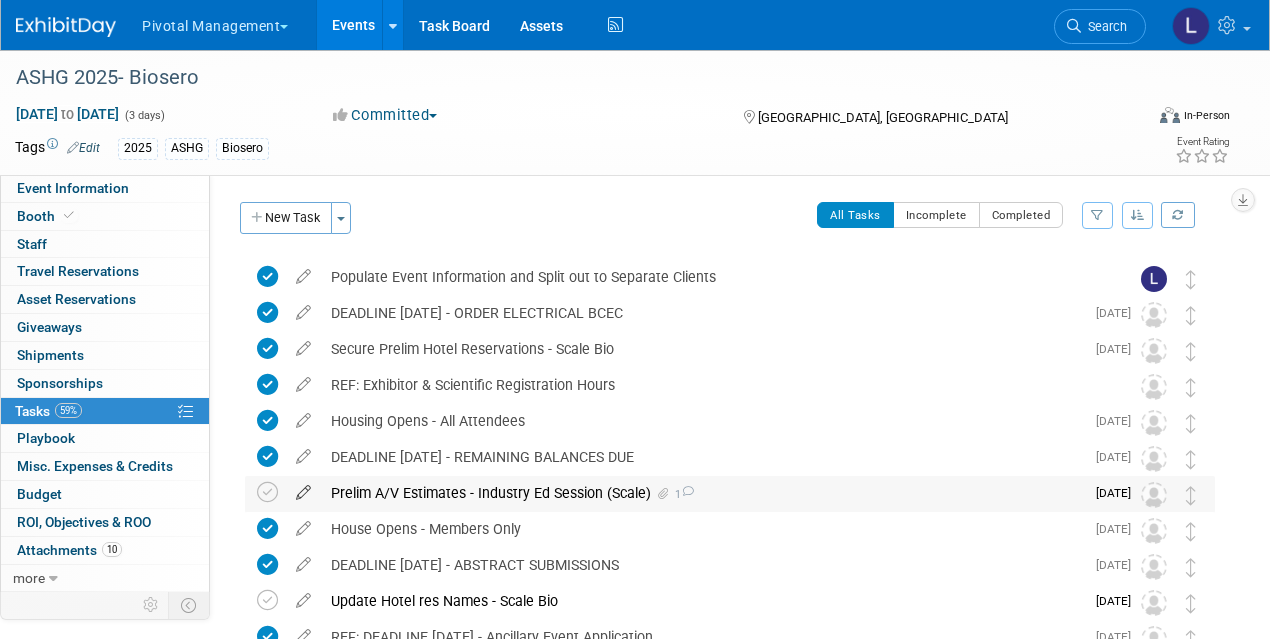 click at bounding box center [303, 488] 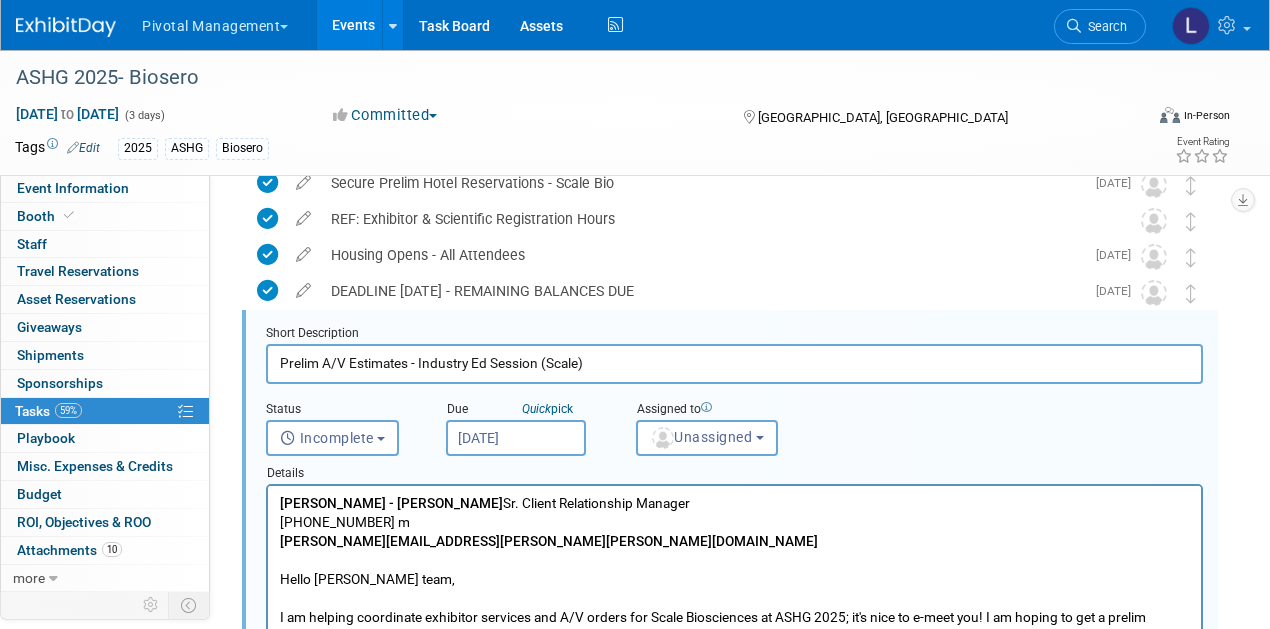 scroll, scrollTop: 182, scrollLeft: 0, axis: vertical 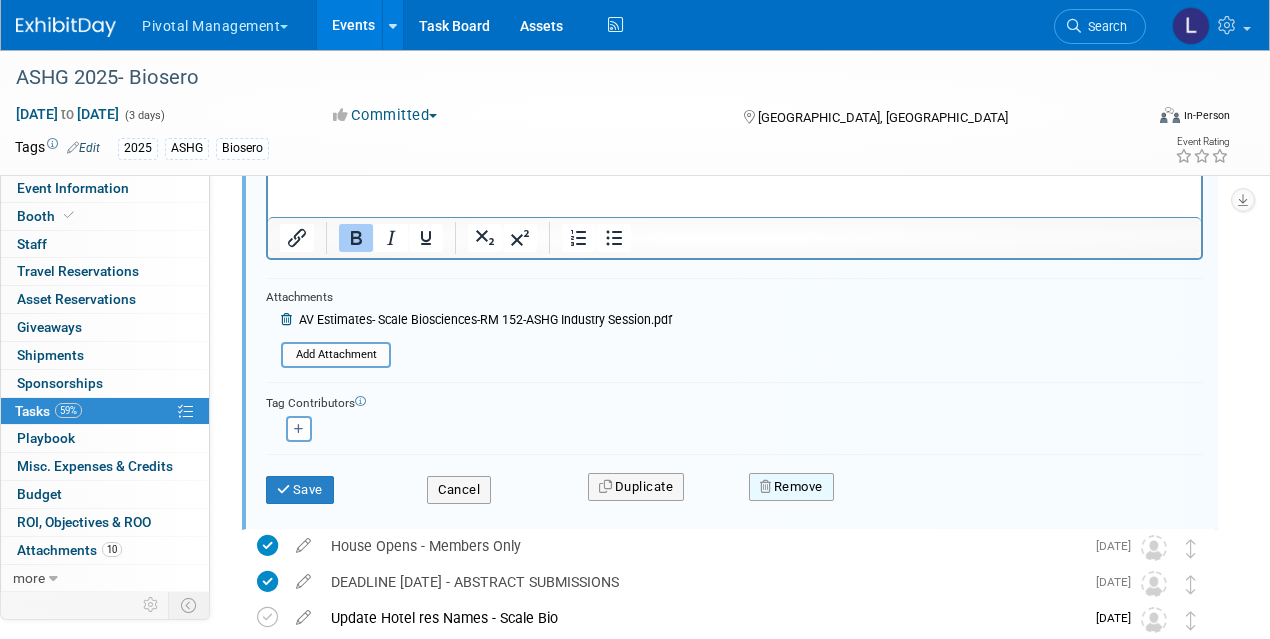click on "Remove" at bounding box center (791, 487) 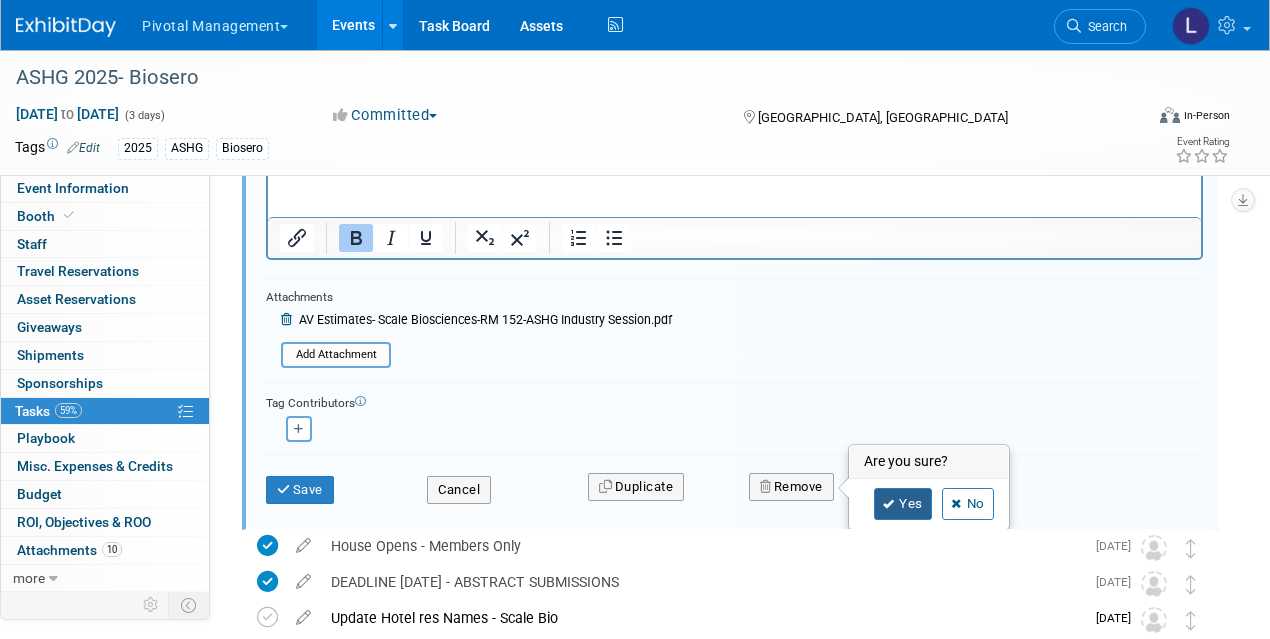 click on "Yes" at bounding box center [903, 504] 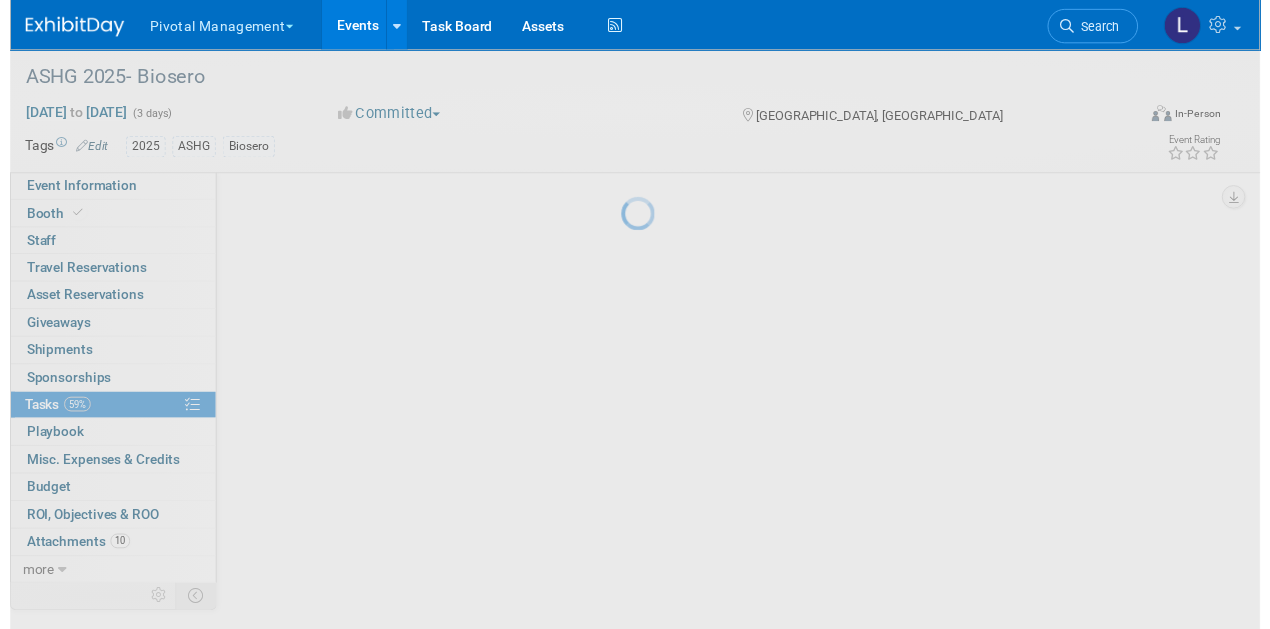 scroll, scrollTop: 318, scrollLeft: 0, axis: vertical 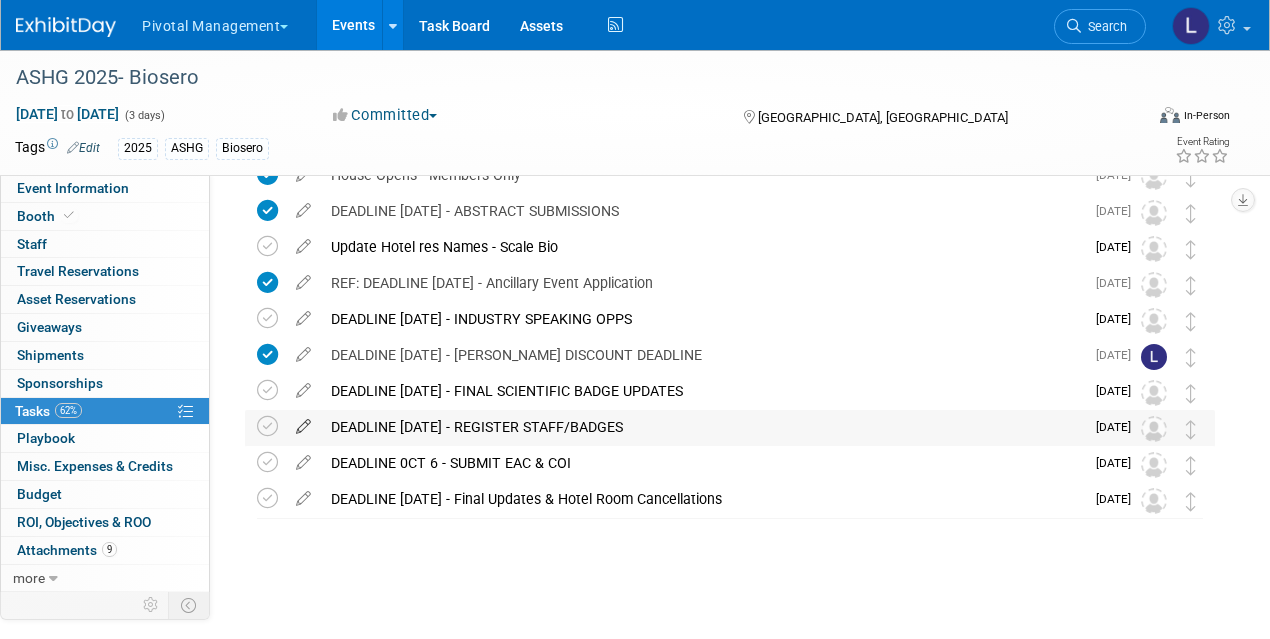 click at bounding box center (303, 422) 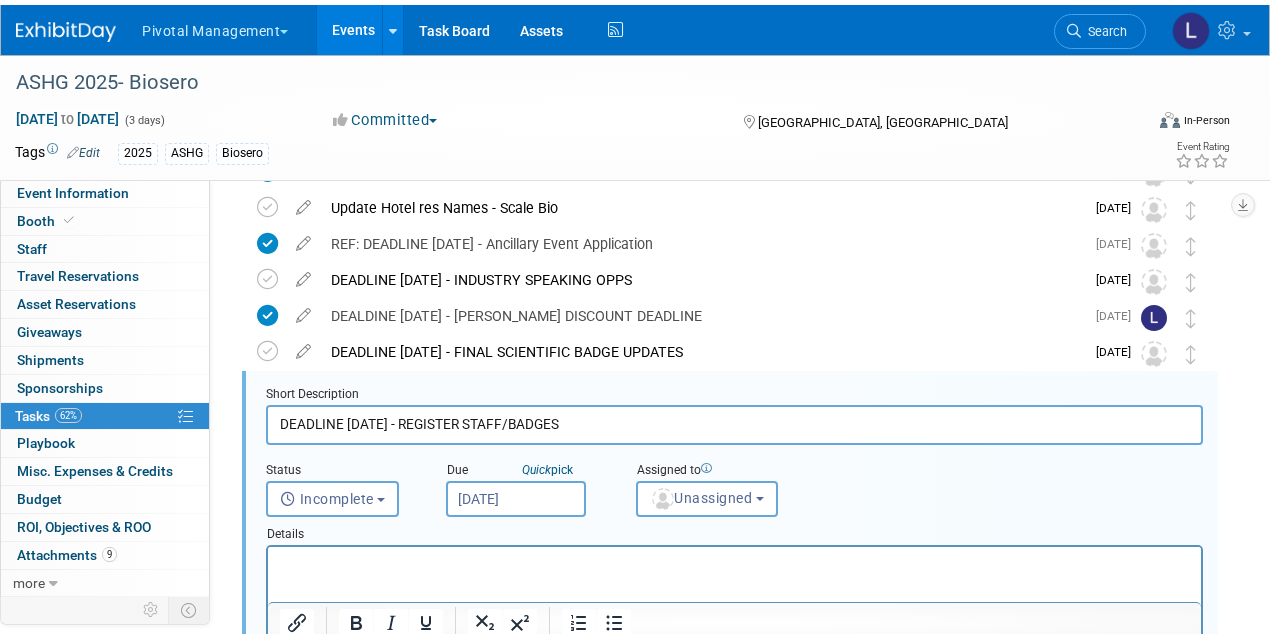 scroll, scrollTop: 434, scrollLeft: 0, axis: vertical 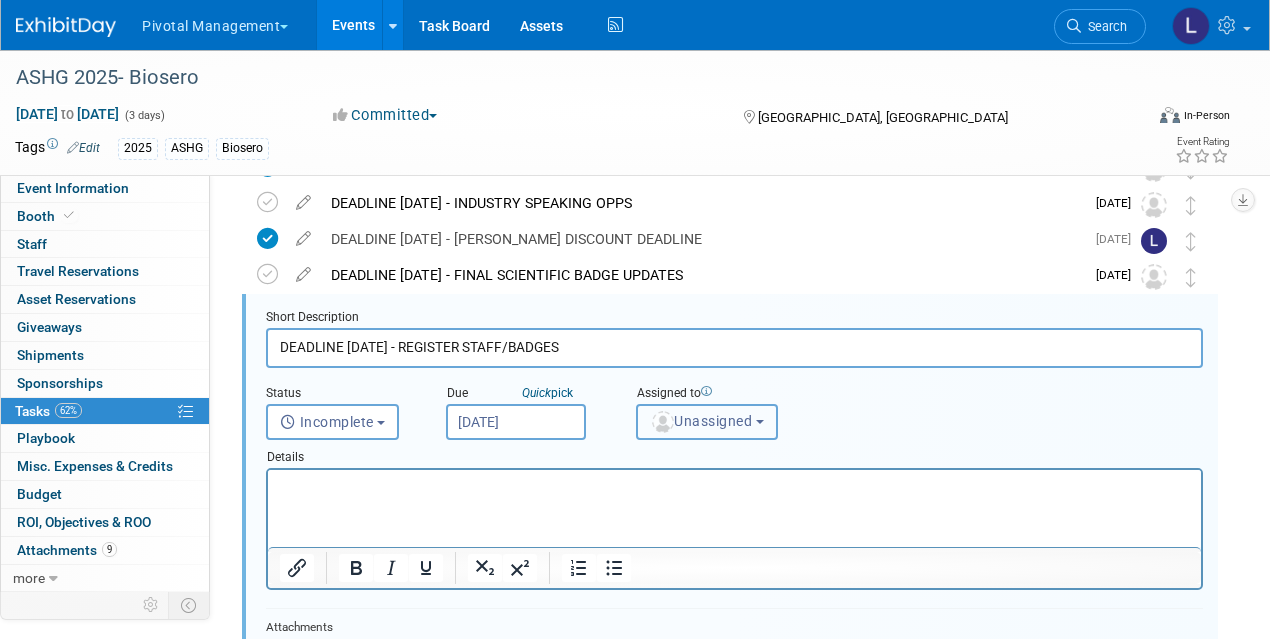 click on "Unassigned" at bounding box center (701, 421) 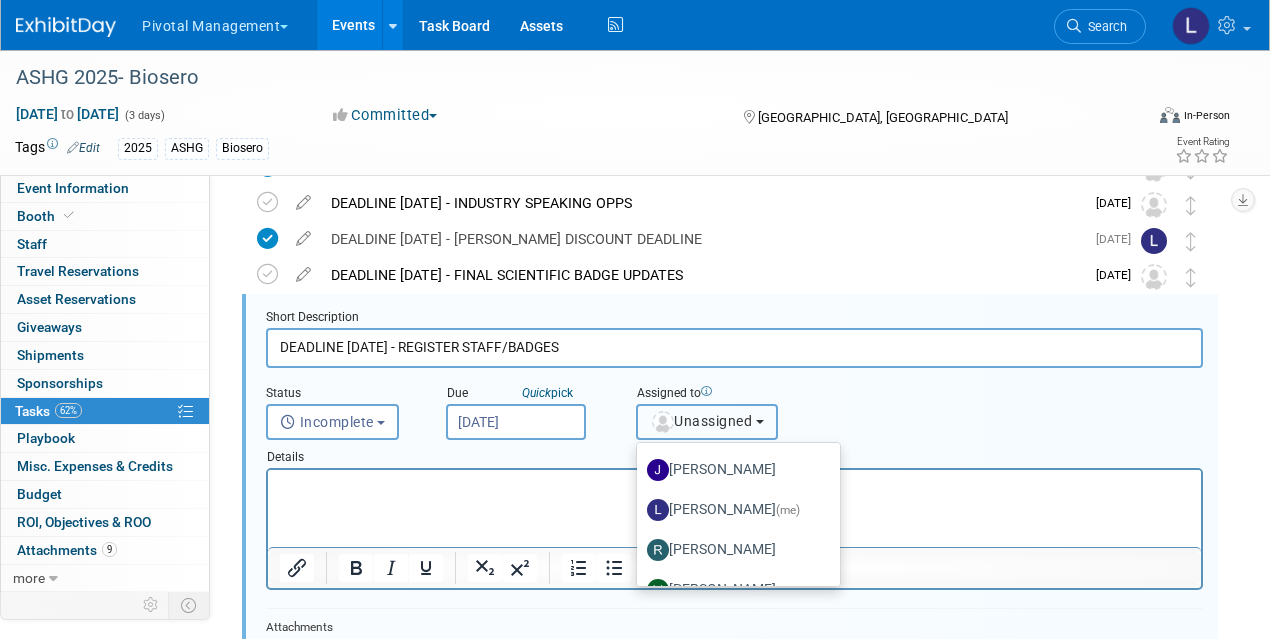 drag, startPoint x: 828, startPoint y: 489, endPoint x: 569, endPoint y: 73, distance: 490.03775 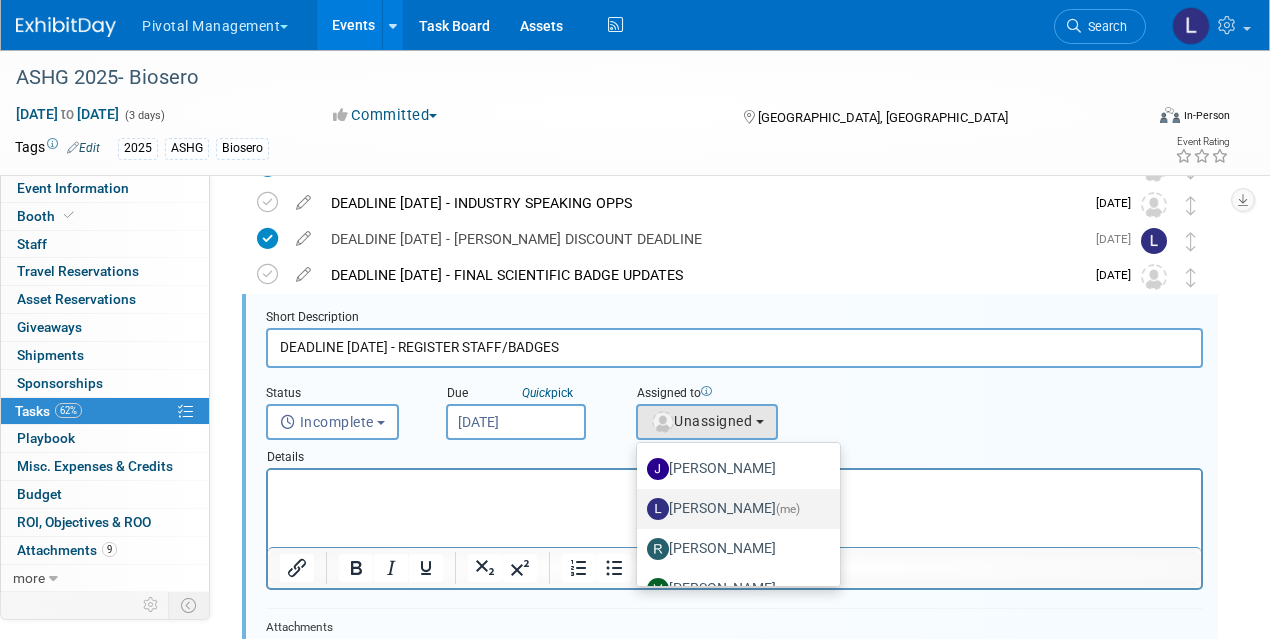 click on "[PERSON_NAME]
(me)" at bounding box center (733, 509) 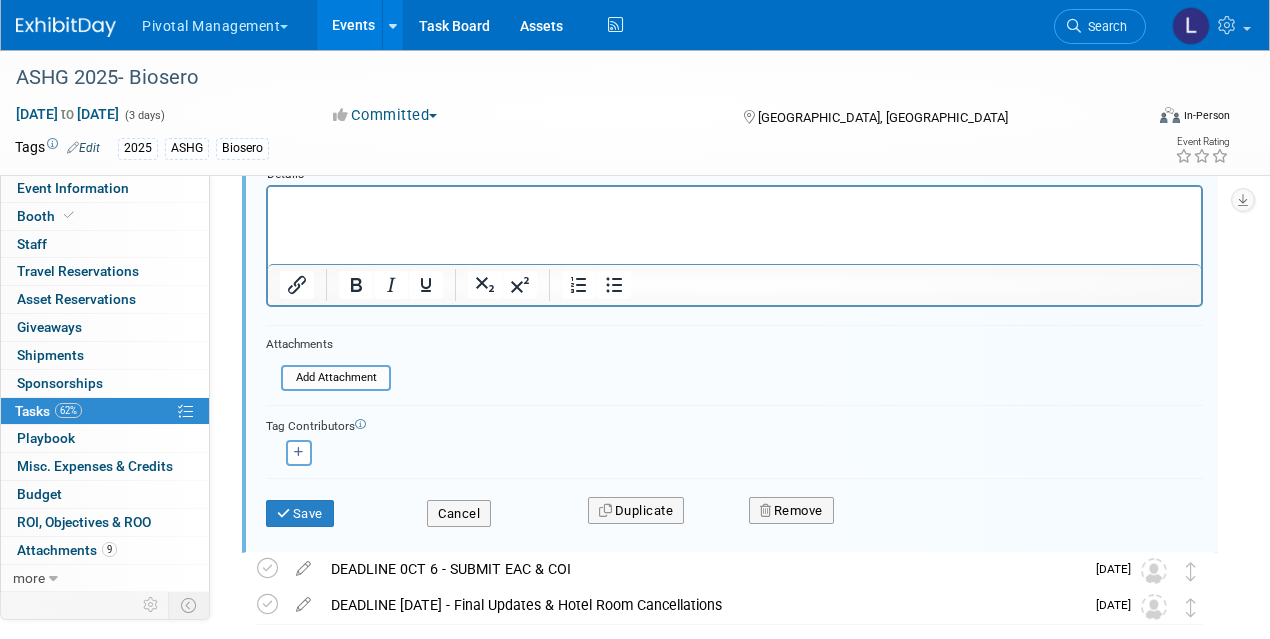 scroll, scrollTop: 780, scrollLeft: 0, axis: vertical 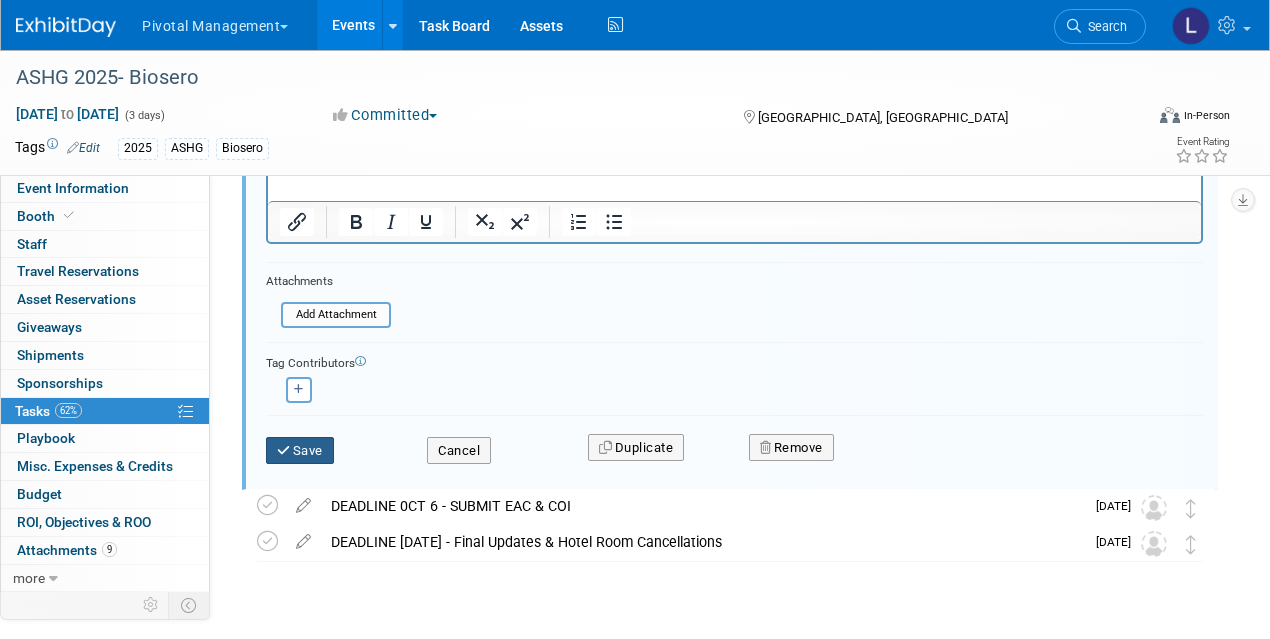 click on "Save" at bounding box center [300, 451] 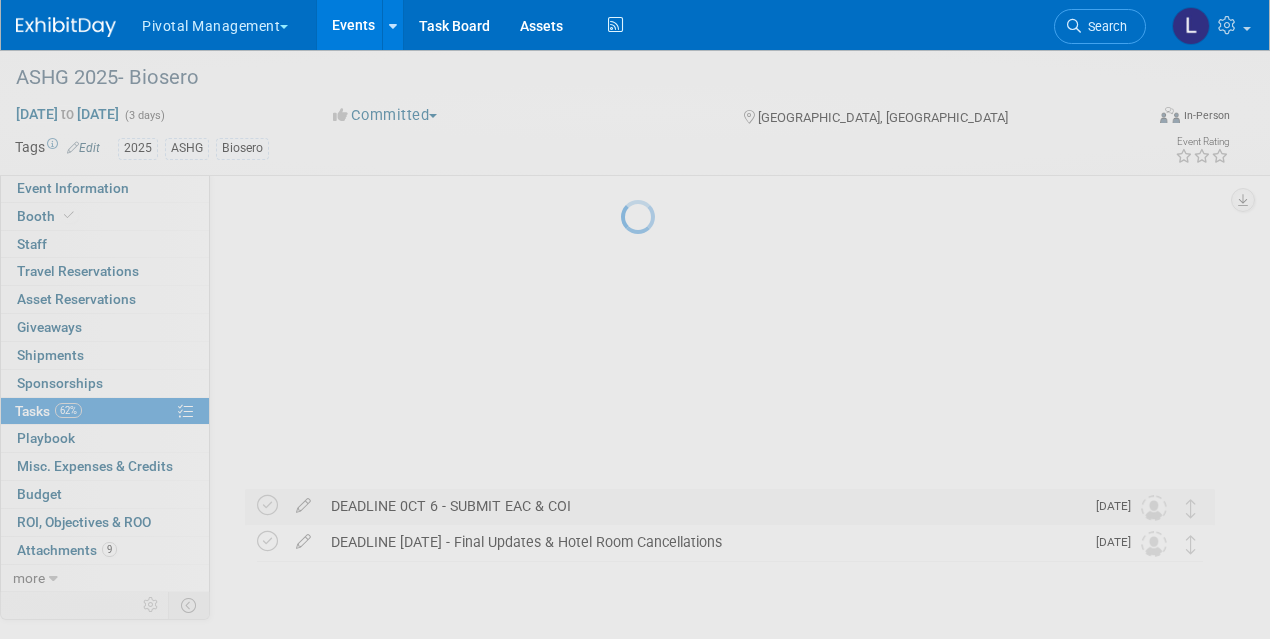 scroll, scrollTop: 318, scrollLeft: 0, axis: vertical 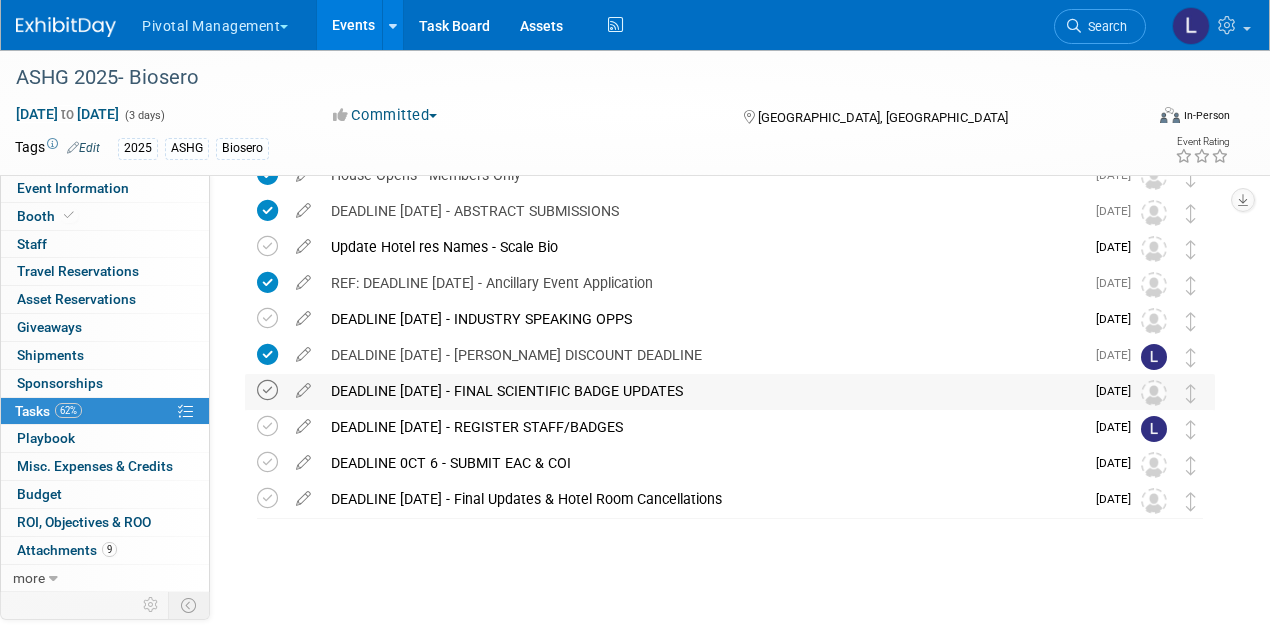 click at bounding box center (267, 390) 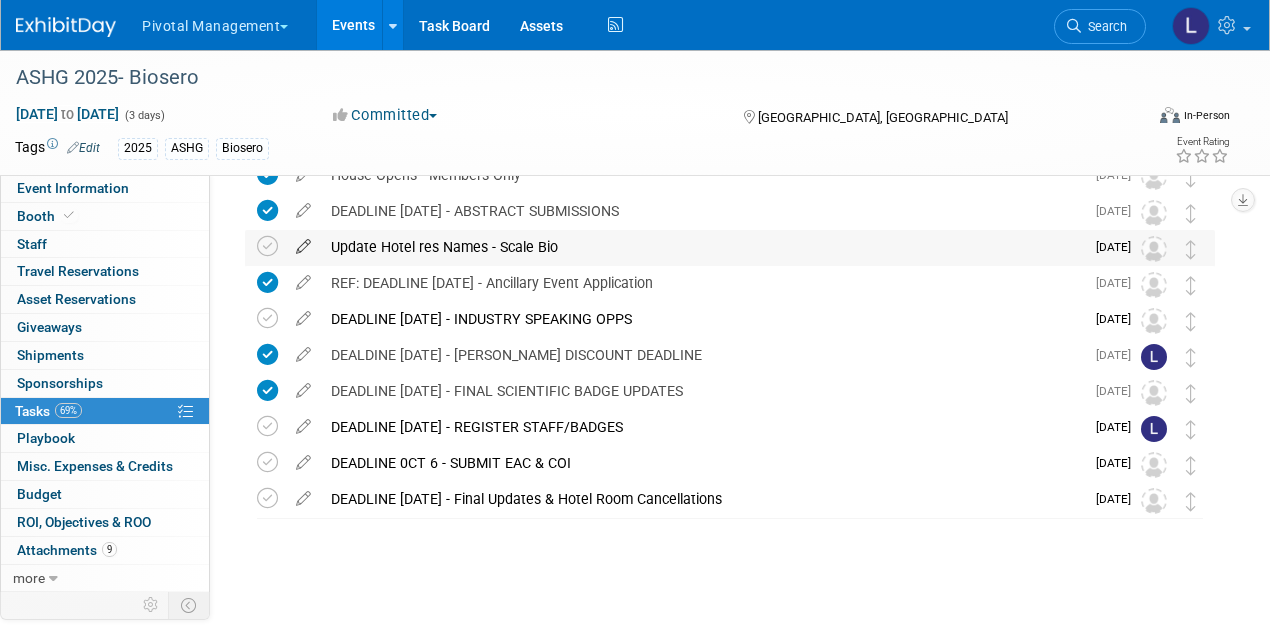 click at bounding box center (303, 242) 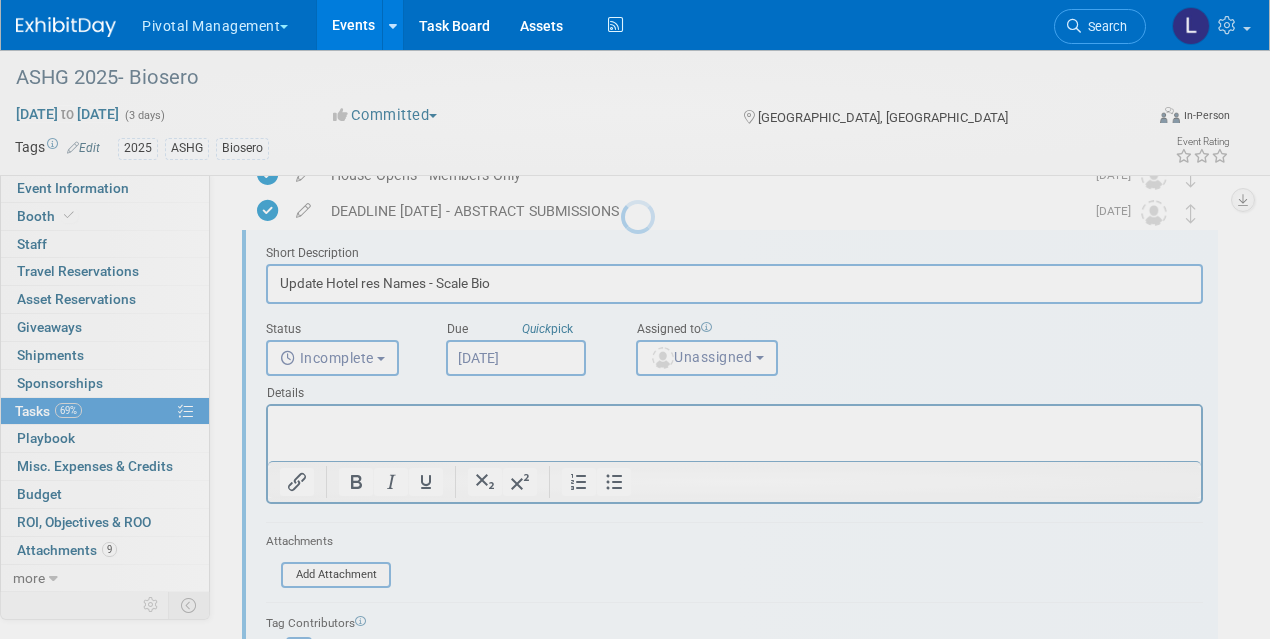 scroll, scrollTop: 0, scrollLeft: 0, axis: both 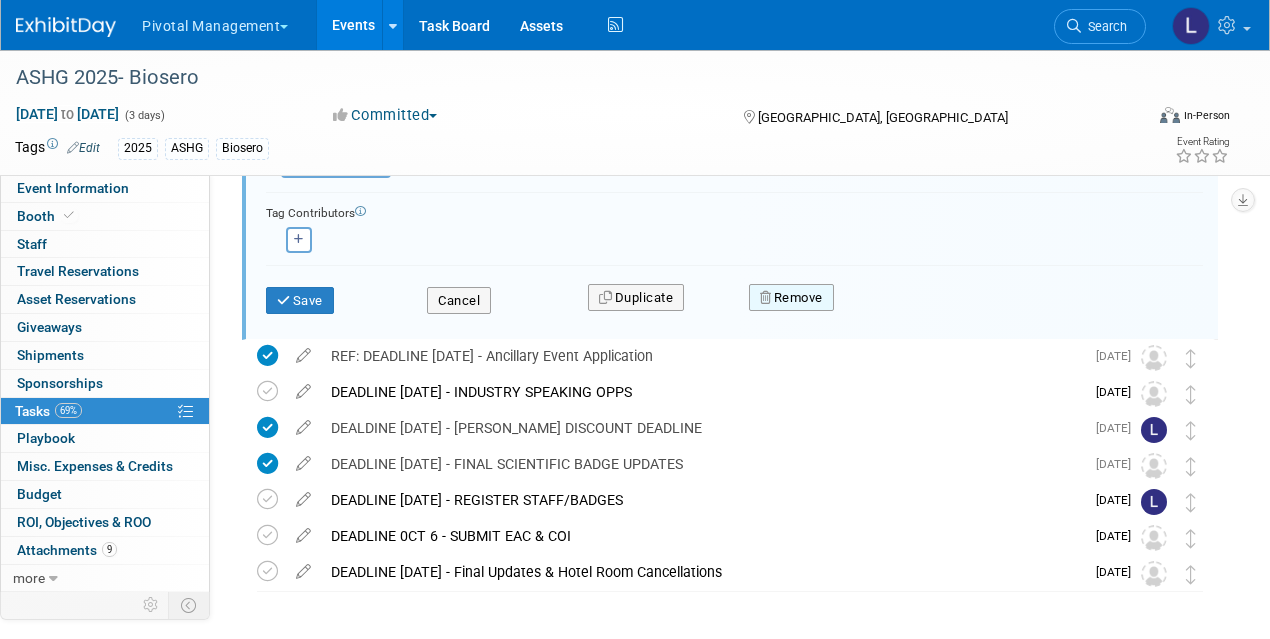 click on "Remove" at bounding box center (791, 298) 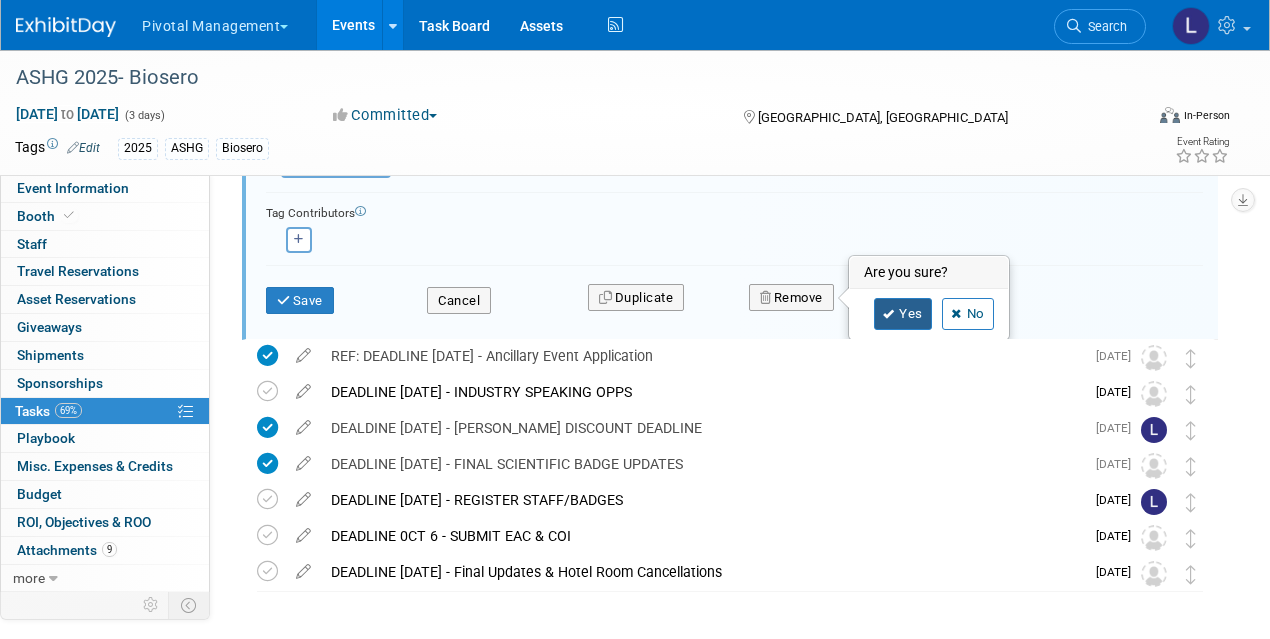 click on "Yes" at bounding box center [903, 314] 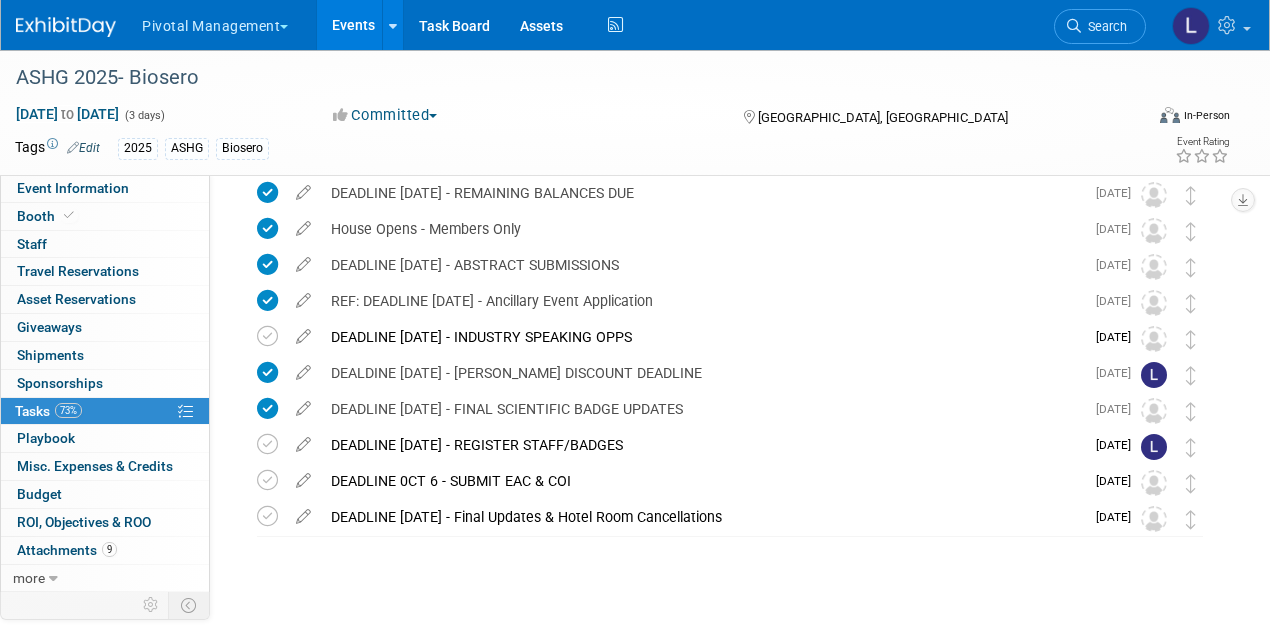 scroll, scrollTop: 207, scrollLeft: 0, axis: vertical 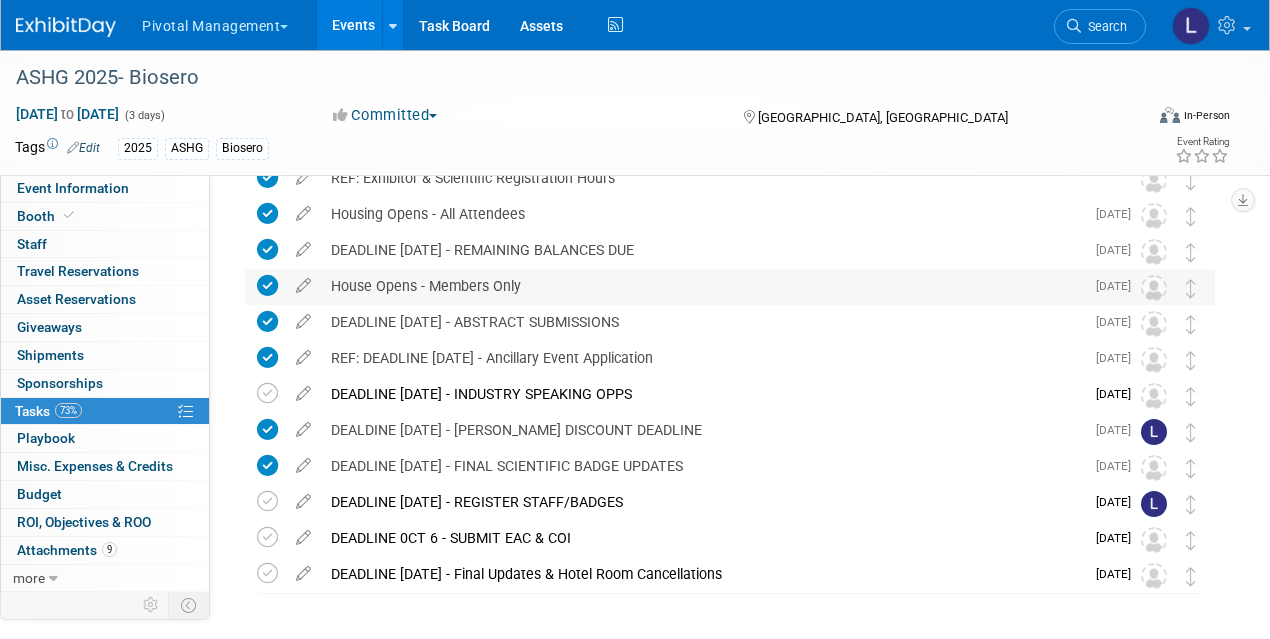 click on "House Opens - Members Only" at bounding box center [702, 286] 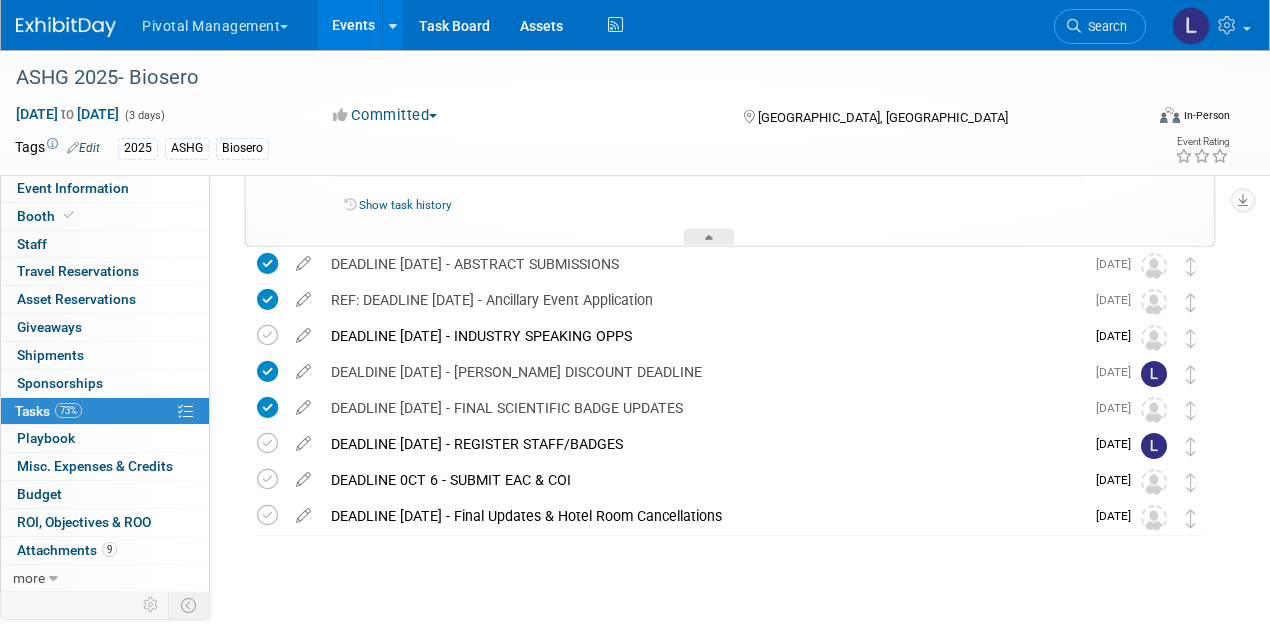 scroll, scrollTop: 474, scrollLeft: 0, axis: vertical 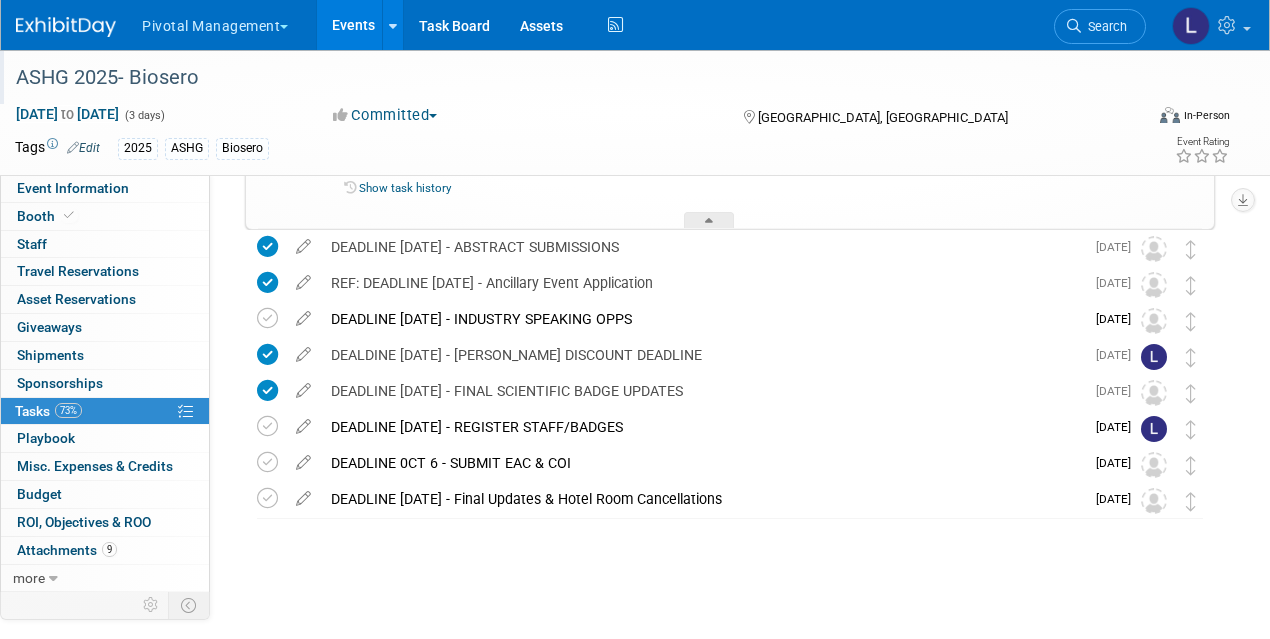 click on "ASHG 2025- Biosero" at bounding box center [567, 78] 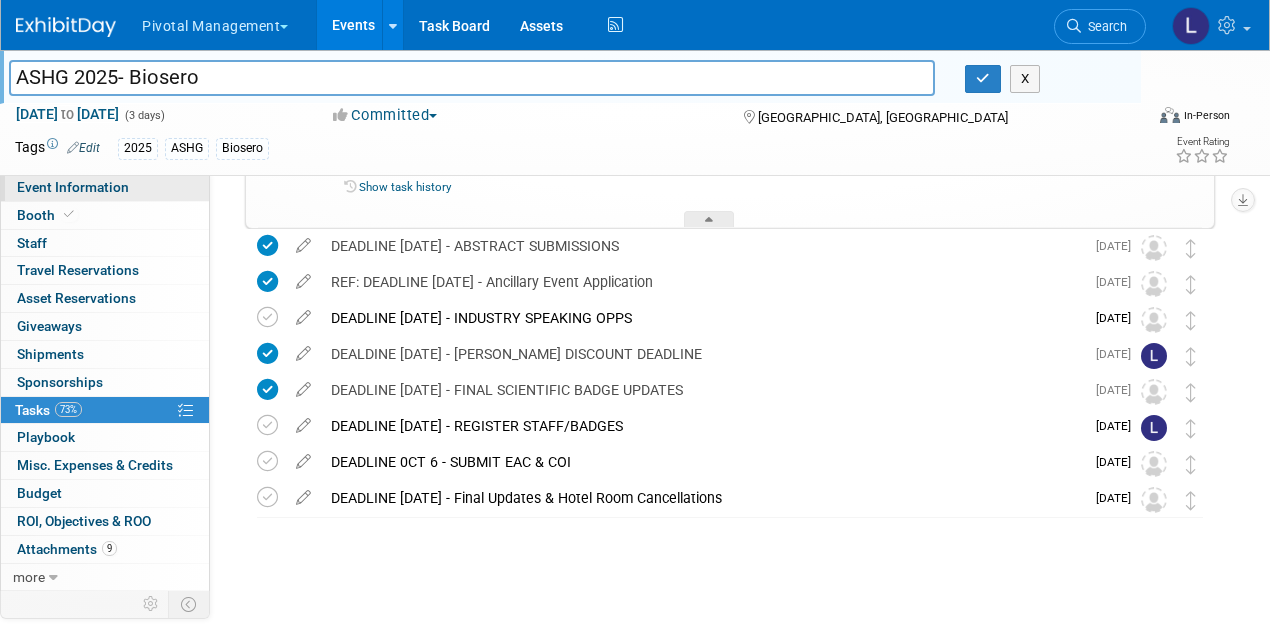 click on "Event Information" at bounding box center [73, 187] 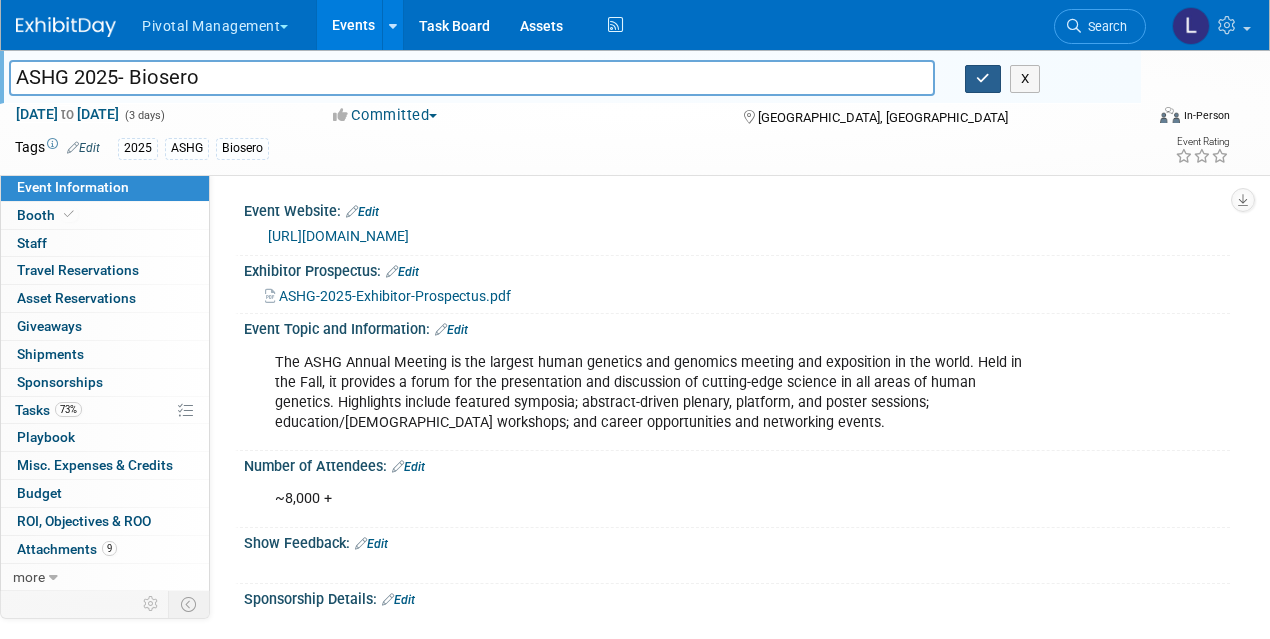 click at bounding box center [983, 78] 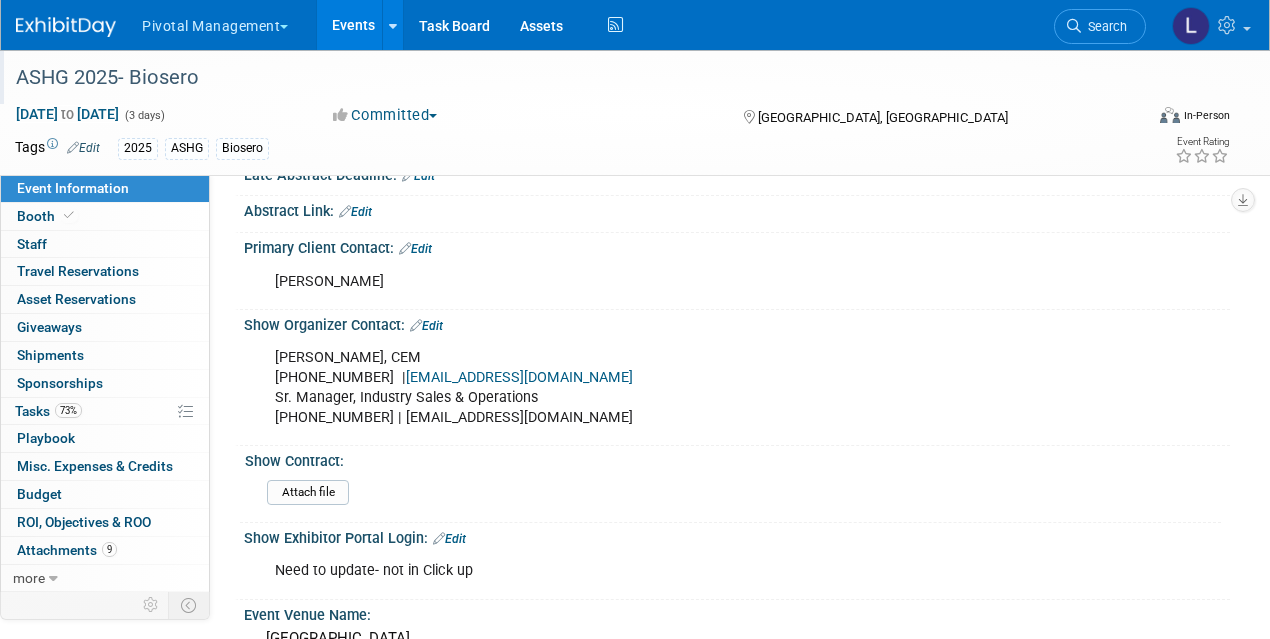 scroll, scrollTop: 1143, scrollLeft: 0, axis: vertical 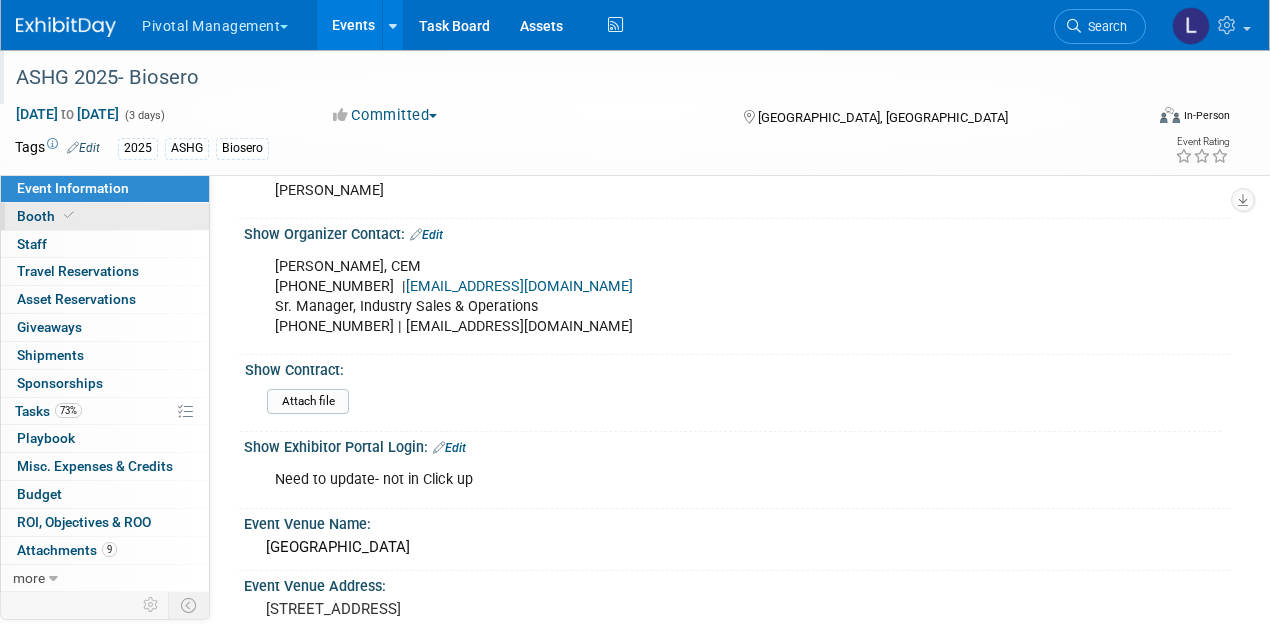 click on "Booth" at bounding box center [105, 216] 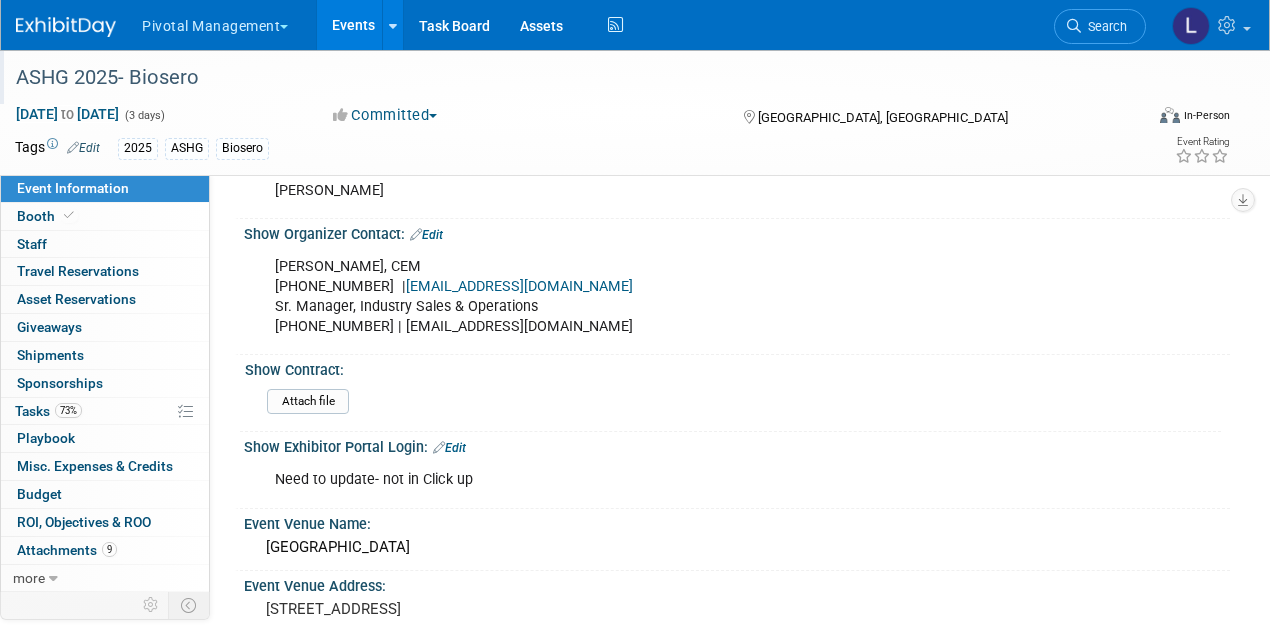 scroll, scrollTop: 0, scrollLeft: 0, axis: both 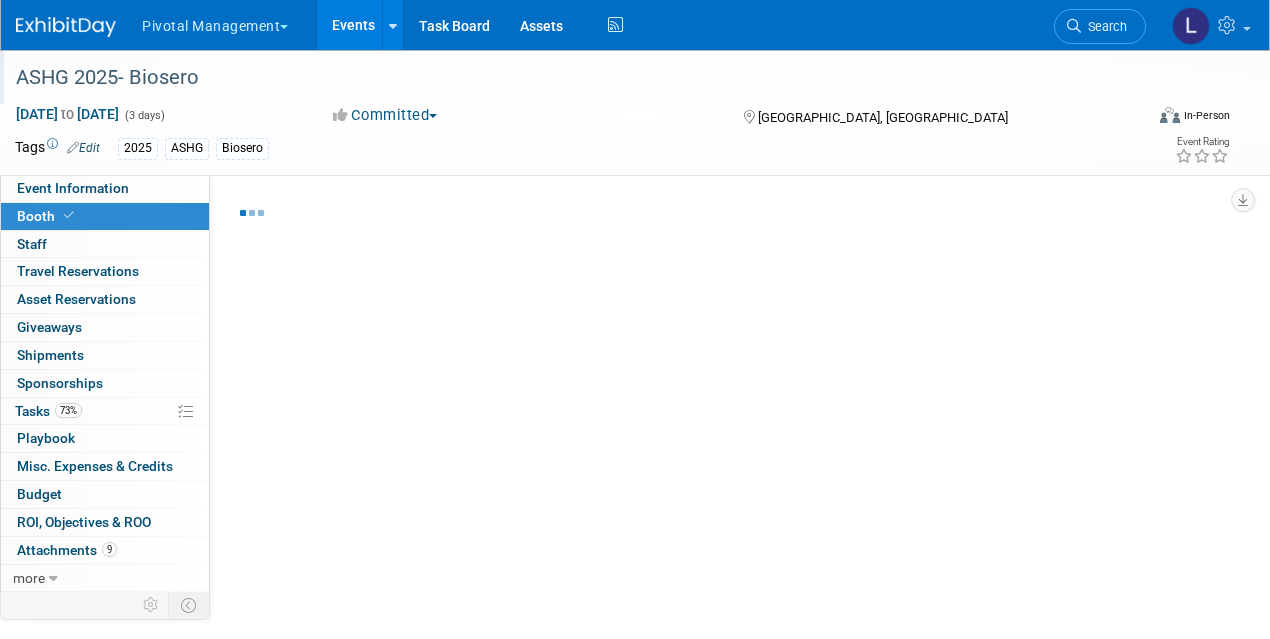 select on "Yes" 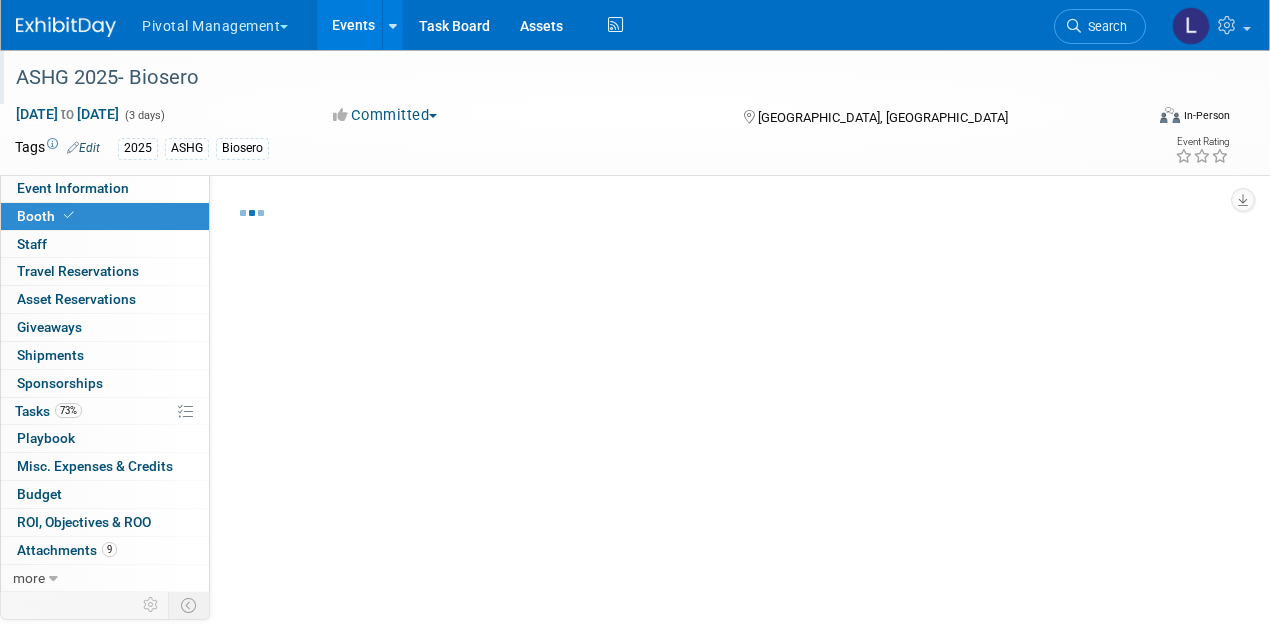 select on "Yes" 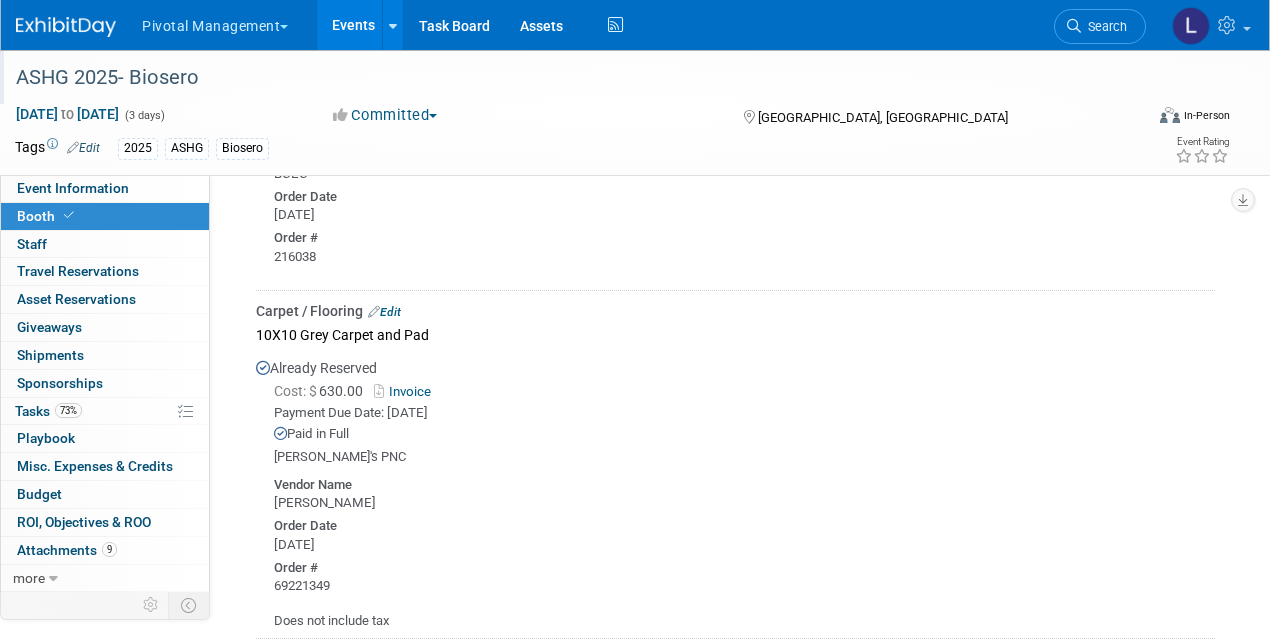 scroll, scrollTop: 2538, scrollLeft: 0, axis: vertical 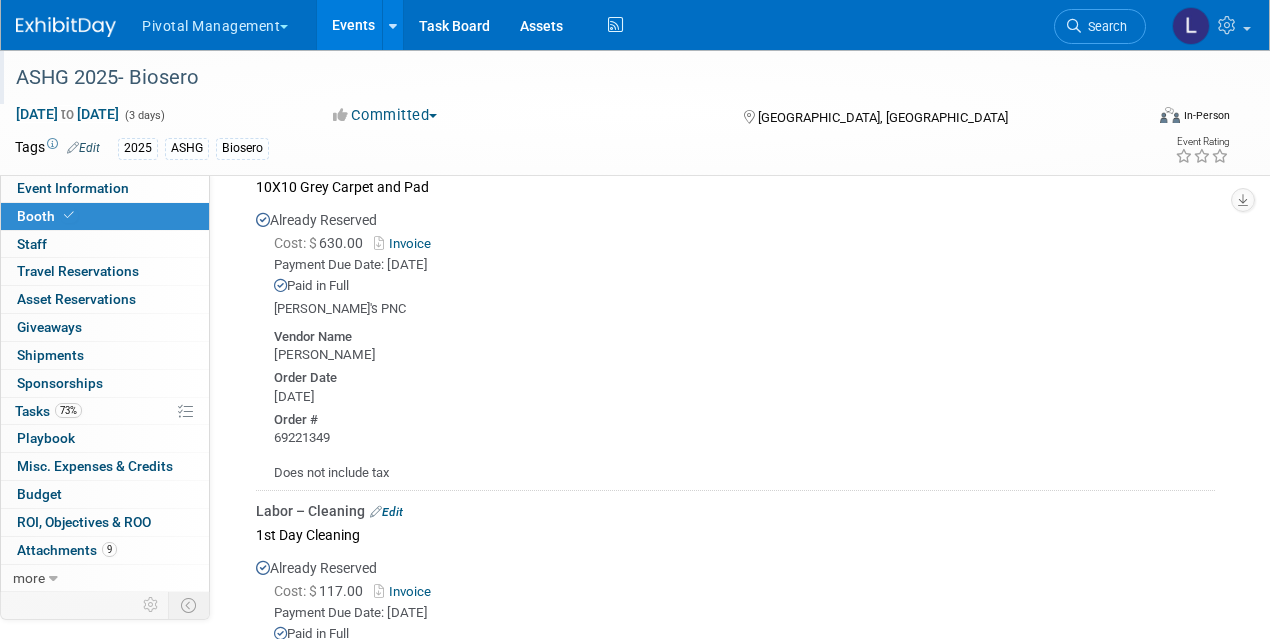 click on "Invoice" at bounding box center (406, 243) 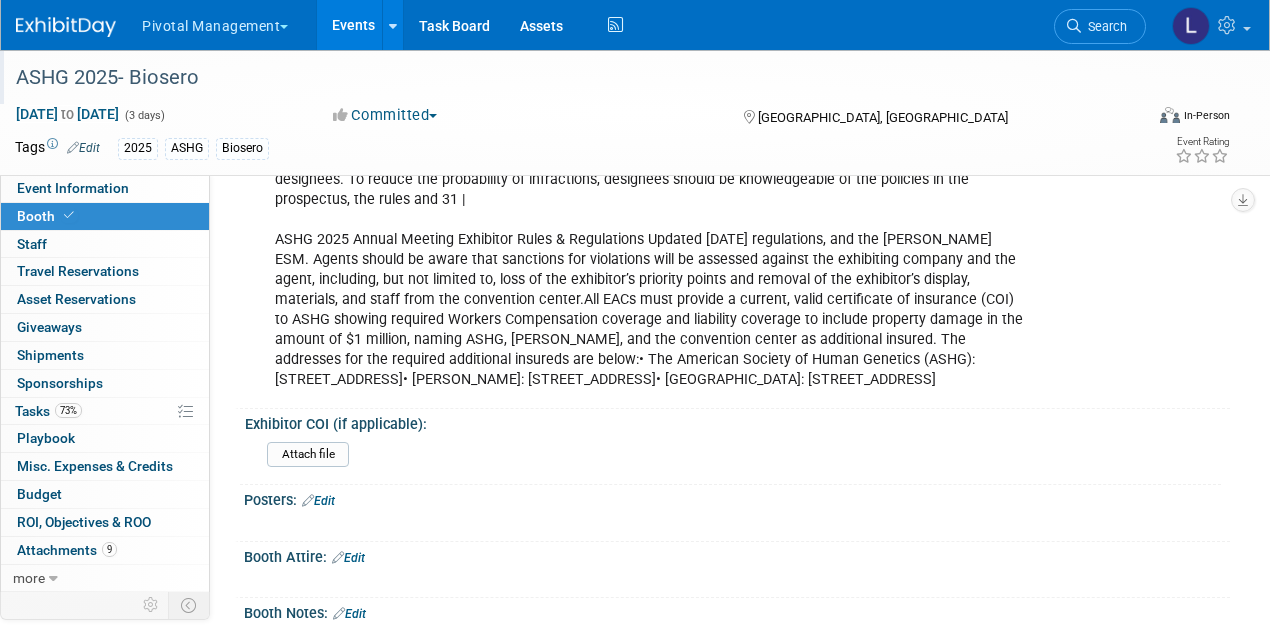 scroll, scrollTop: 3693, scrollLeft: 0, axis: vertical 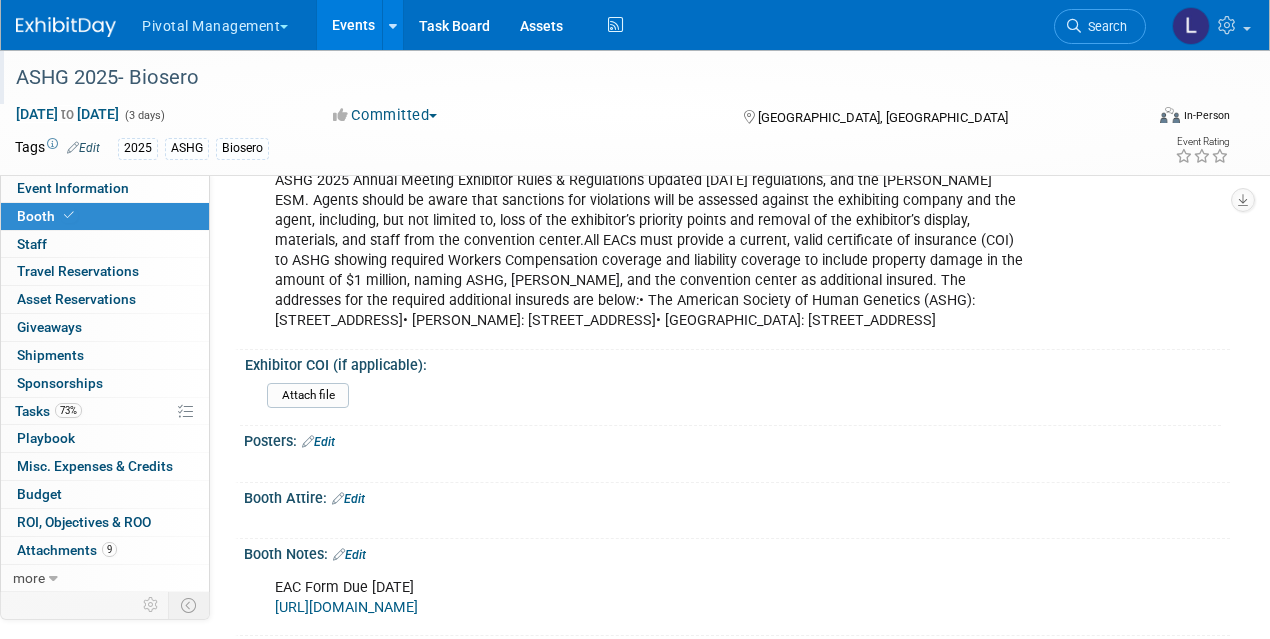 click on "Edit" at bounding box center (349, 555) 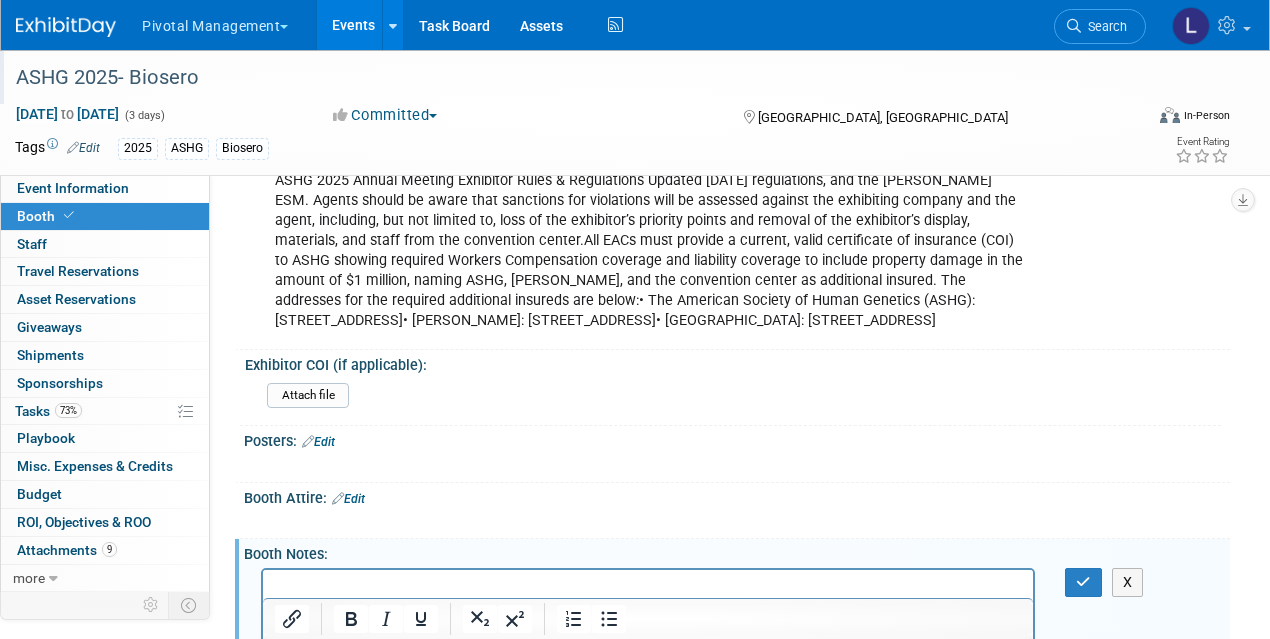 scroll, scrollTop: 3696, scrollLeft: 0, axis: vertical 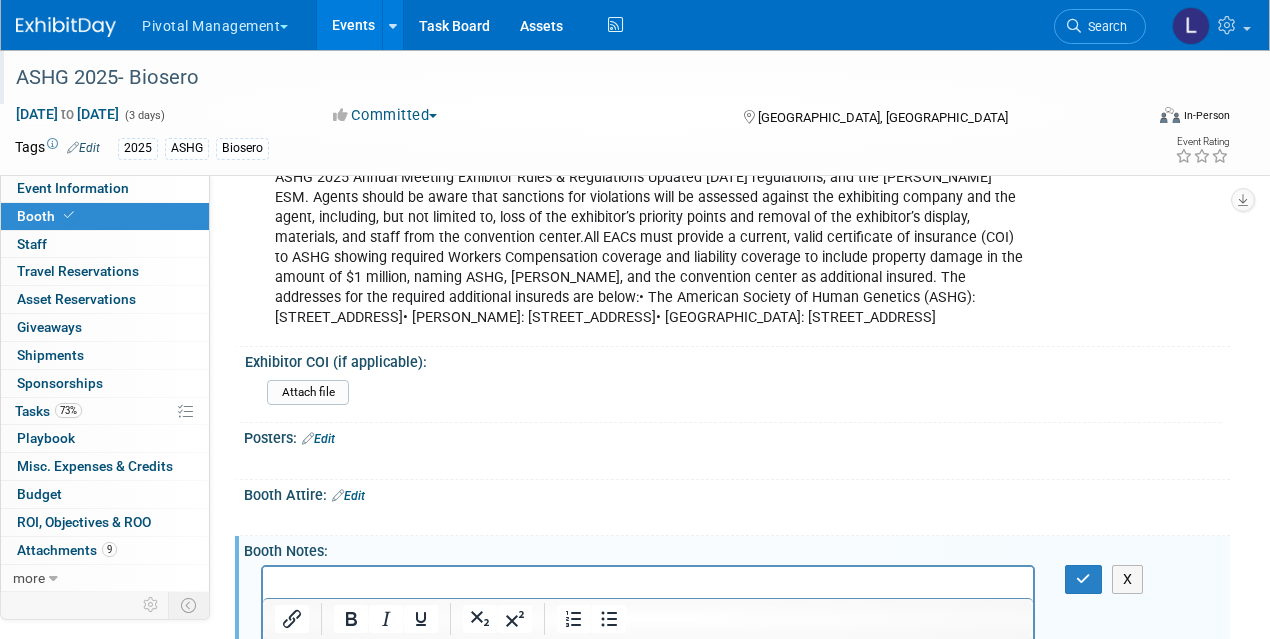 type 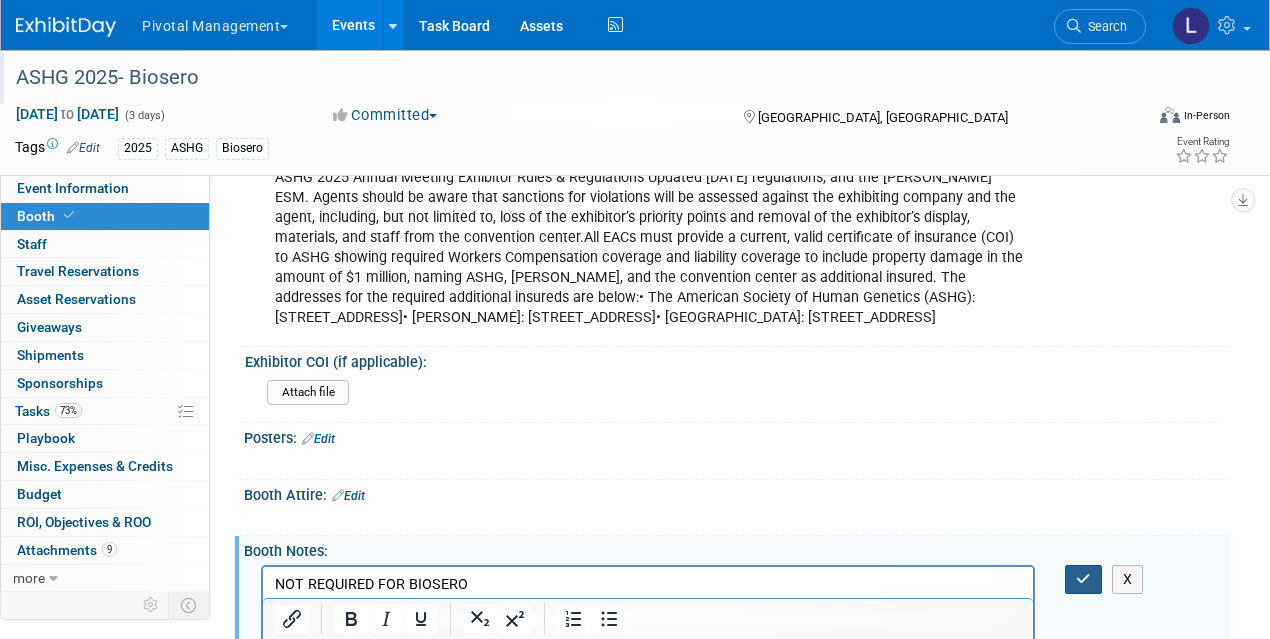 click at bounding box center [1083, 579] 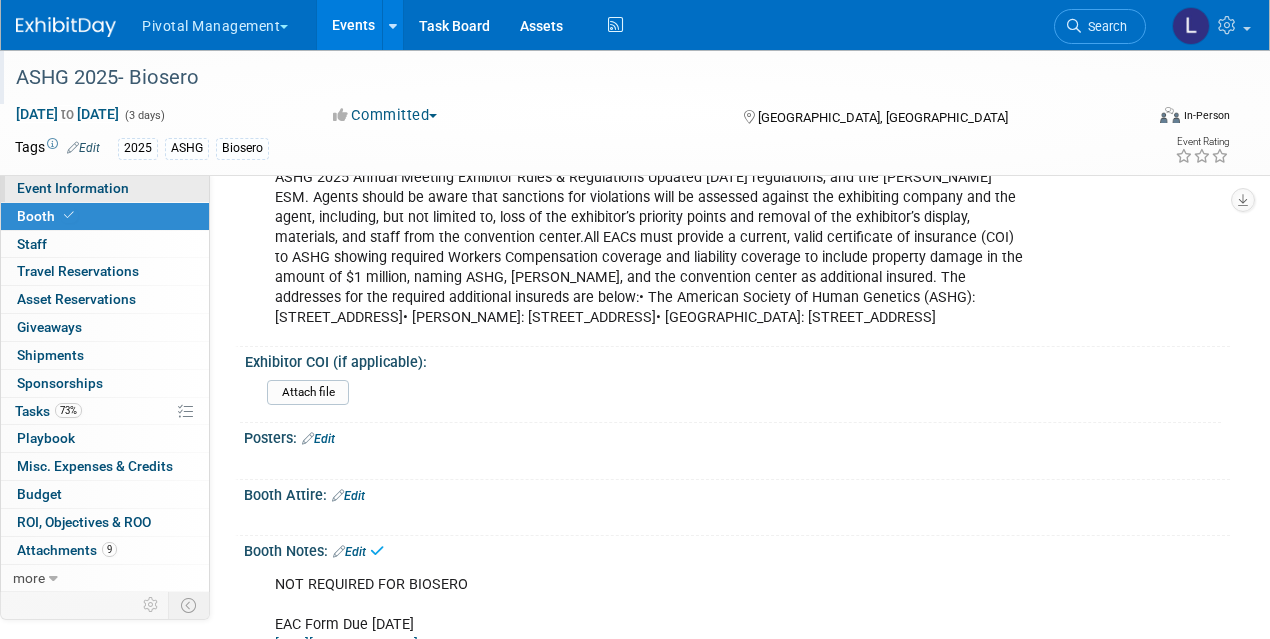 click on "Event Information" at bounding box center [73, 188] 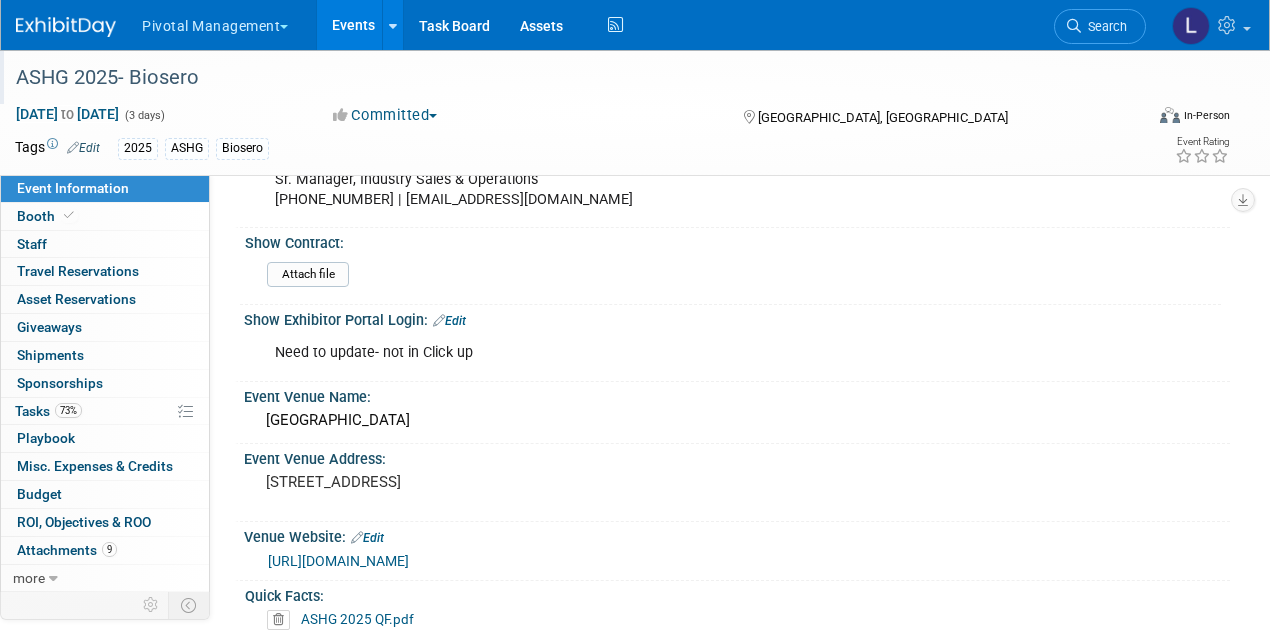 scroll, scrollTop: 1256, scrollLeft: 0, axis: vertical 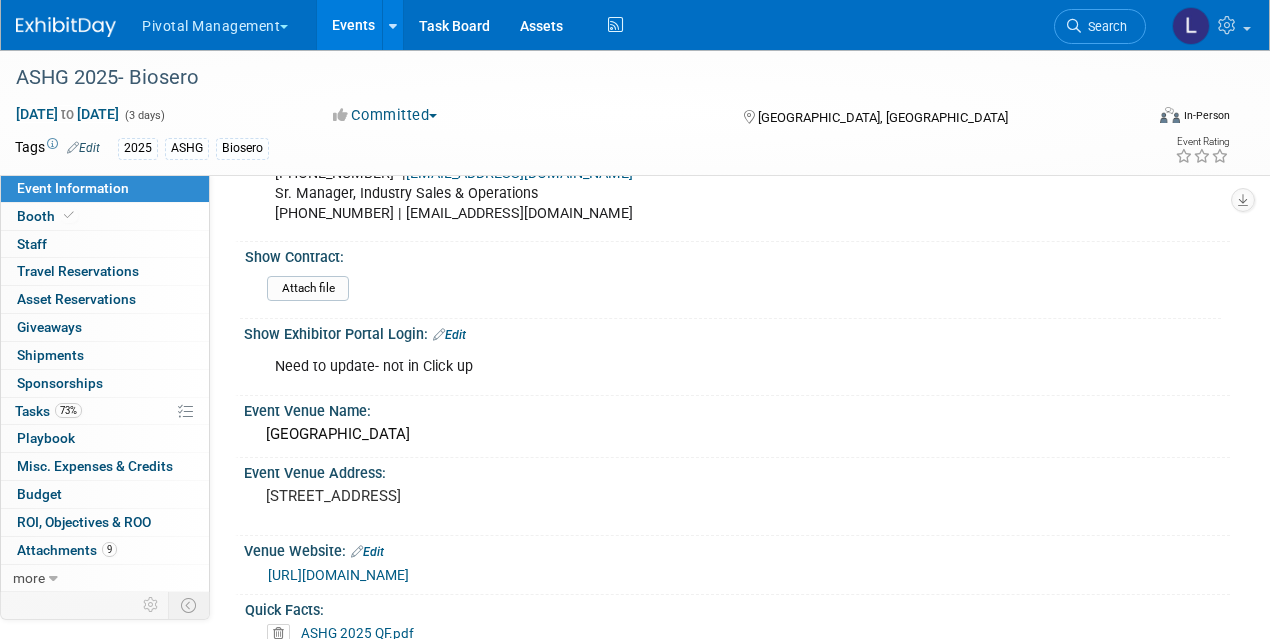 click on "Attach file" at bounding box center (740, 292) 